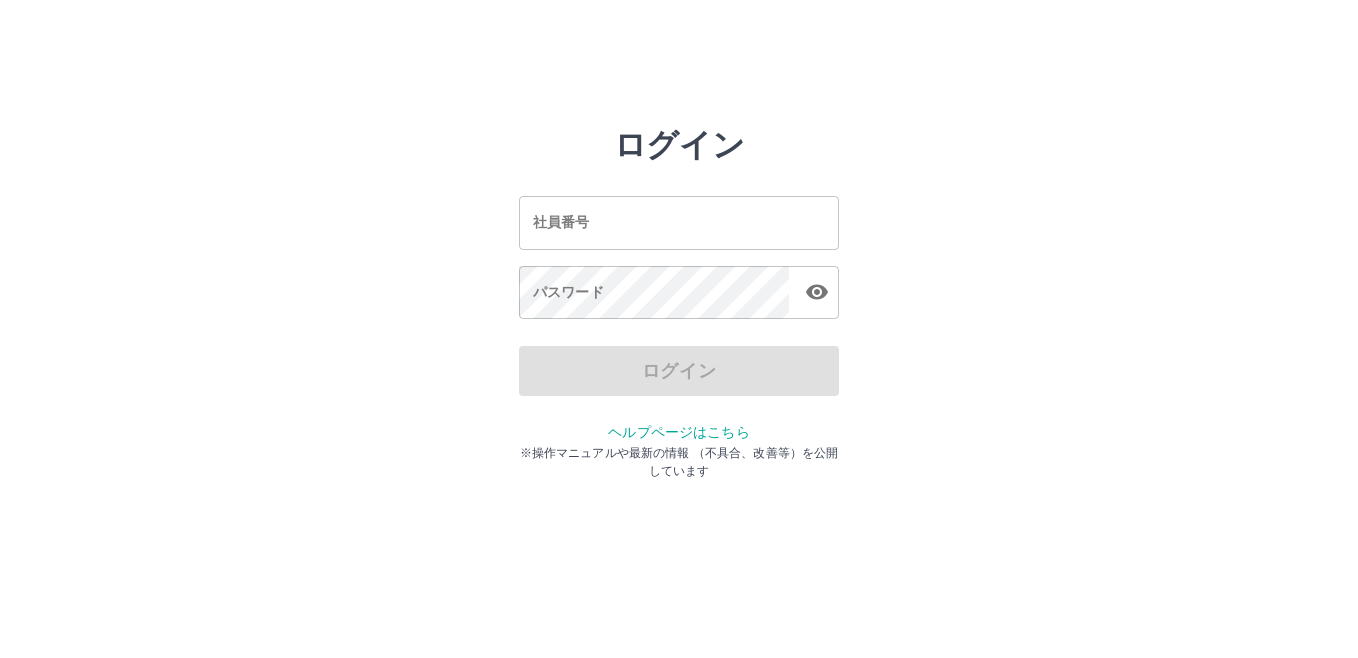 scroll, scrollTop: 0, scrollLeft: 0, axis: both 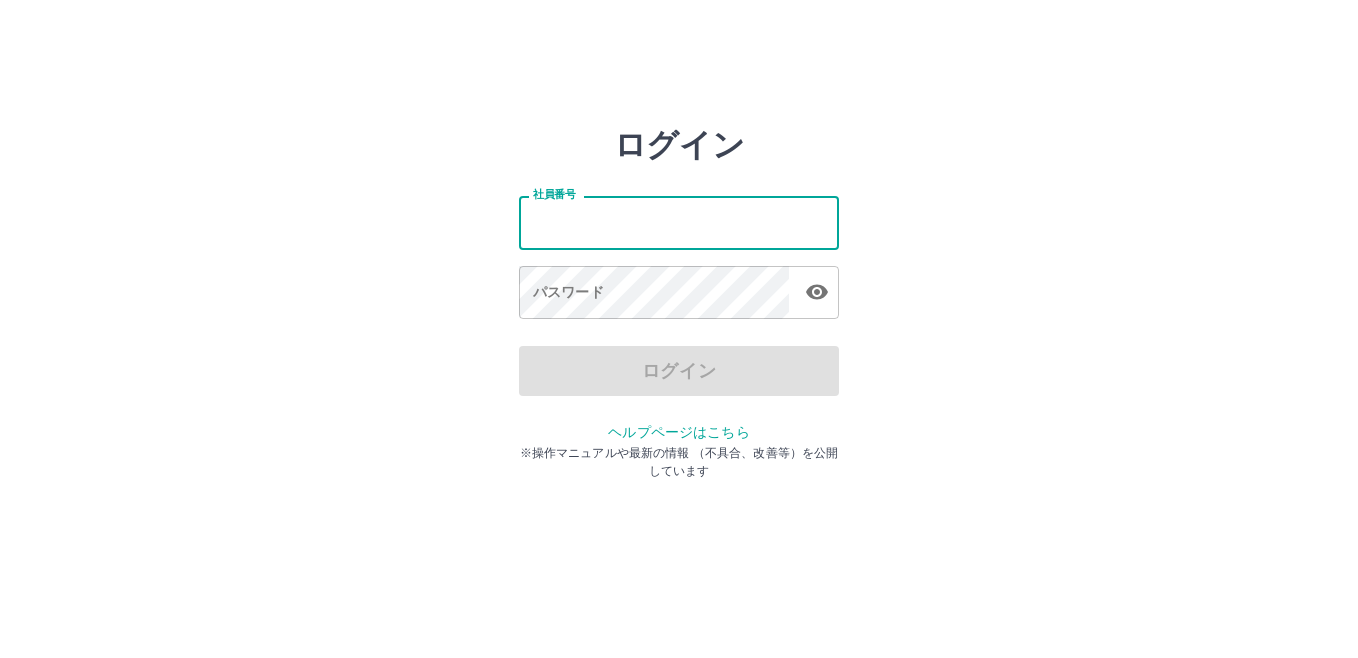 click on "社員番号" at bounding box center [679, 222] 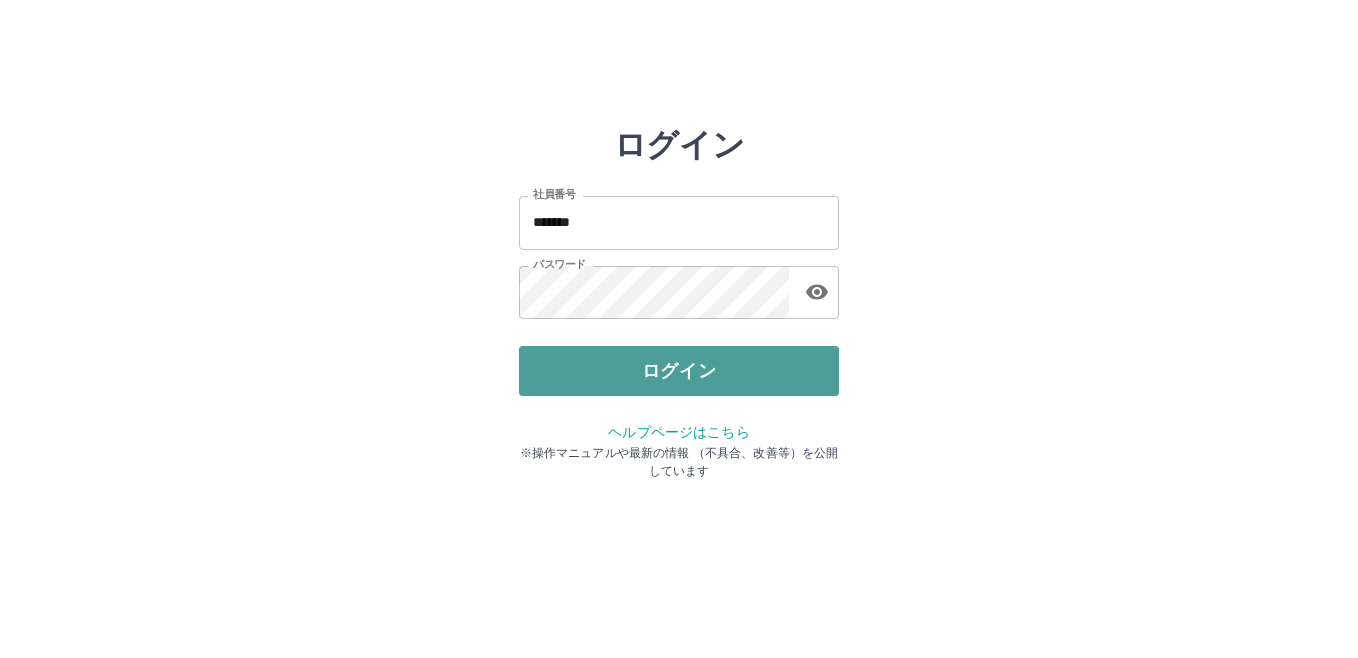 click on "ログイン" at bounding box center (679, 371) 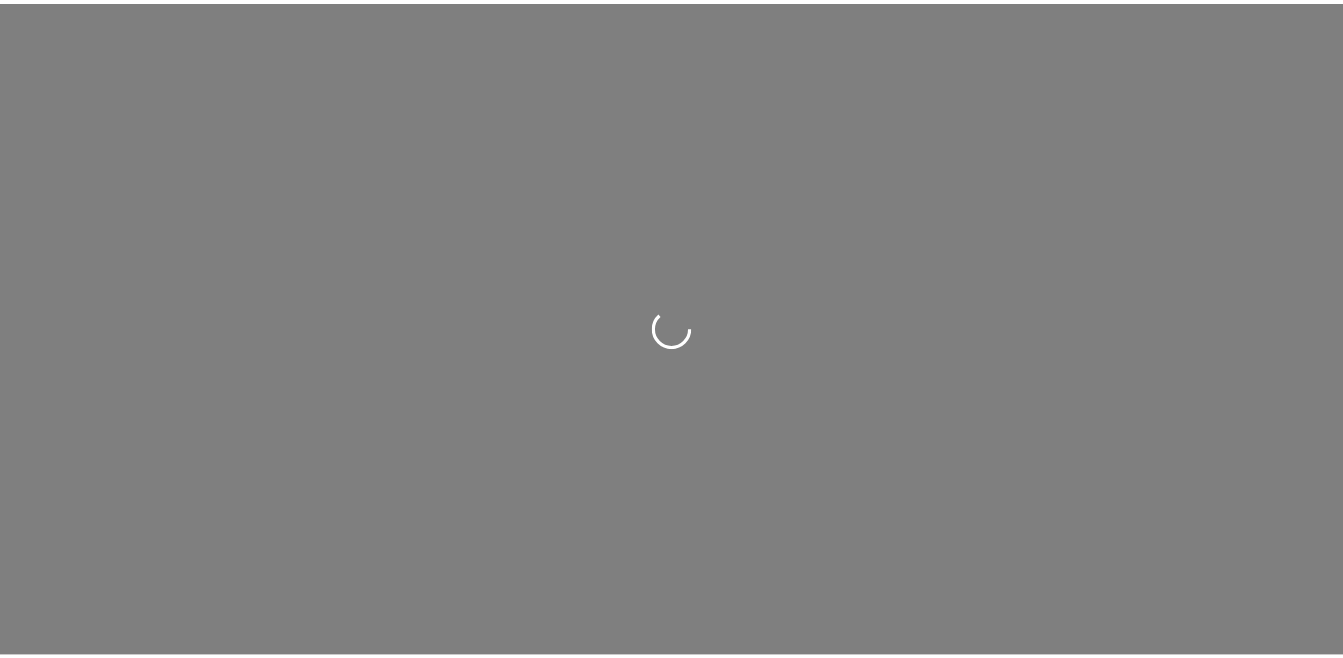 scroll, scrollTop: 0, scrollLeft: 0, axis: both 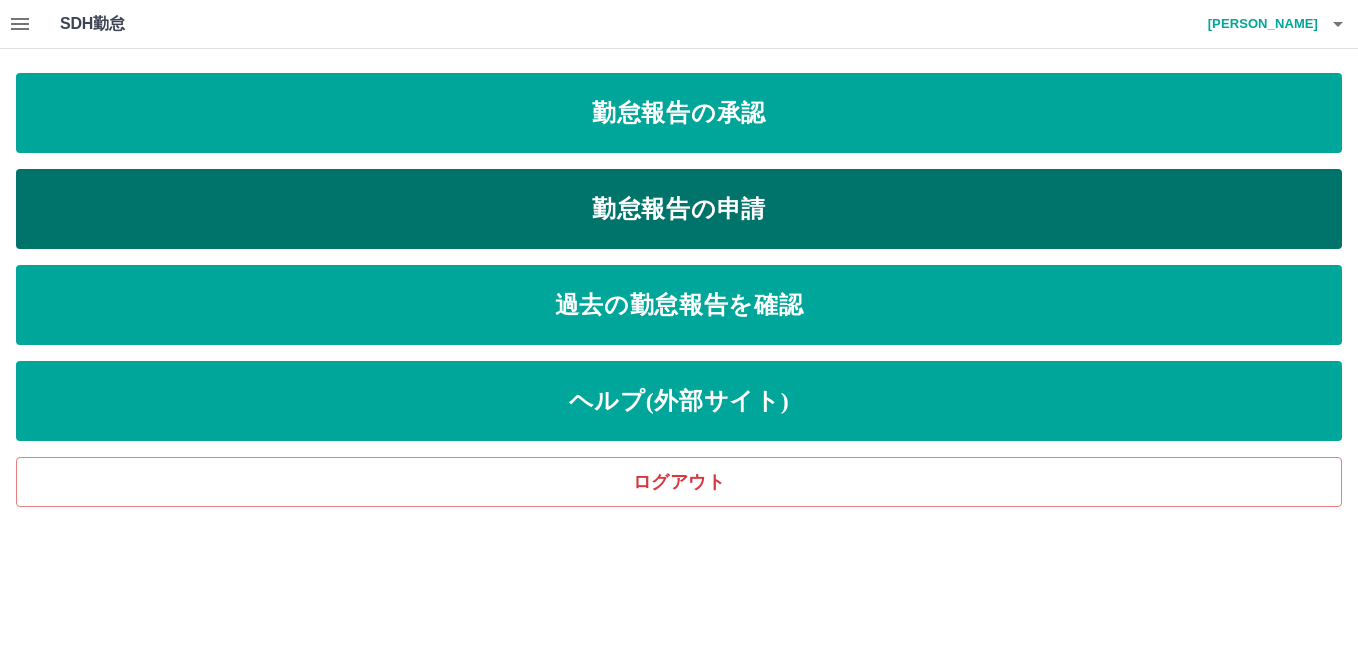 click on "勤怠報告の申請" at bounding box center (679, 209) 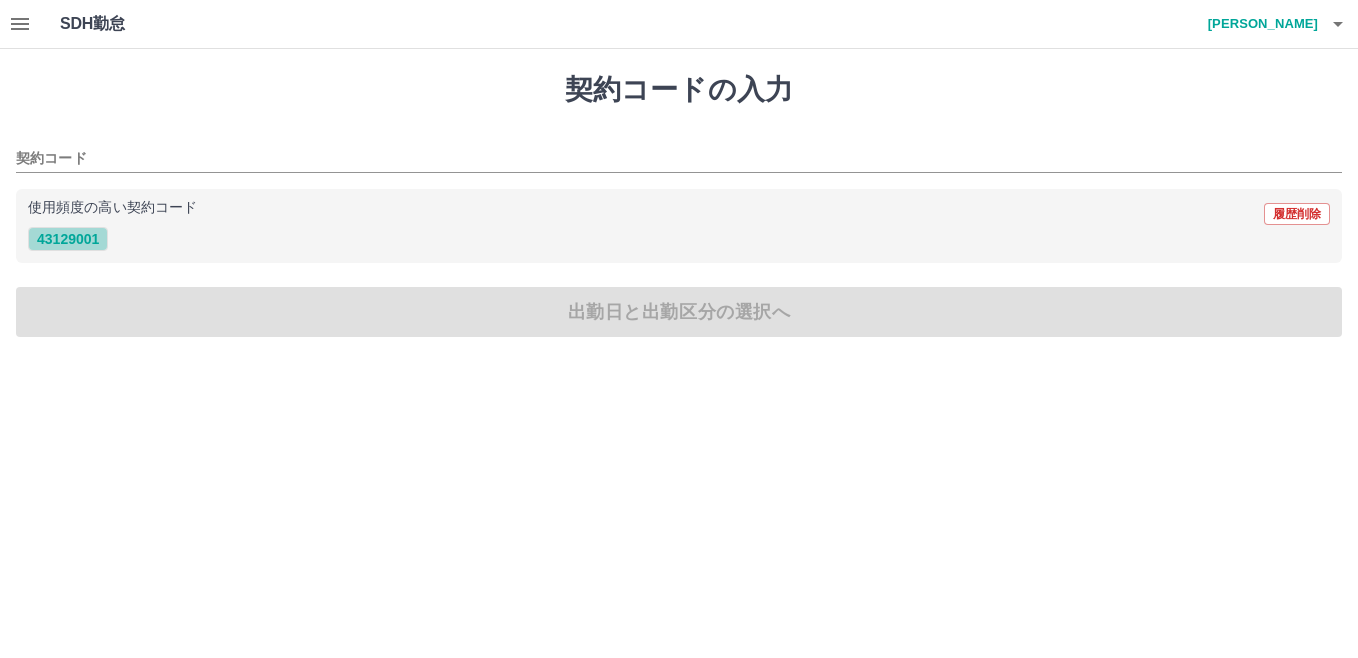 click on "43129001" at bounding box center (68, 239) 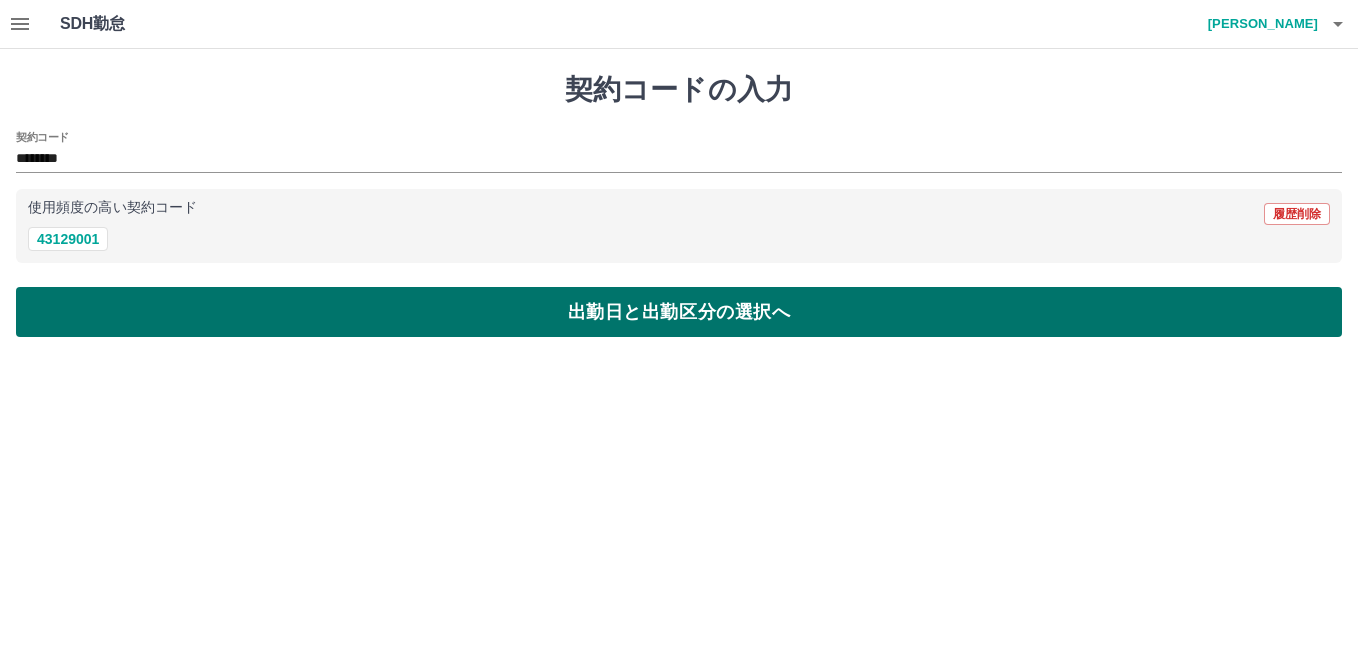 click on "出勤日と出勤区分の選択へ" at bounding box center (679, 312) 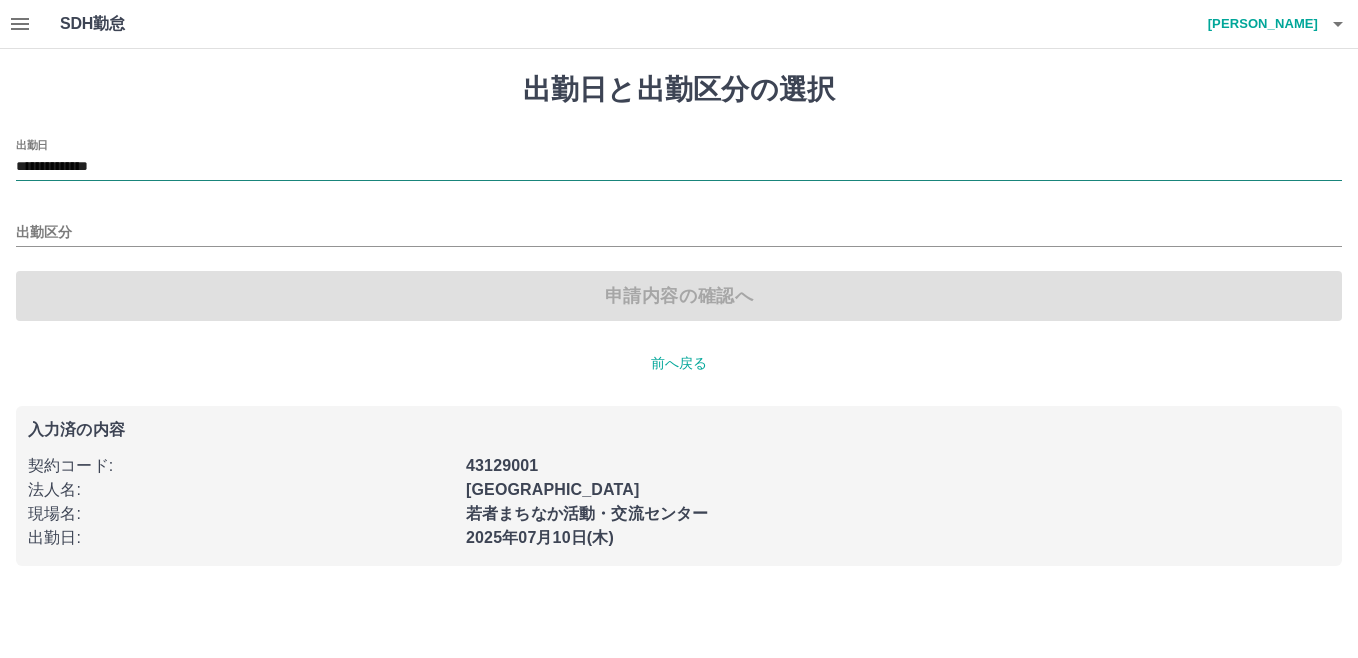 click on "**********" at bounding box center [679, 167] 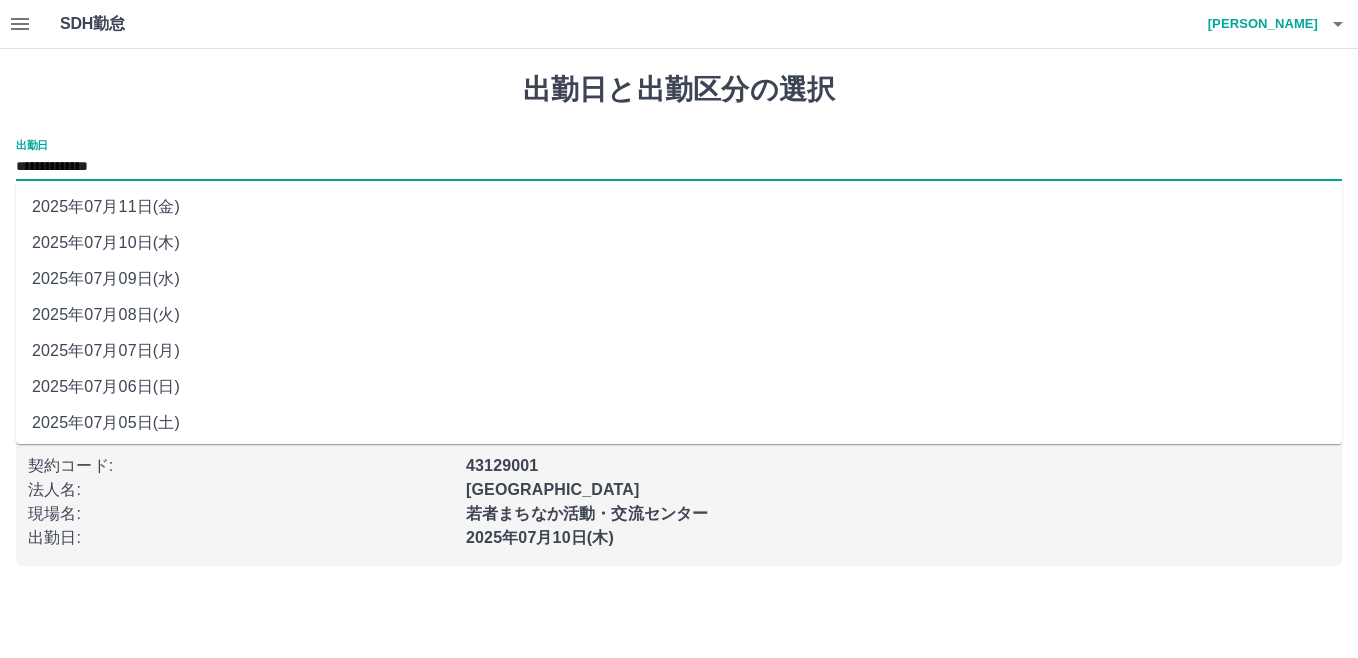 drag, startPoint x: 156, startPoint y: 170, endPoint x: 133, endPoint y: 274, distance: 106.51291 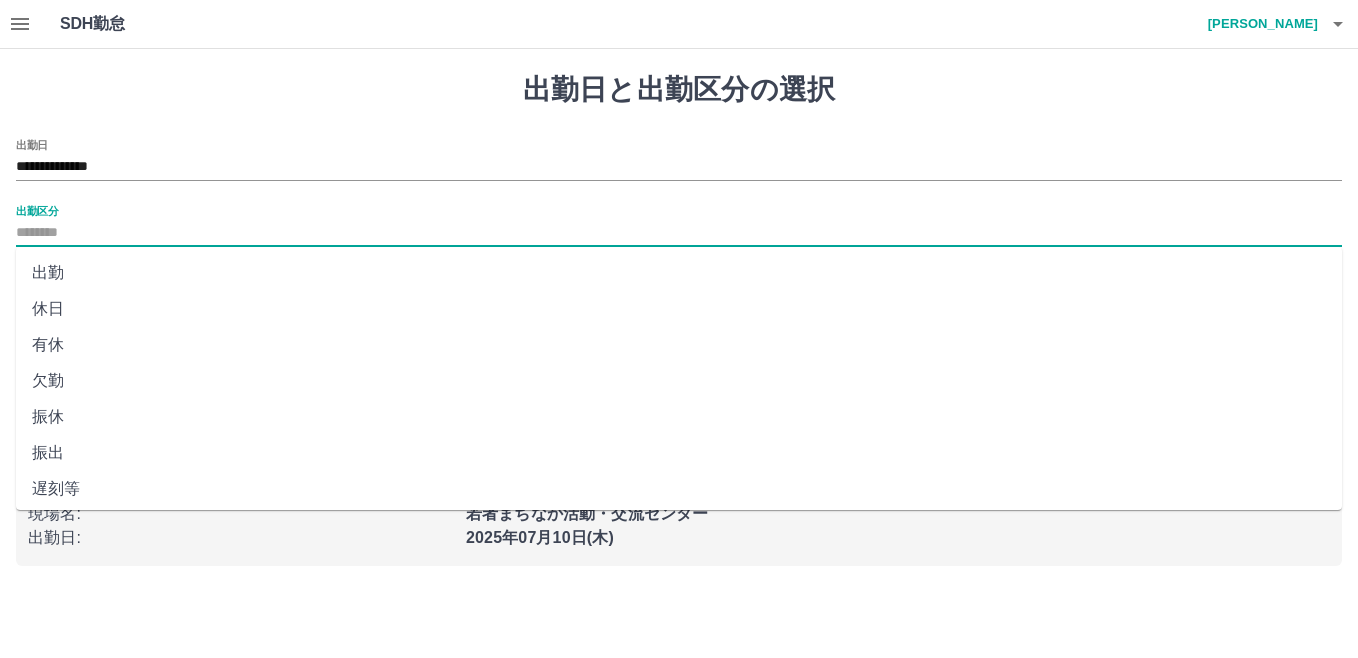 click on "出勤区分" at bounding box center (679, 233) 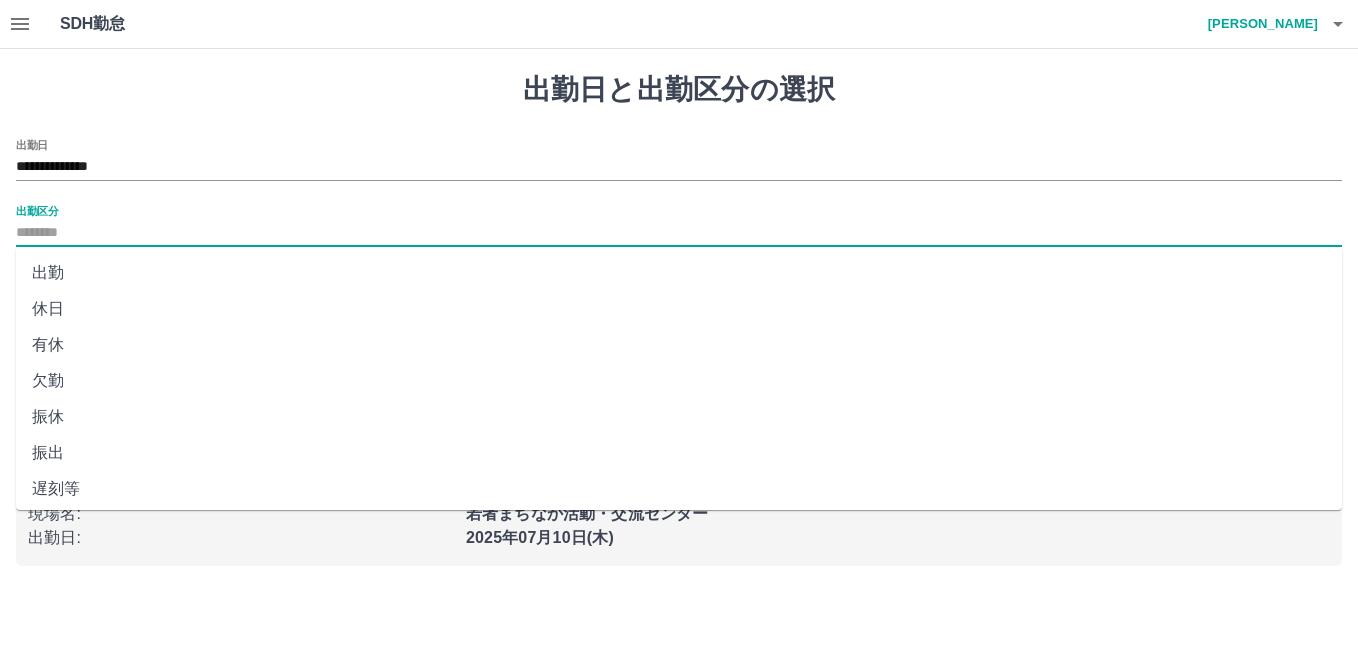 click on "出勤" at bounding box center (679, 273) 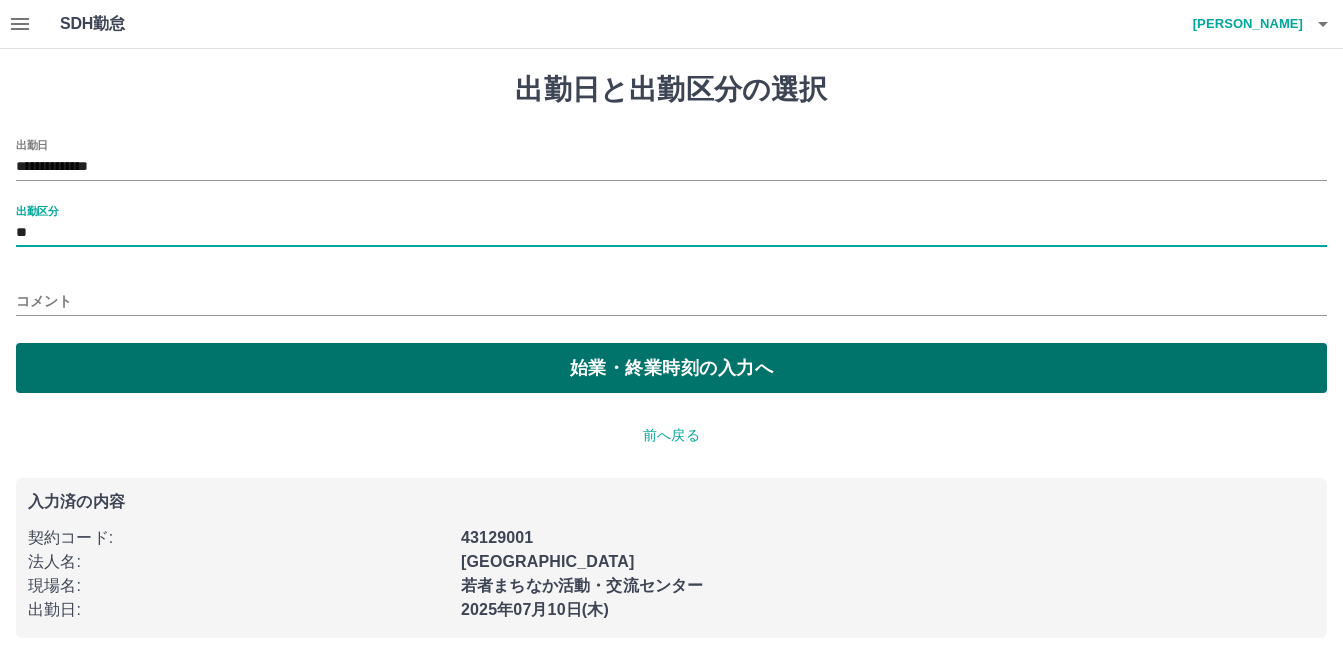 click on "始業・終業時刻の入力へ" at bounding box center [671, 368] 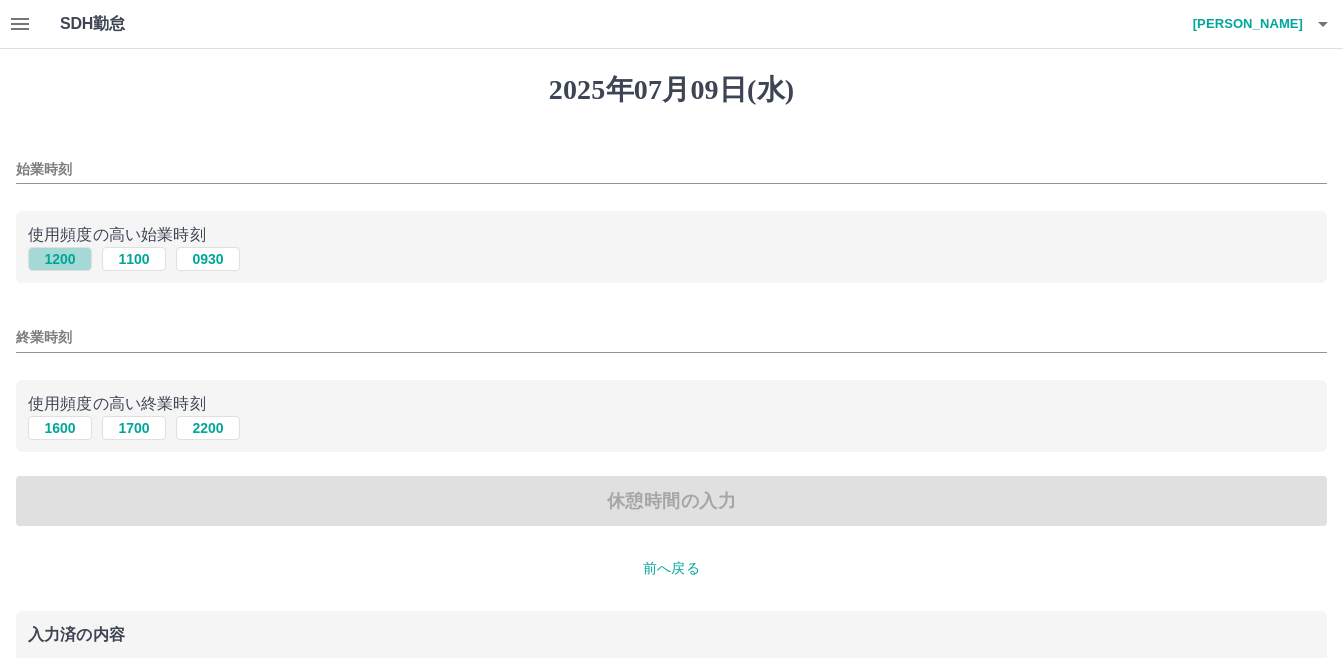 click on "1200" at bounding box center [60, 259] 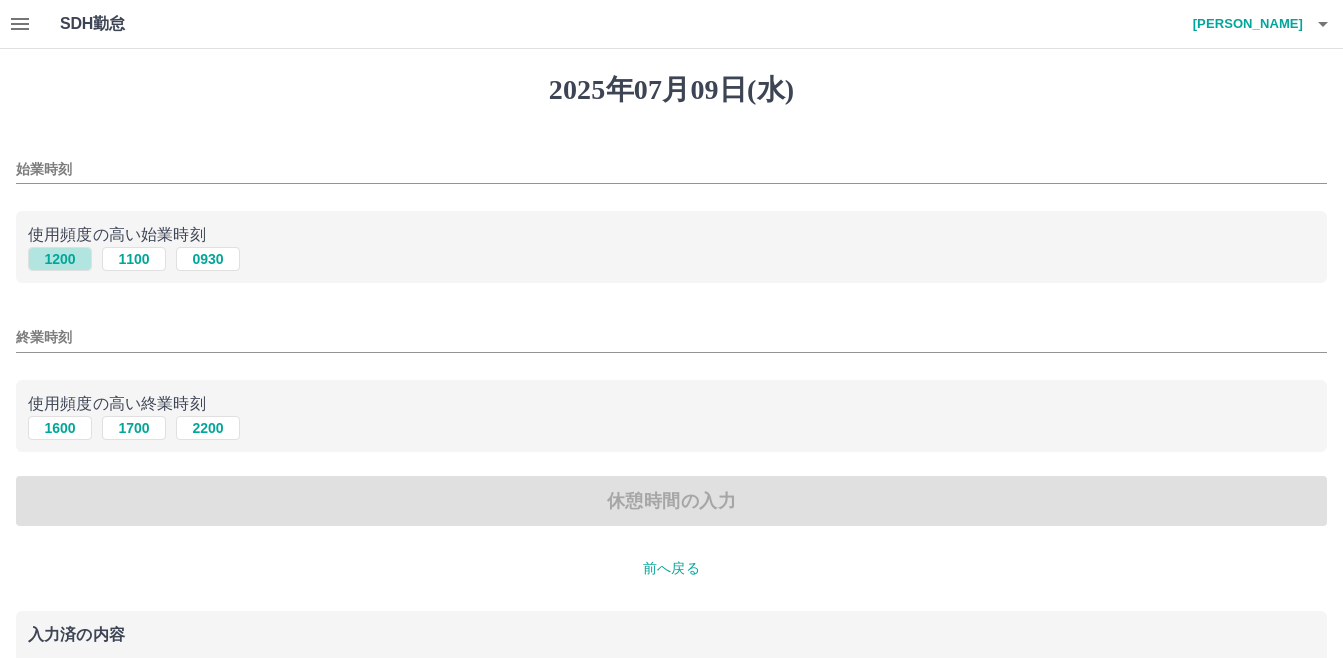 type on "****" 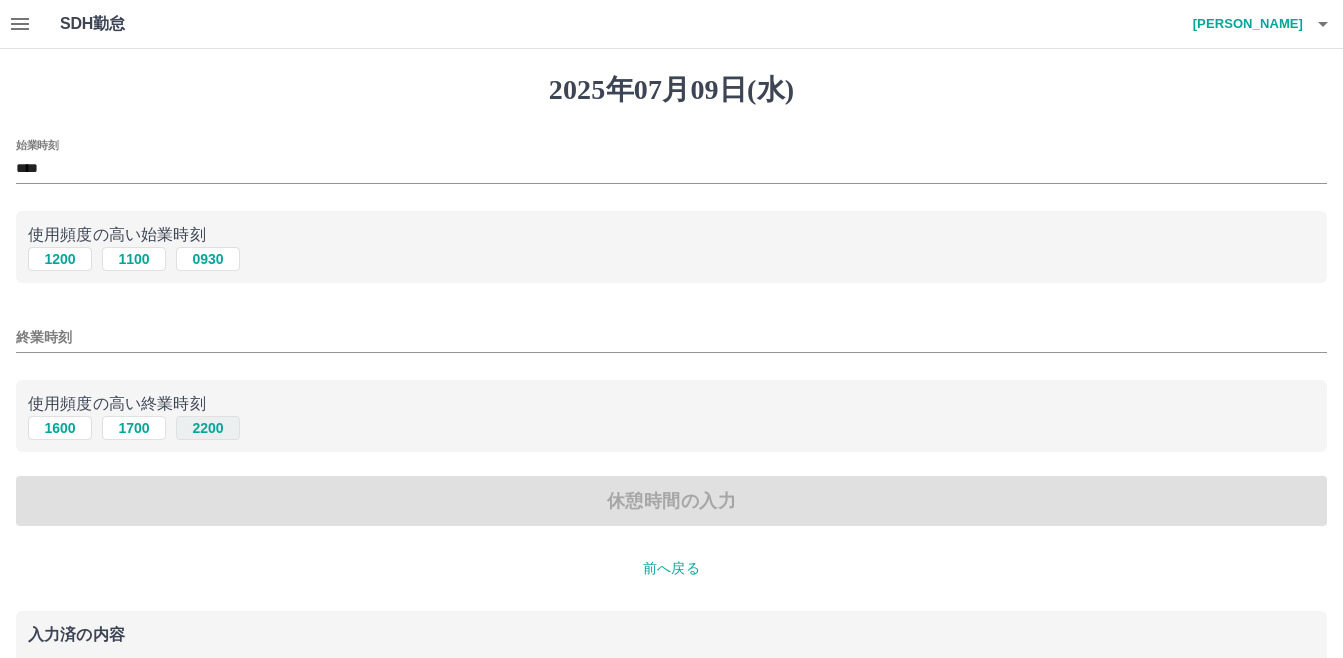 click on "2200" at bounding box center (208, 428) 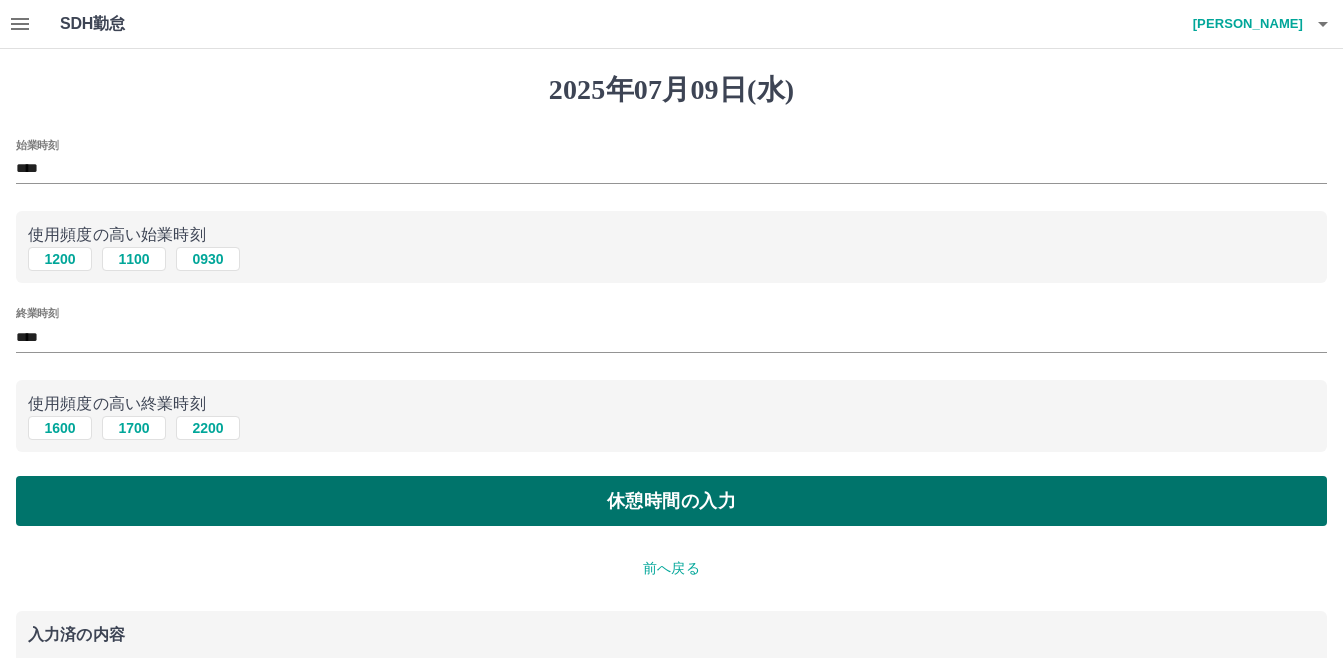 click on "休憩時間の入力" at bounding box center [671, 501] 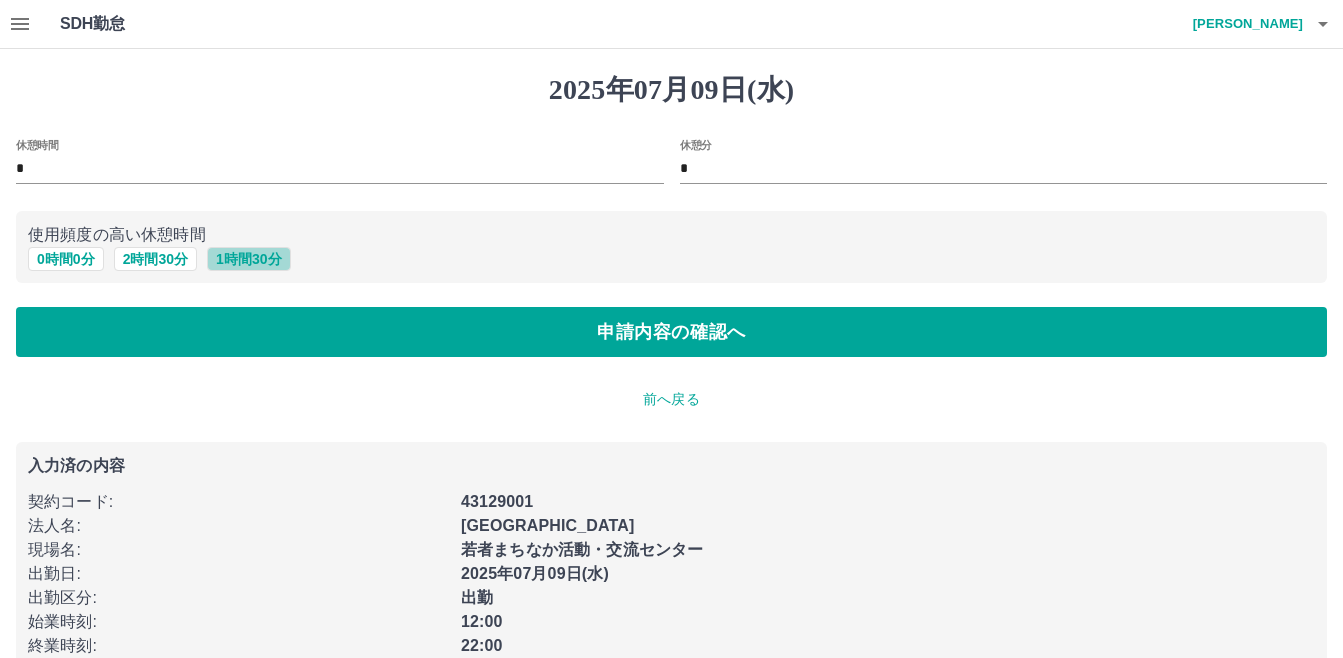 click on "1 時間 30 分" at bounding box center [248, 259] 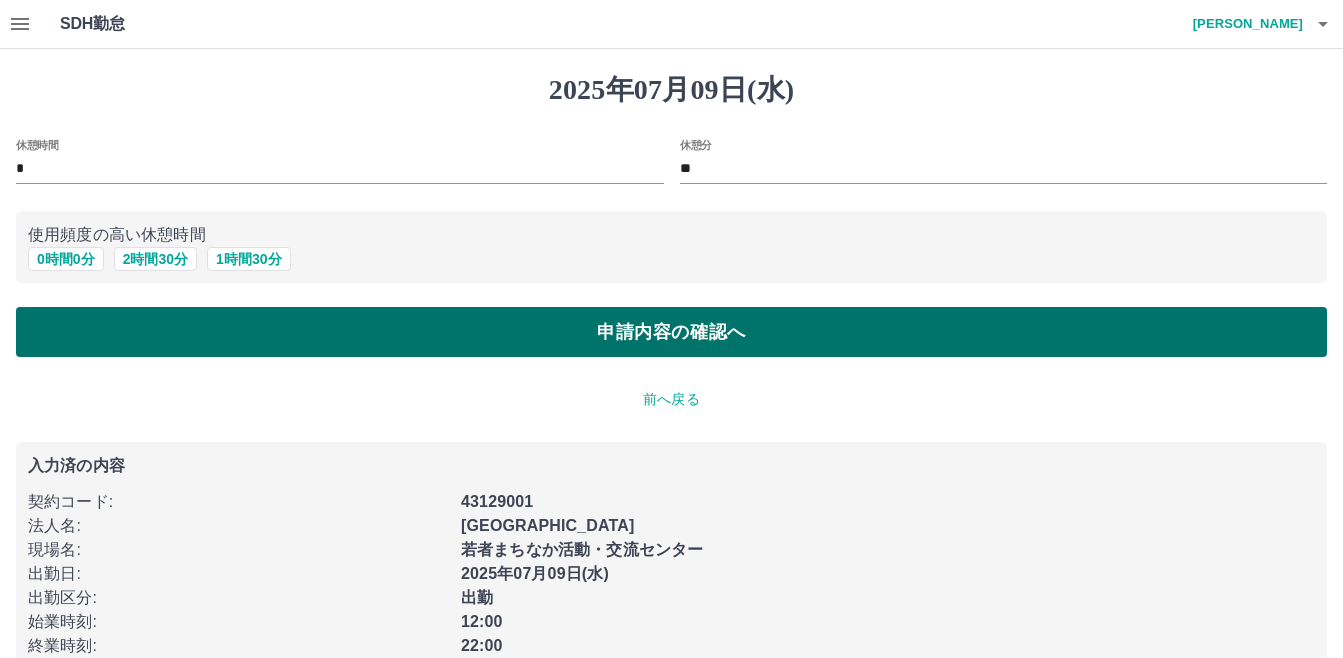 click on "申請内容の確認へ" at bounding box center (671, 332) 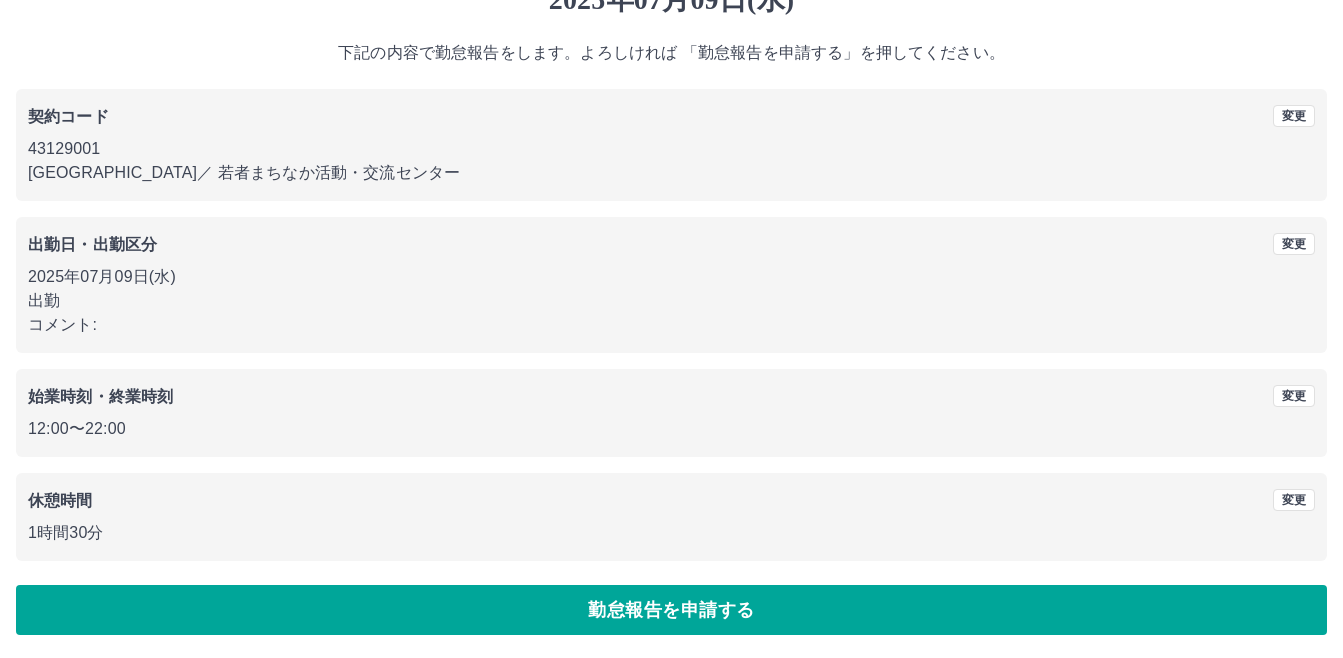 scroll, scrollTop: 91, scrollLeft: 0, axis: vertical 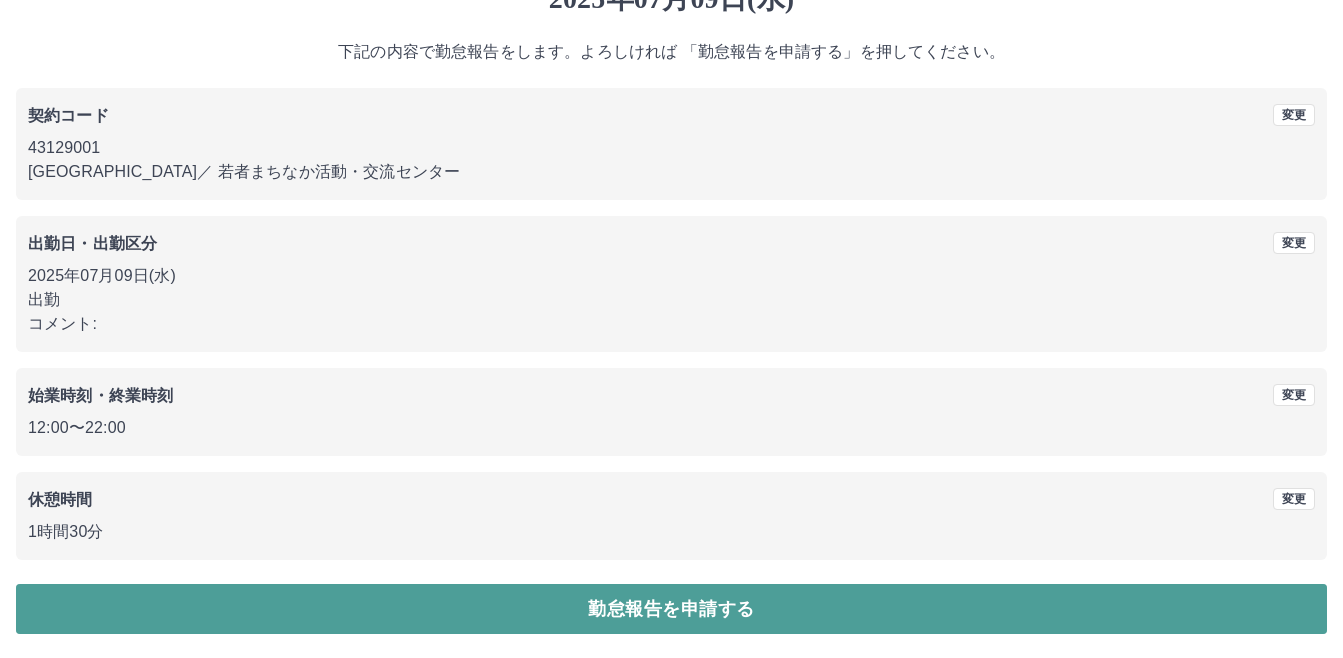 click on "勤怠報告を申請する" at bounding box center [671, 609] 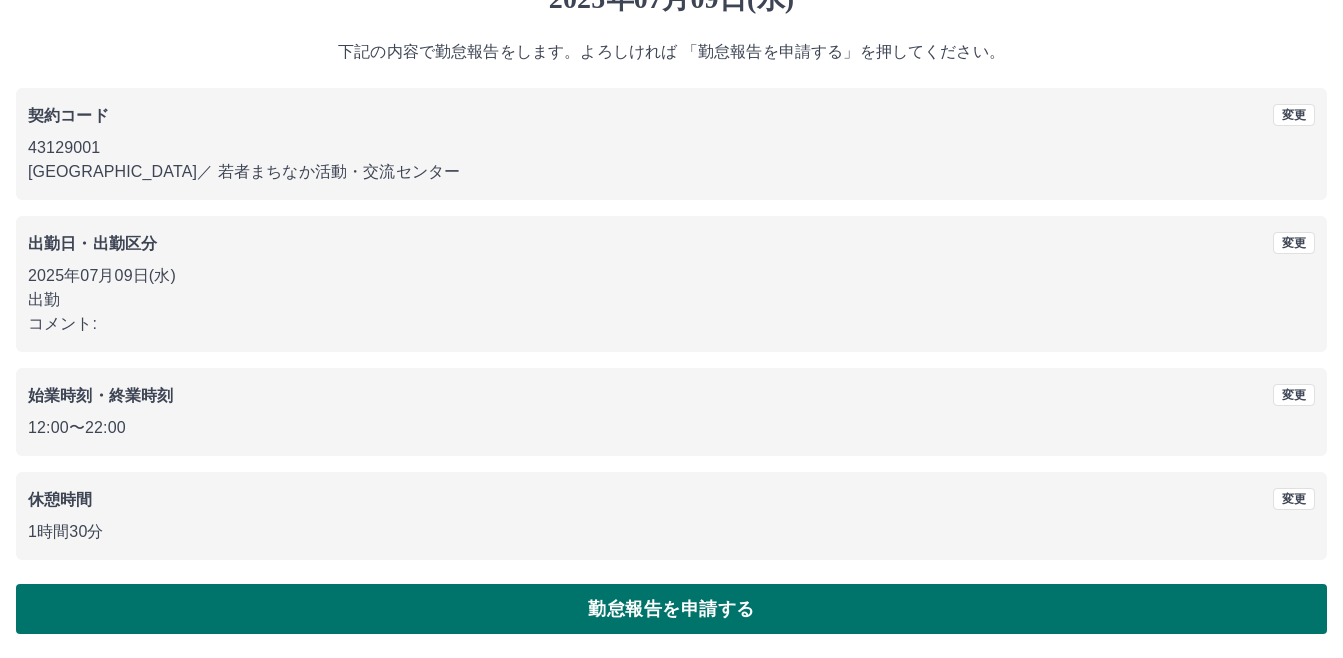 scroll, scrollTop: 0, scrollLeft: 0, axis: both 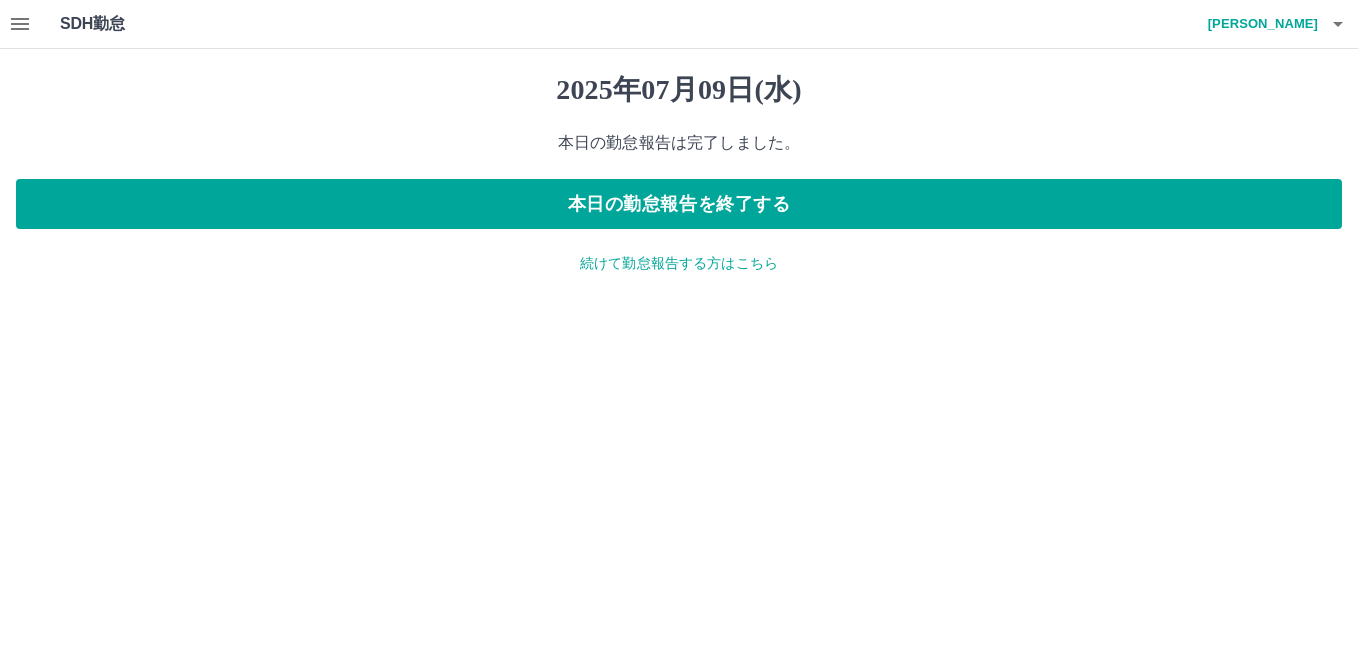 click on "続けて勤怠報告する方はこちら" at bounding box center [679, 263] 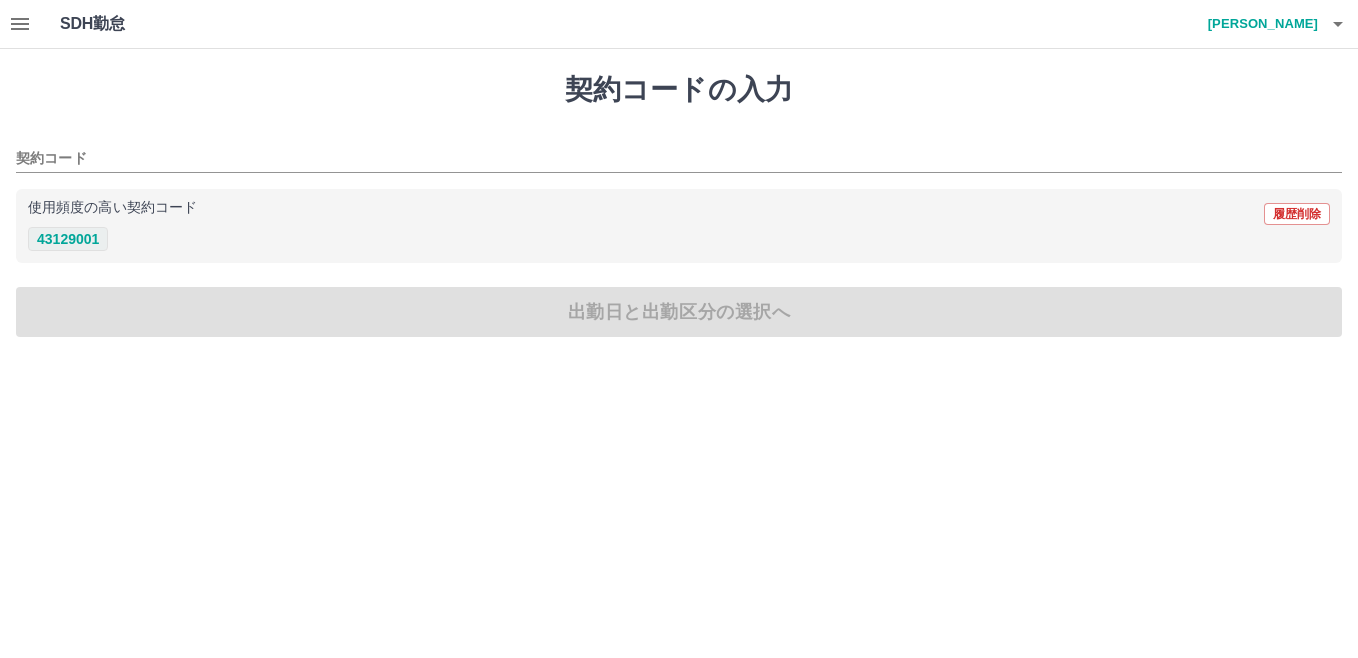 click on "43129001" at bounding box center [68, 239] 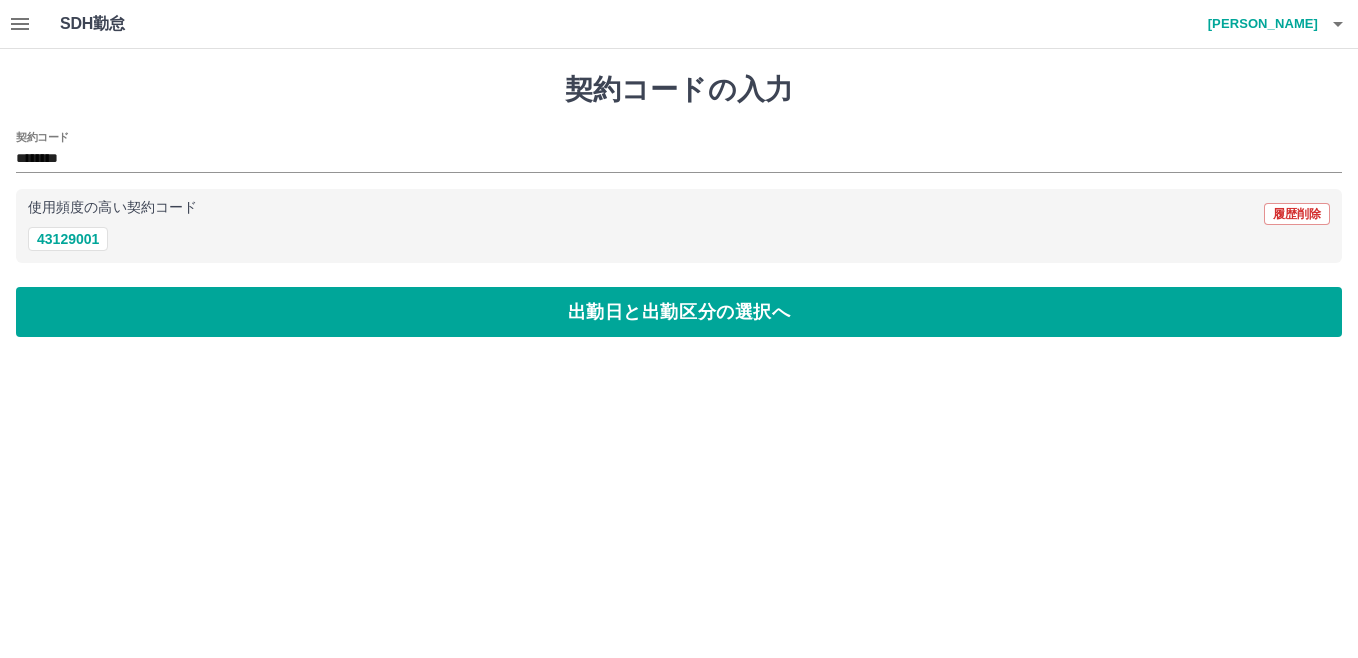 click on "契約コードの入力 契約コード ******** 使用頻度の高い契約コード 履歴削除 43129001 出勤日と出勤区分の選択へ" at bounding box center (679, 205) 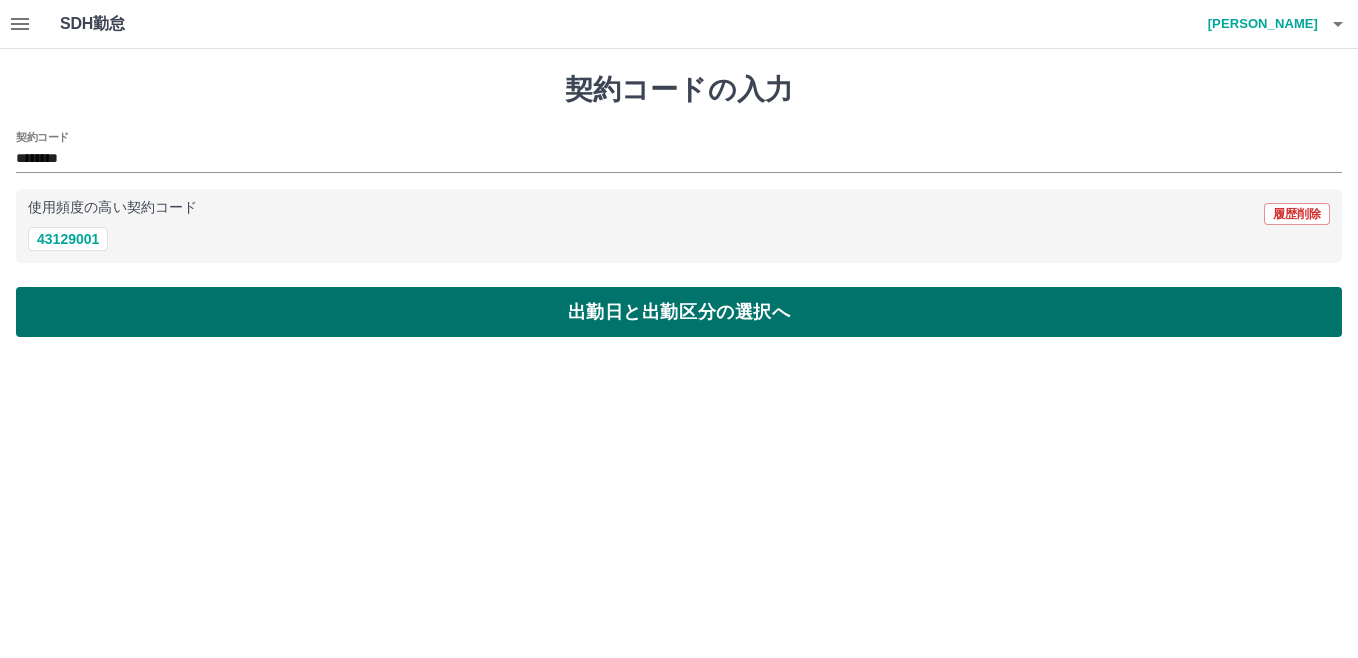 click on "出勤日と出勤区分の選択へ" at bounding box center (679, 312) 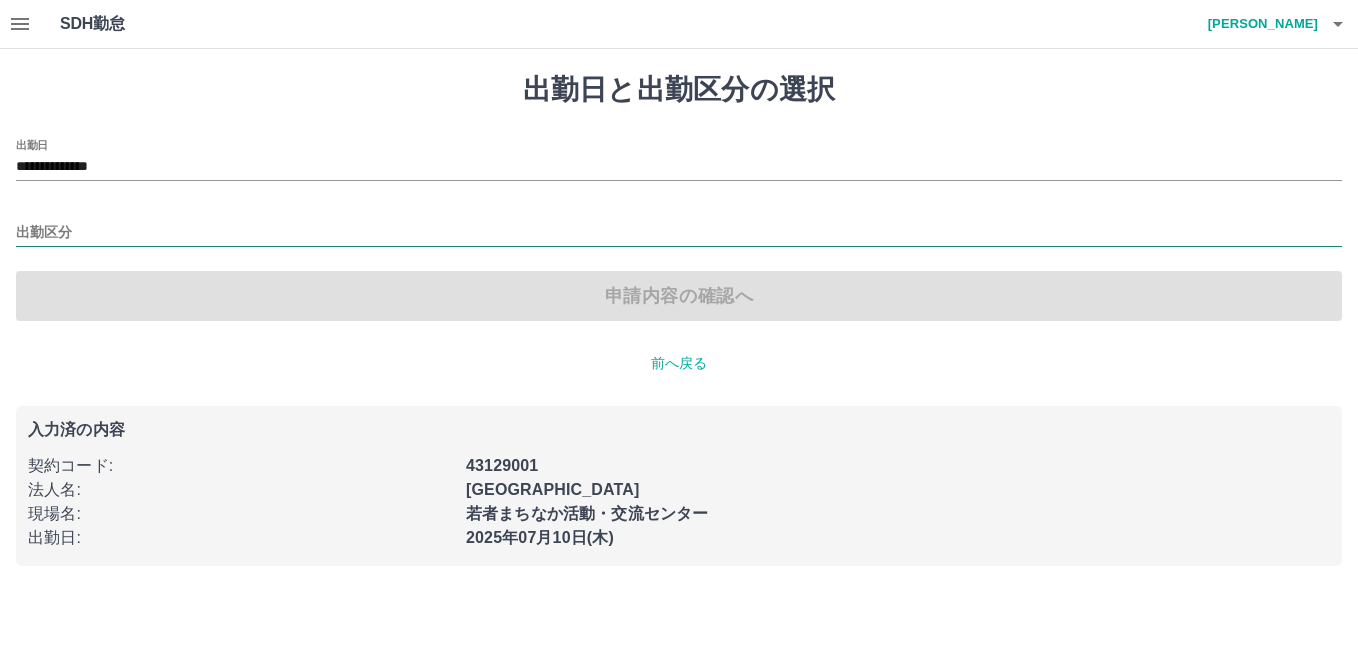 click on "出勤区分" at bounding box center [679, 233] 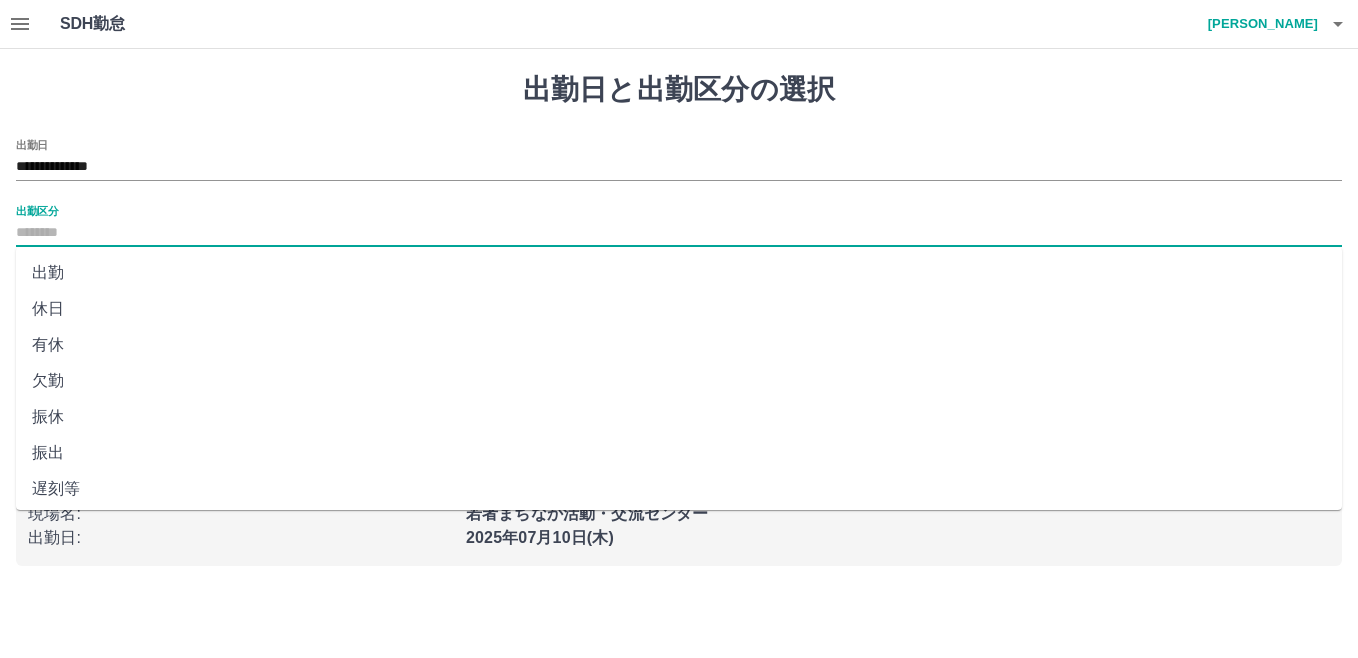 click on "出勤" at bounding box center (679, 273) 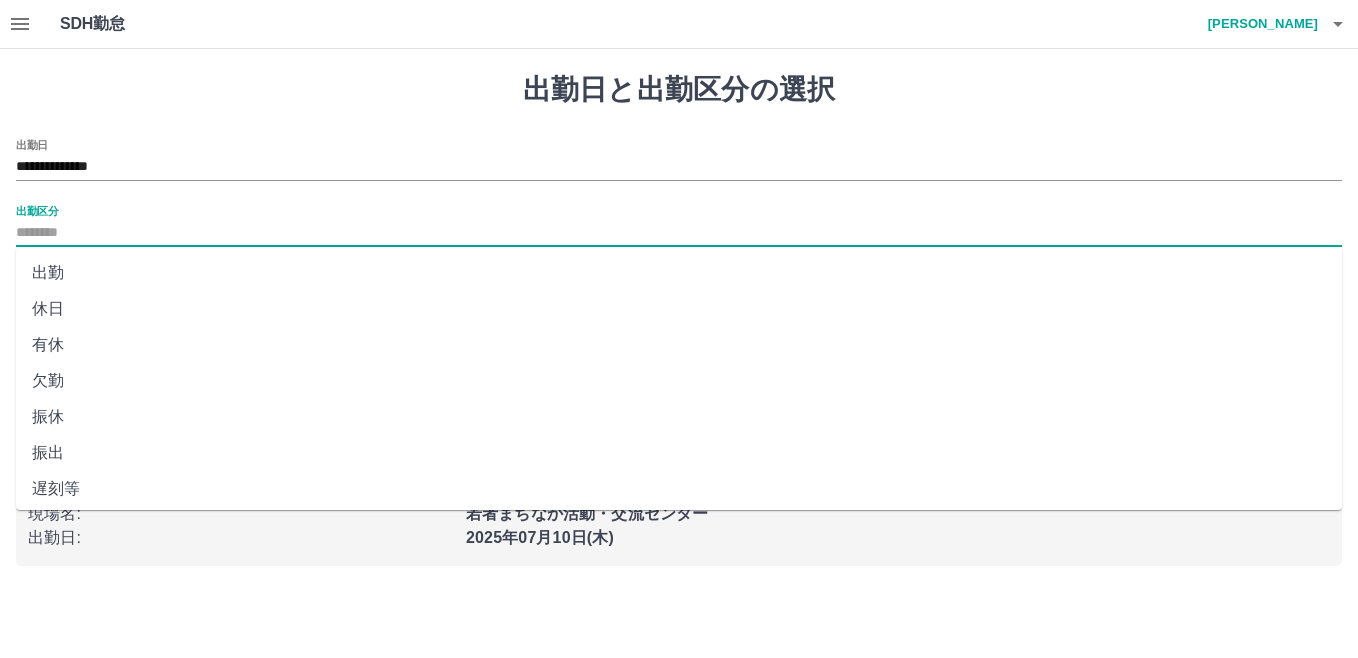 type on "**" 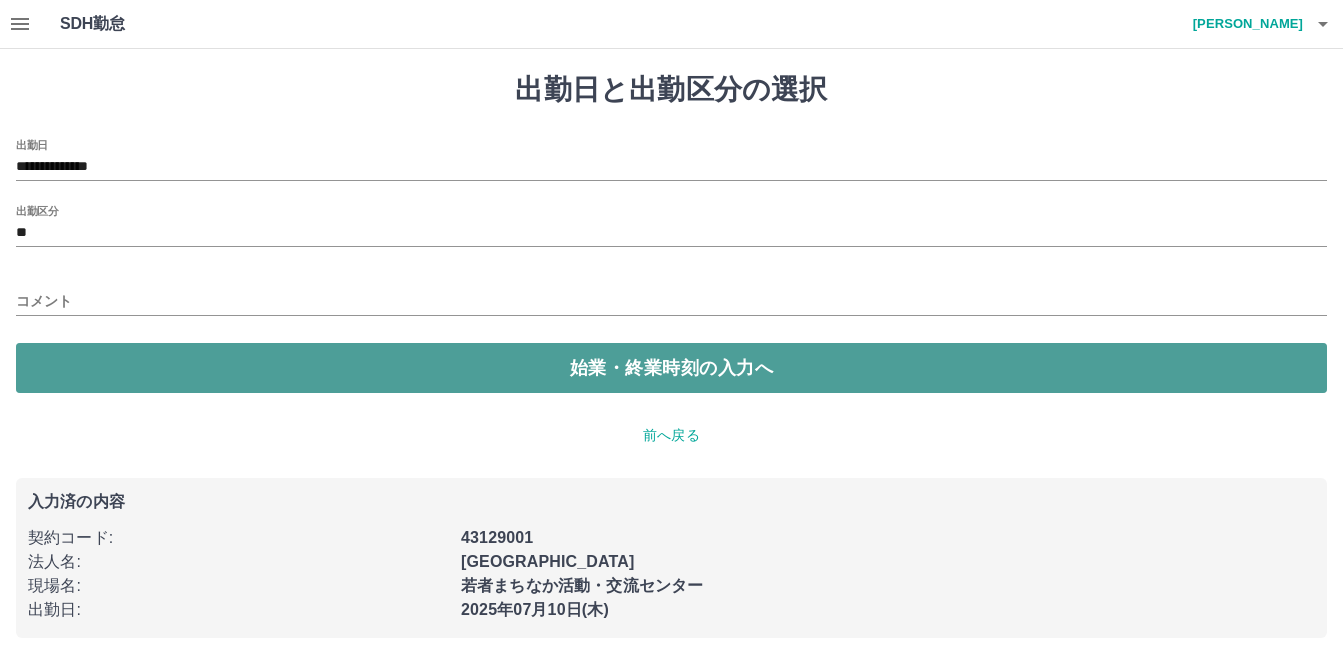 click on "始業・終業時刻の入力へ" at bounding box center (671, 368) 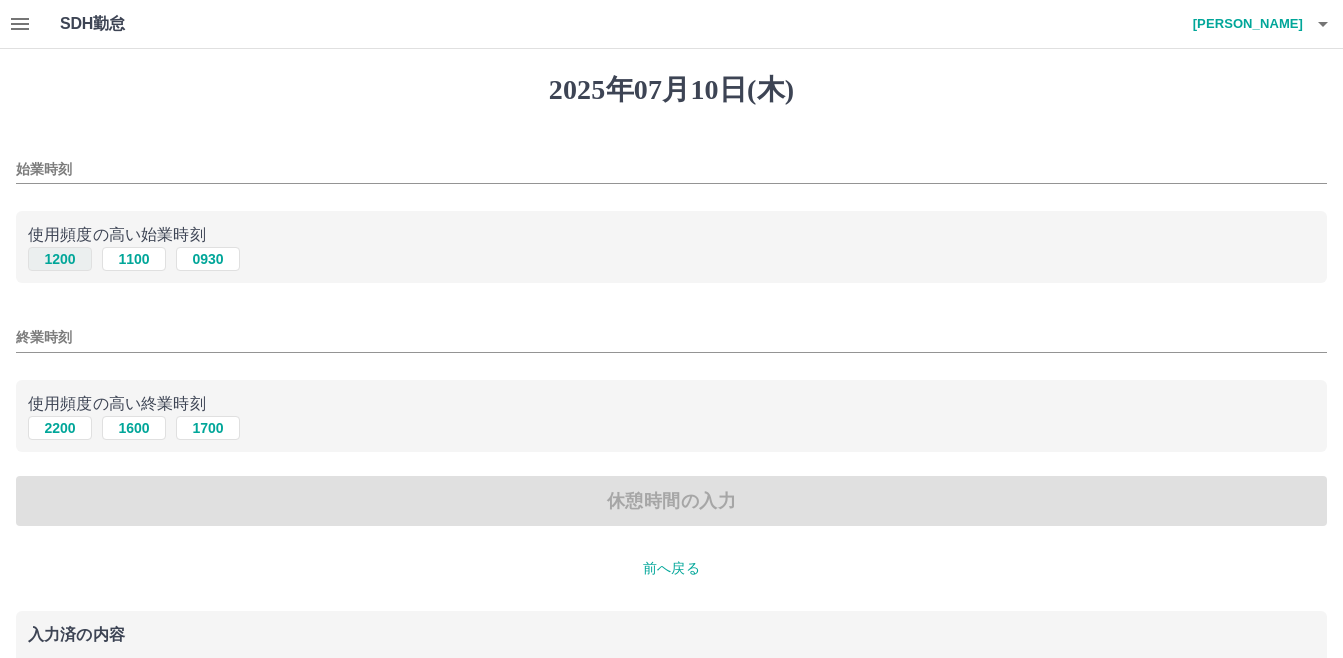 click on "1200" at bounding box center [60, 259] 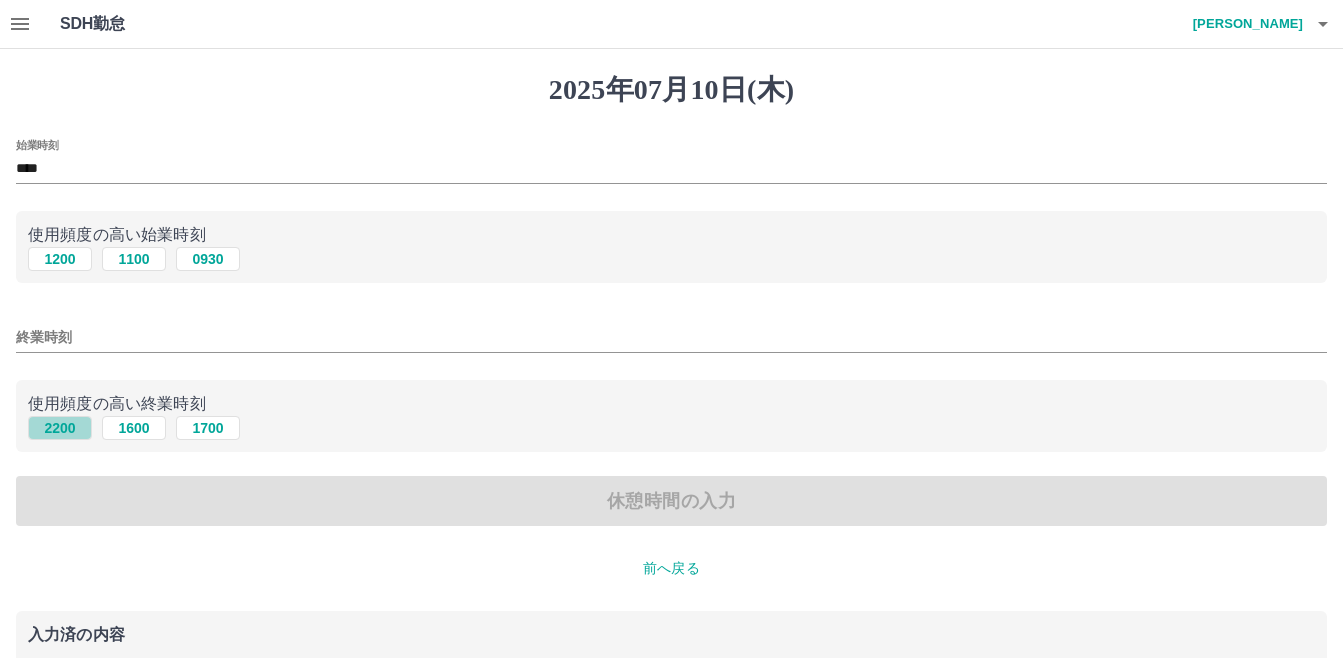 click on "2200" at bounding box center (60, 428) 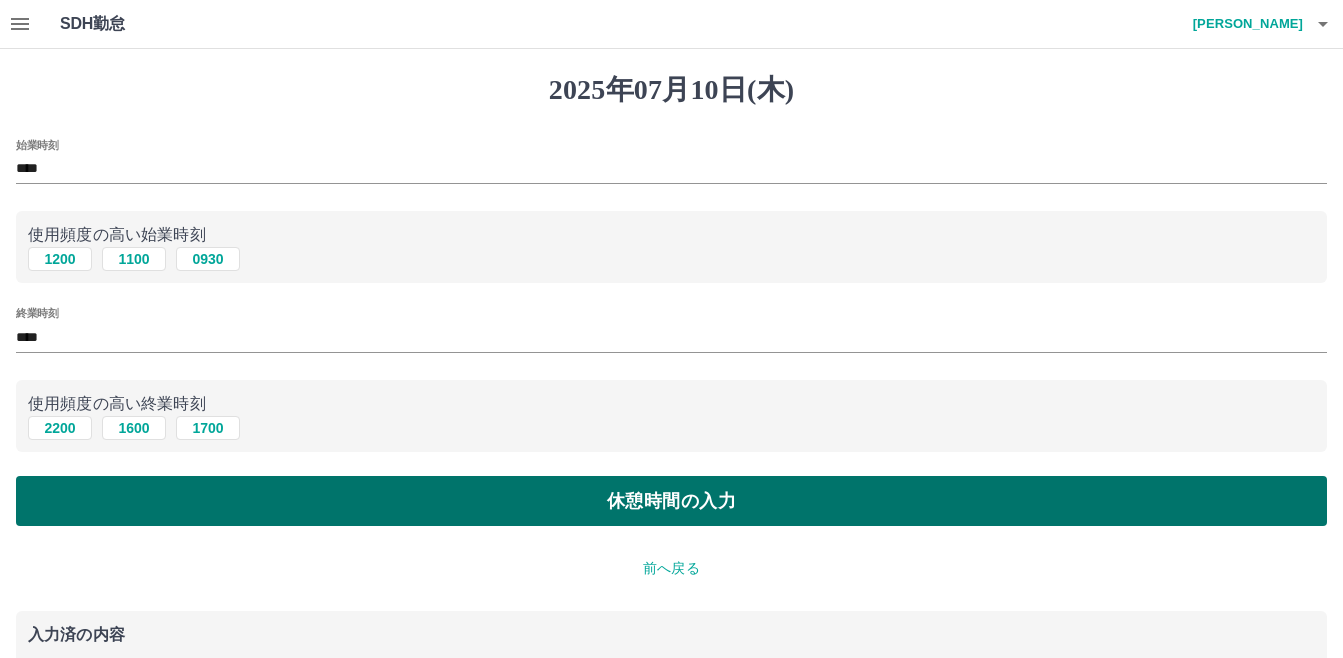 click on "休憩時間の入力" at bounding box center [671, 501] 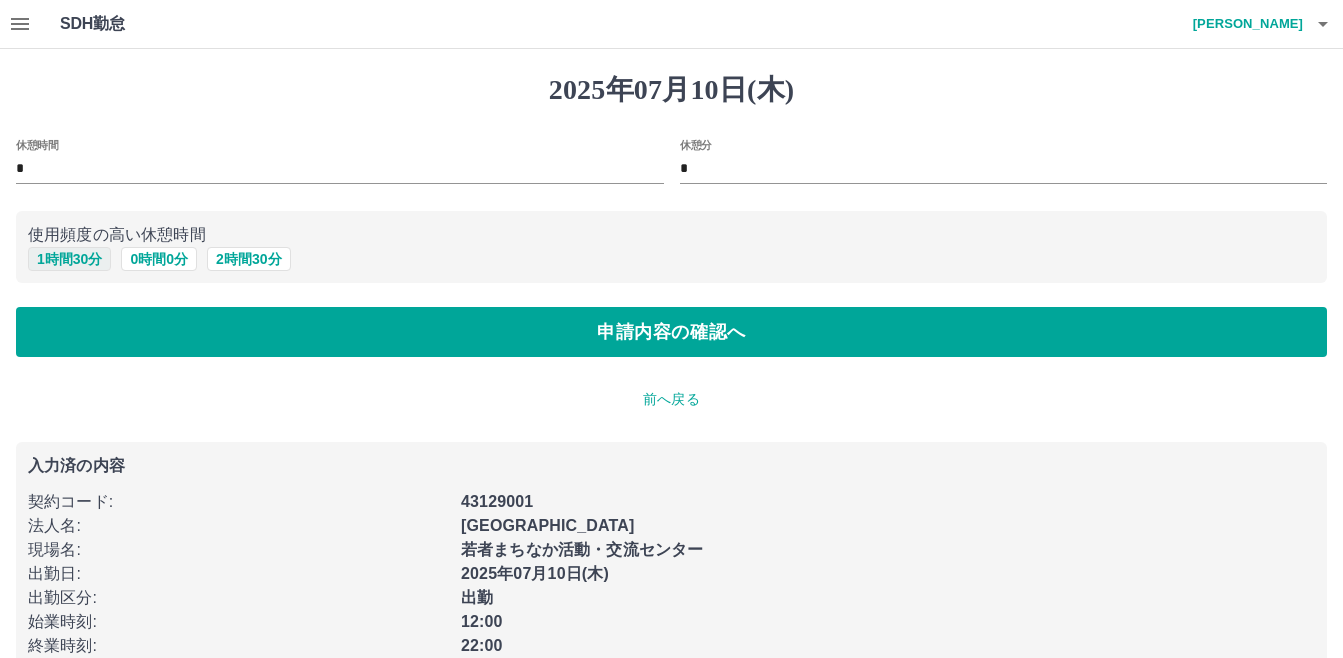 click on "1 時間 30 分" at bounding box center (69, 259) 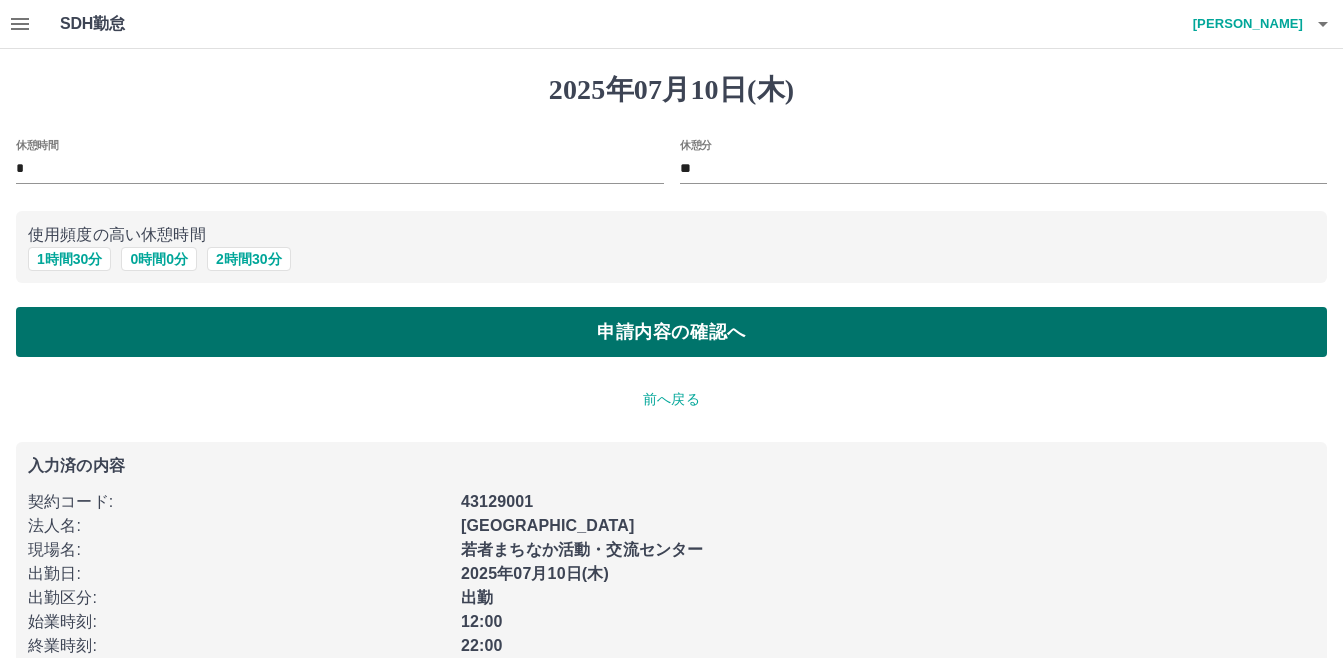 click on "申請内容の確認へ" at bounding box center [671, 332] 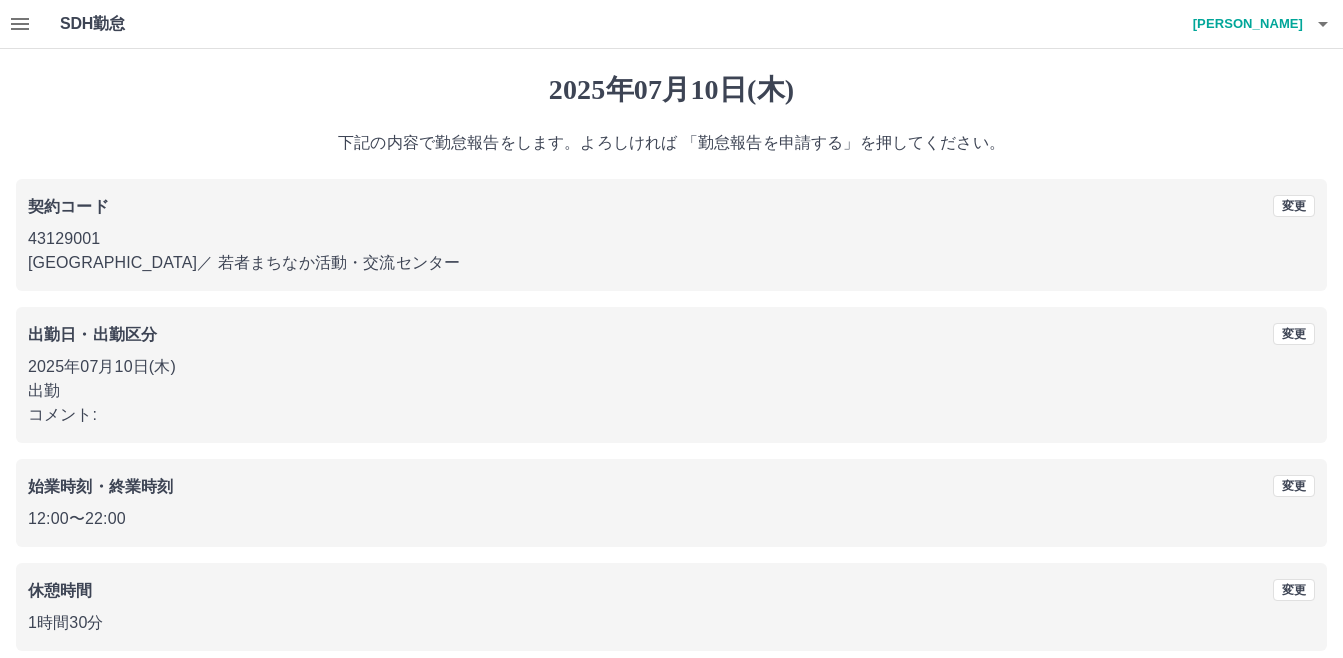 scroll, scrollTop: 91, scrollLeft: 0, axis: vertical 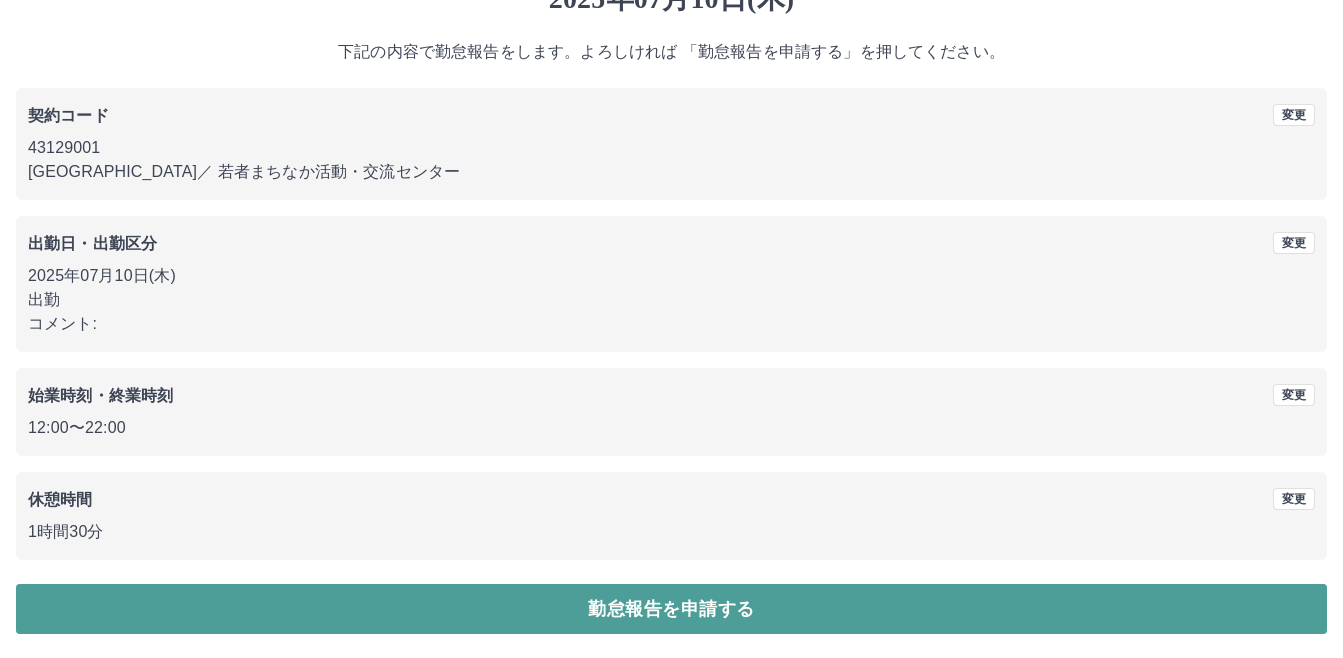 click on "勤怠報告を申請する" at bounding box center (671, 609) 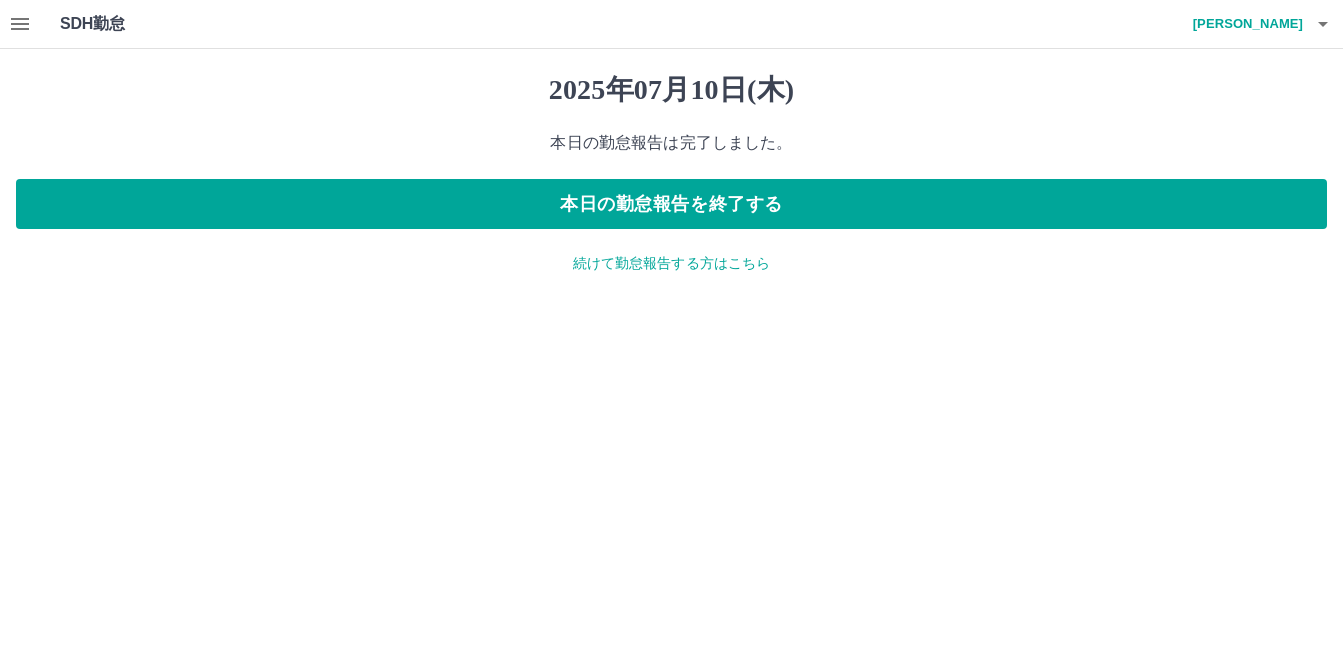 scroll, scrollTop: 0, scrollLeft: 0, axis: both 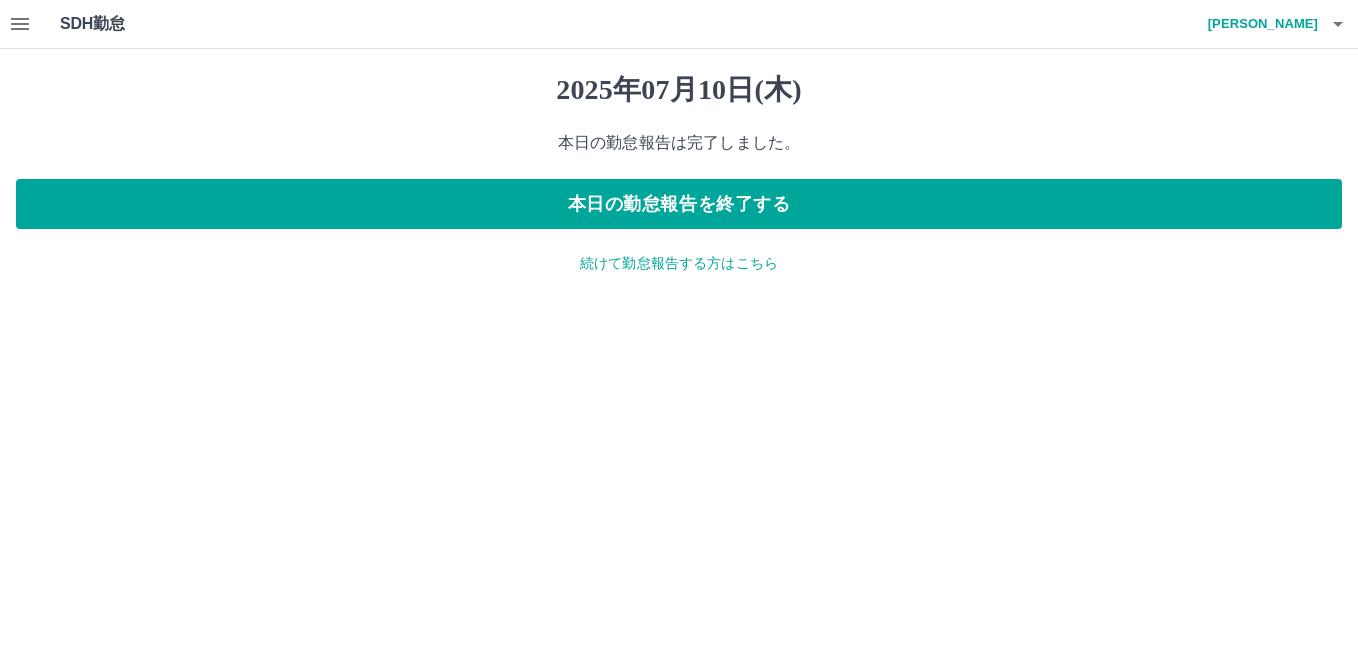 click on "続けて勤怠報告する方はこちら" at bounding box center (679, 263) 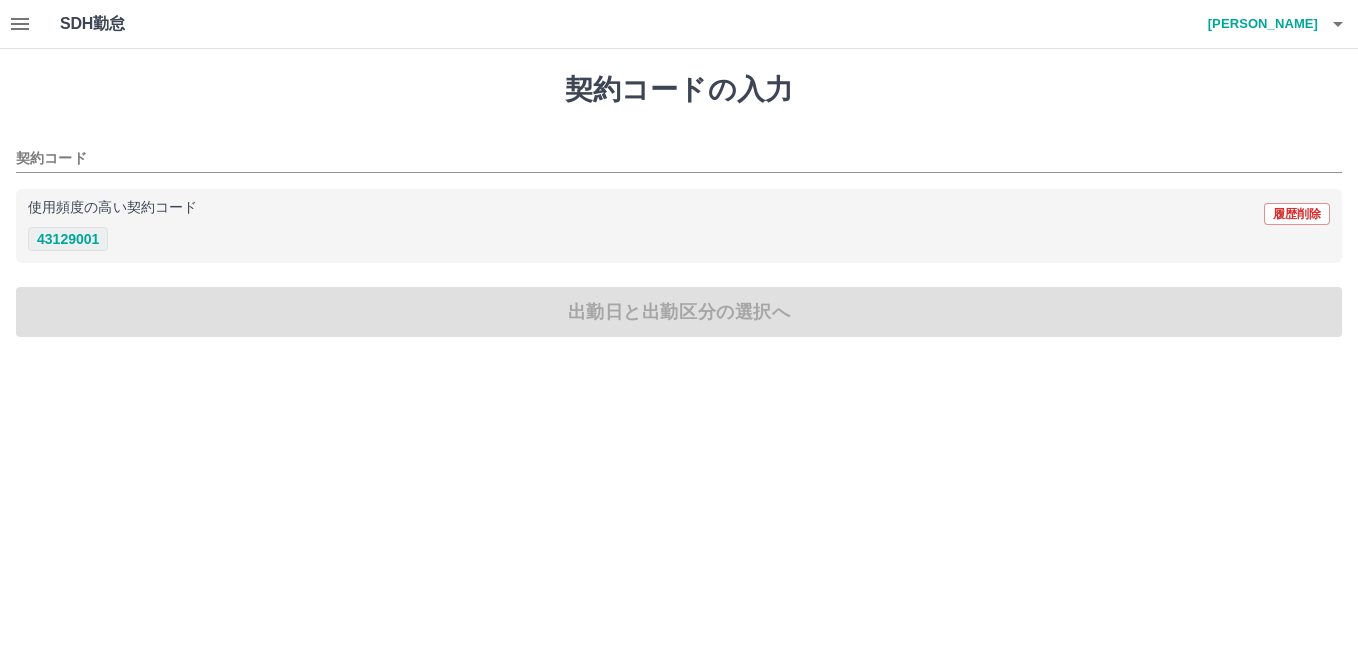 click on "43129001" at bounding box center [68, 239] 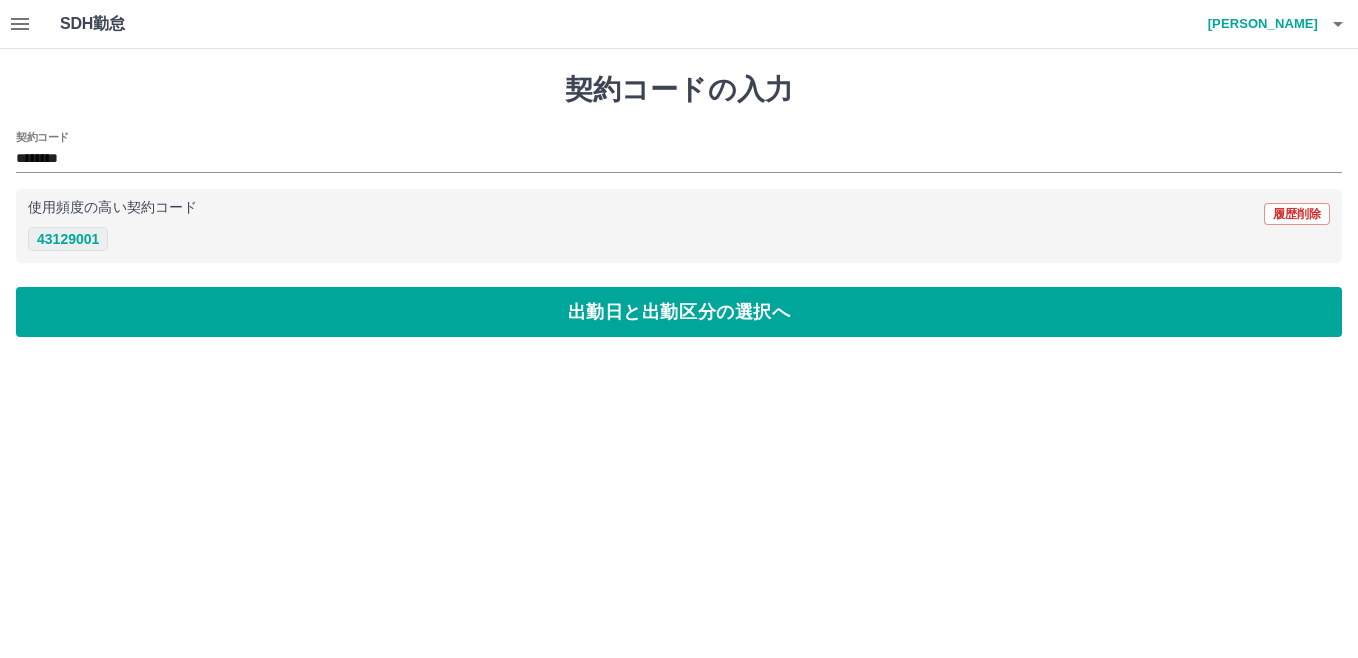 type on "********" 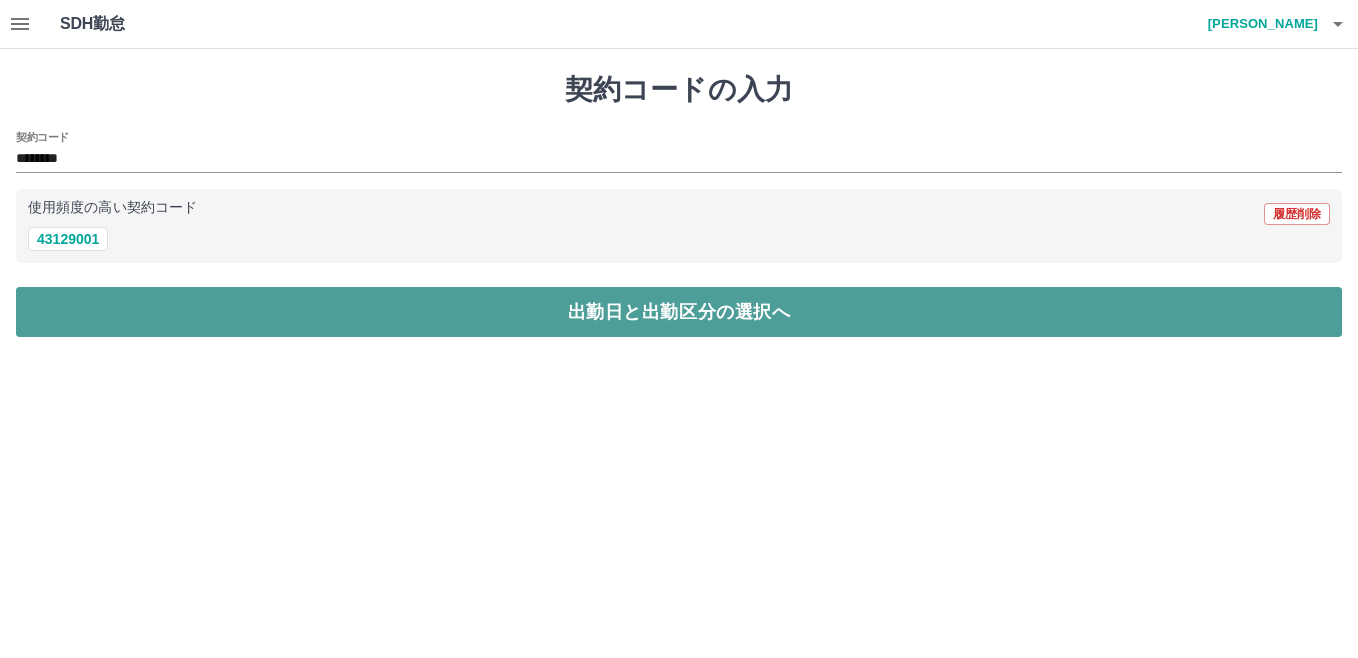 click on "出勤日と出勤区分の選択へ" at bounding box center [679, 312] 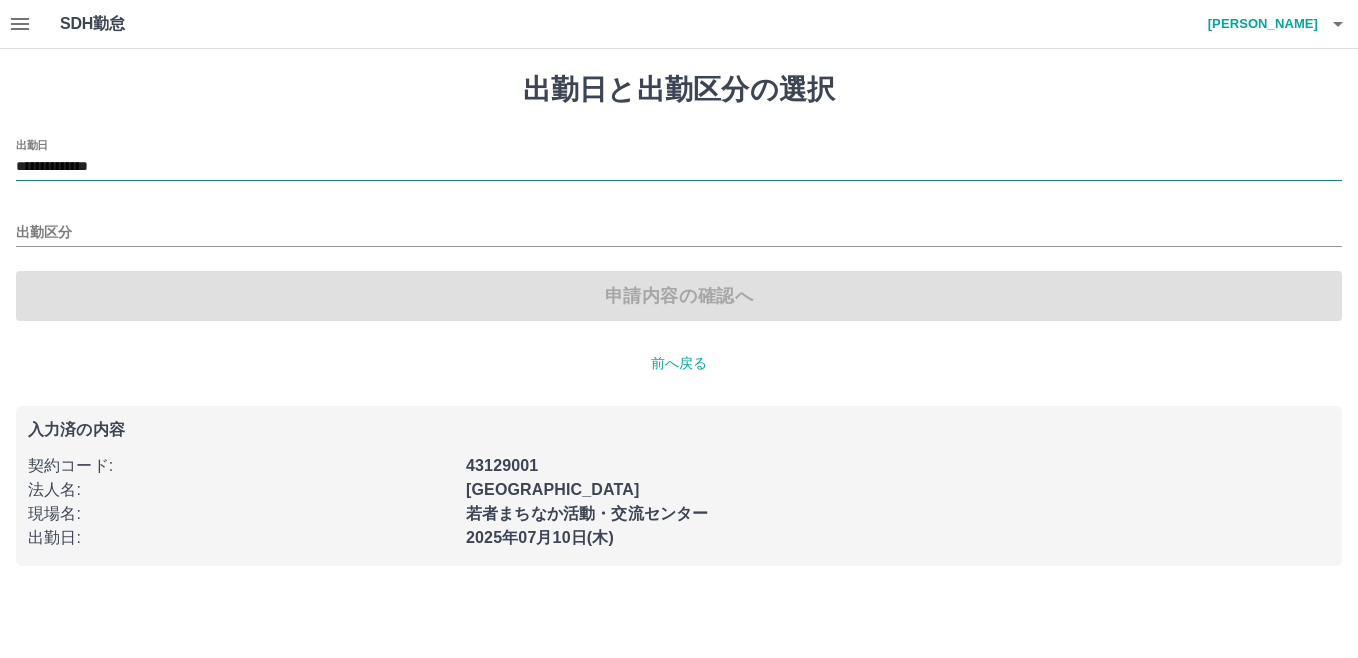 click on "**********" at bounding box center [679, 167] 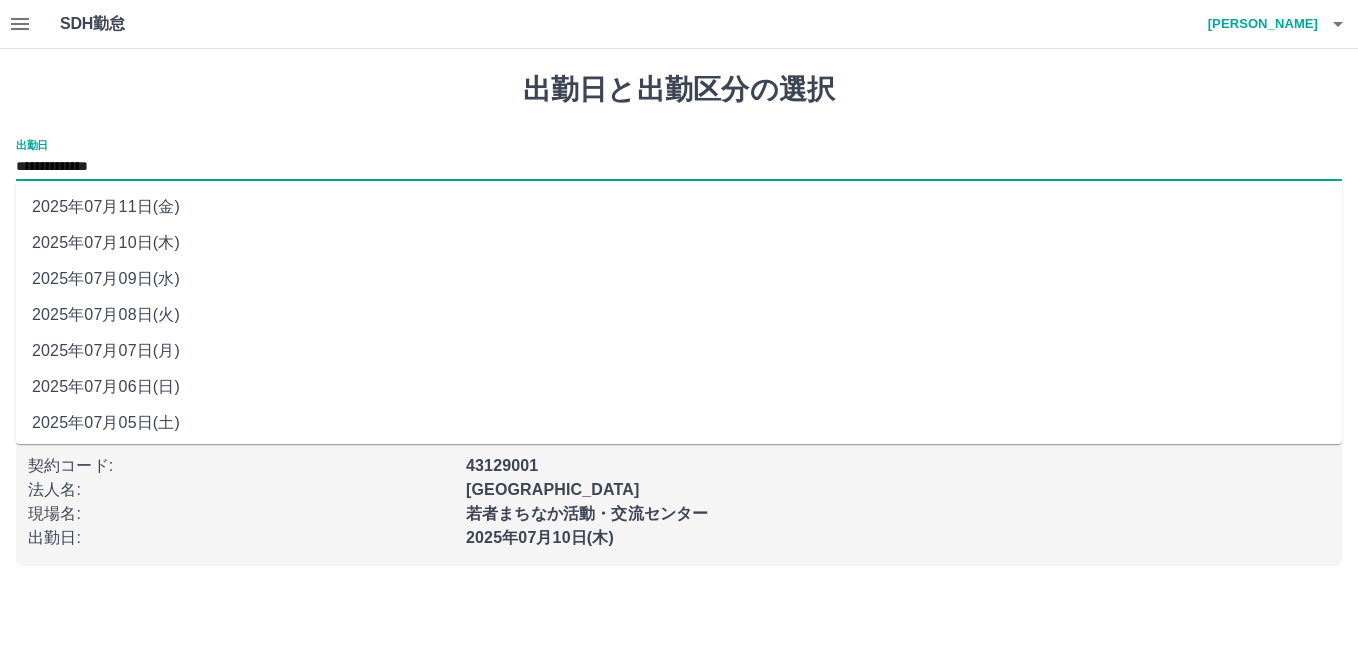 drag, startPoint x: 176, startPoint y: 167, endPoint x: 143, endPoint y: 206, distance: 51.088158 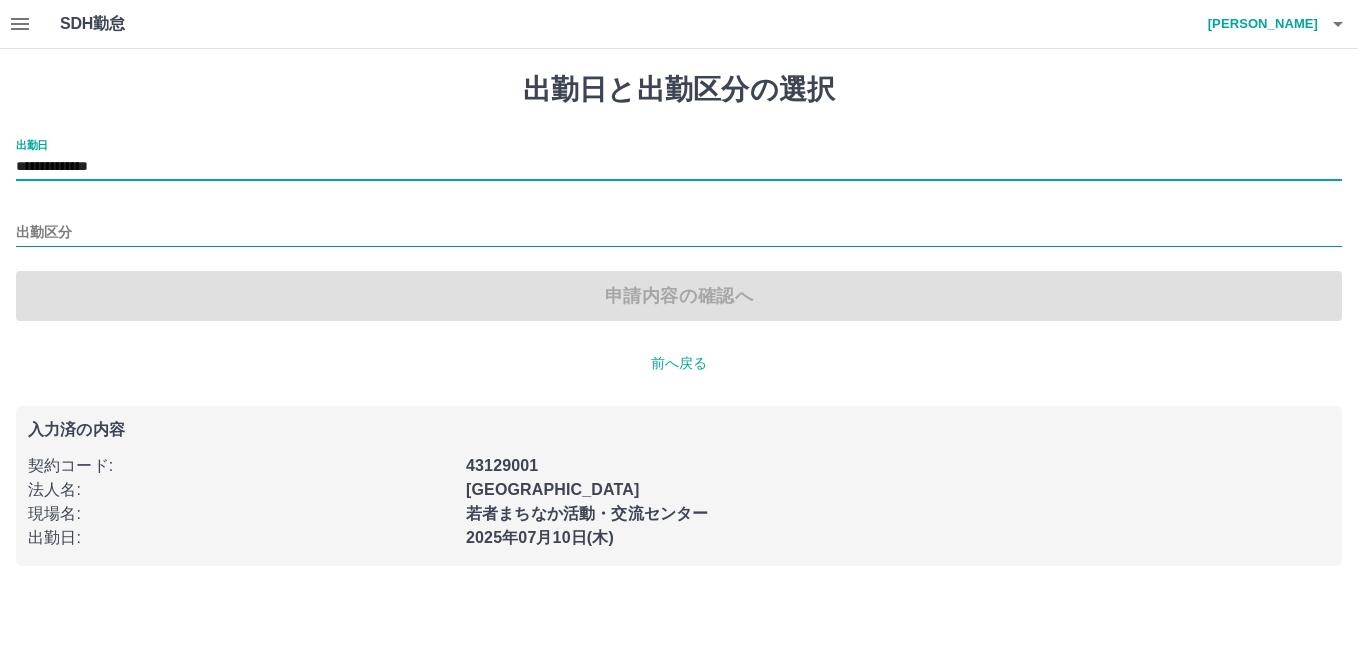 click on "出勤区分" at bounding box center (679, 233) 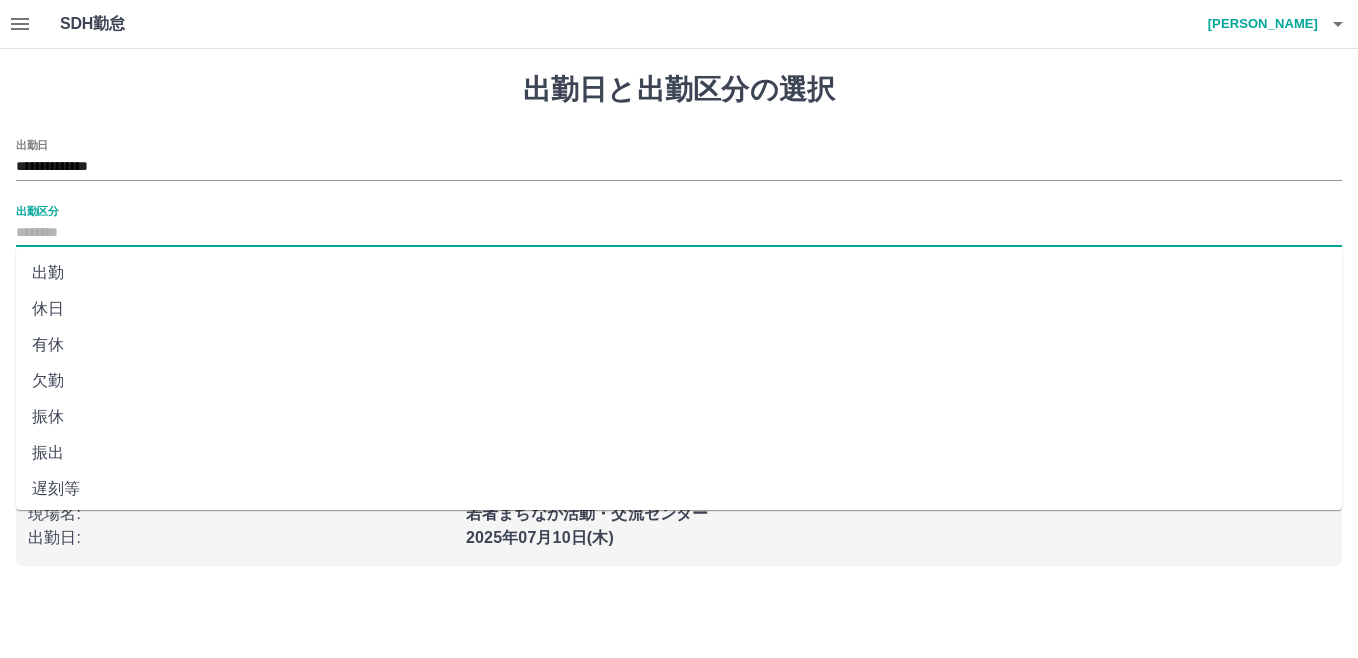 click on "出勤" at bounding box center (679, 273) 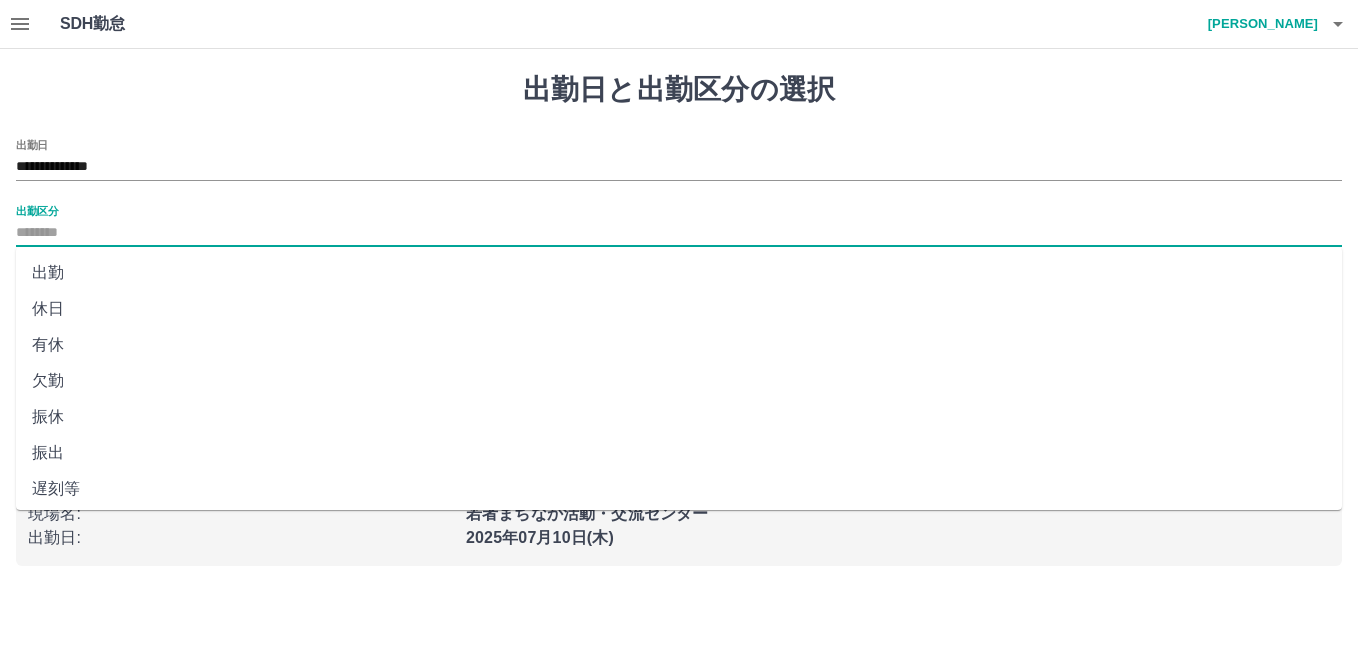 type on "**" 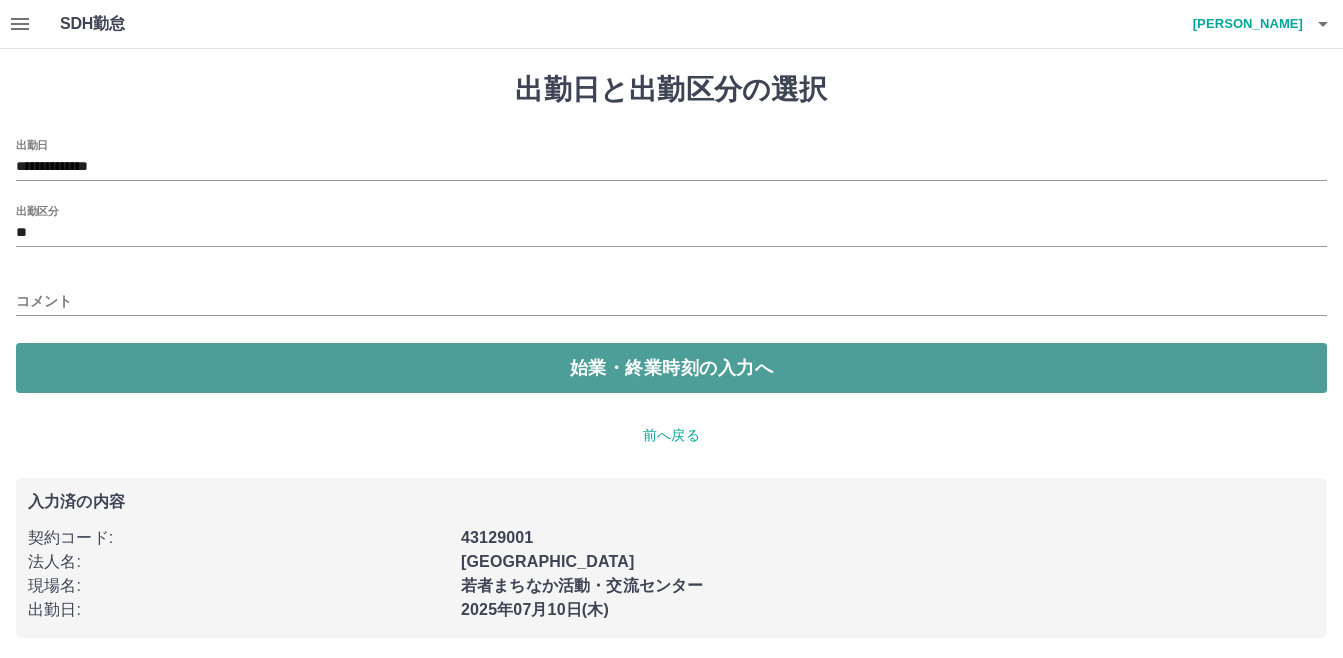 click on "始業・終業時刻の入力へ" at bounding box center [671, 368] 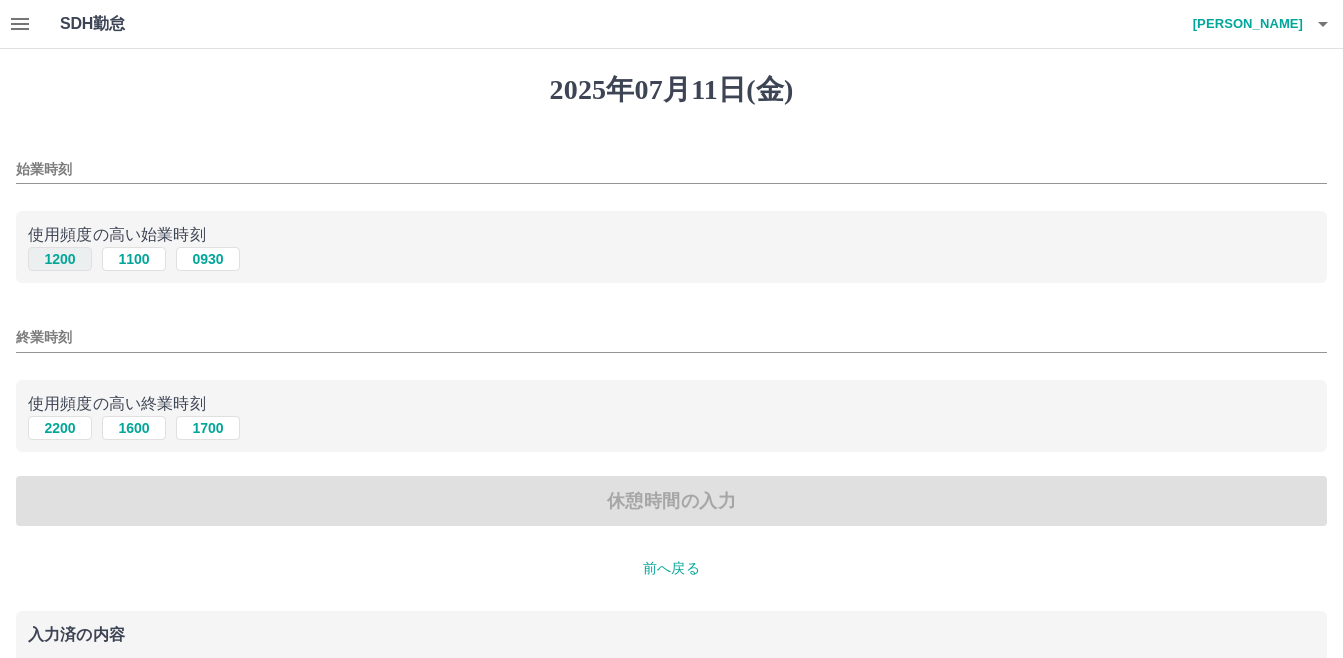click on "1200" at bounding box center [60, 259] 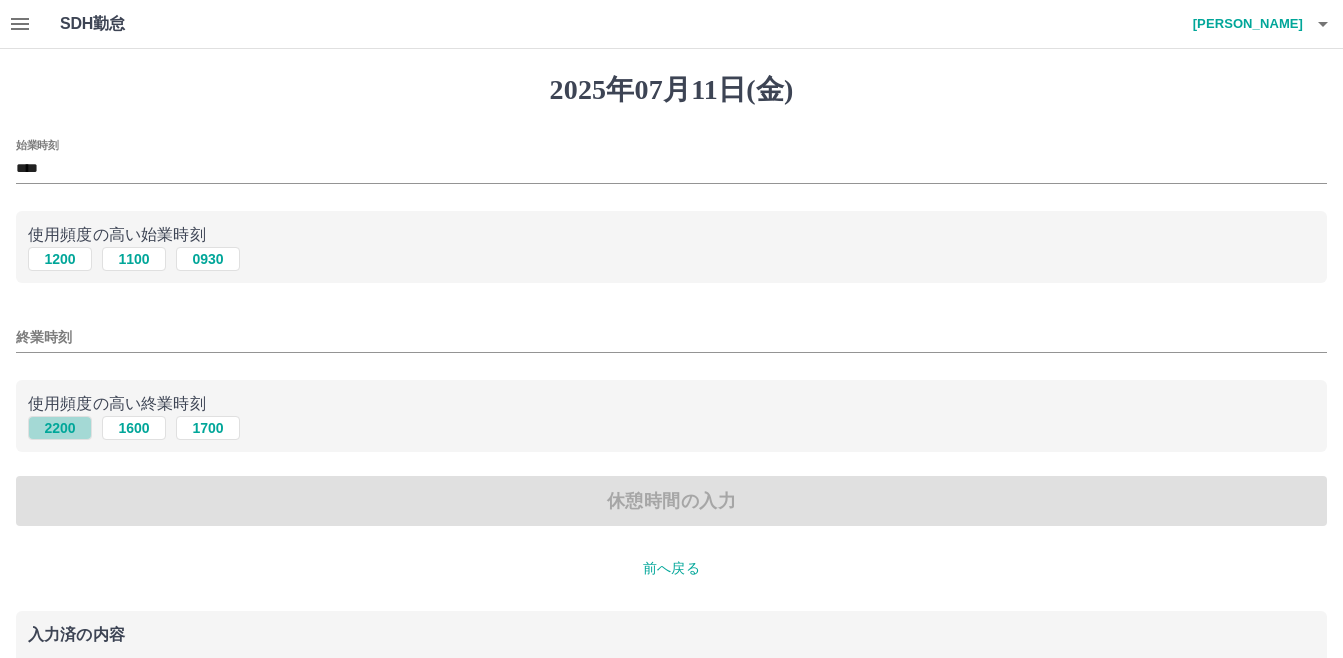 click on "2200" at bounding box center (60, 428) 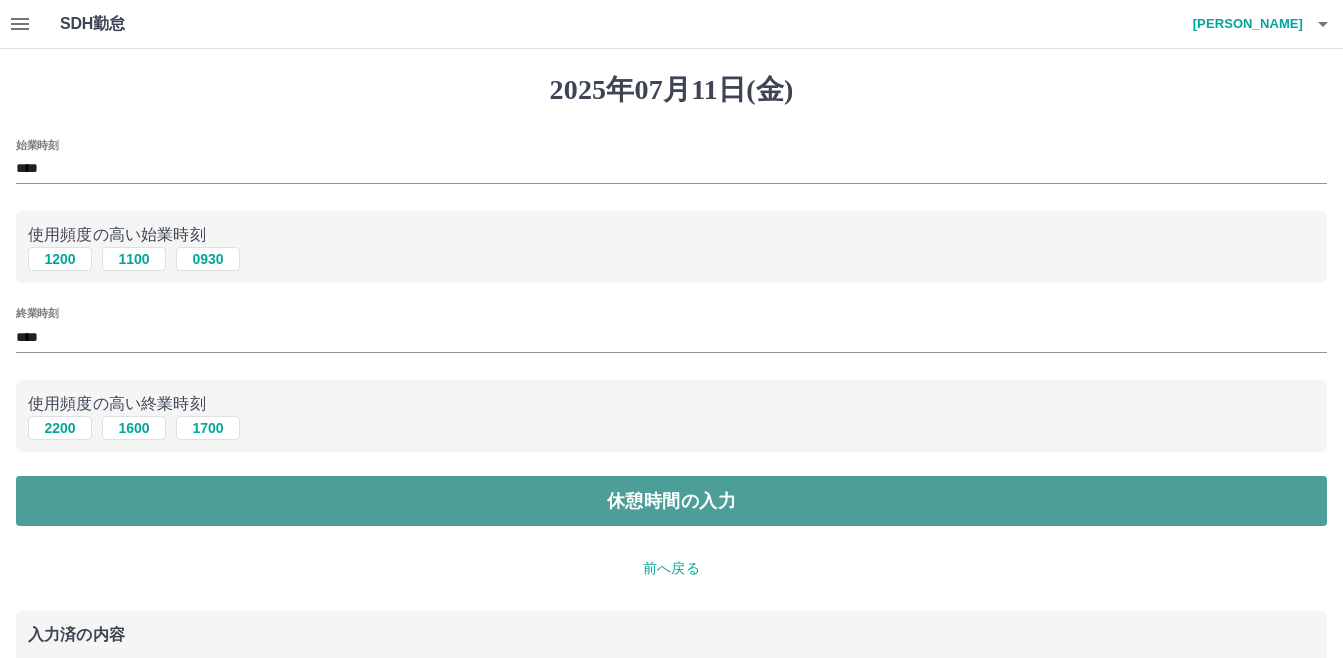 click on "休憩時間の入力" at bounding box center [671, 501] 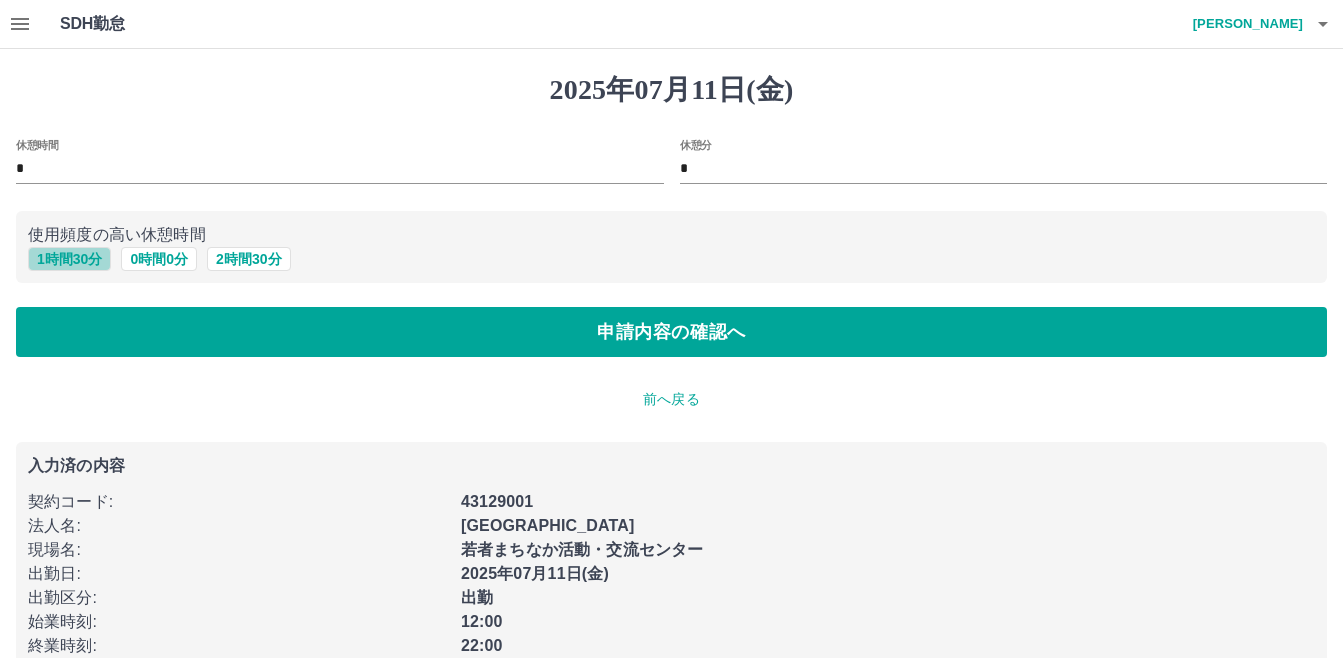 click on "1 時間 30 分" at bounding box center [69, 259] 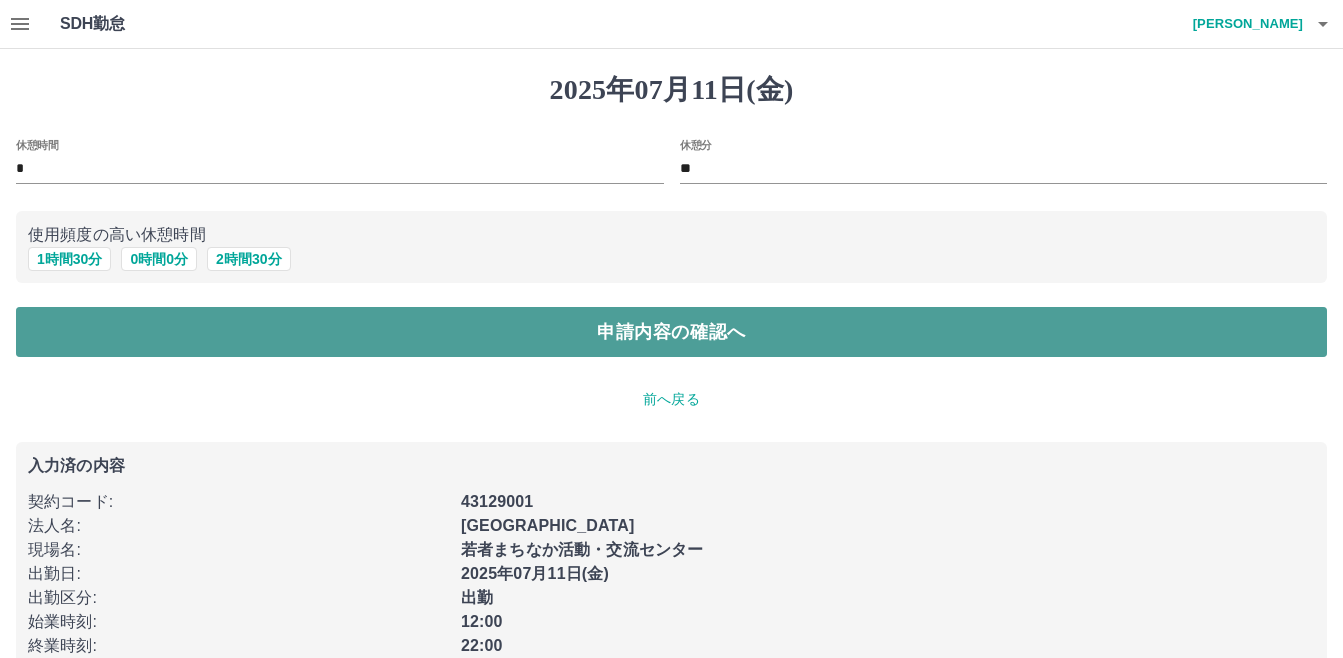click on "申請内容の確認へ" at bounding box center (671, 332) 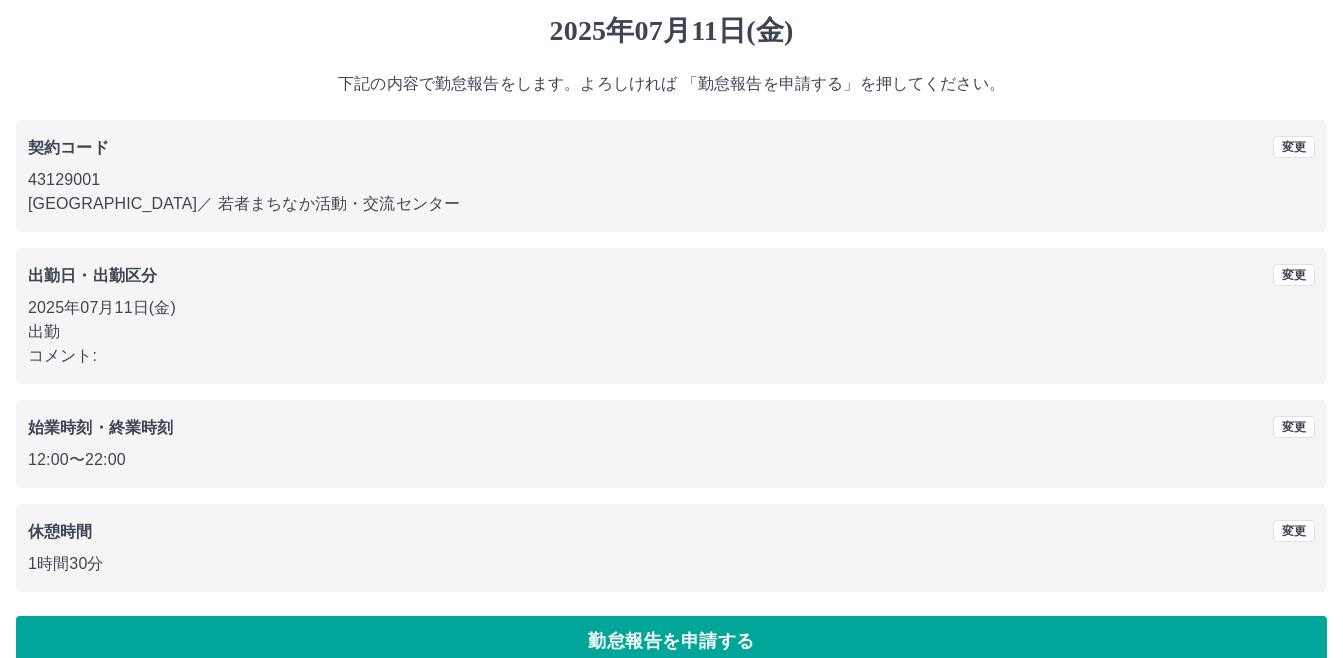 scroll, scrollTop: 91, scrollLeft: 0, axis: vertical 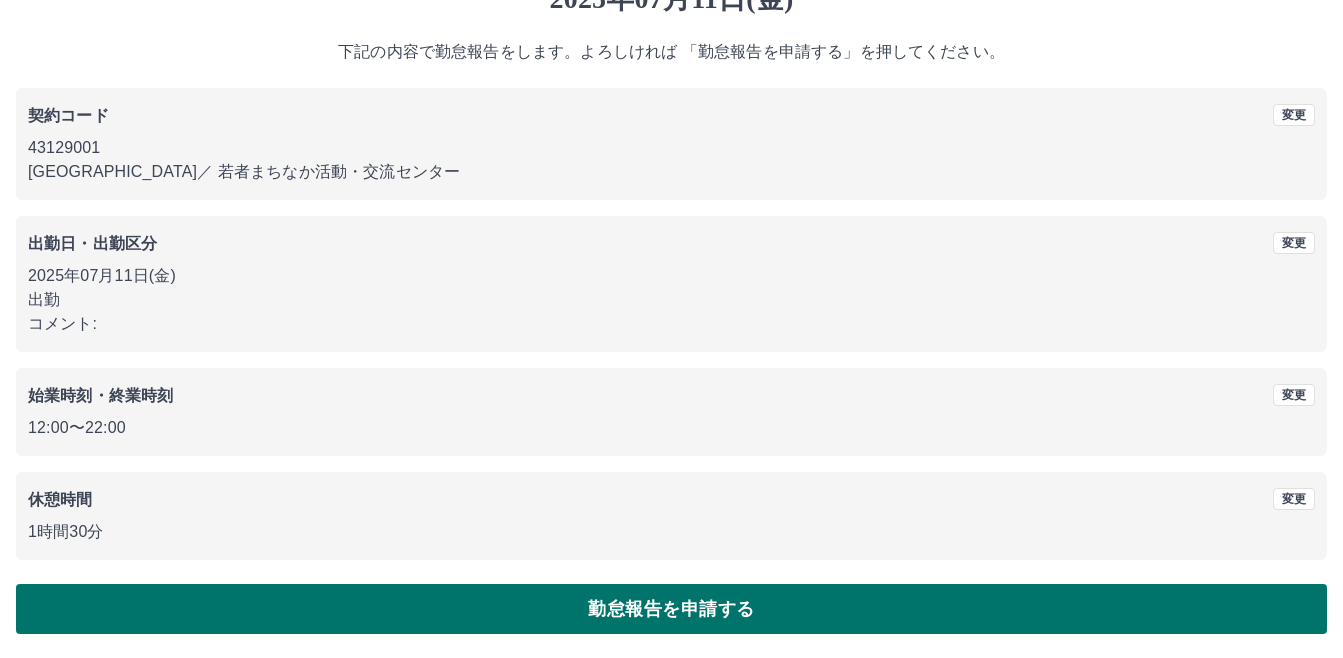 click on "勤怠報告を申請する" at bounding box center [671, 609] 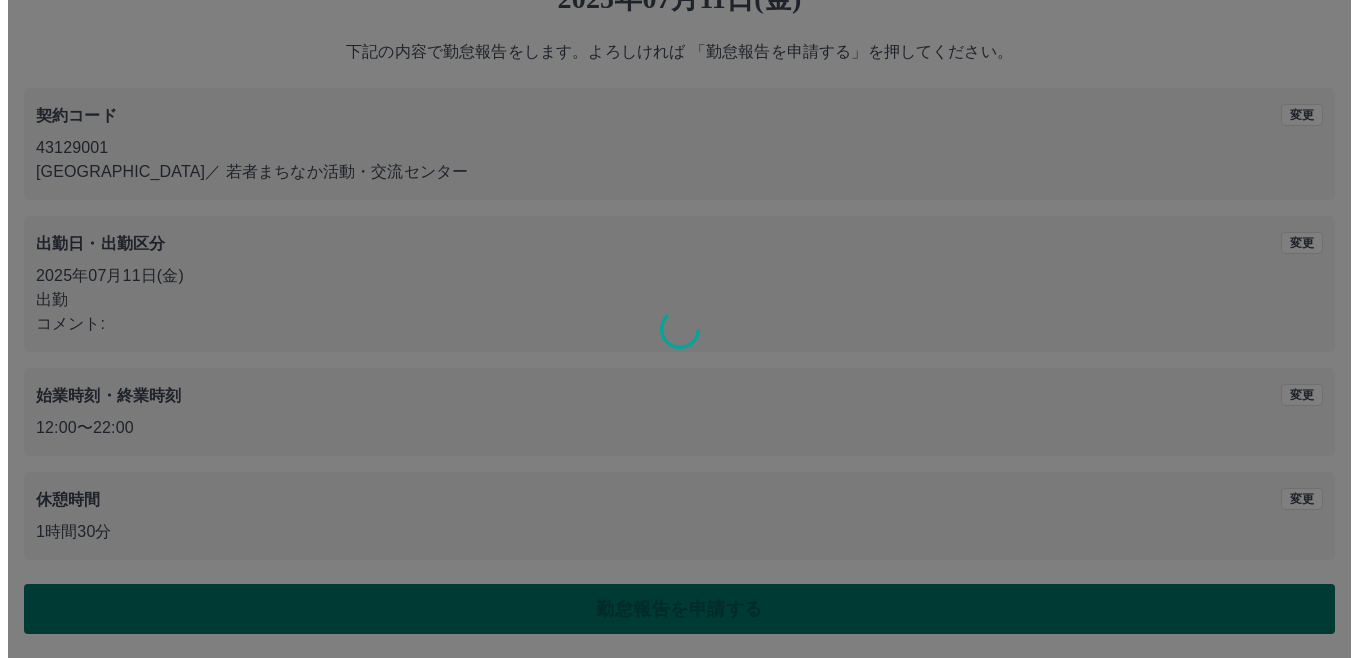 scroll, scrollTop: 0, scrollLeft: 0, axis: both 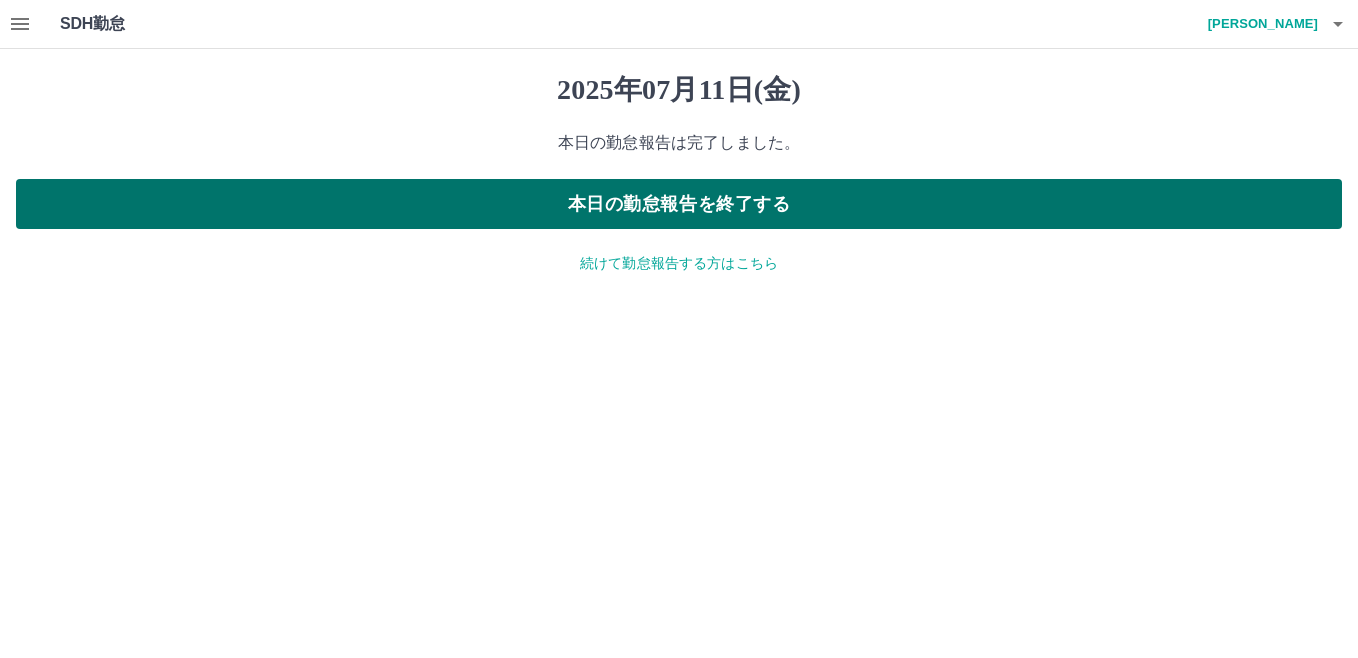 click on "本日の勤怠報告を終了する" at bounding box center [679, 204] 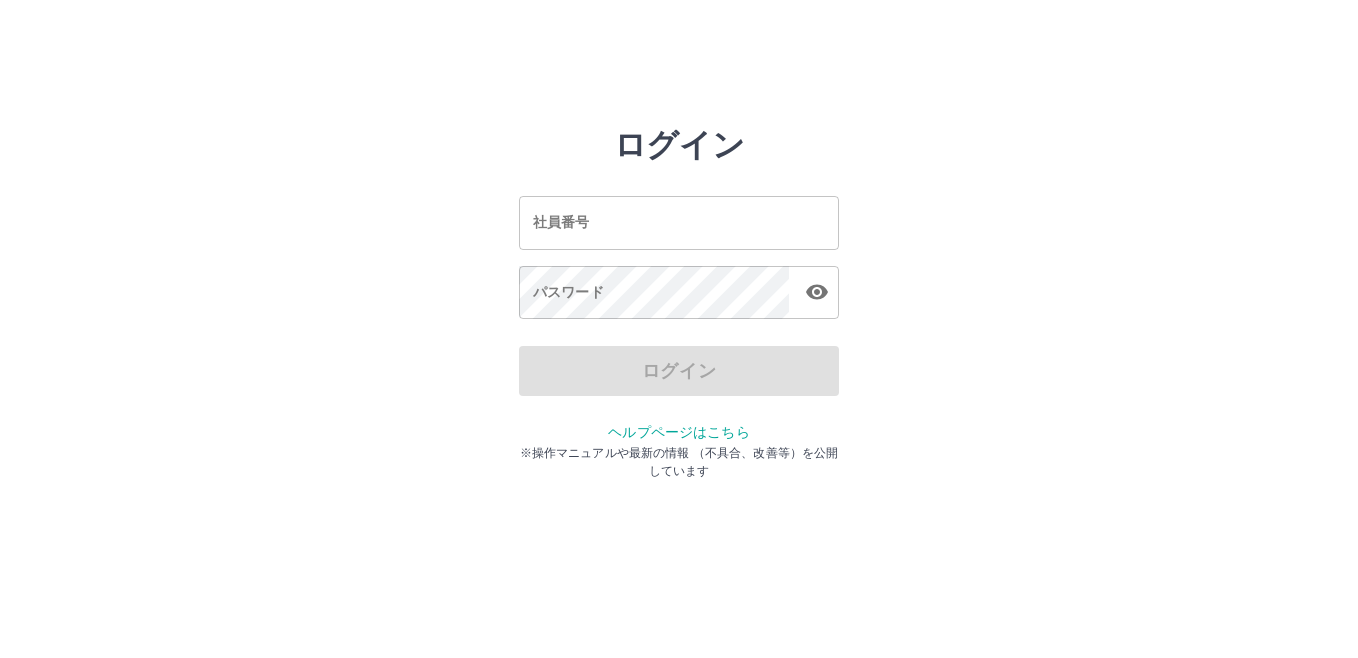 scroll, scrollTop: 0, scrollLeft: 0, axis: both 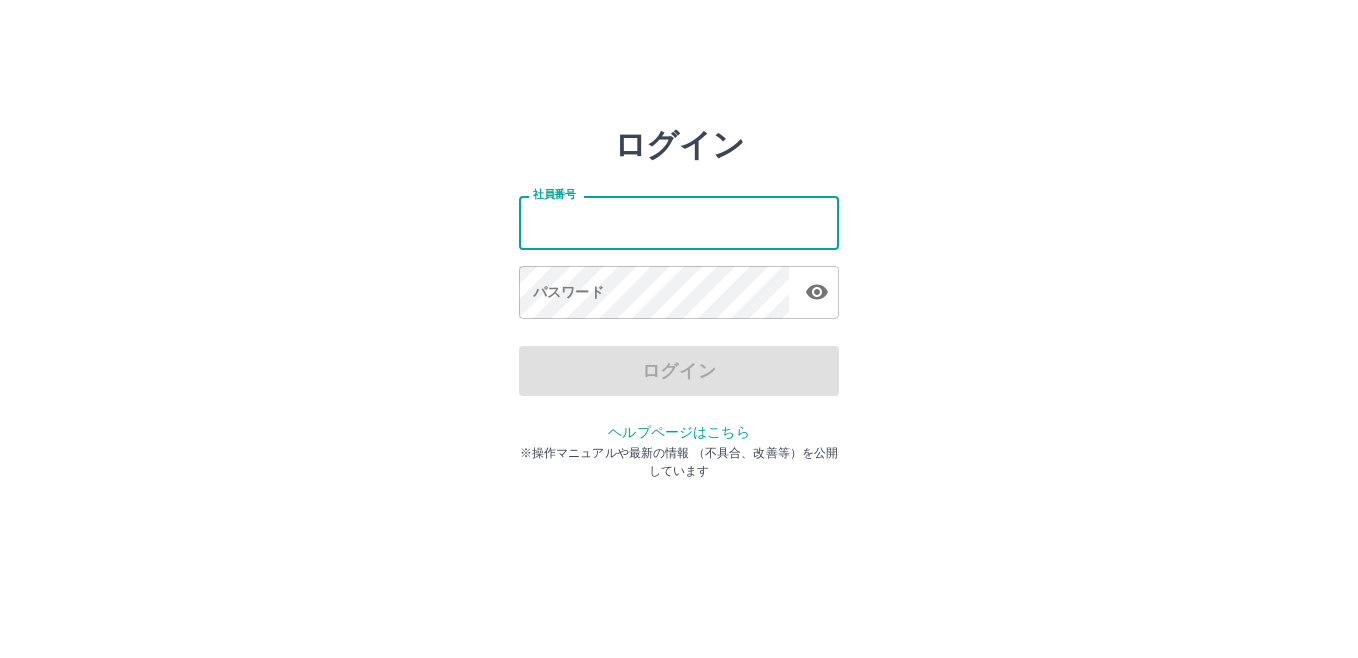 type on "*******" 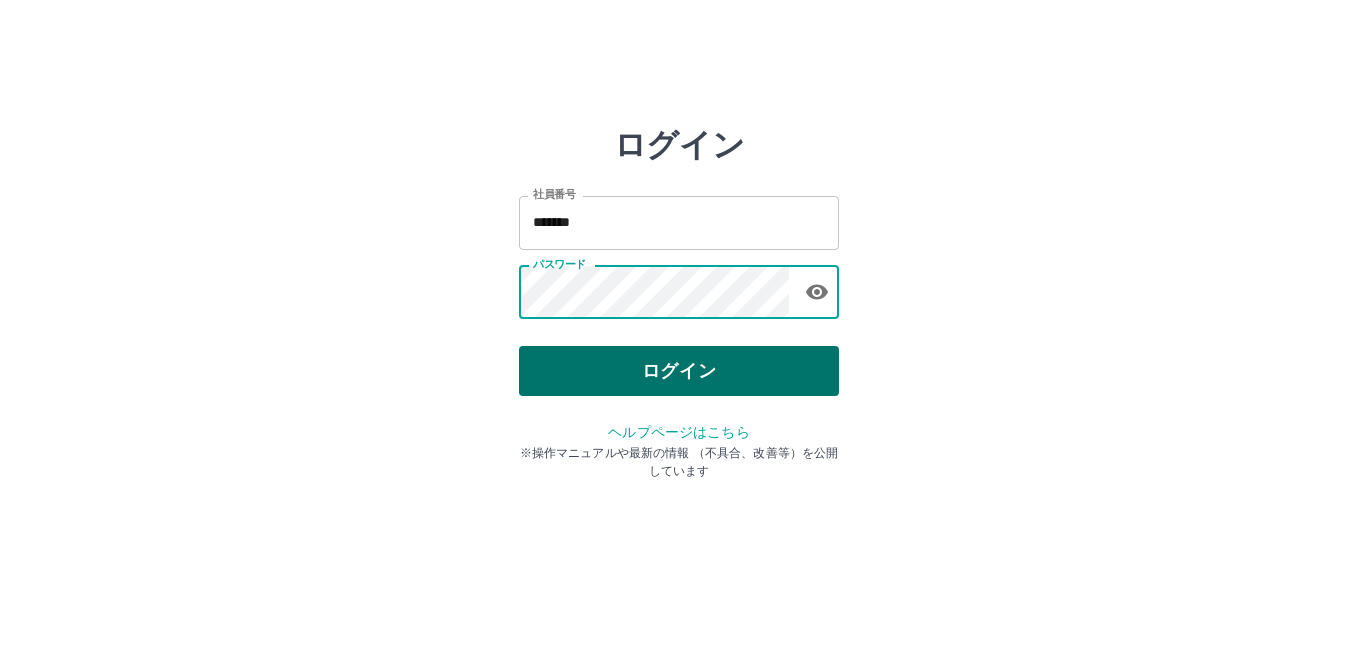 click on "ログイン" at bounding box center [679, 371] 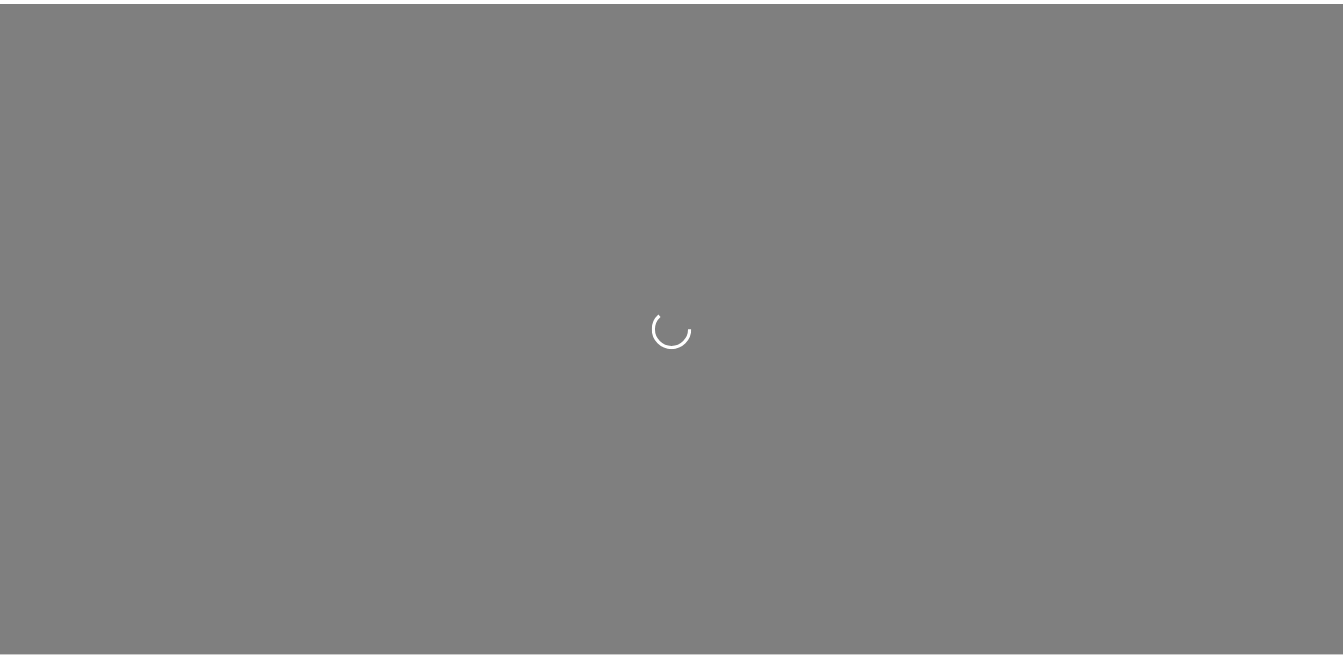 scroll, scrollTop: 0, scrollLeft: 0, axis: both 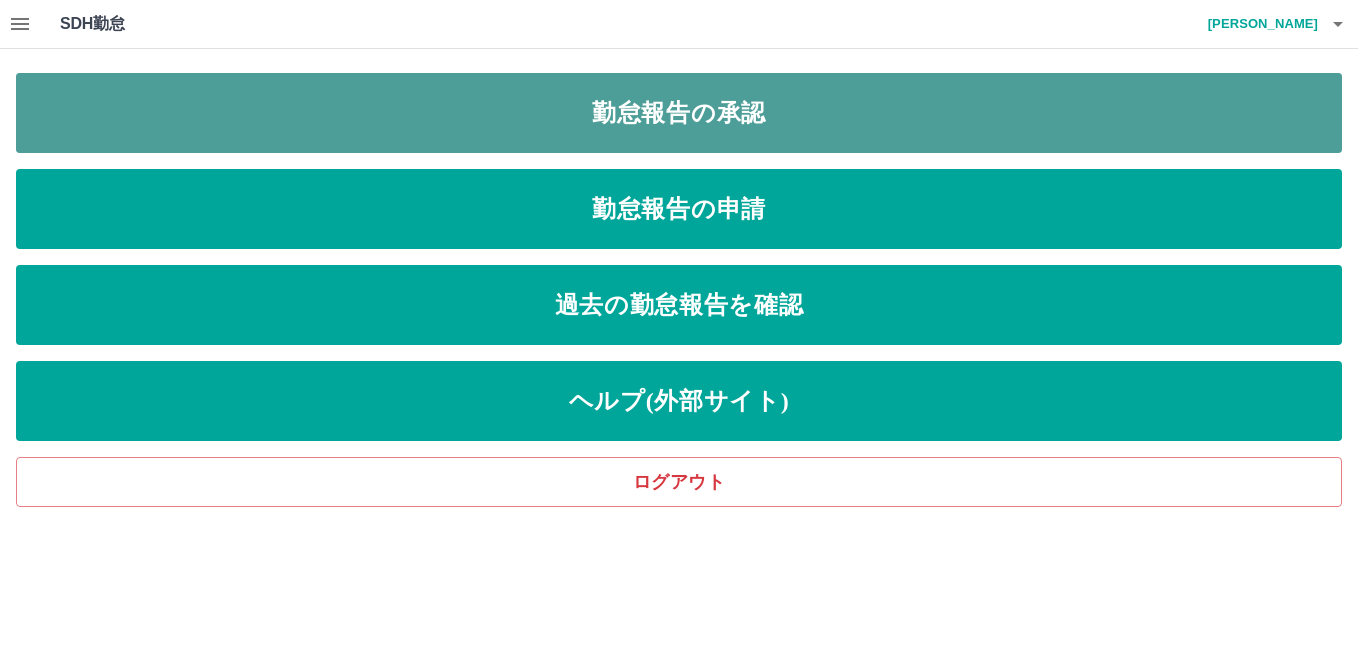 click on "勤怠報告の承認" at bounding box center (679, 113) 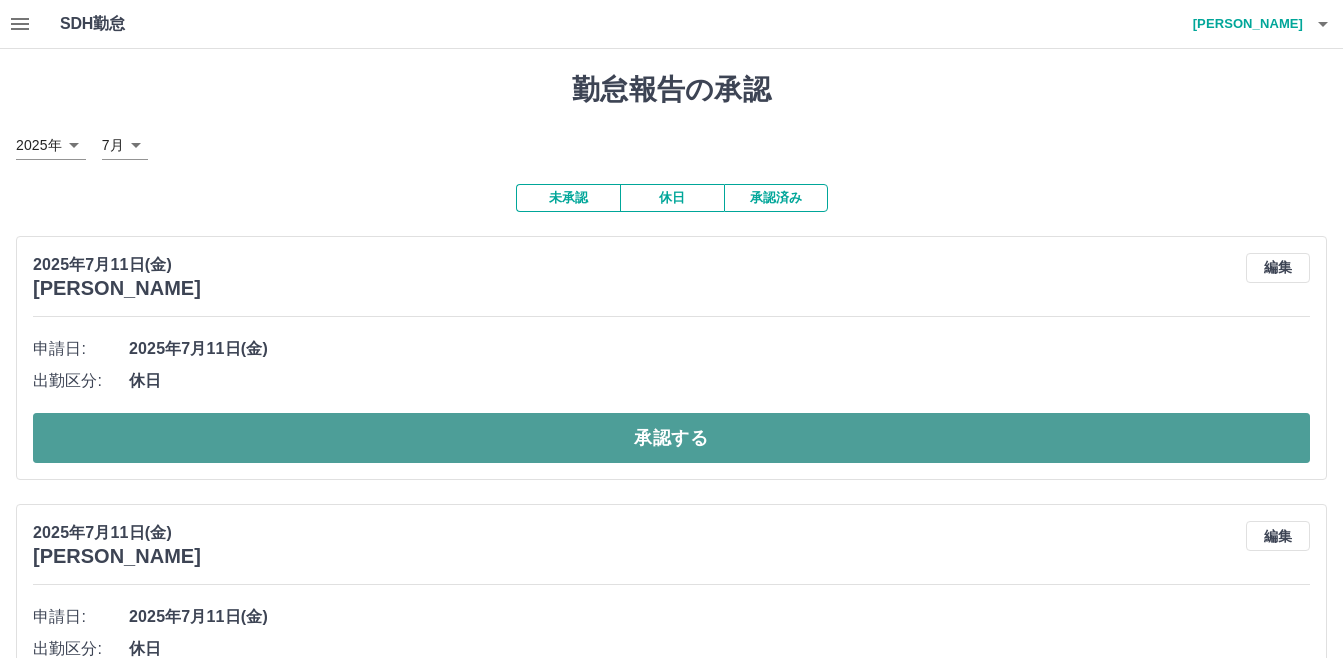 click on "承認する" at bounding box center (671, 438) 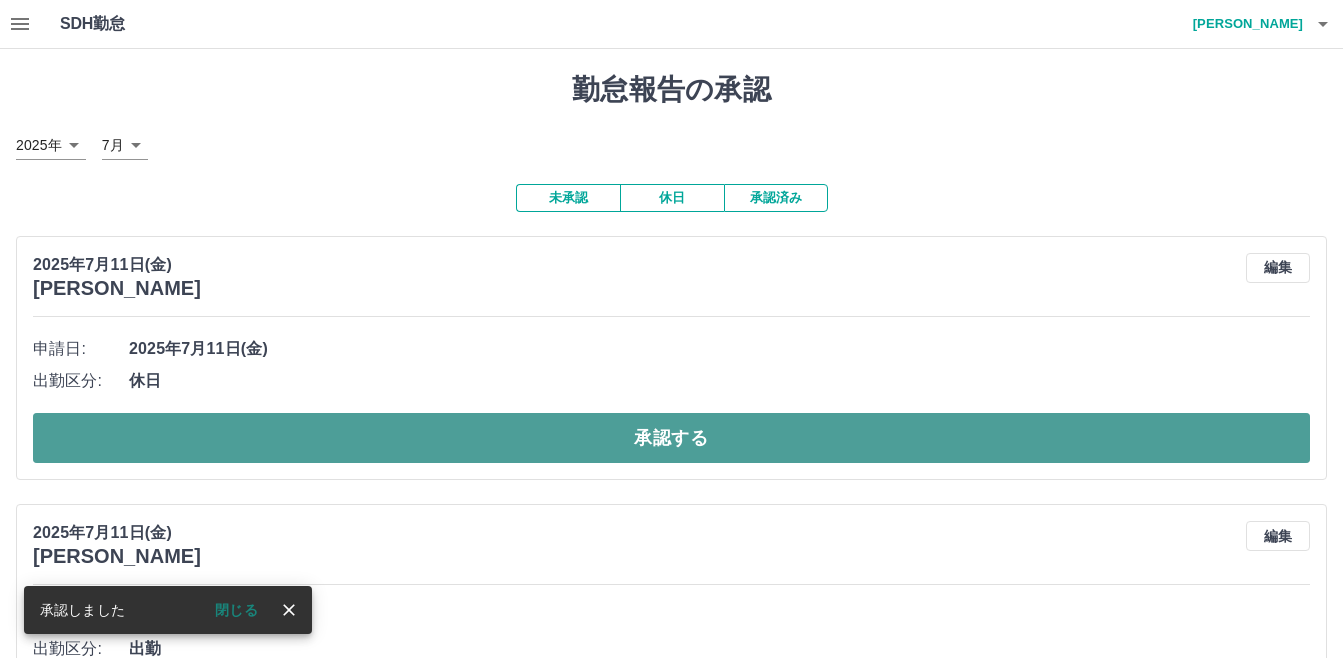 click on "承認する" at bounding box center [671, 438] 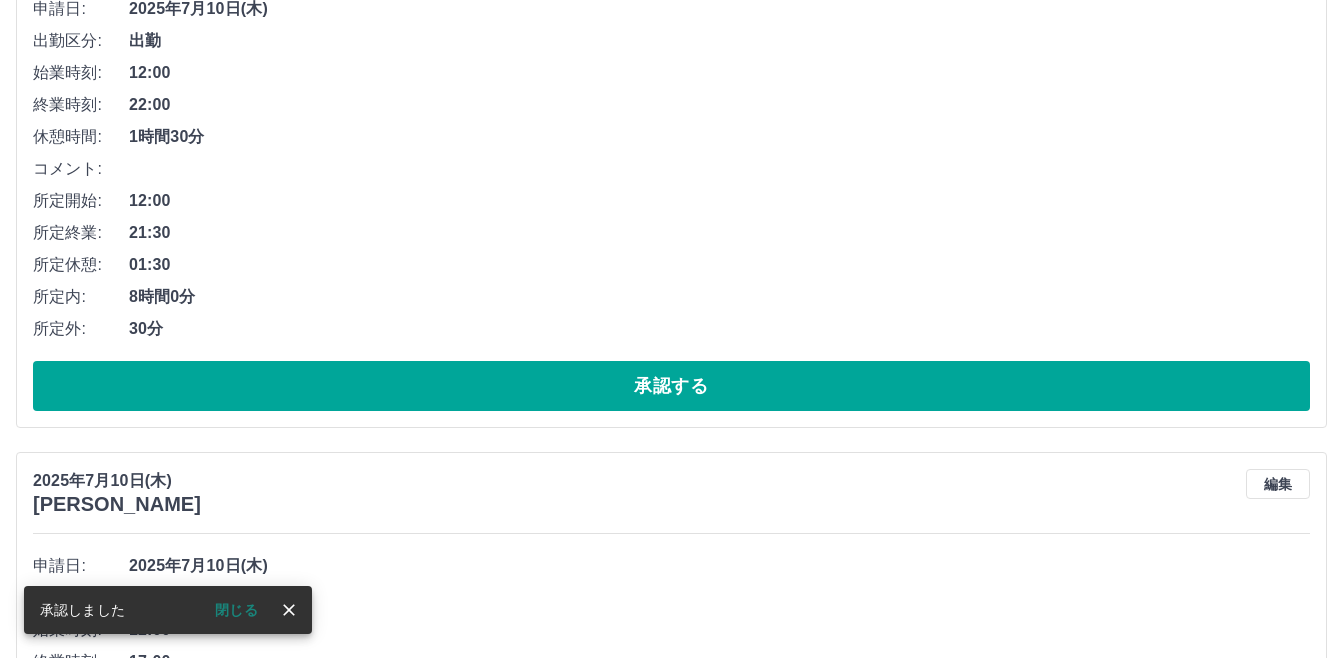 scroll, scrollTop: 900, scrollLeft: 0, axis: vertical 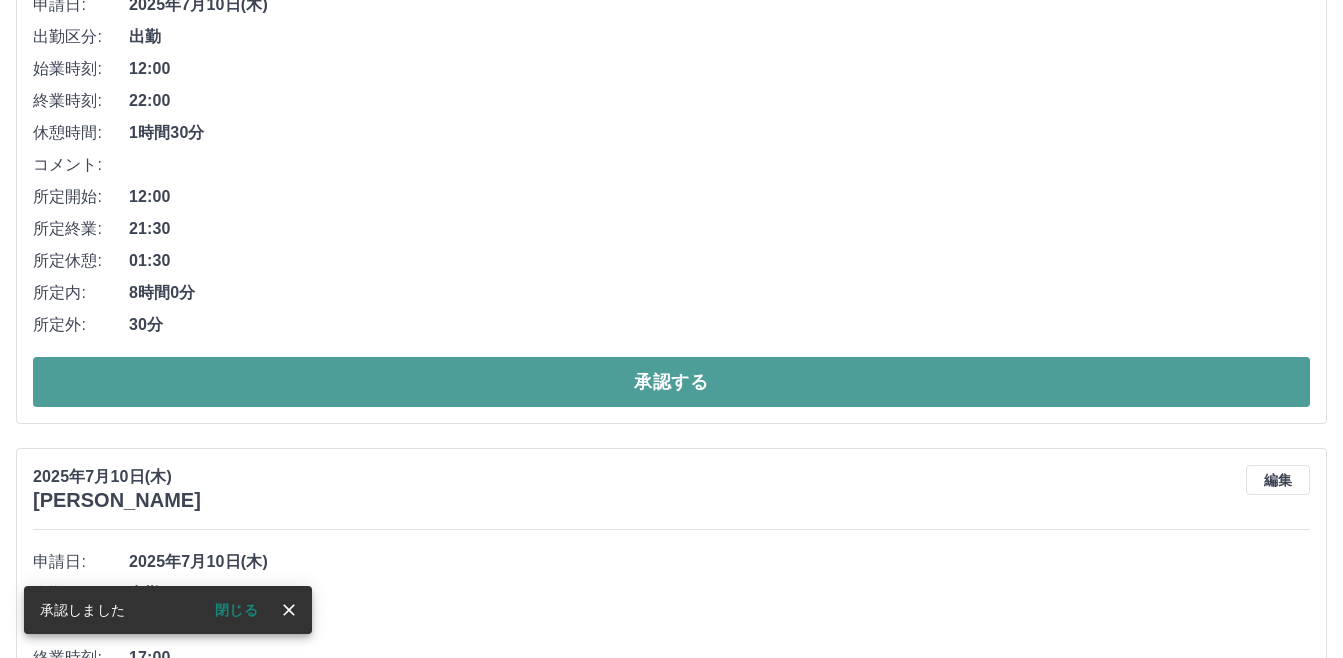 click on "承認する" at bounding box center (671, 382) 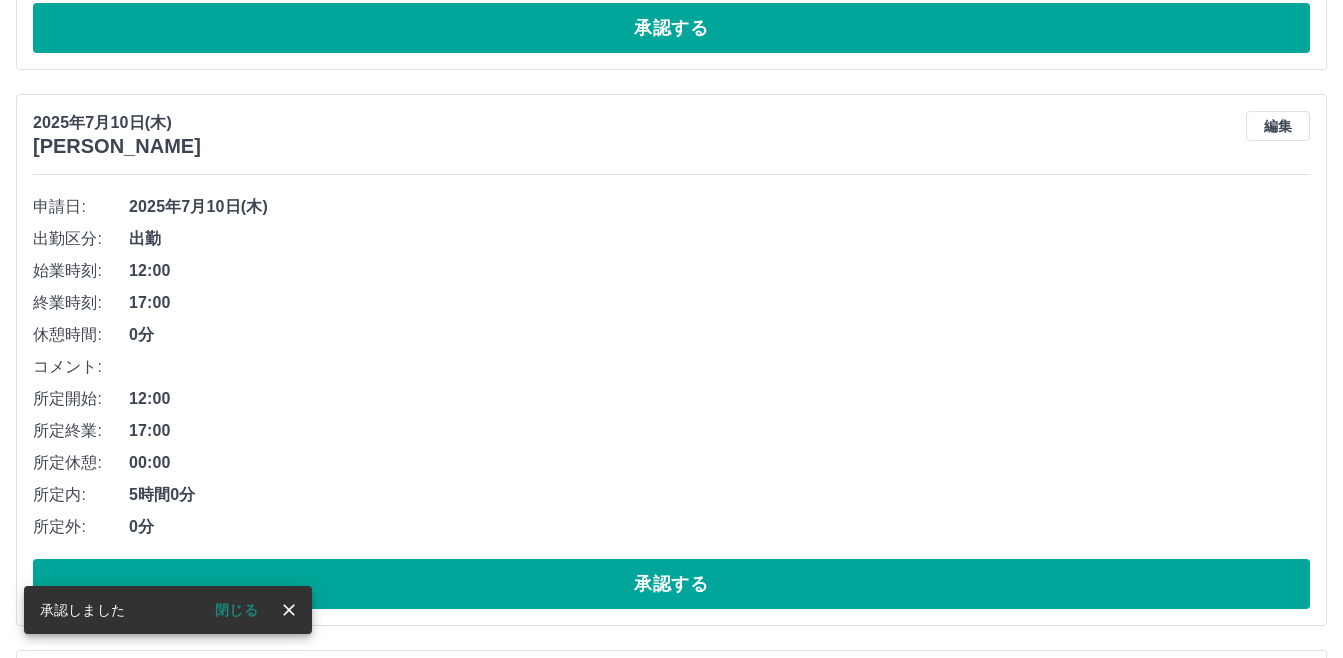 scroll, scrollTop: 744, scrollLeft: 0, axis: vertical 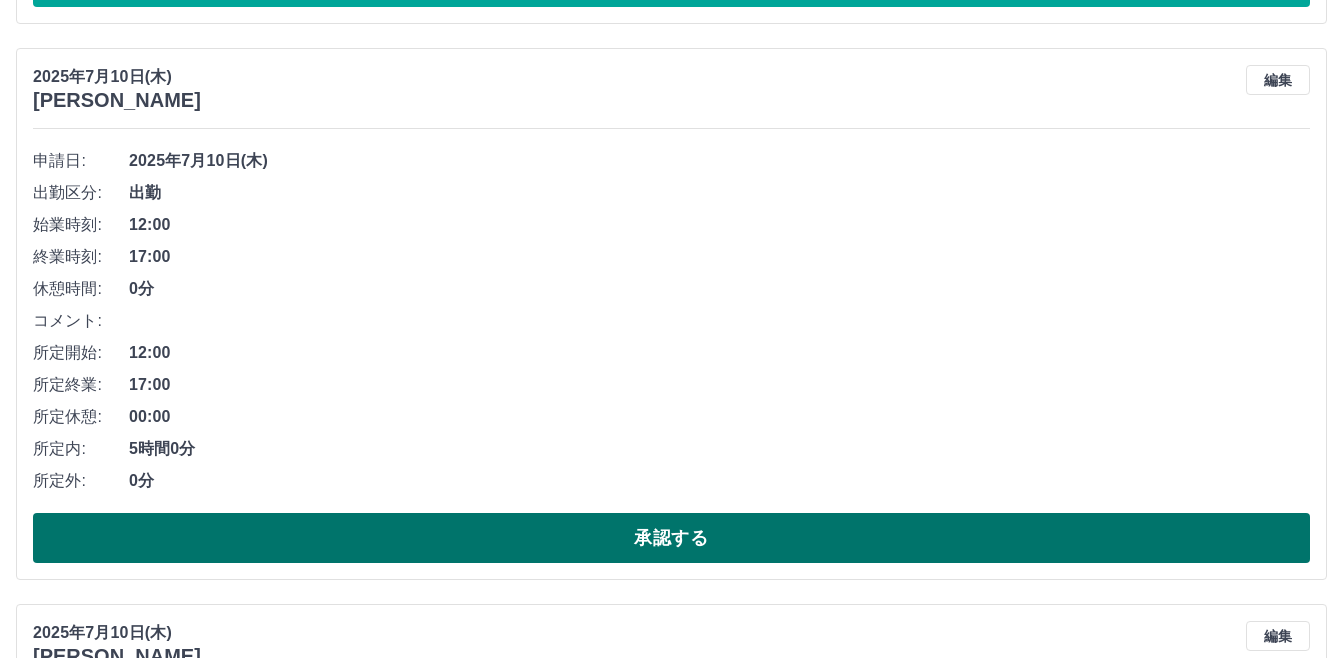 click on "承認する" at bounding box center [671, 538] 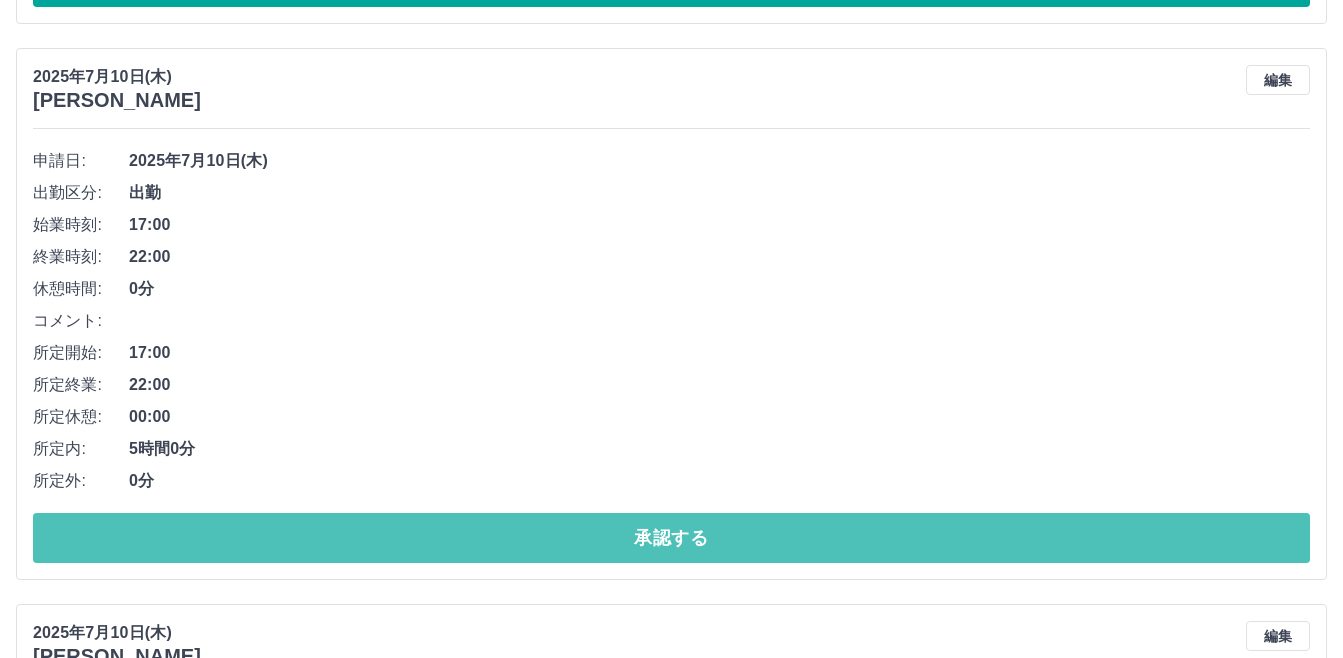 click on "承認する" at bounding box center [671, 538] 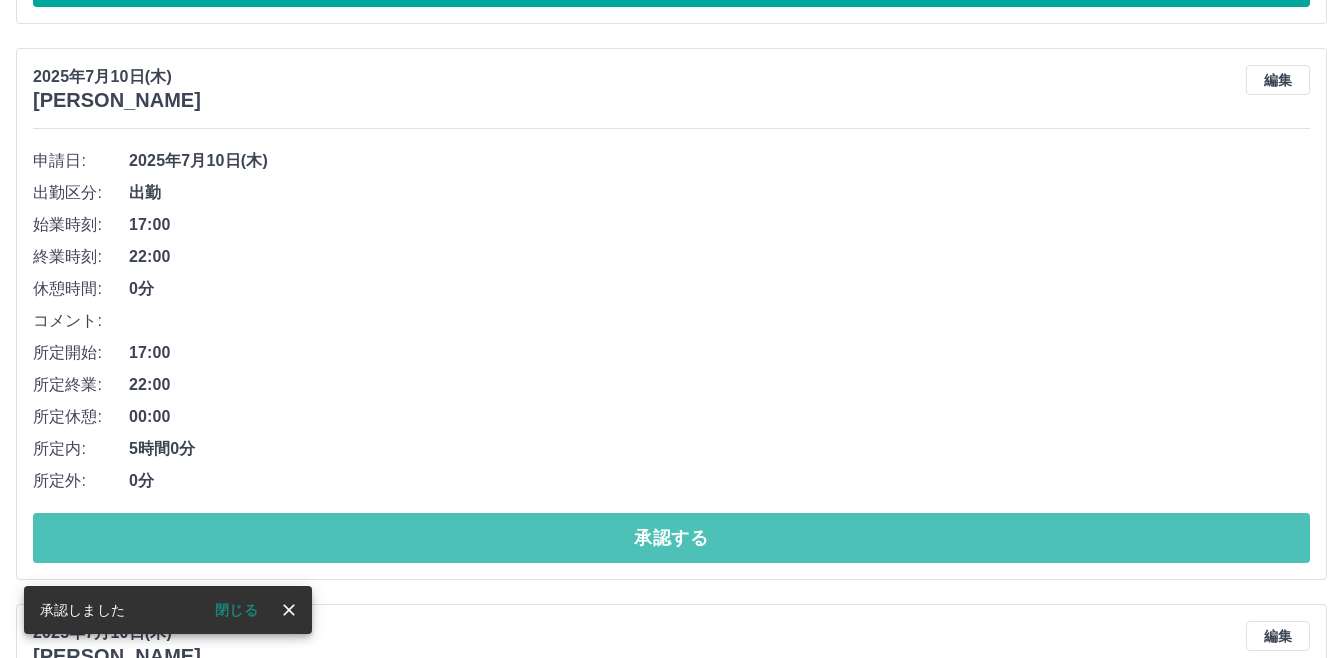 click on "承認する" at bounding box center [671, 538] 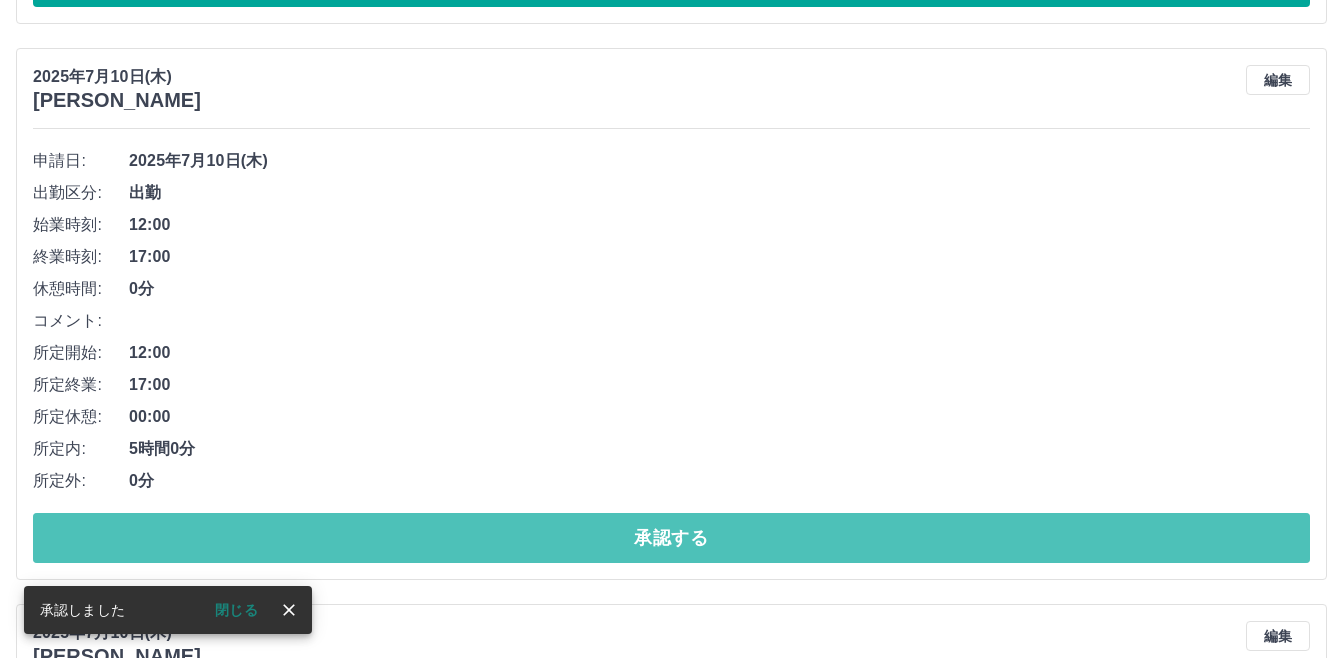 click on "承認する" at bounding box center (671, 538) 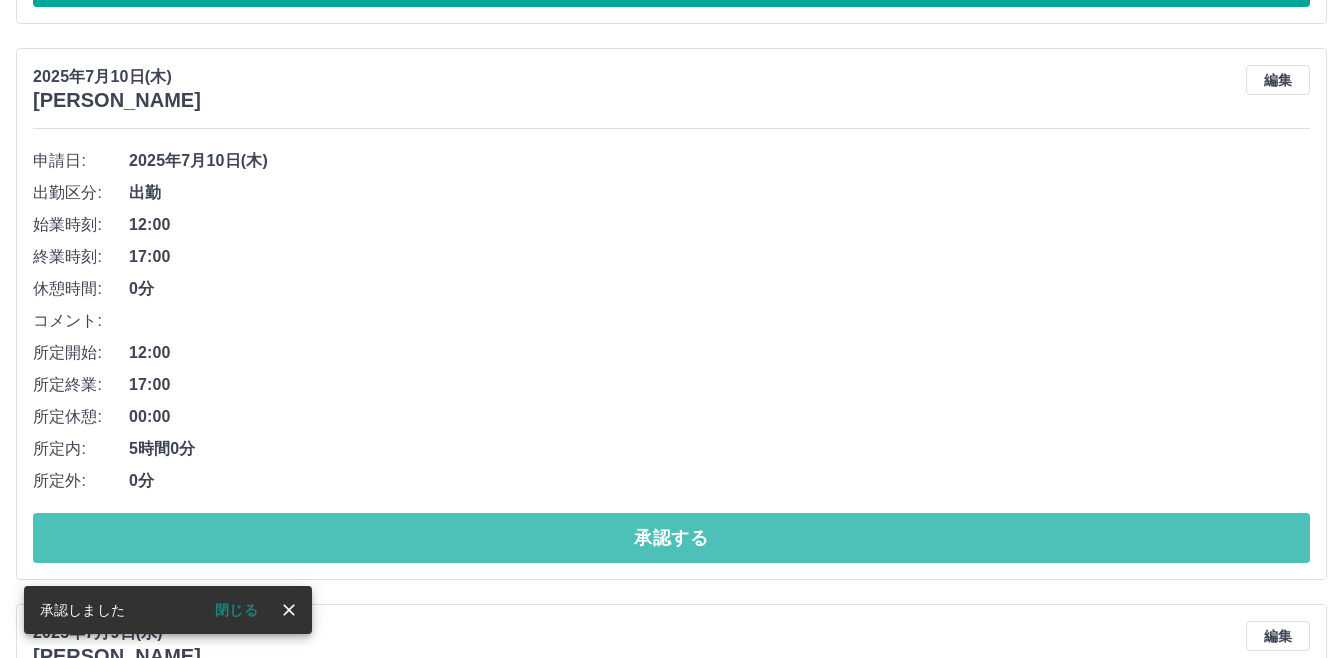 click on "承認する" at bounding box center [671, 538] 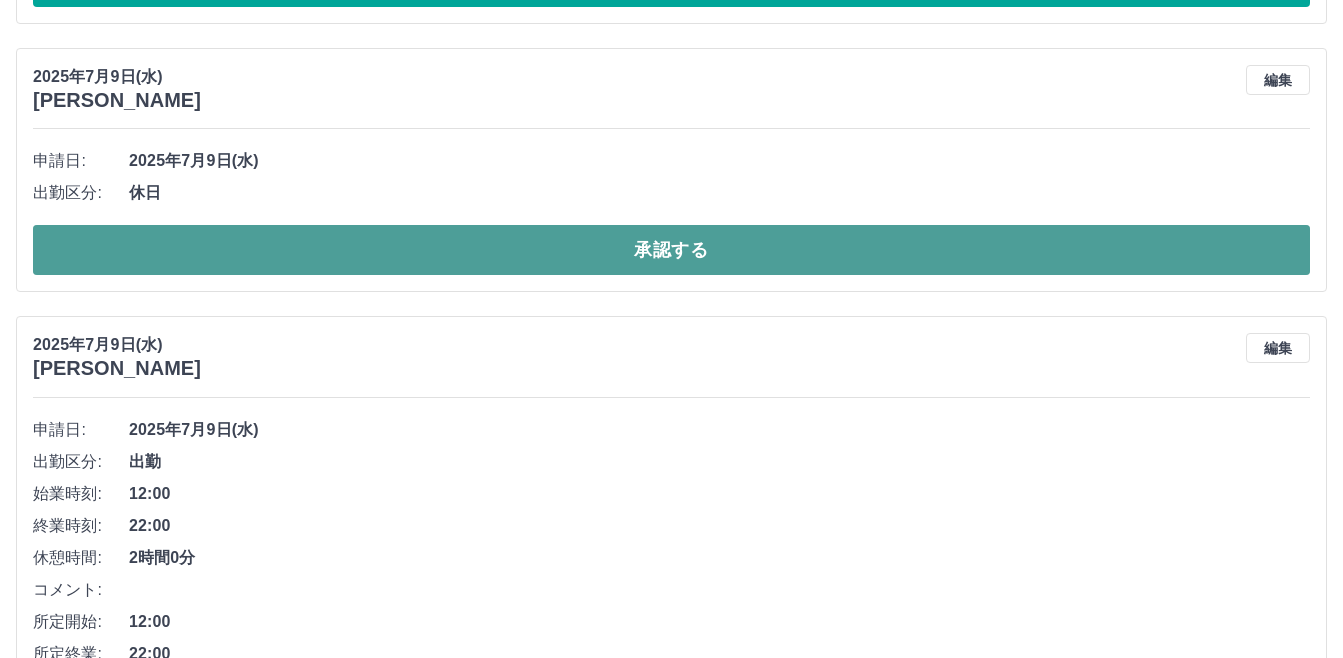 click on "承認する" at bounding box center (671, 250) 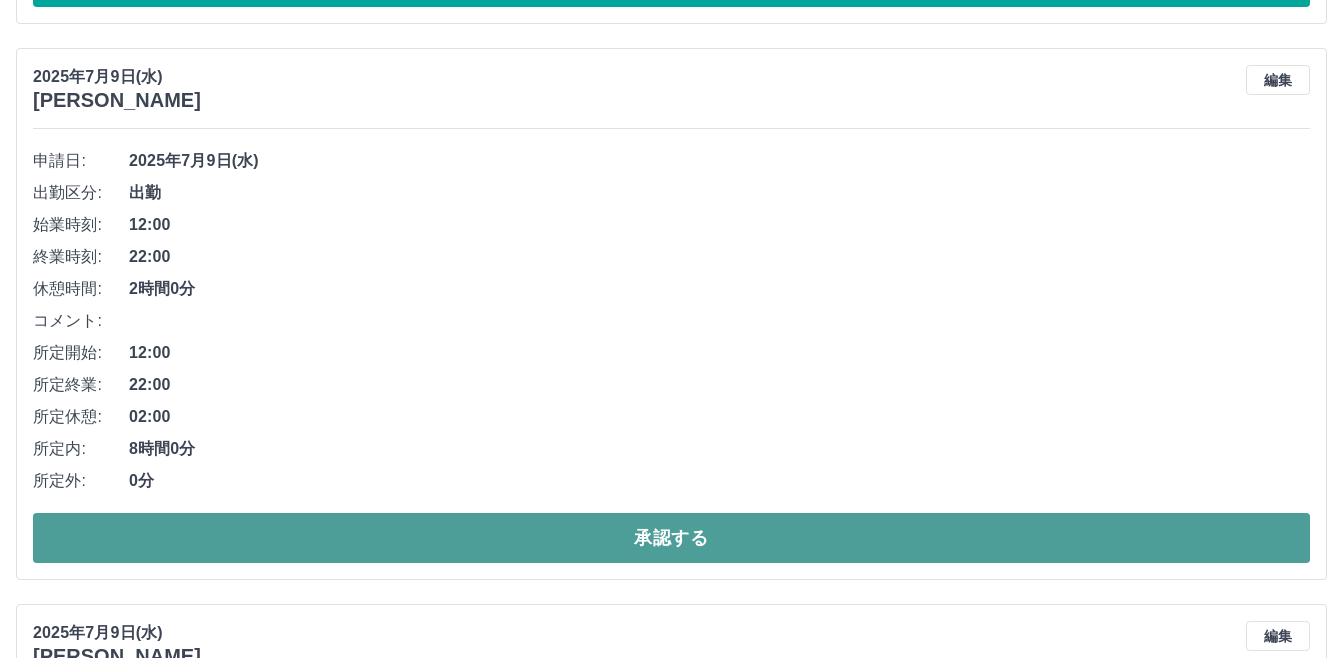 click on "承認する" at bounding box center (671, 538) 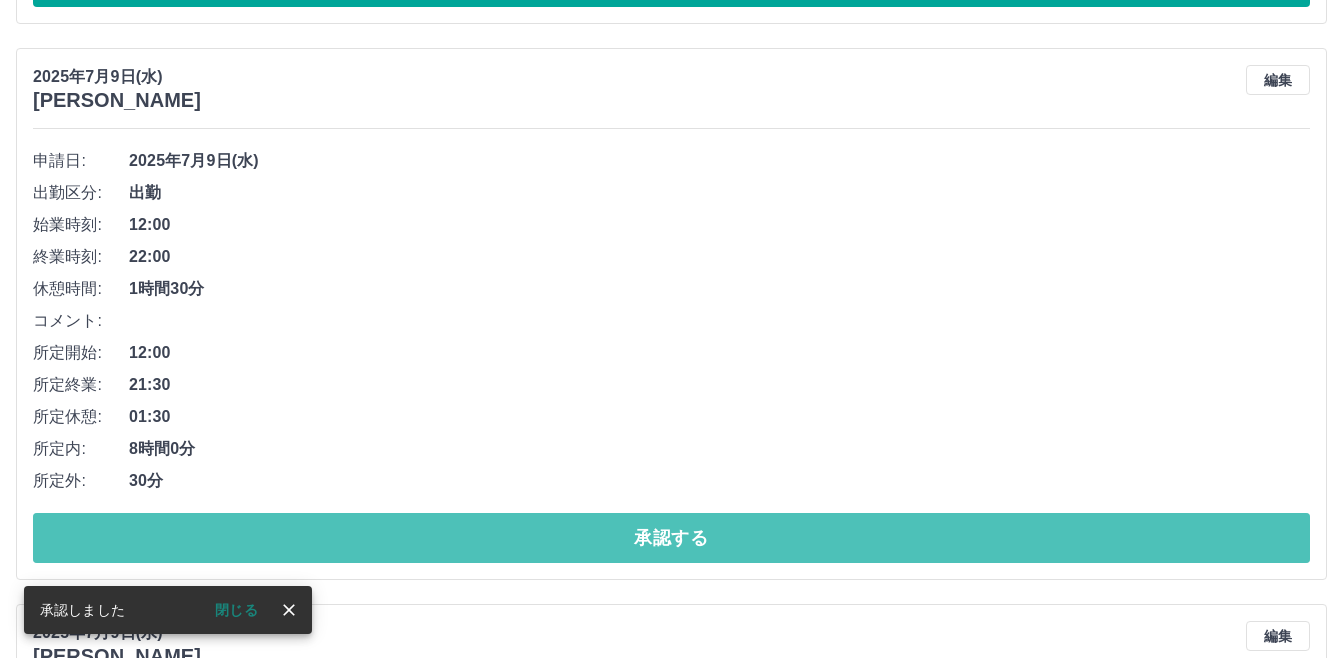 click on "承認する" at bounding box center [671, 538] 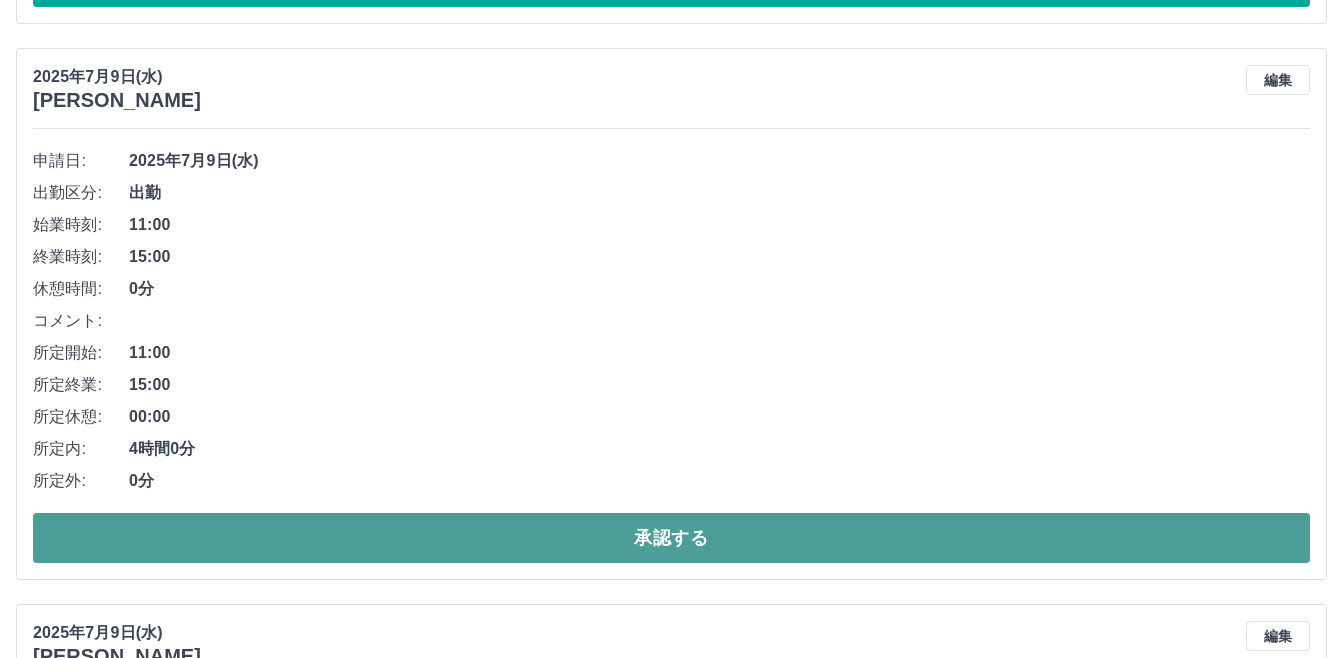 click on "承認する" at bounding box center [671, 538] 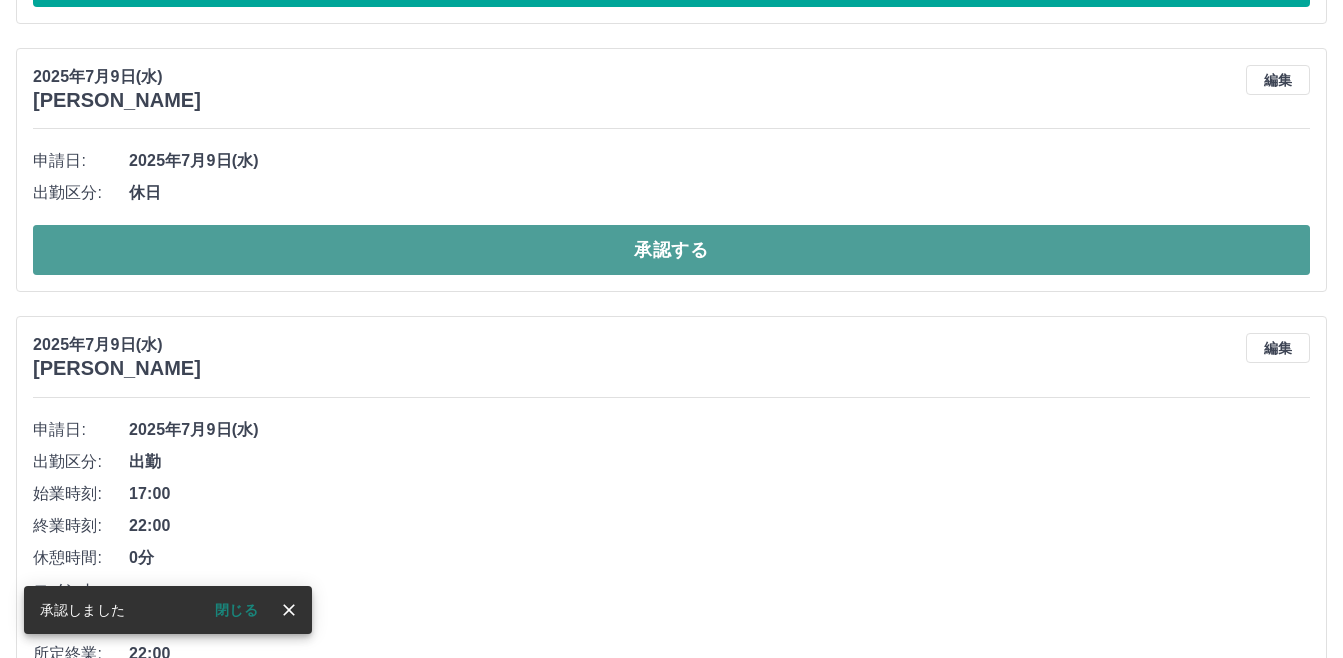 click on "承認する" at bounding box center [671, 250] 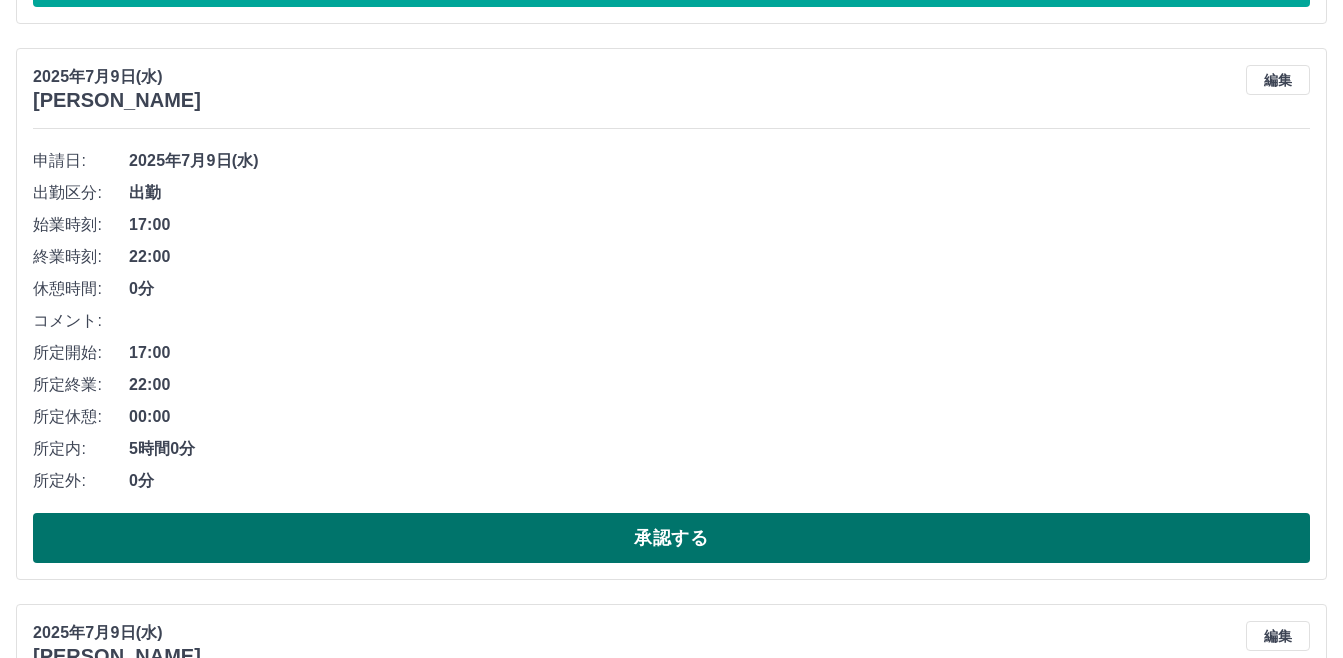 click on "承認する" at bounding box center (671, 538) 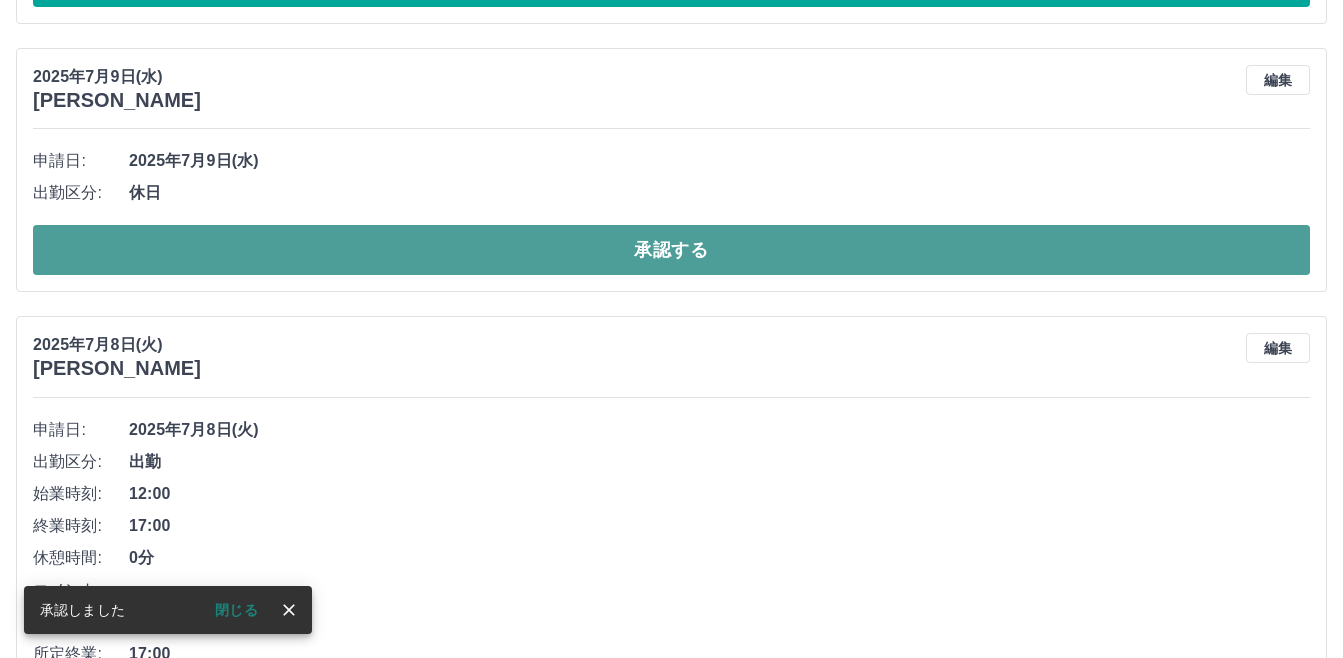 click on "承認する" at bounding box center (671, 250) 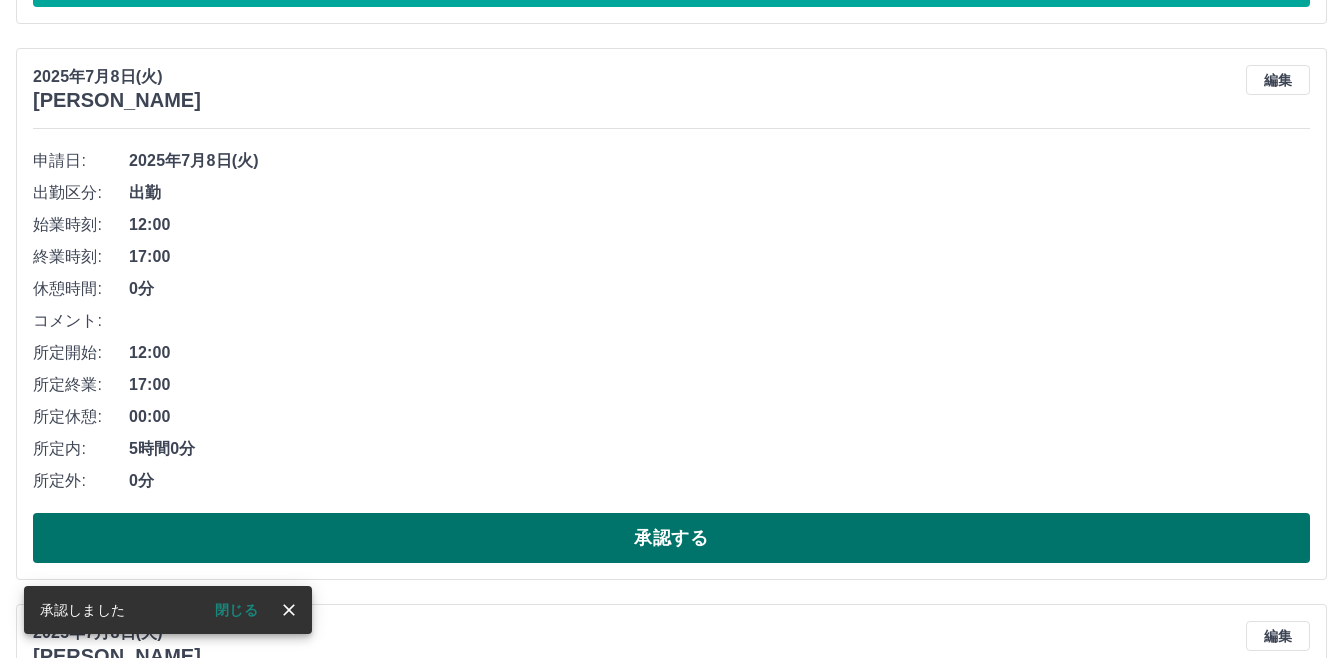 click on "承認する" at bounding box center (671, 538) 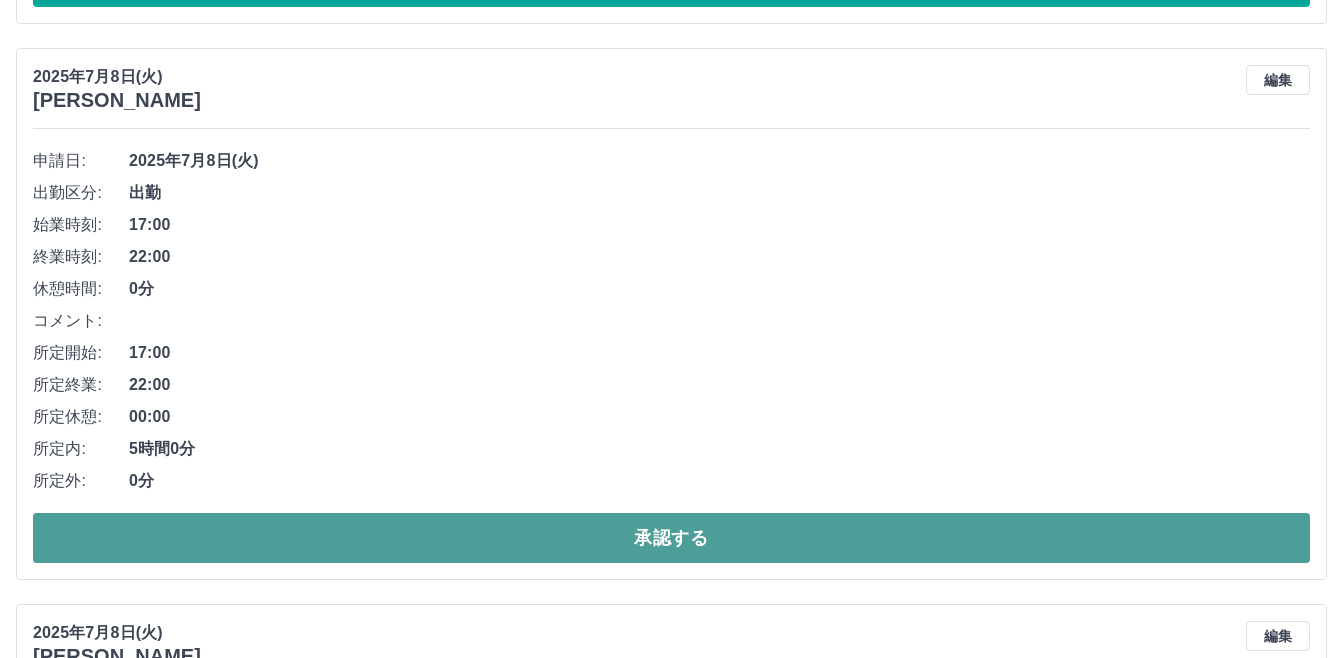 click on "承認する" at bounding box center (671, 538) 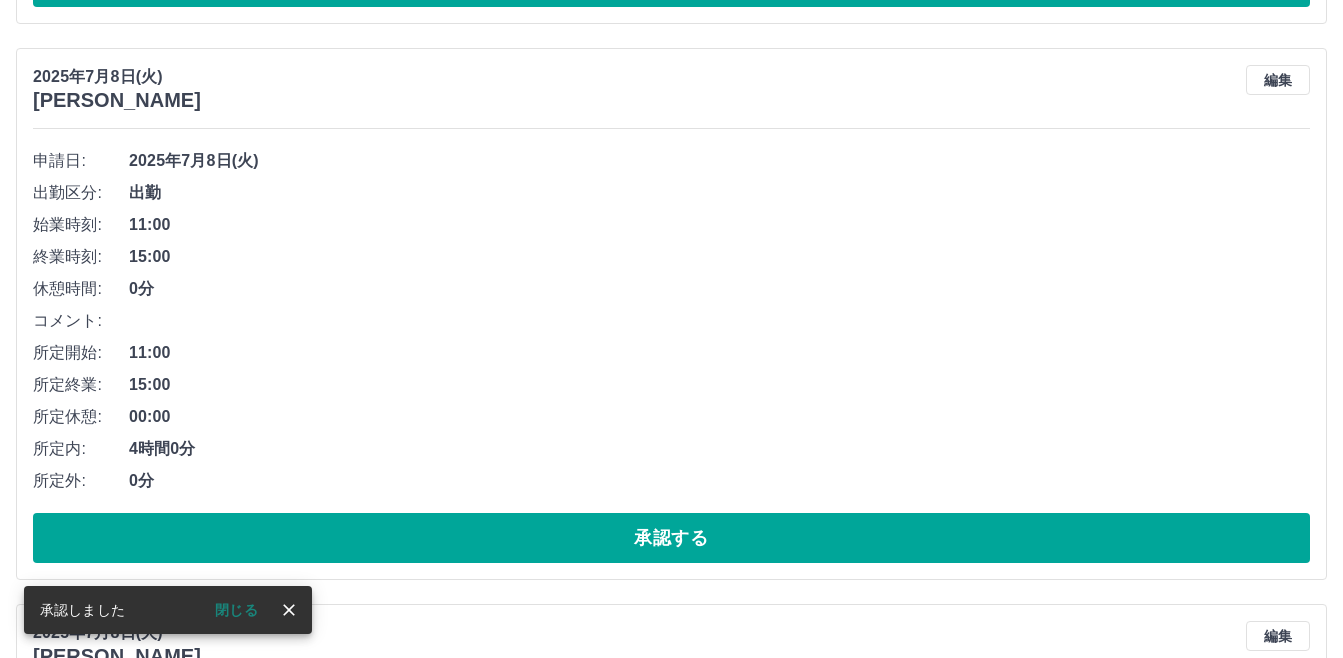 click on "承認する" at bounding box center (671, 538) 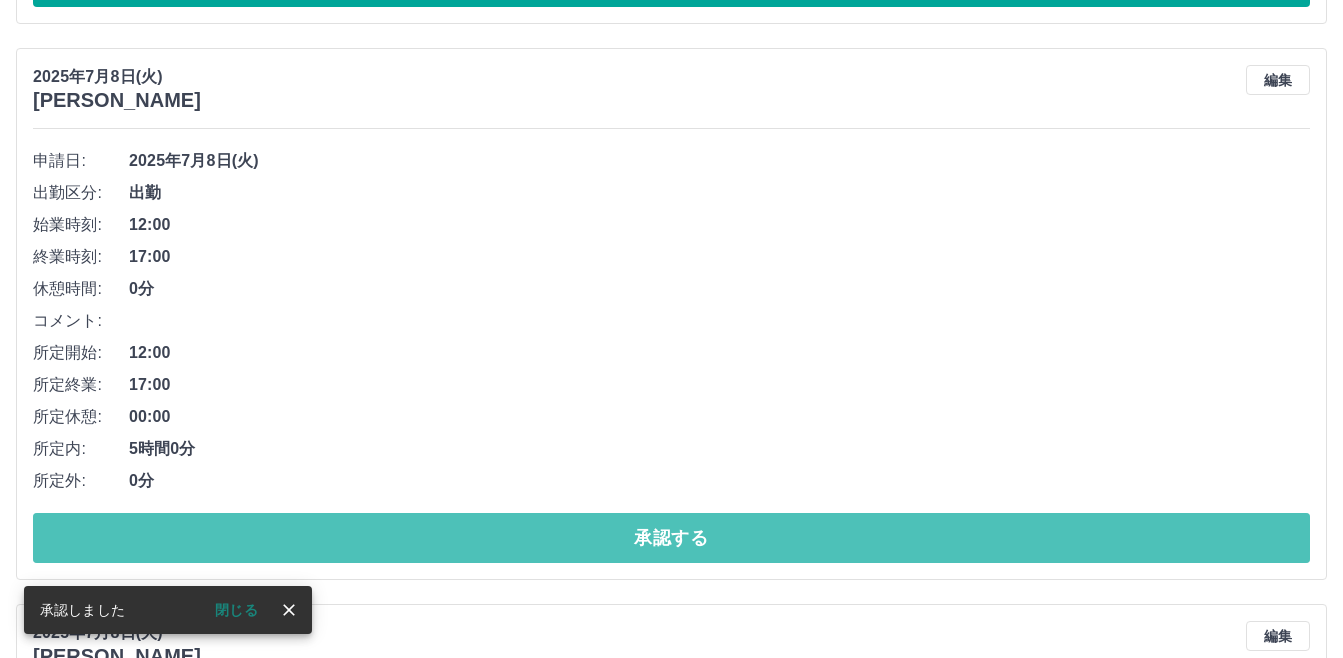 click on "承認する" at bounding box center [671, 538] 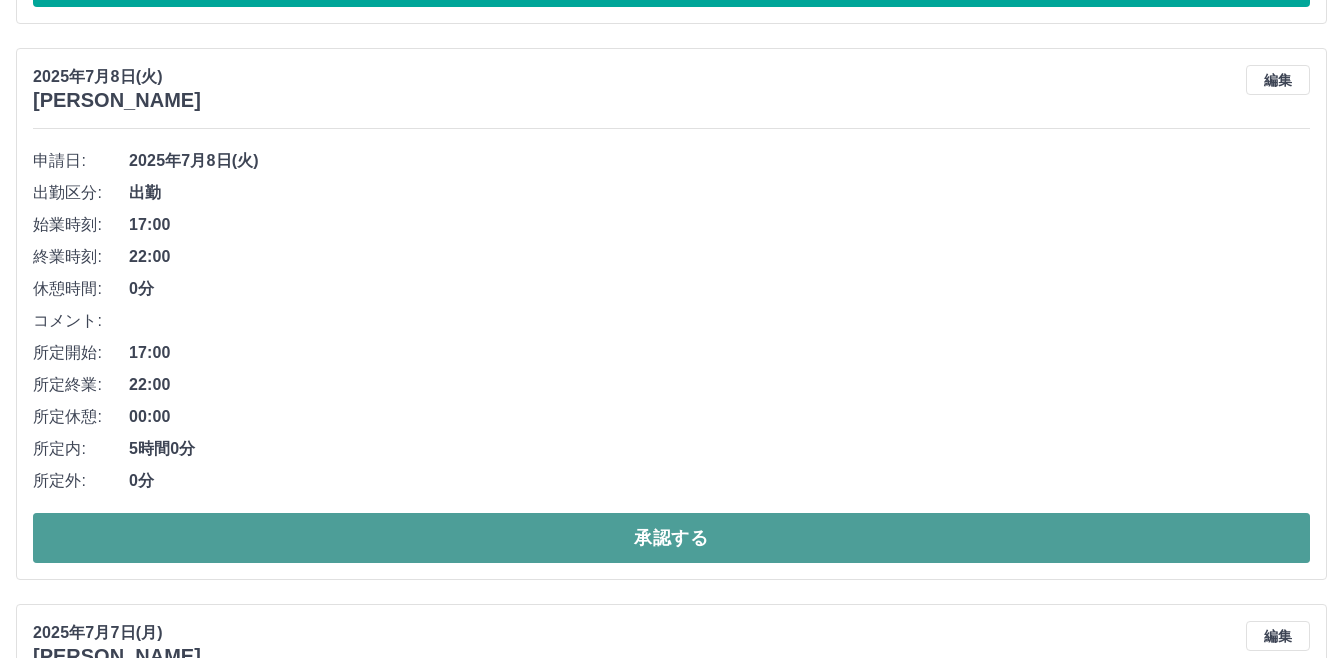 click on "承認する" at bounding box center (671, 538) 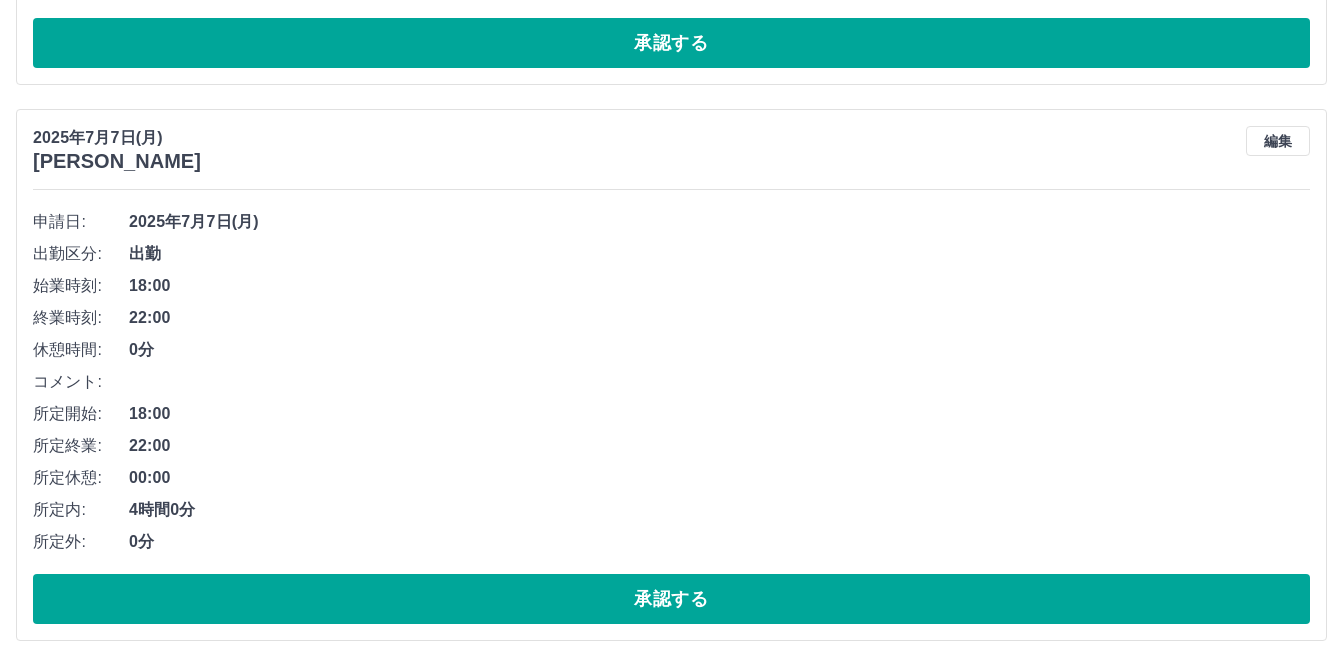scroll, scrollTop: 691, scrollLeft: 0, axis: vertical 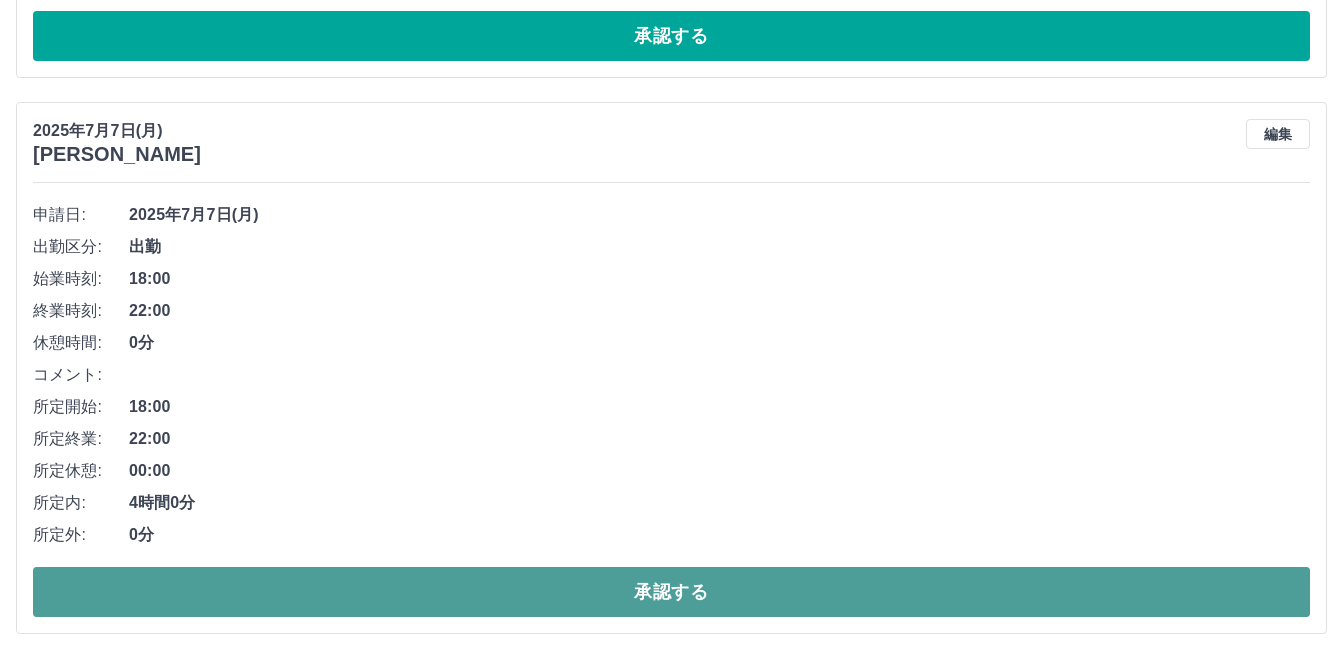 click on "承認する" at bounding box center (671, 592) 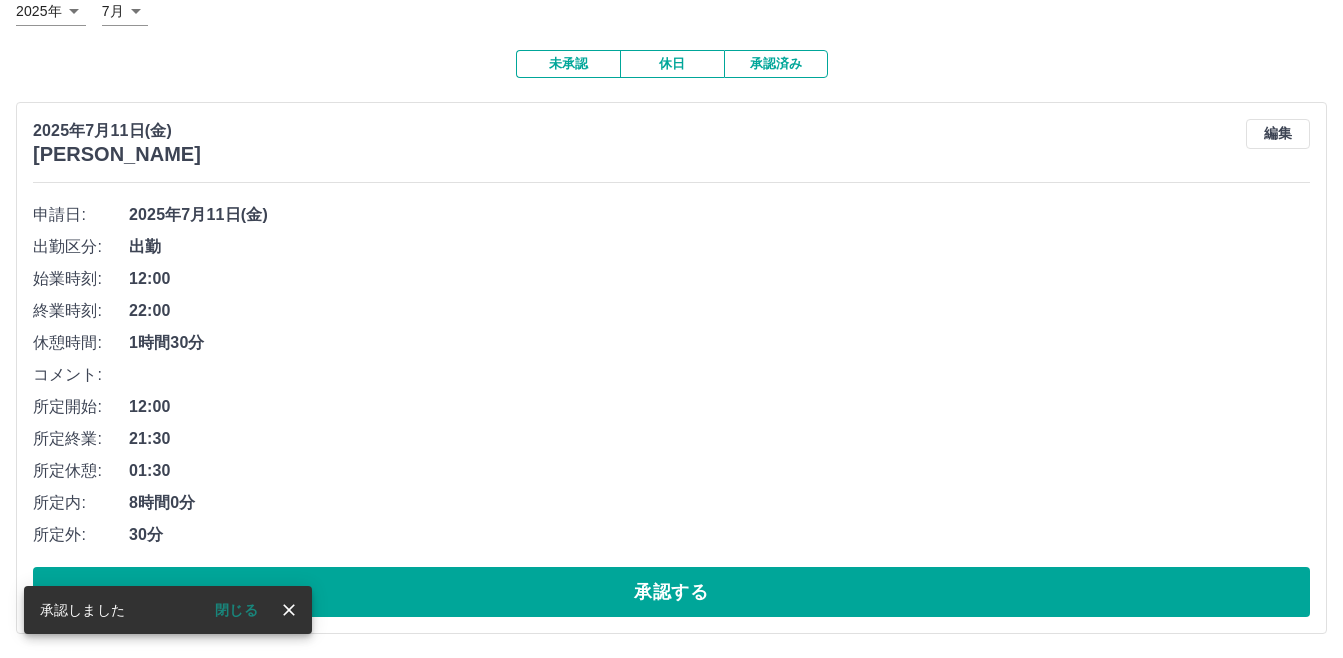 scroll, scrollTop: 135, scrollLeft: 0, axis: vertical 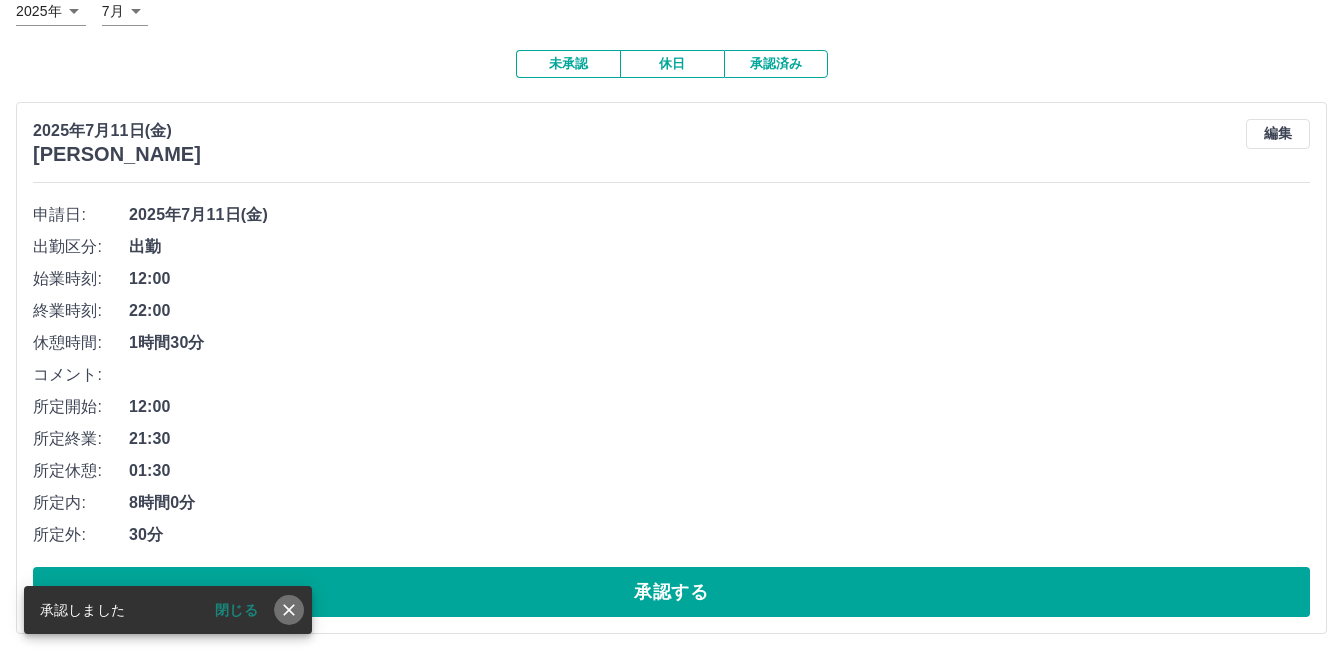 click 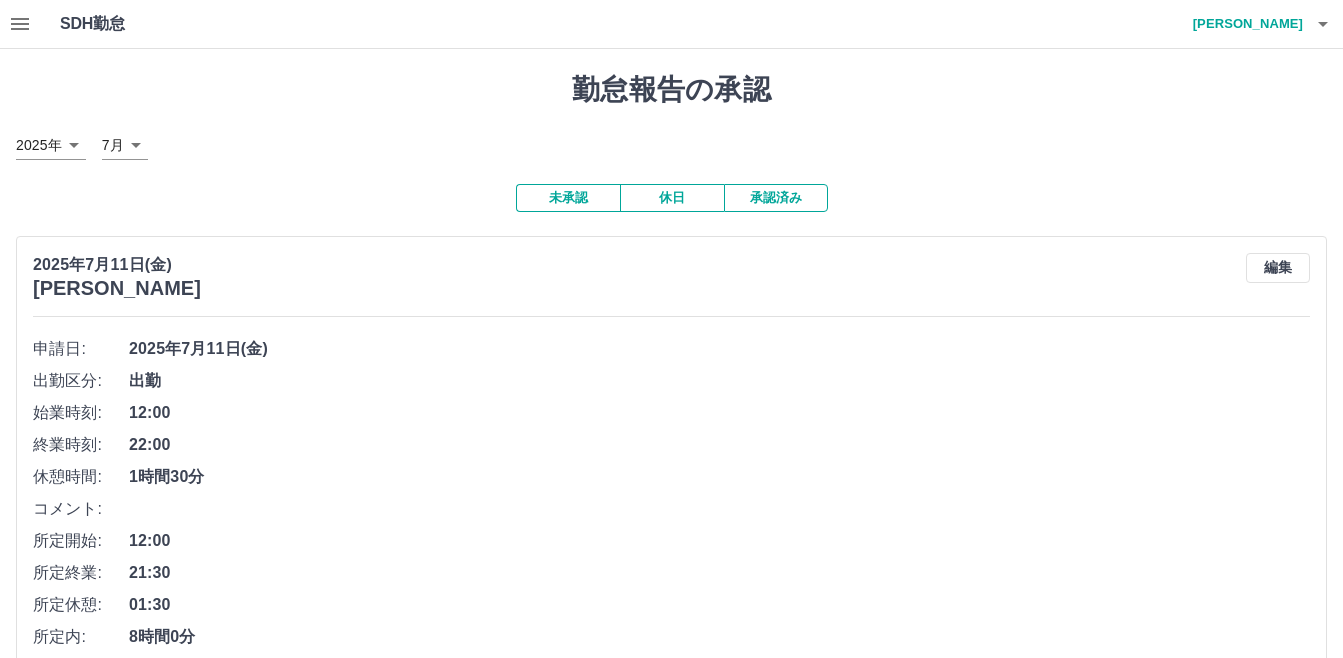 scroll, scrollTop: 135, scrollLeft: 0, axis: vertical 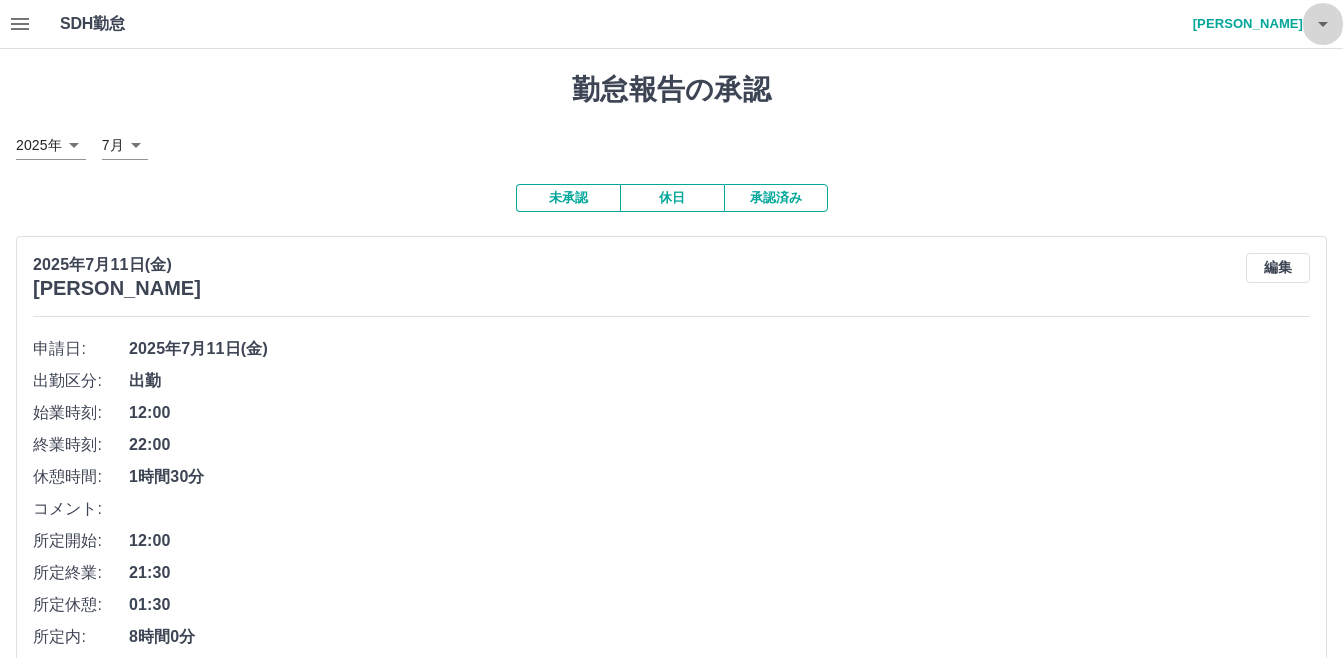 click 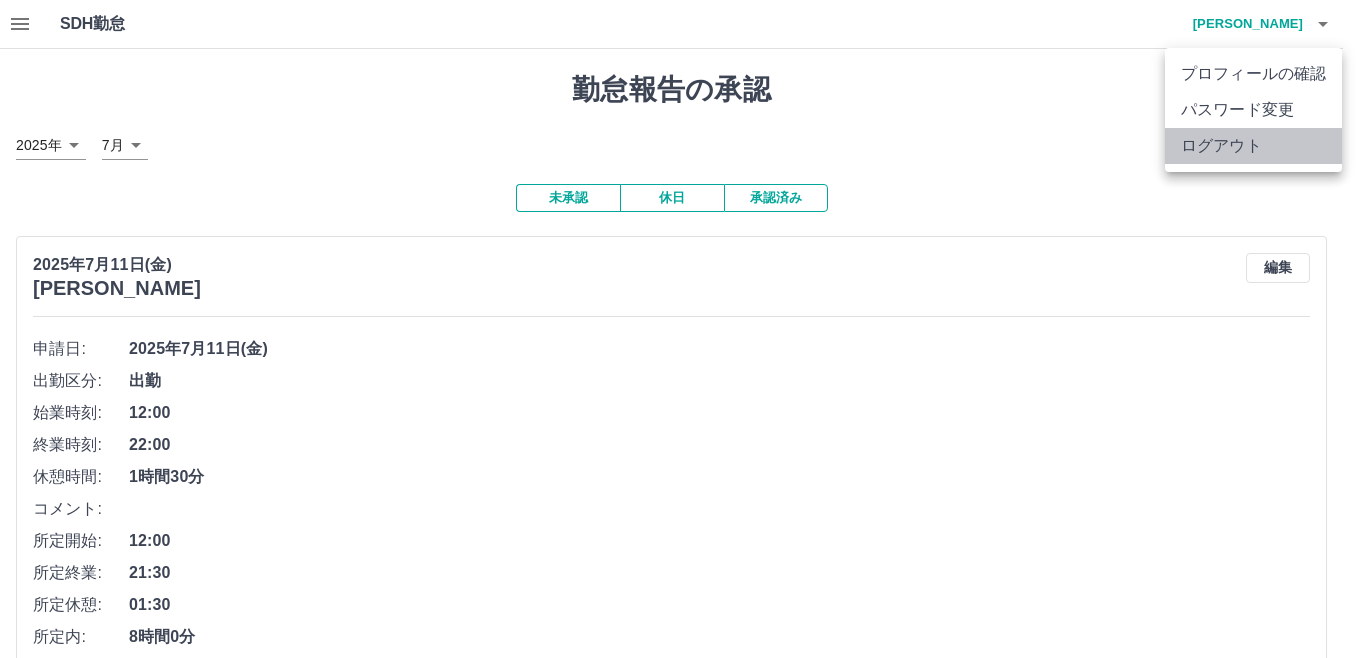 click on "ログアウト" at bounding box center [1253, 146] 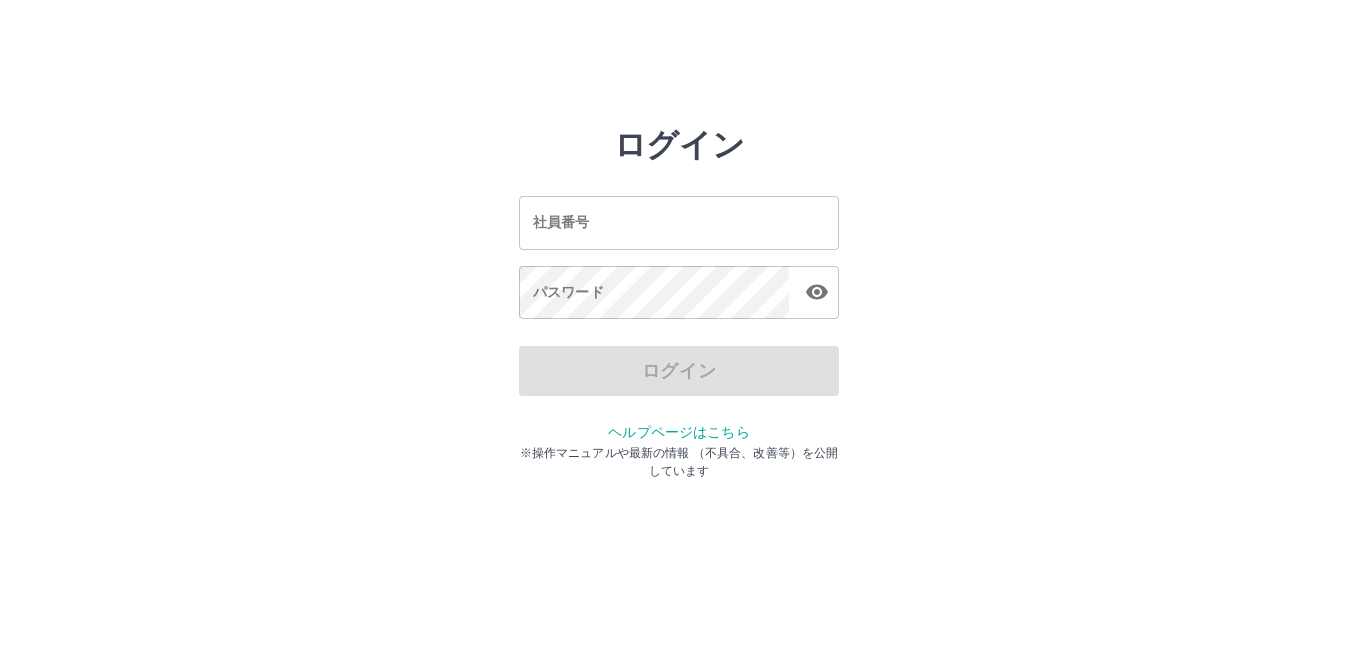 scroll, scrollTop: 0, scrollLeft: 0, axis: both 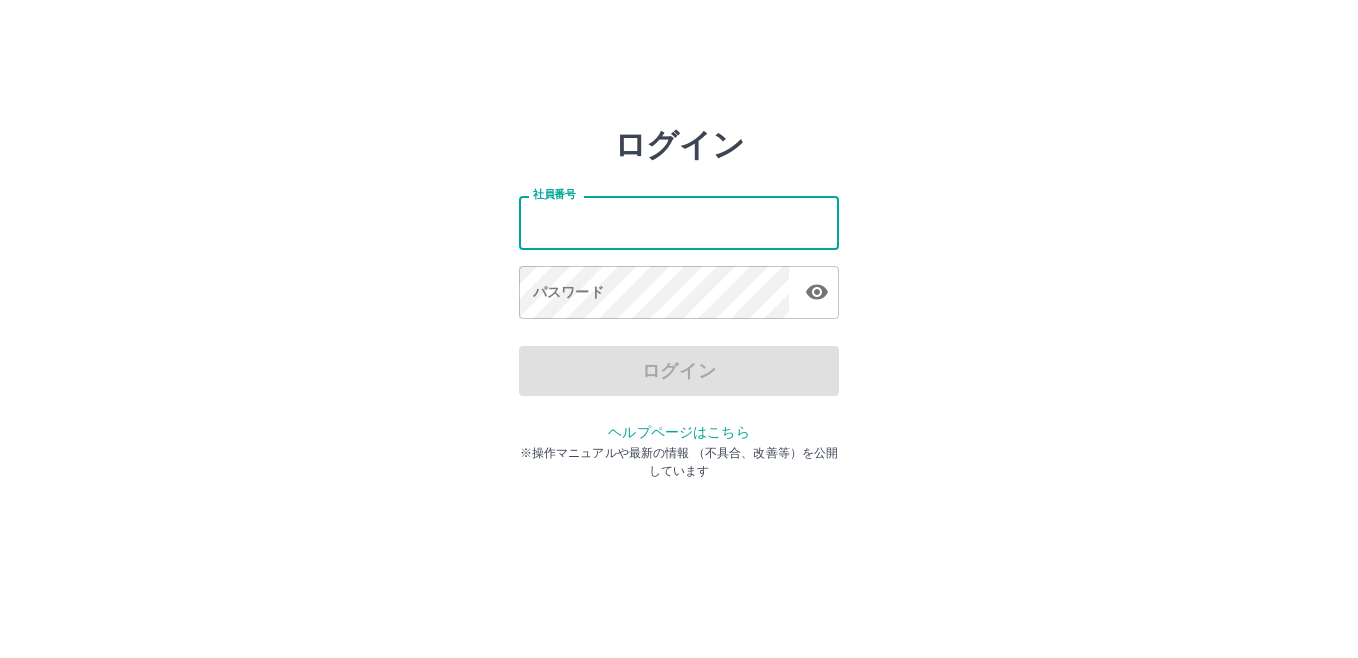 click on "社員番号" at bounding box center (679, 222) 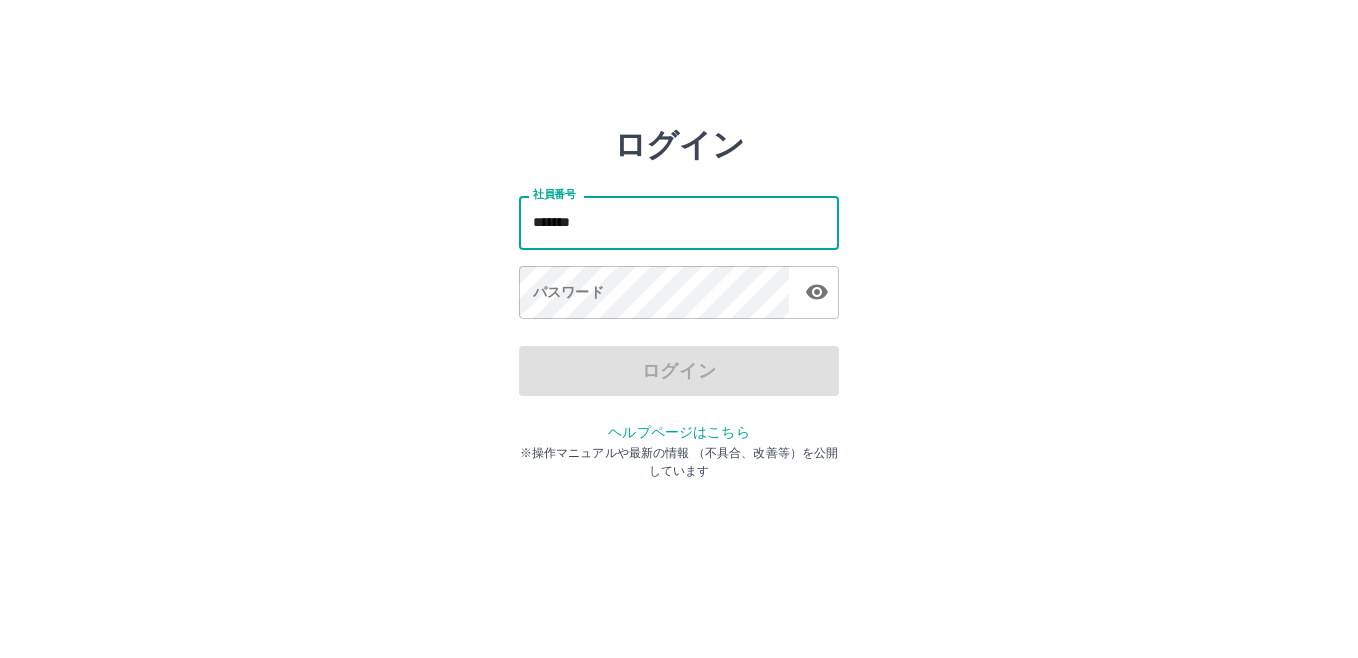 type on "*******" 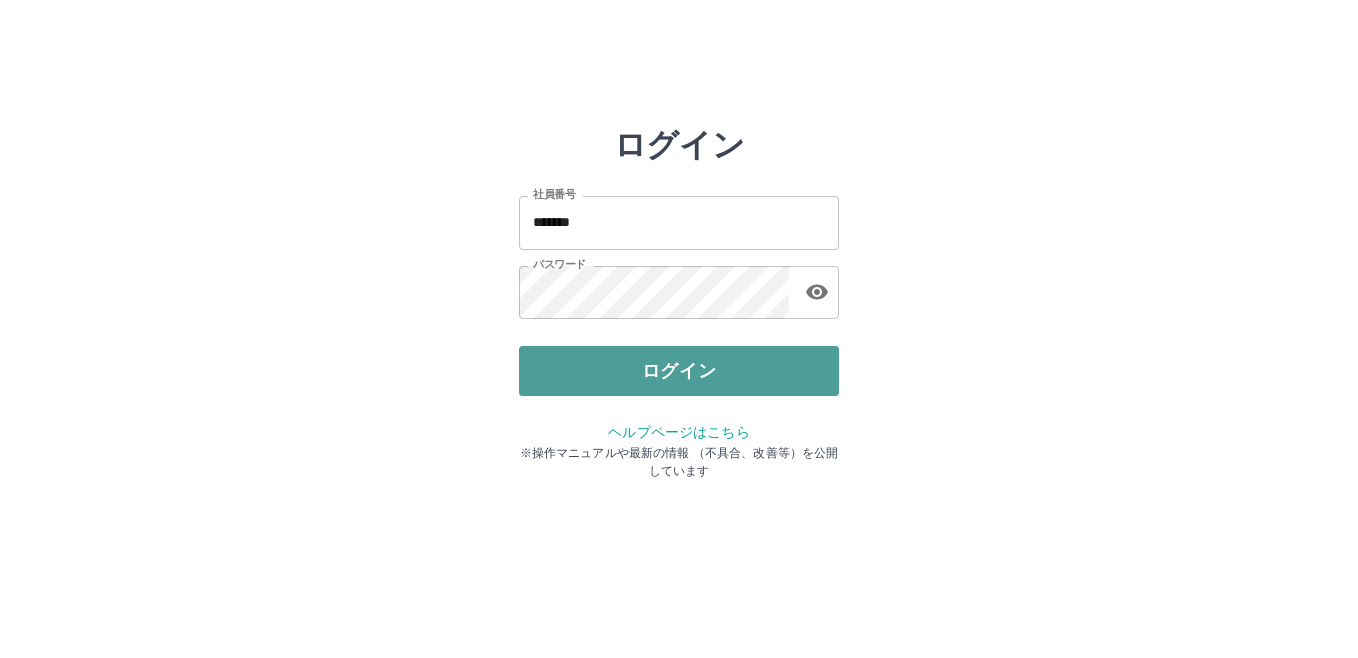 click on "ログイン" at bounding box center (679, 371) 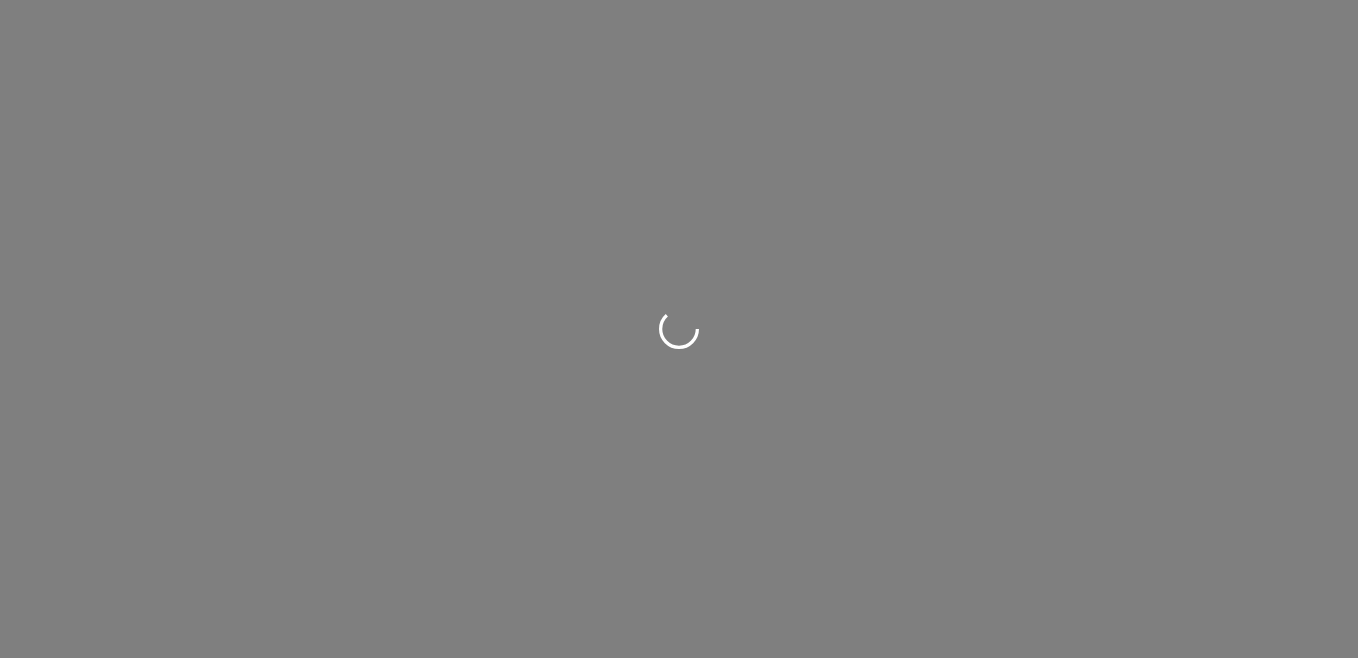 scroll, scrollTop: 0, scrollLeft: 0, axis: both 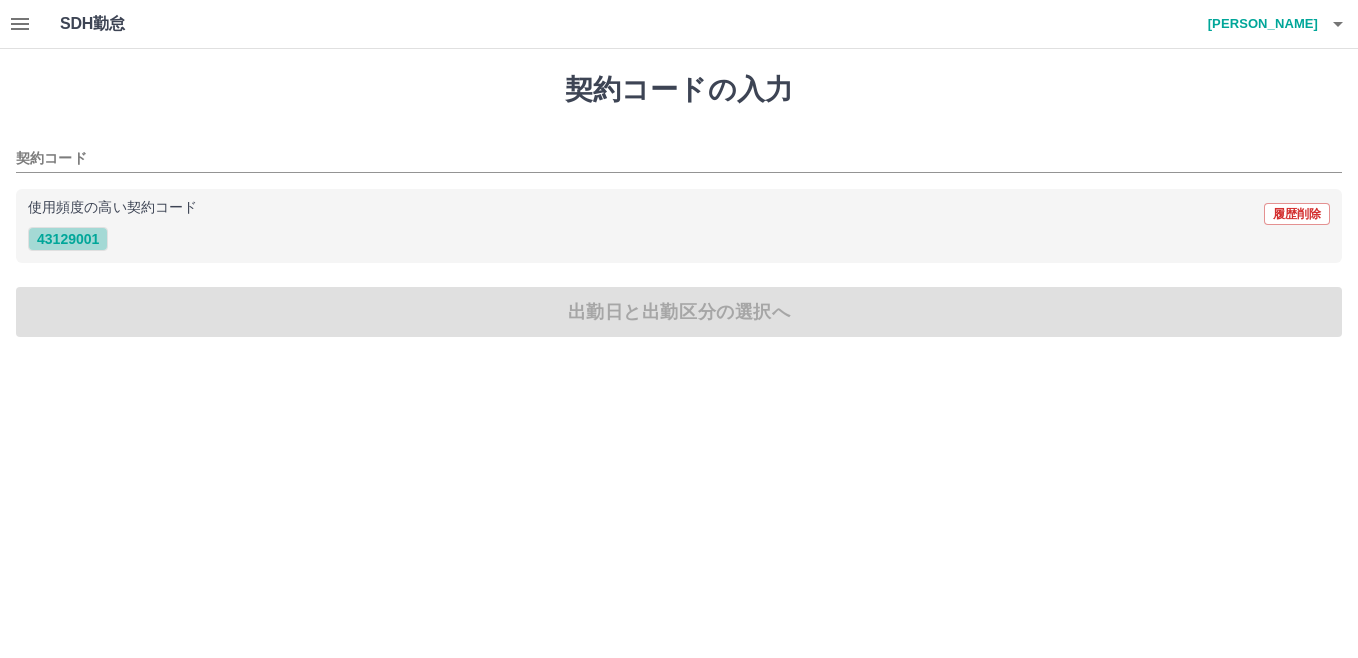click on "43129001" at bounding box center [68, 239] 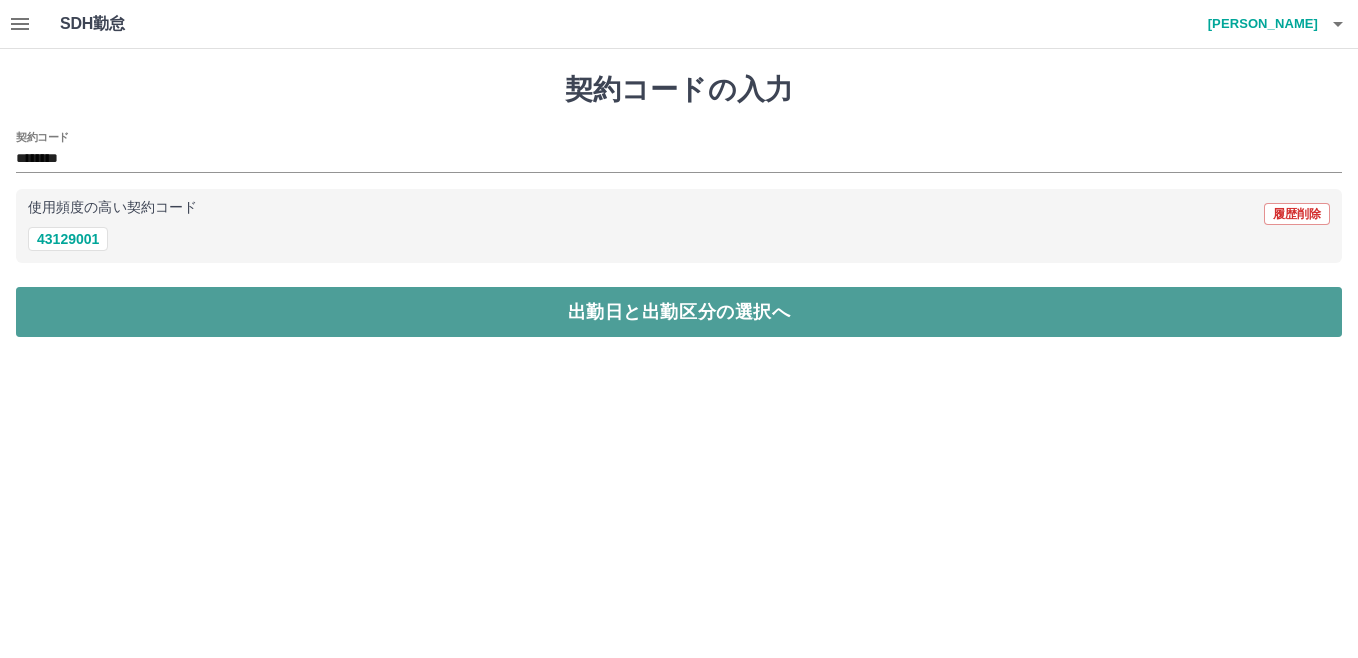 click on "出勤日と出勤区分の選択へ" at bounding box center [679, 312] 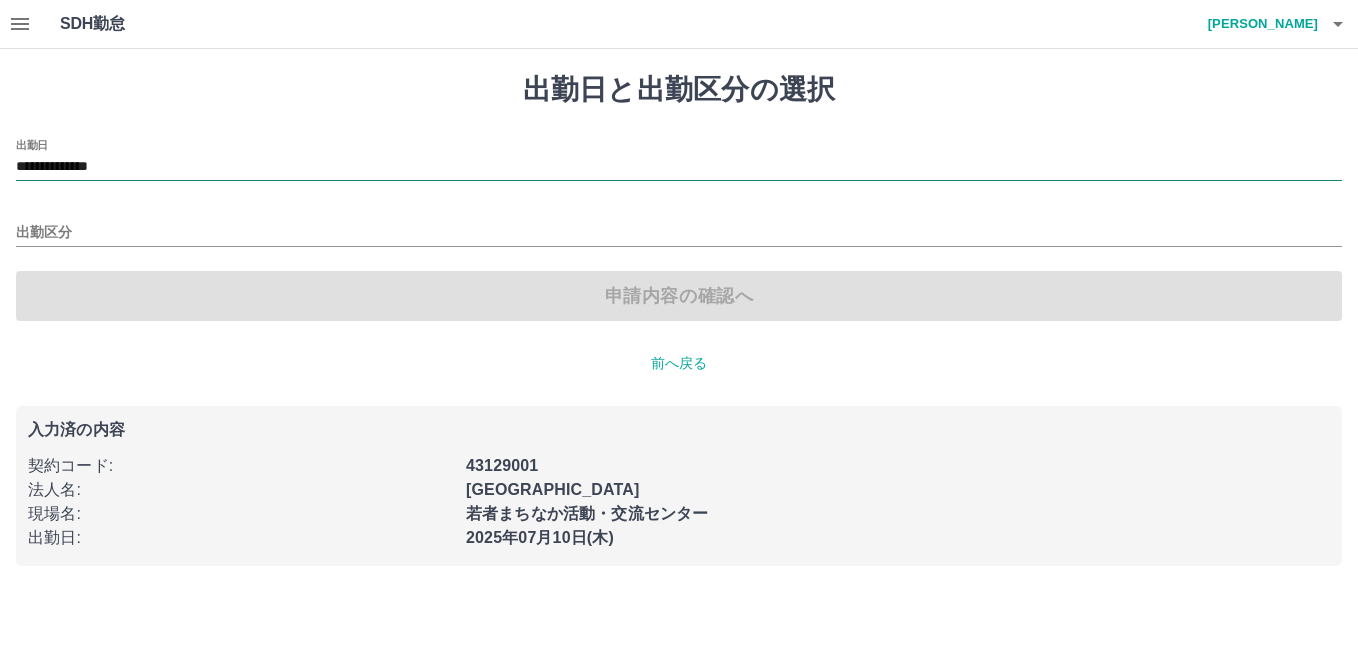 click on "**********" at bounding box center (679, 167) 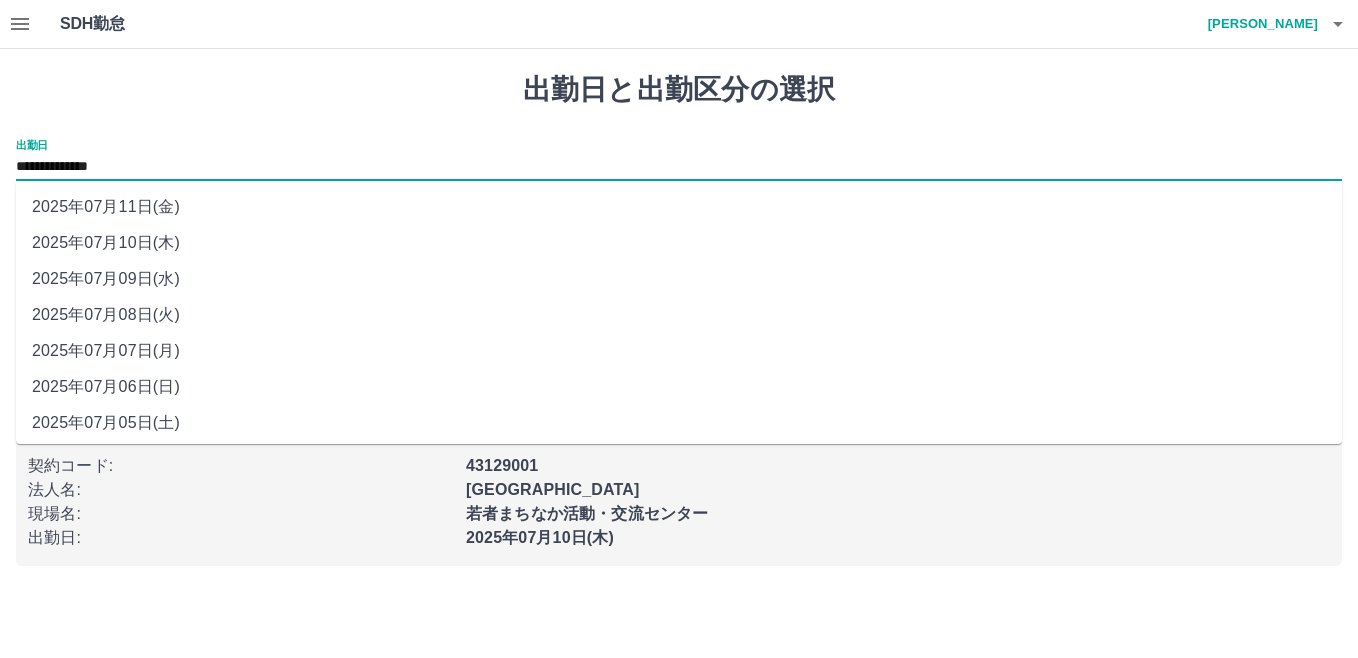 drag, startPoint x: 178, startPoint y: 171, endPoint x: 138, endPoint y: 309, distance: 143.6802 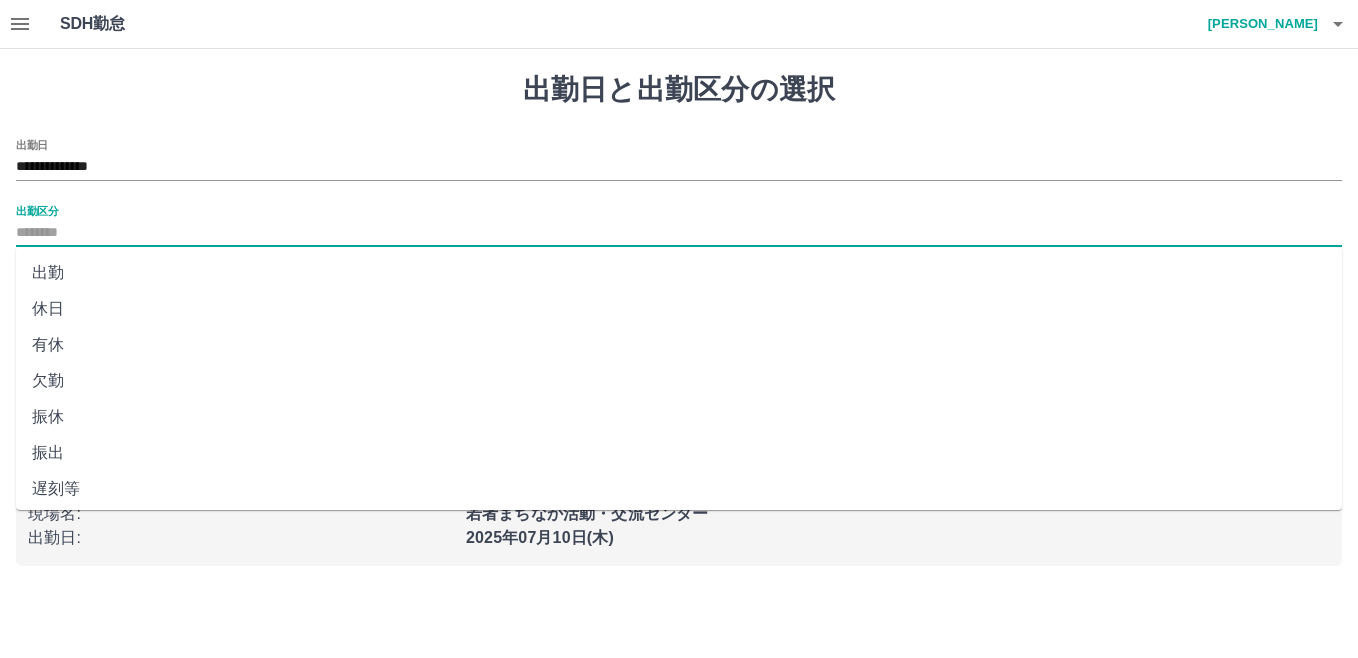 click on "出勤区分" at bounding box center [679, 233] 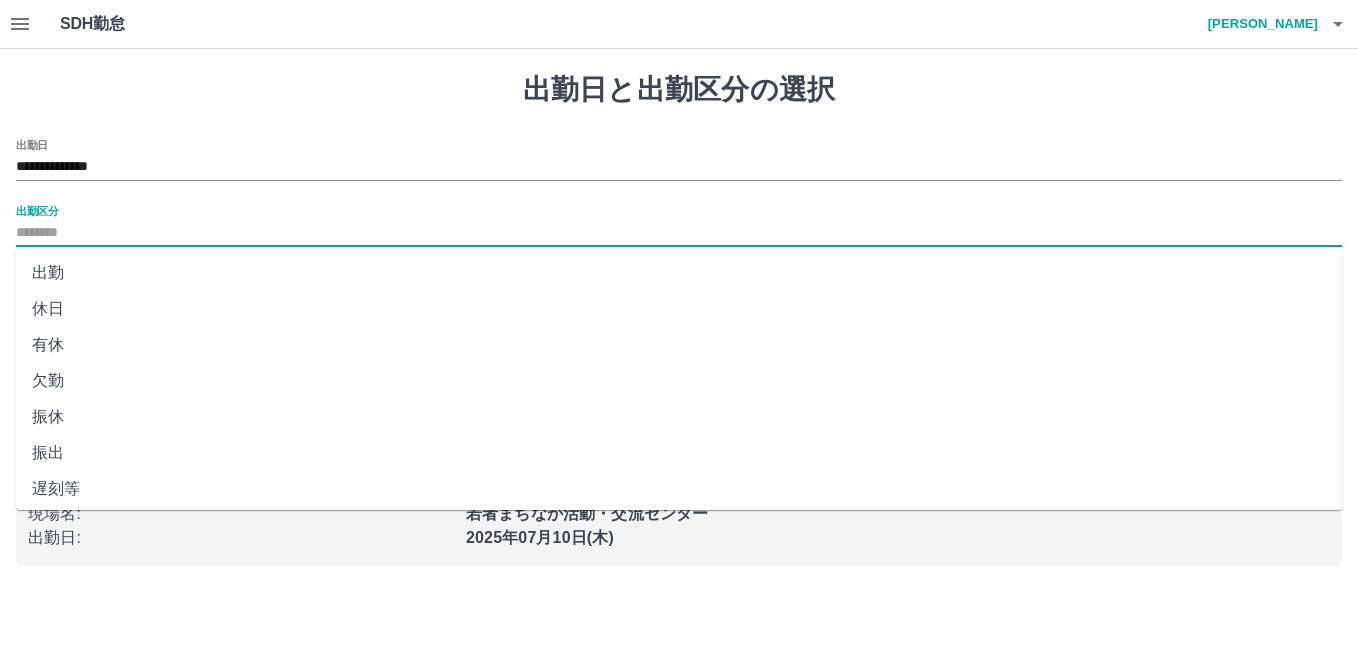 click on "休日" at bounding box center (679, 309) 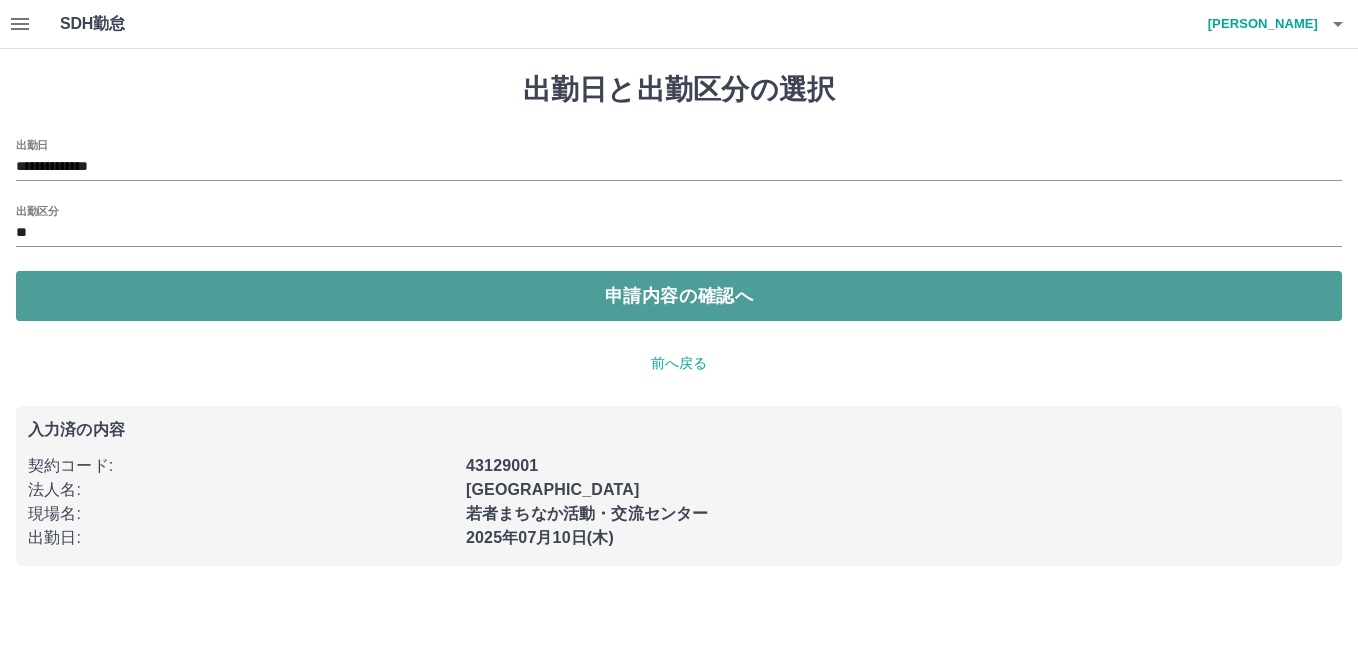 click on "申請内容の確認へ" at bounding box center (679, 296) 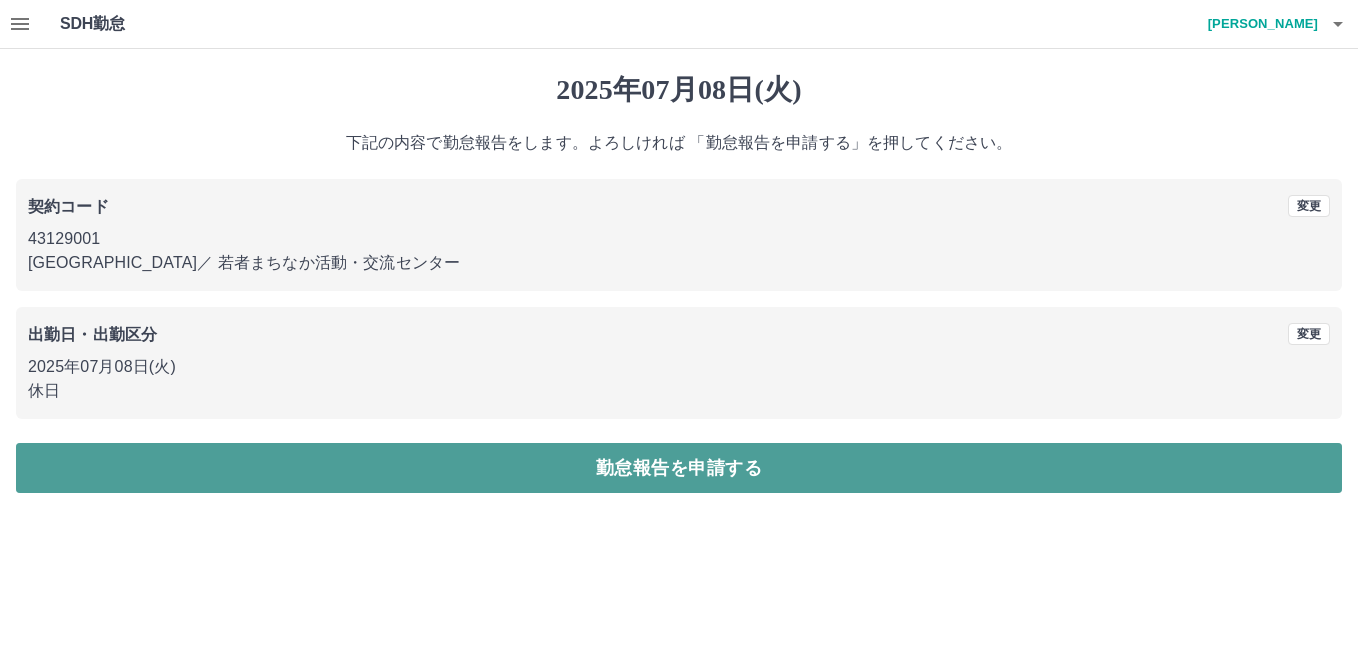 click on "勤怠報告を申請する" at bounding box center [679, 468] 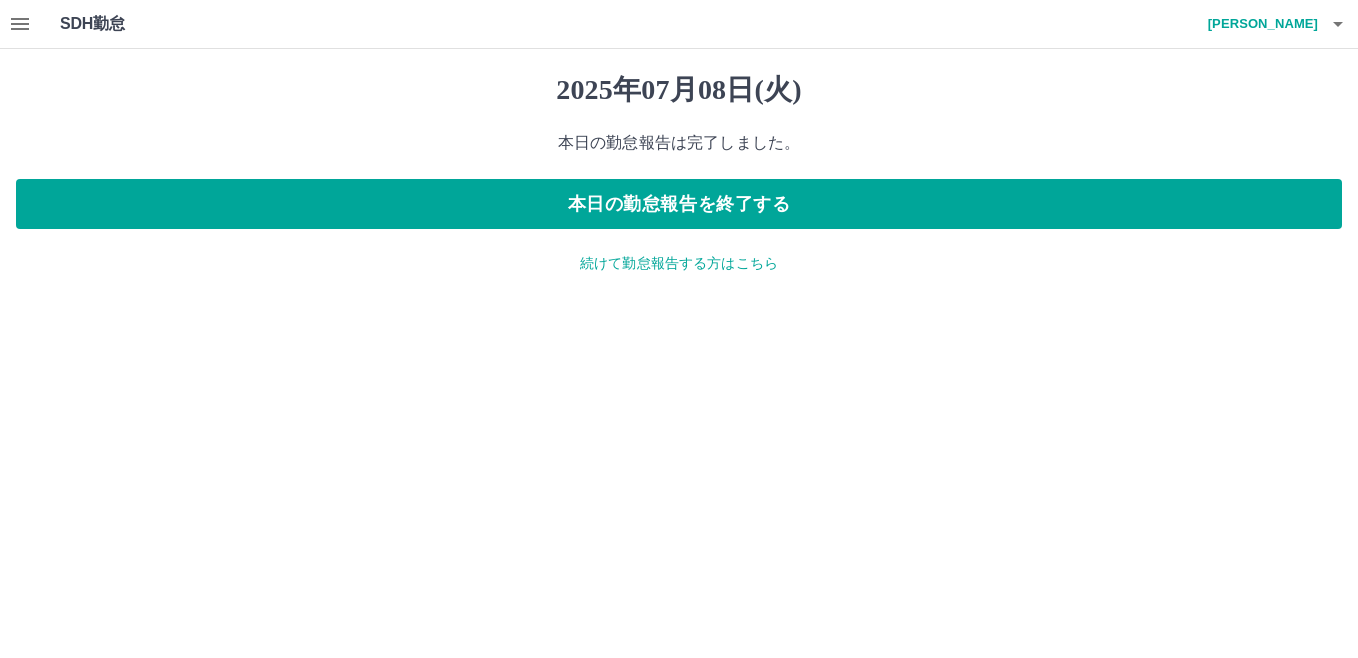 click on "続けて勤怠報告する方はこちら" at bounding box center [679, 263] 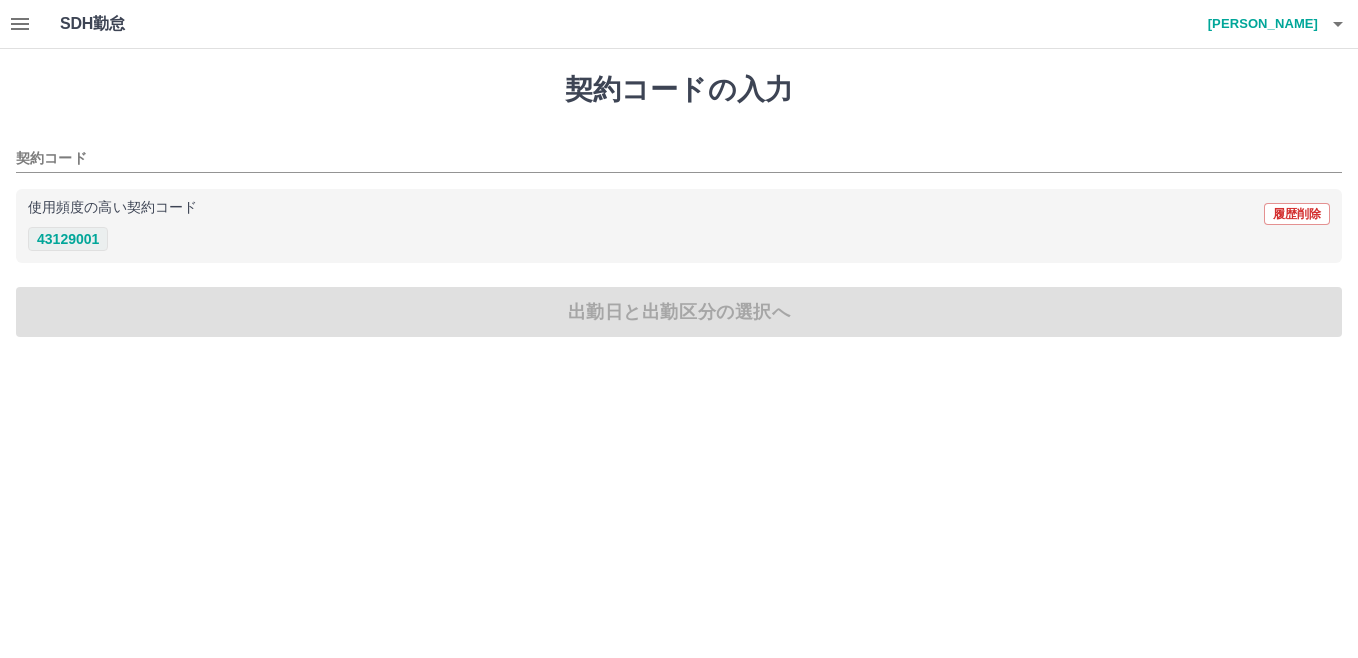 click on "43129001" at bounding box center [68, 239] 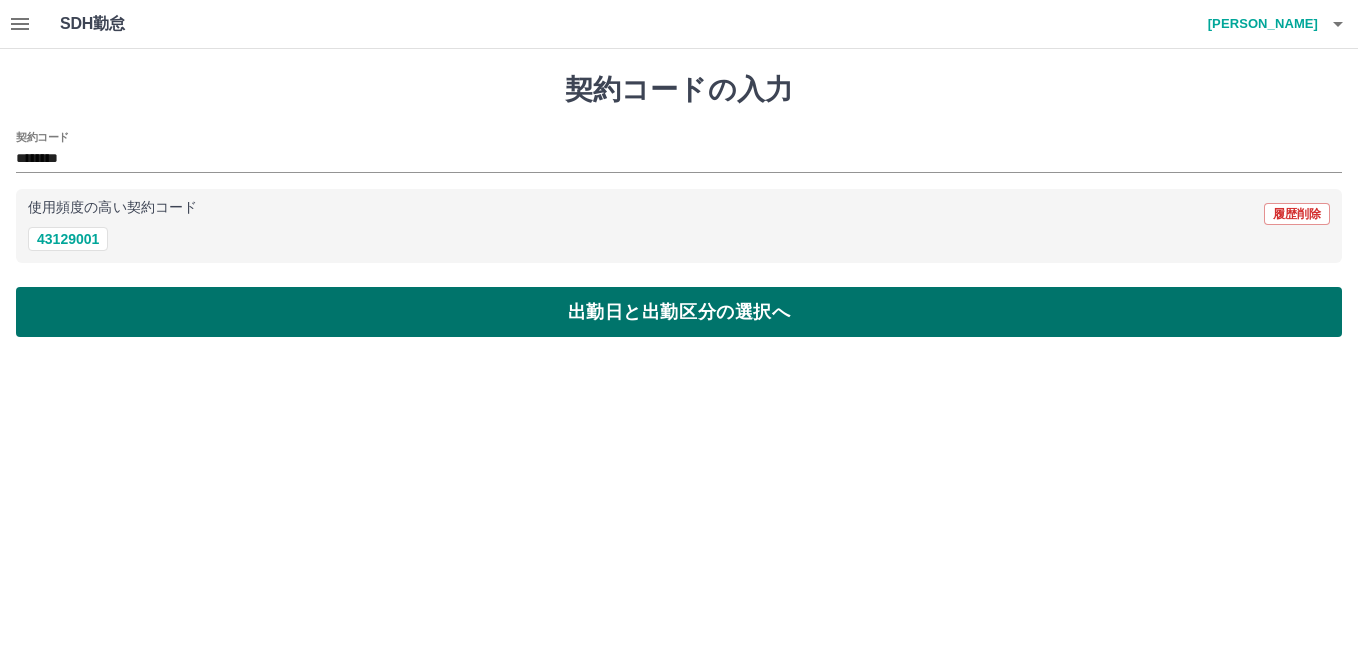 click on "出勤日と出勤区分の選択へ" at bounding box center [679, 312] 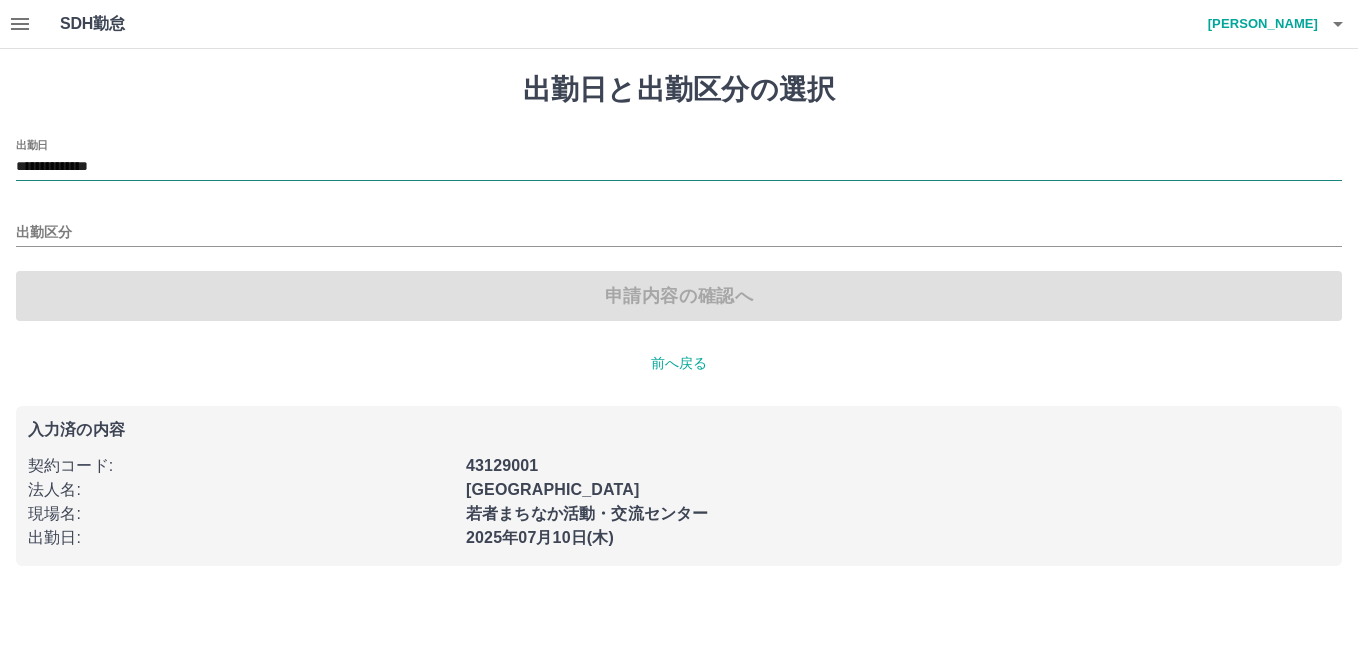 click on "**********" at bounding box center [679, 167] 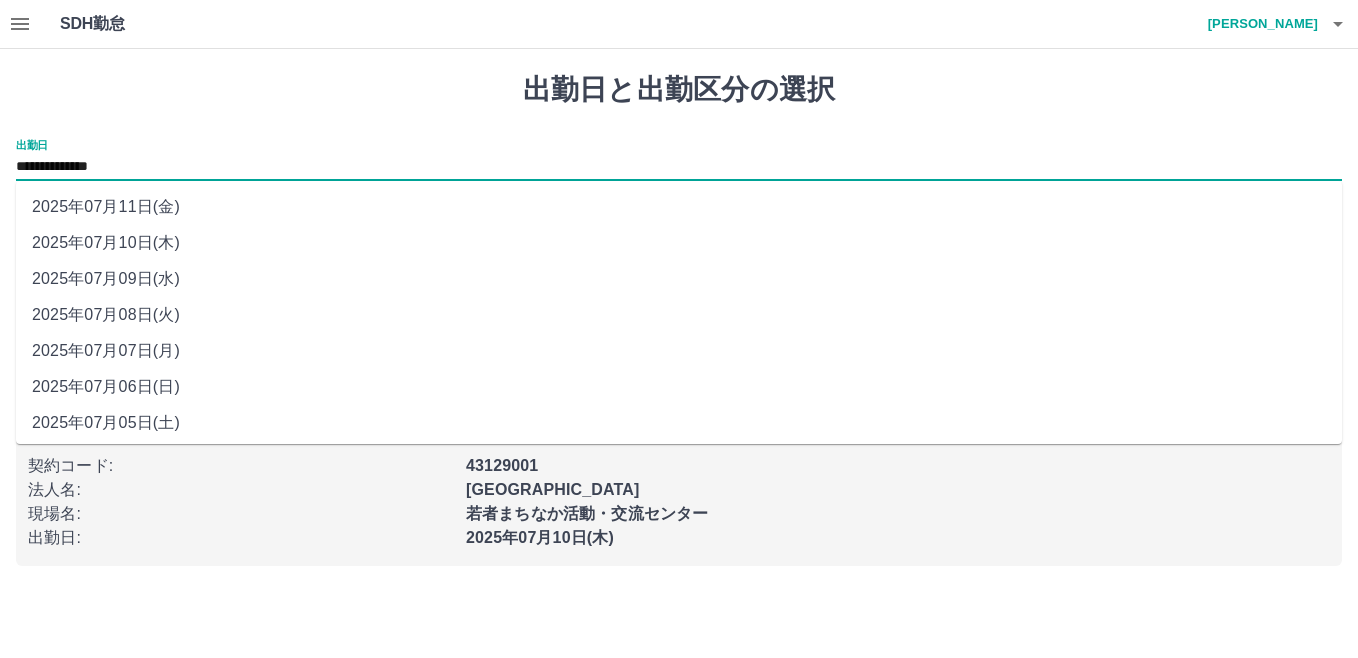 drag, startPoint x: 179, startPoint y: 165, endPoint x: 139, endPoint y: 281, distance: 122.702896 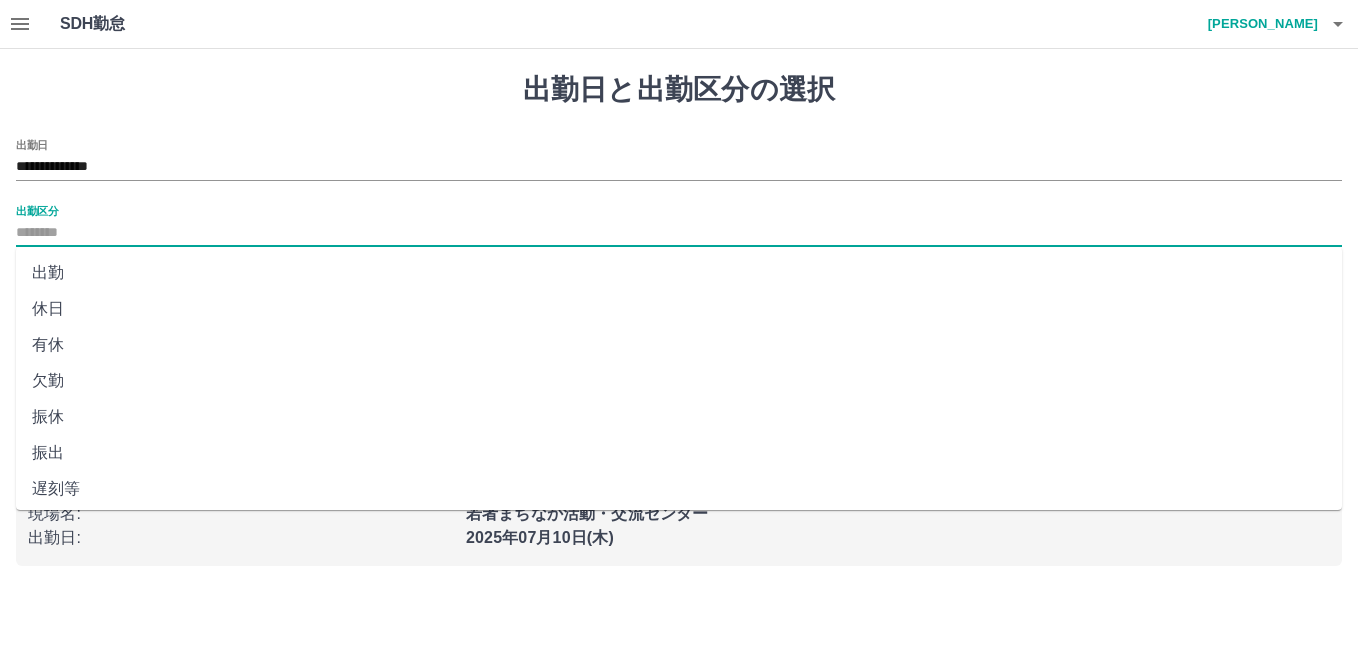 click on "出勤区分" at bounding box center (679, 233) 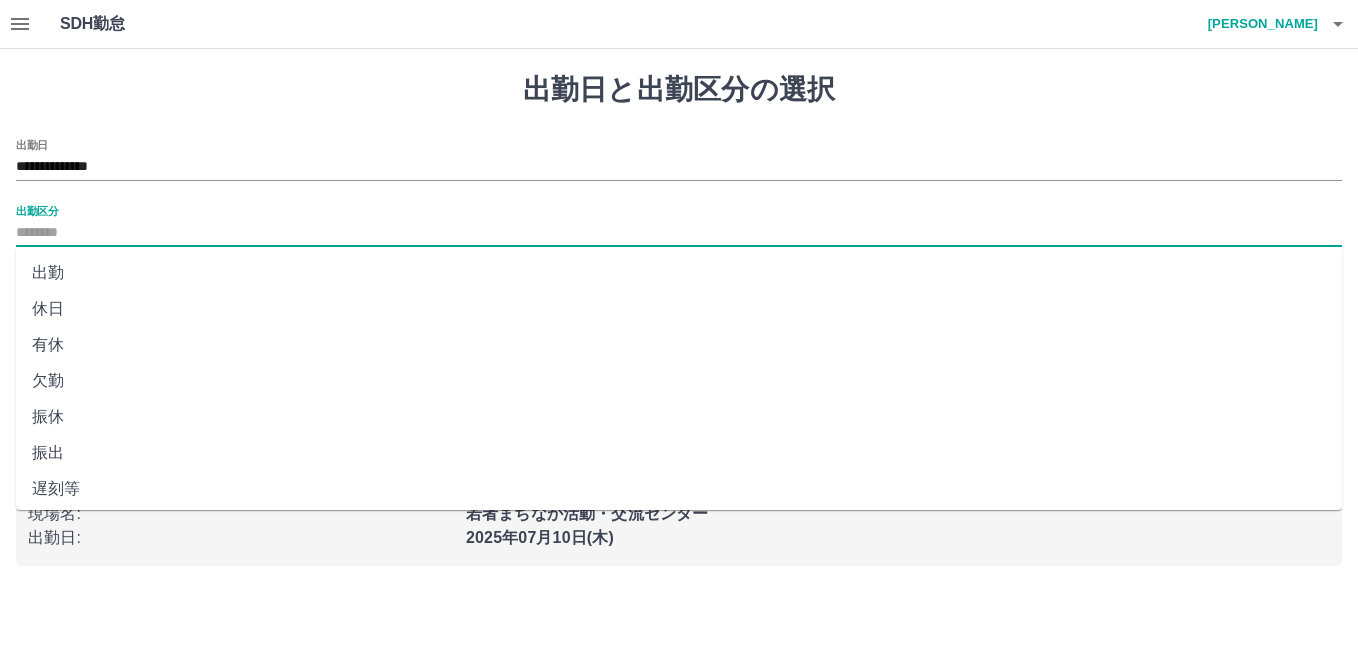 click on "休日" at bounding box center (679, 309) 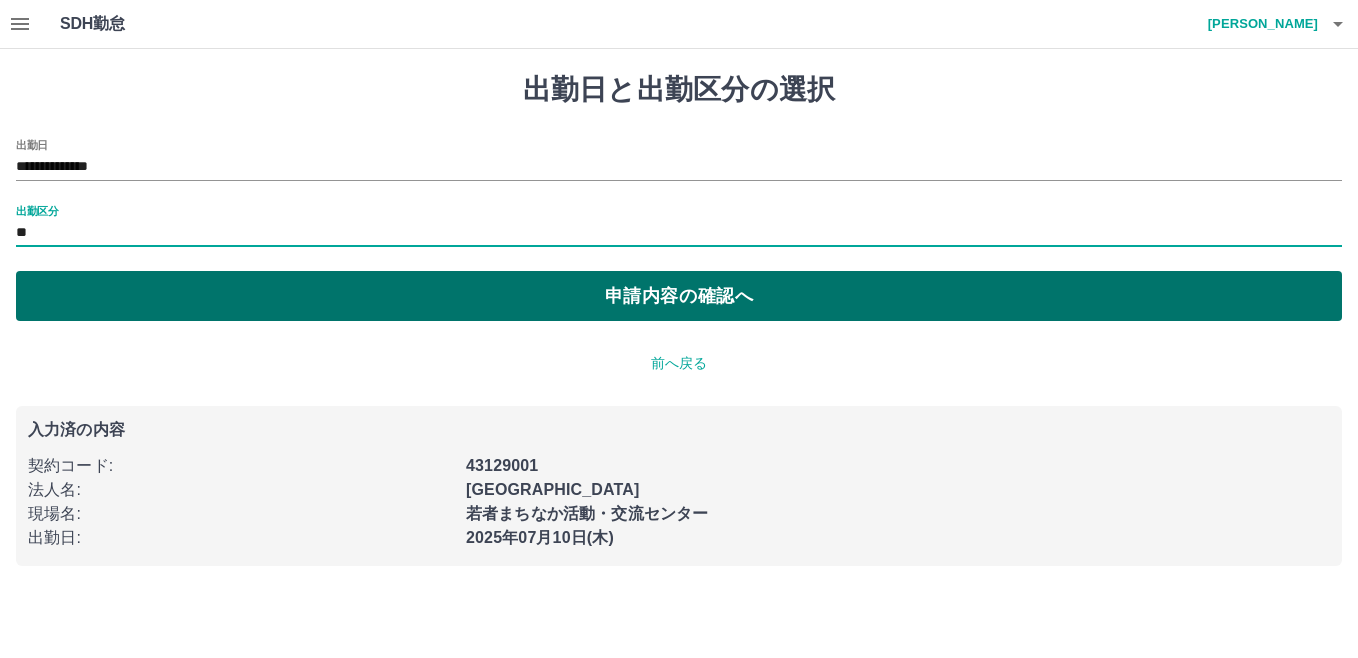 click on "申請内容の確認へ" at bounding box center (679, 296) 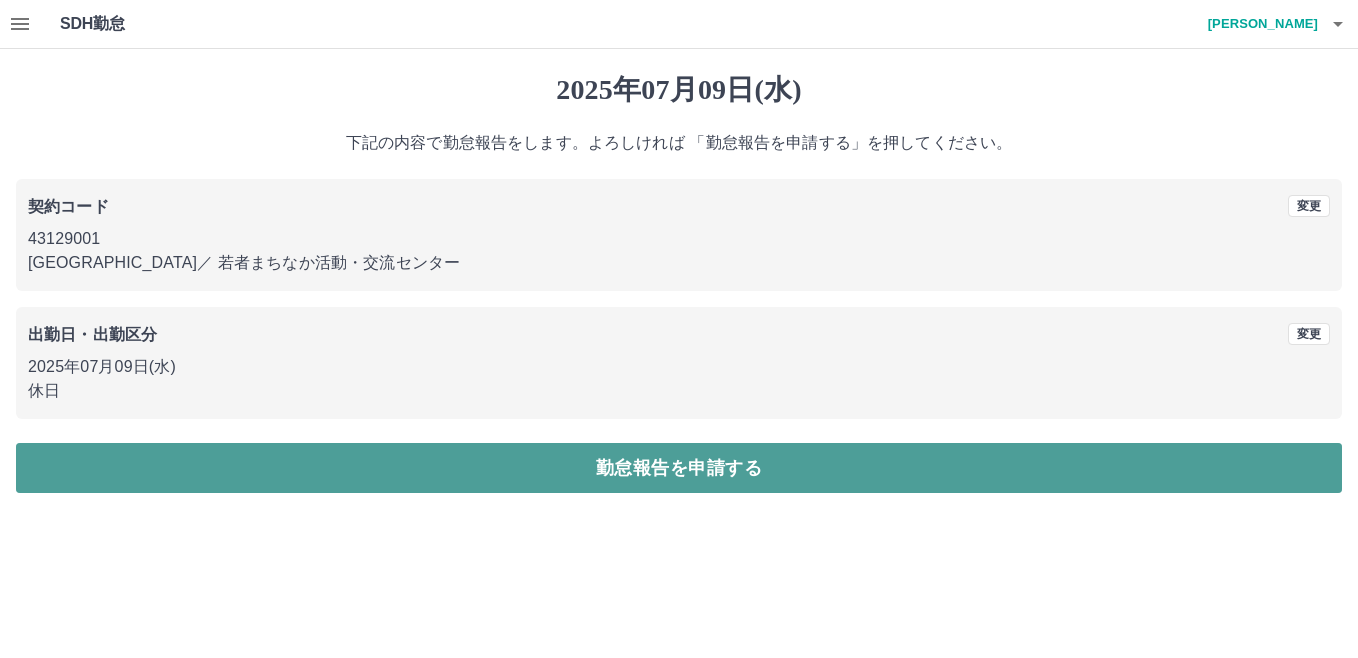 click on "勤怠報告を申請する" at bounding box center (679, 468) 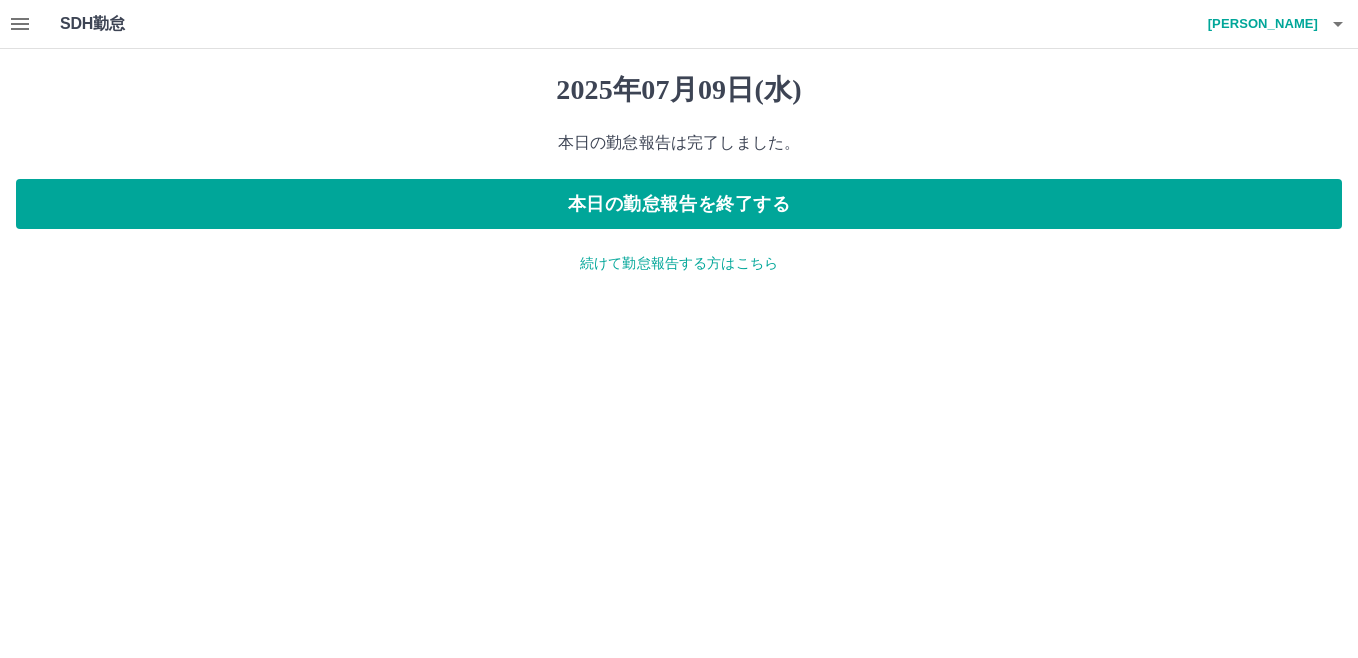 click on "続けて勤怠報告する方はこちら" at bounding box center [679, 263] 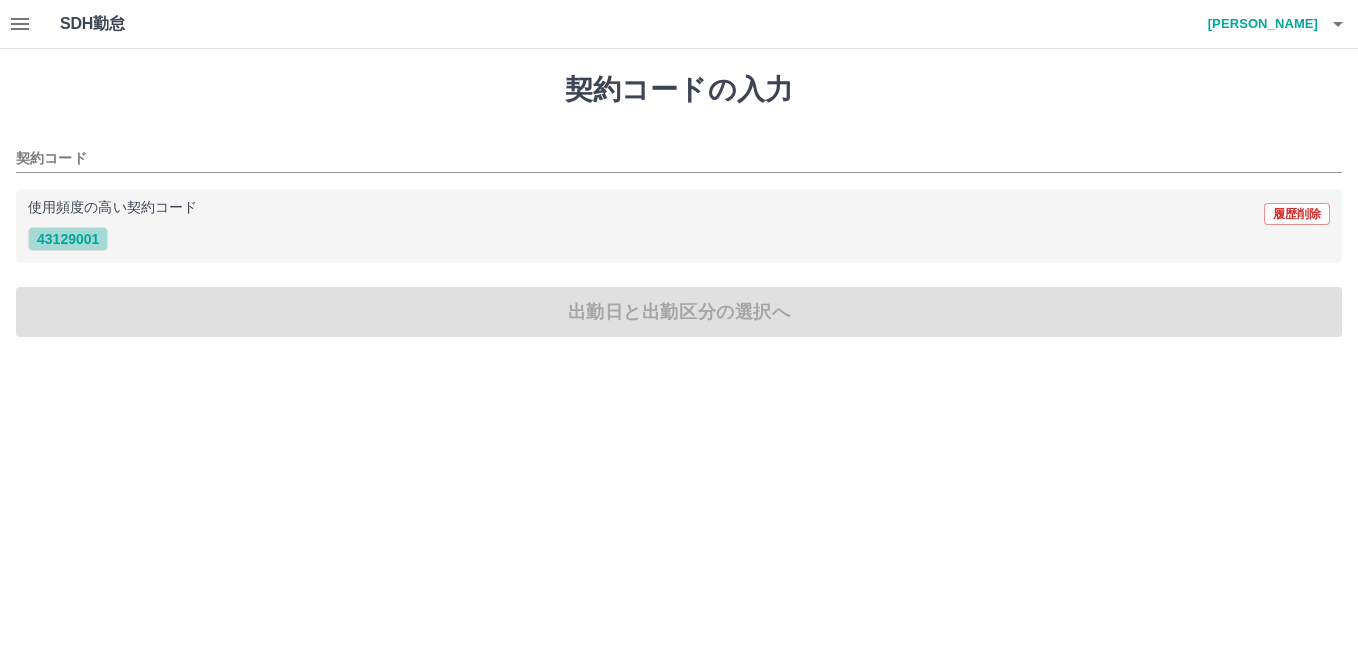 click on "43129001" at bounding box center [68, 239] 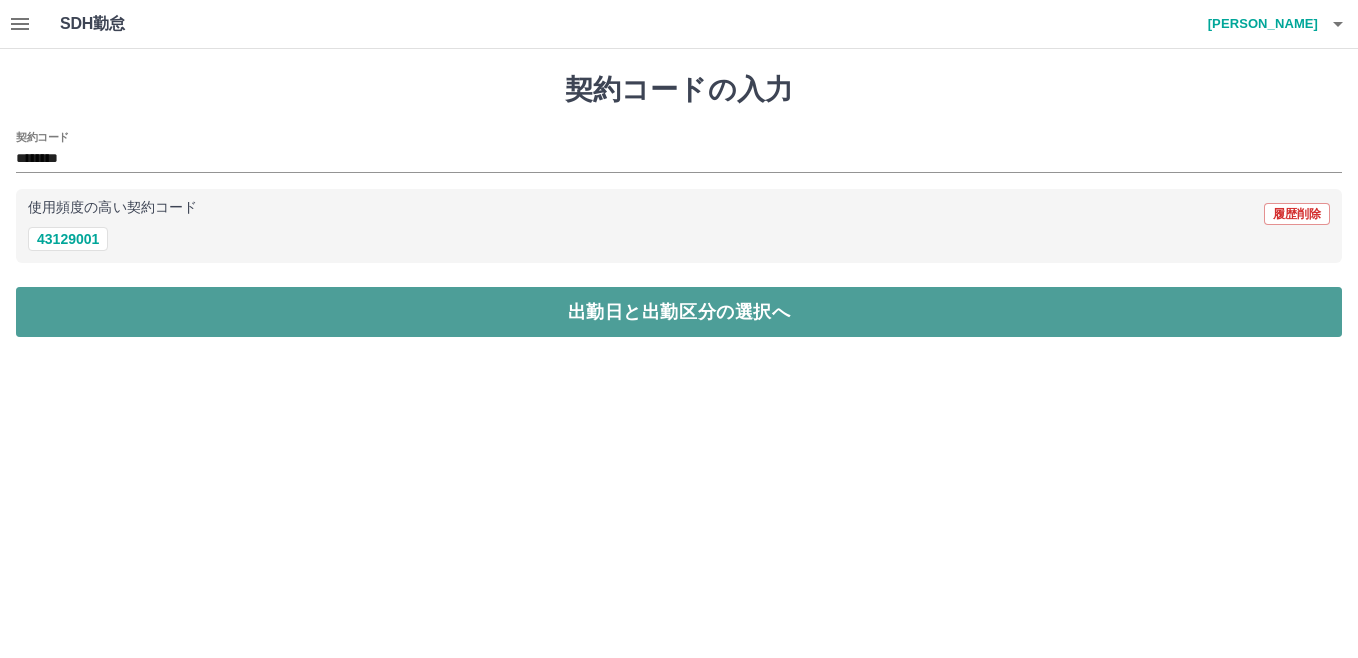 click on "出勤日と出勤区分の選択へ" at bounding box center [679, 312] 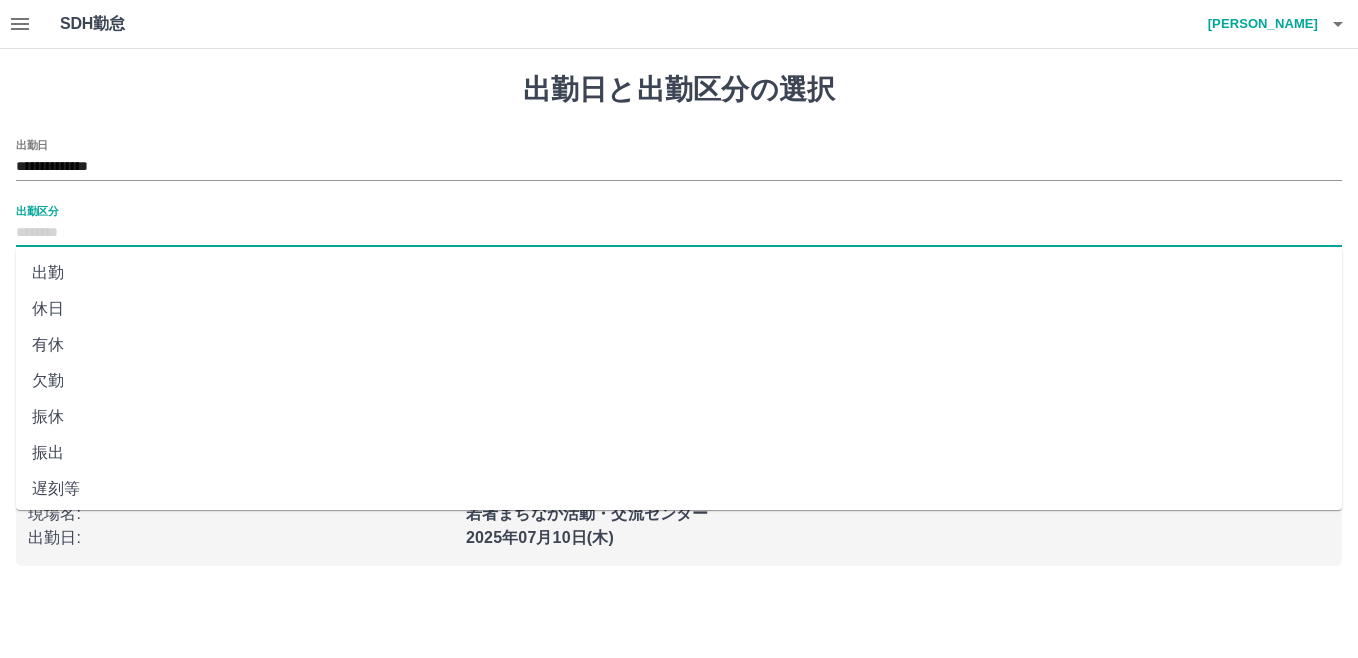 click on "出勤区分" at bounding box center [679, 233] 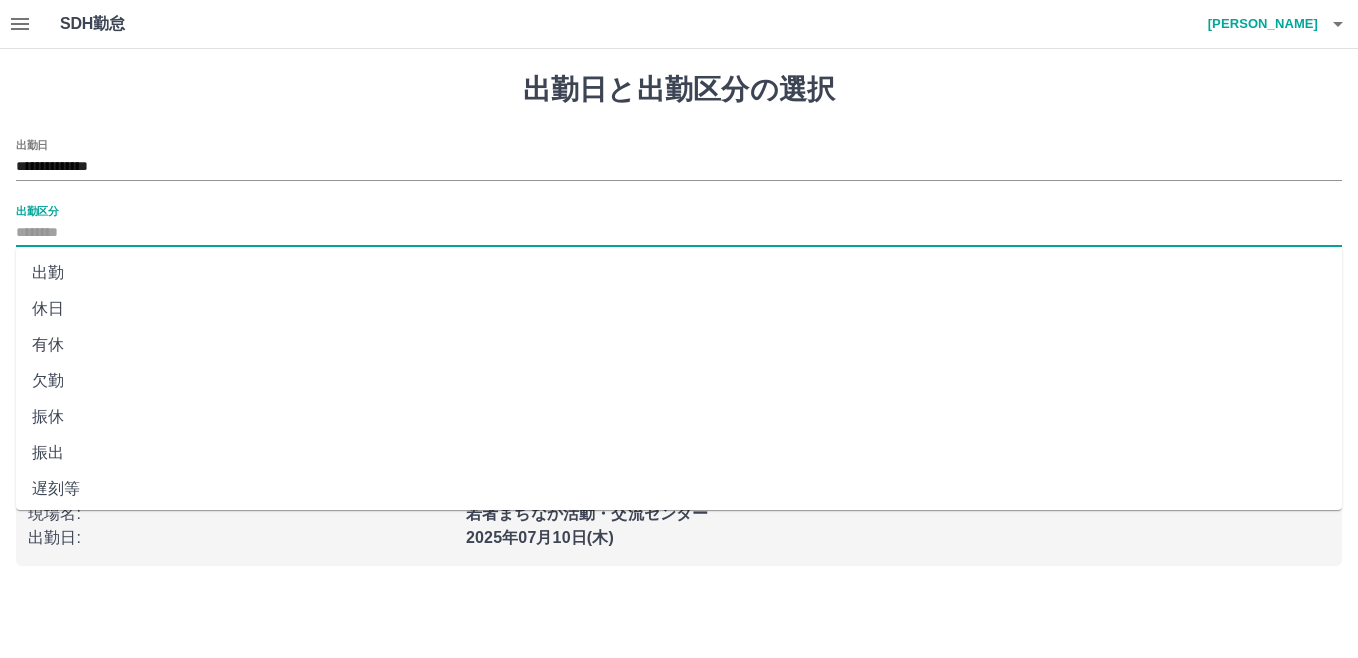 click on "休日" at bounding box center (679, 309) 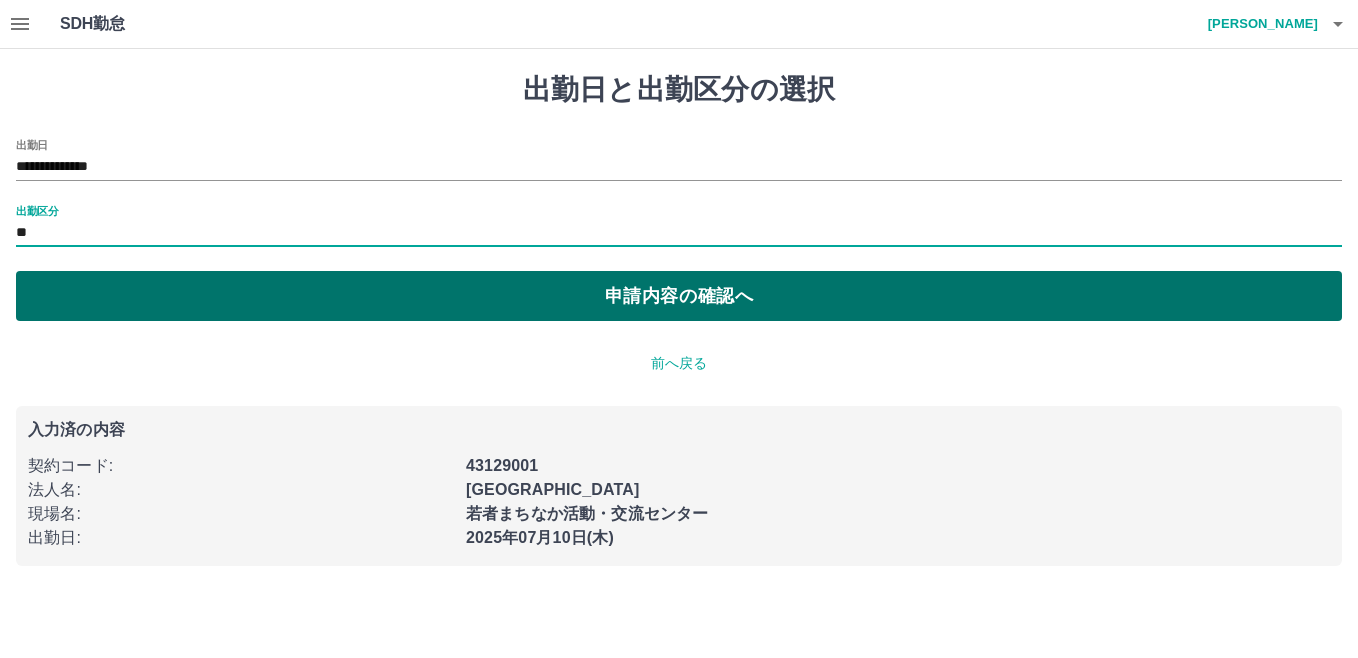 click on "申請内容の確認へ" at bounding box center [679, 296] 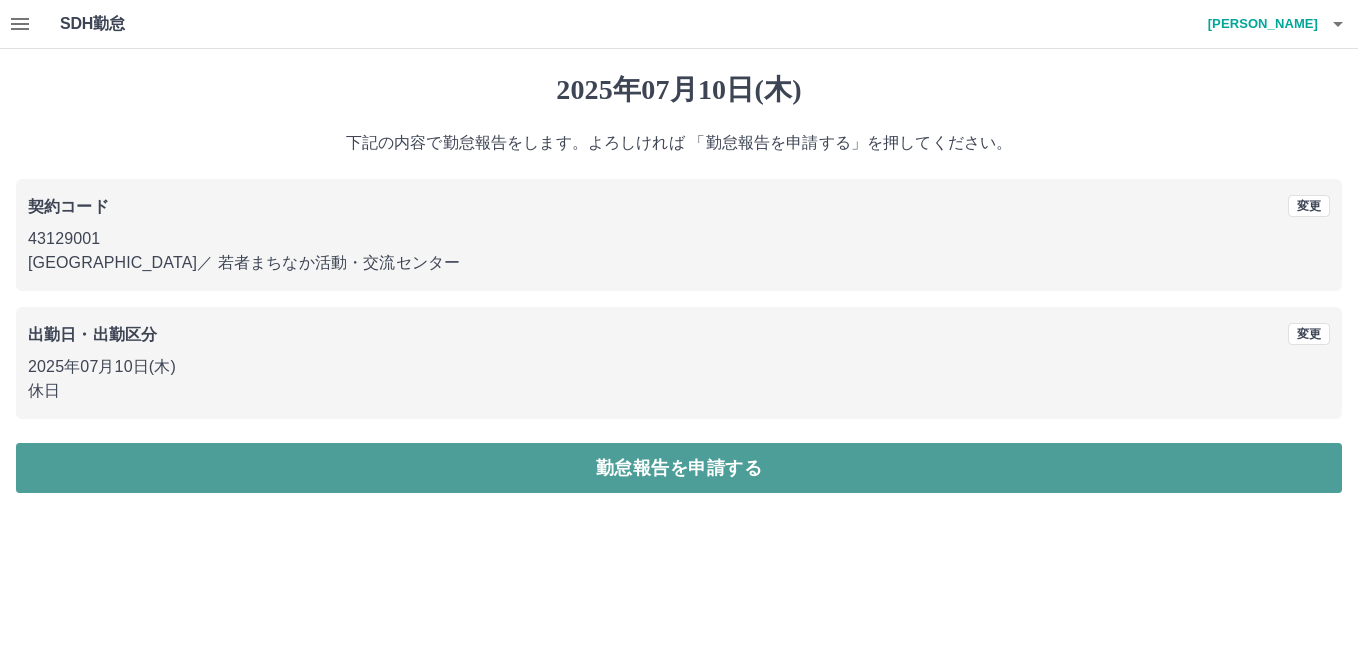 click on "勤怠報告を申請する" at bounding box center (679, 468) 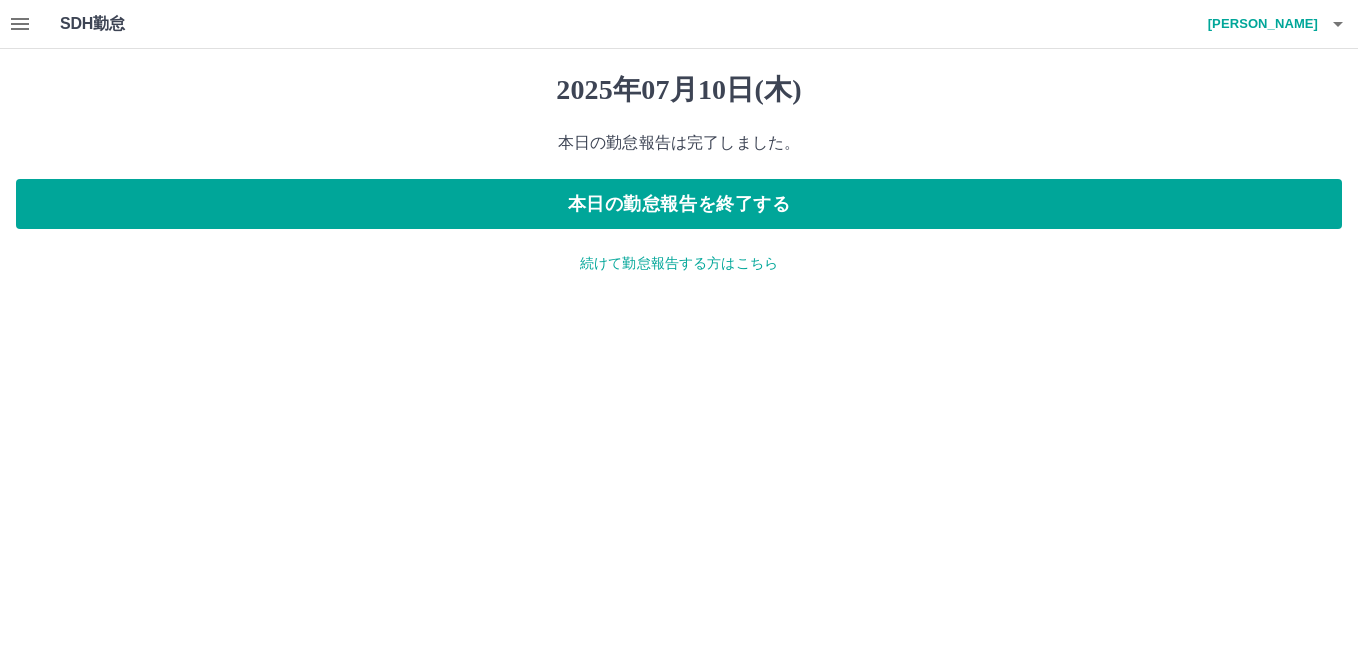 click on "続けて勤怠報告する方はこちら" at bounding box center (679, 263) 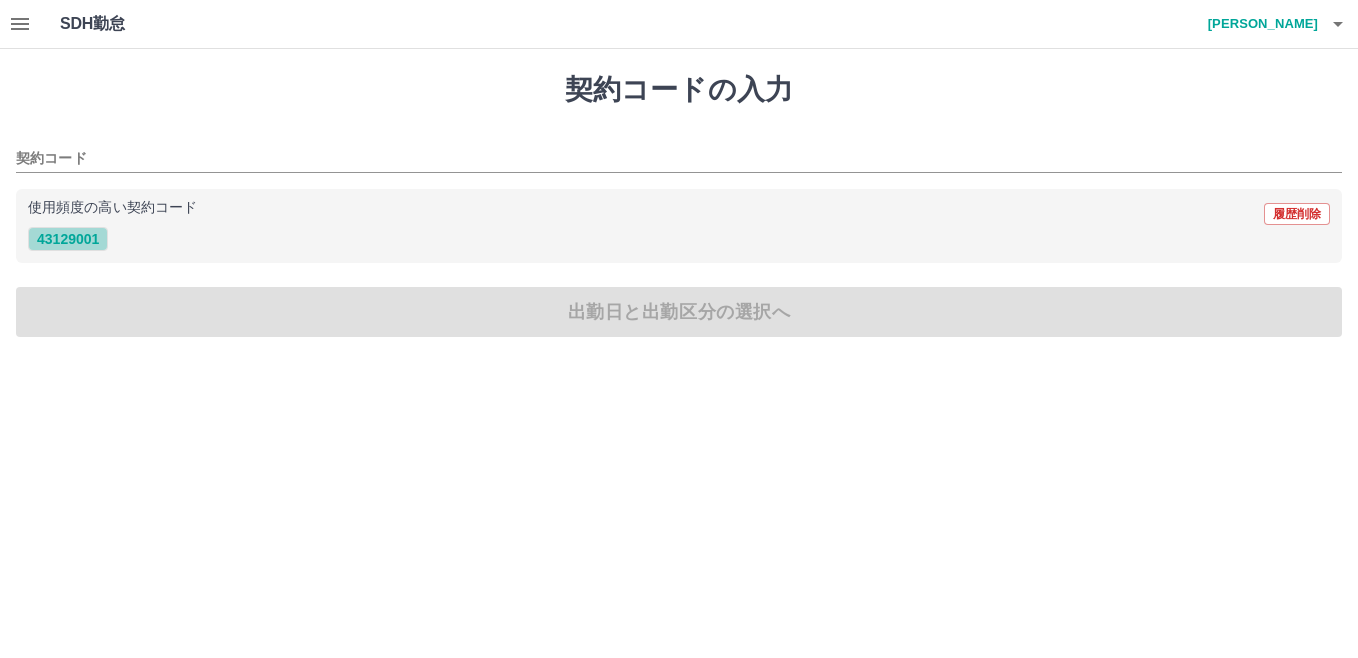 click on "43129001" at bounding box center [68, 239] 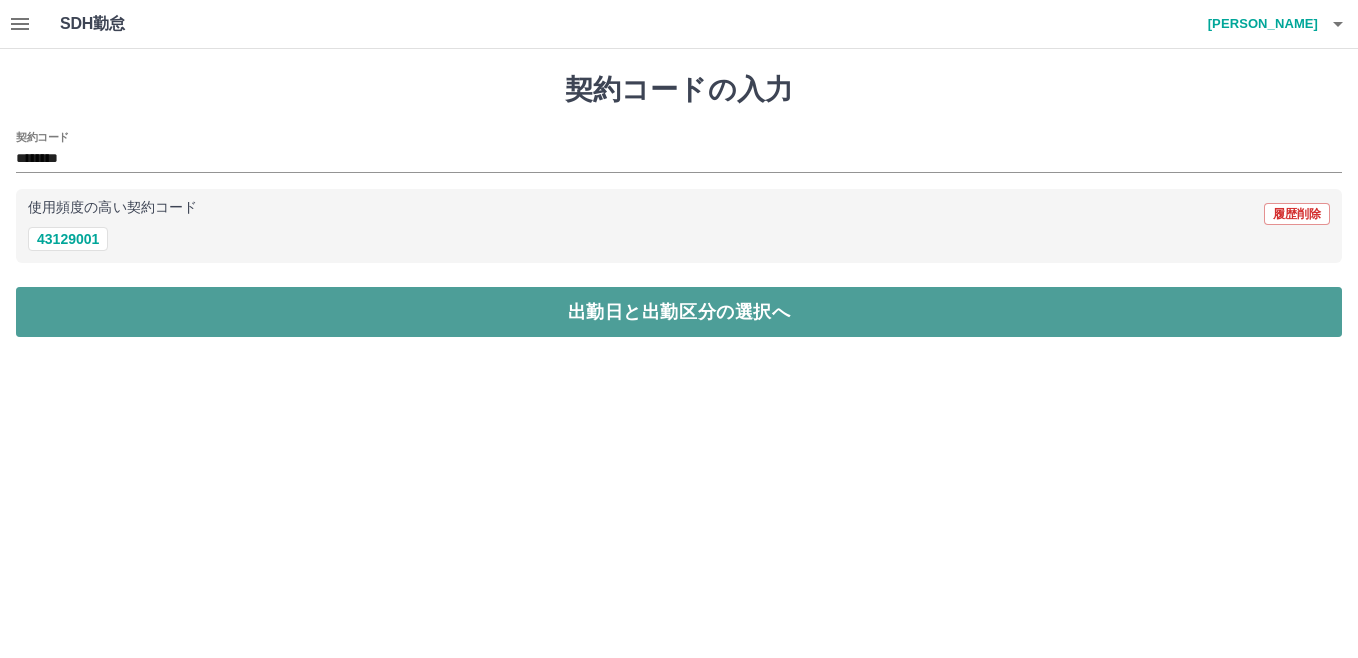click on "出勤日と出勤区分の選択へ" at bounding box center (679, 312) 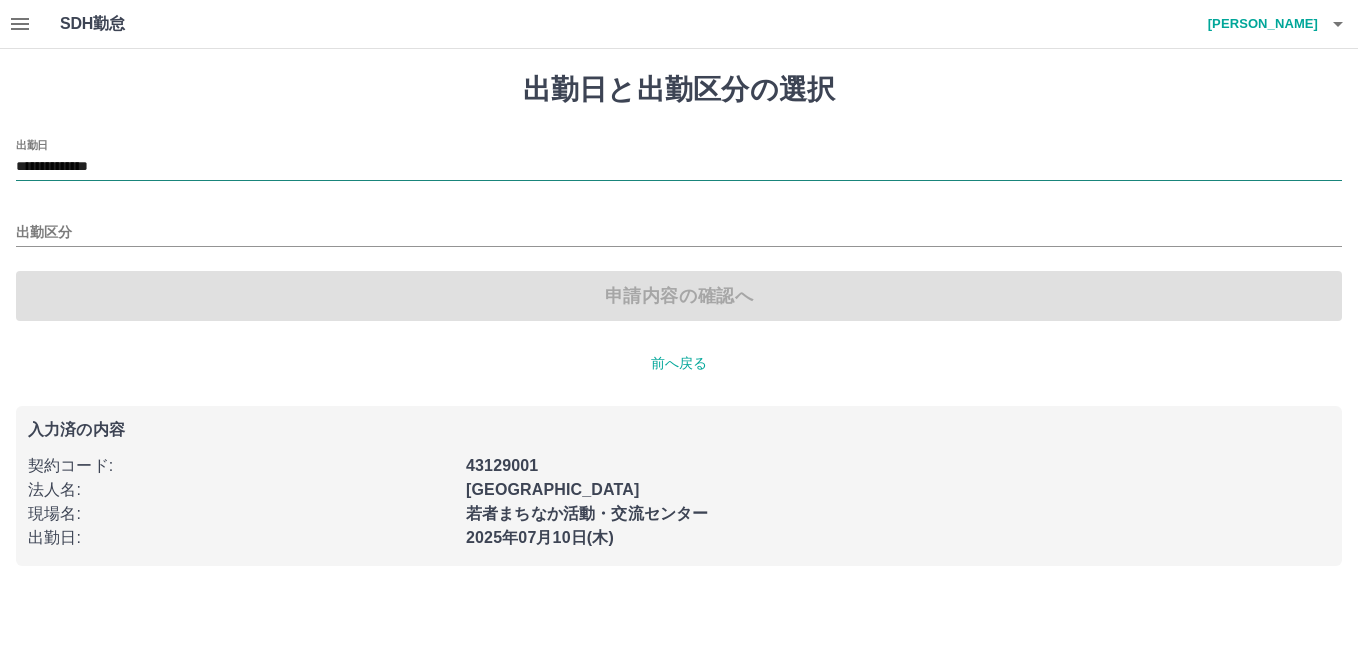click on "**********" at bounding box center [679, 167] 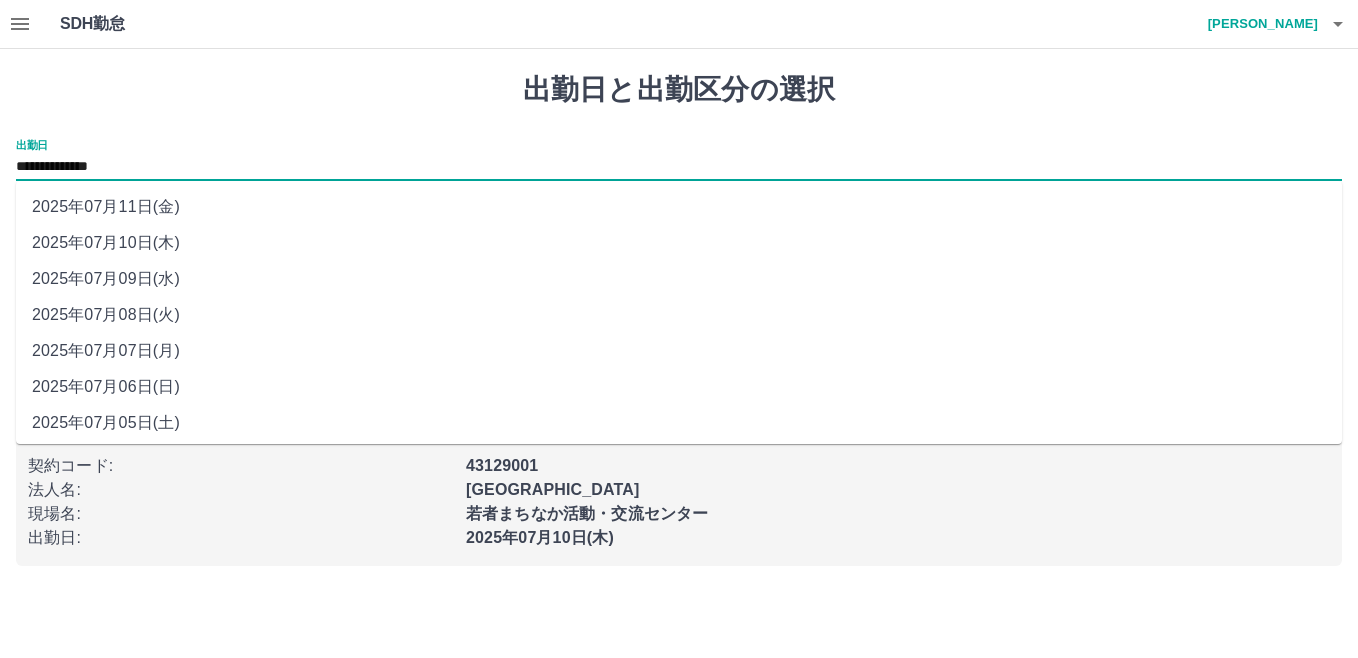 drag, startPoint x: 151, startPoint y: 167, endPoint x: 133, endPoint y: 206, distance: 42.953465 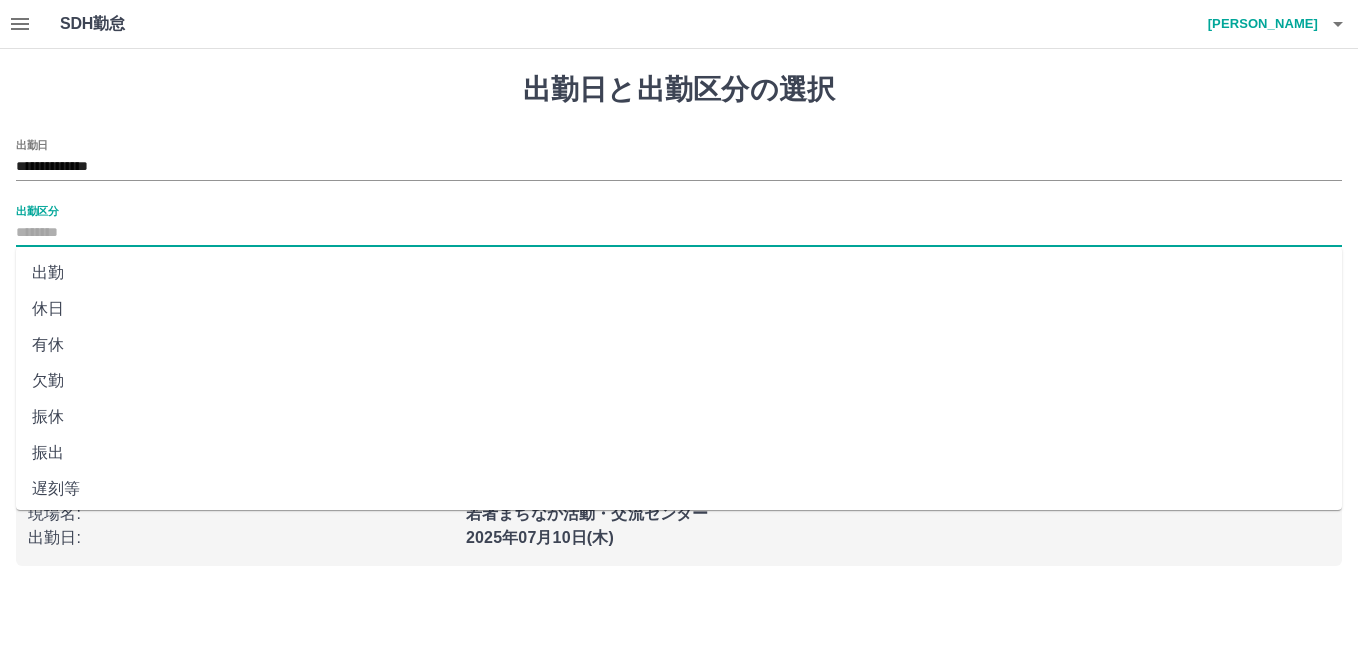 click on "出勤区分" at bounding box center [679, 233] 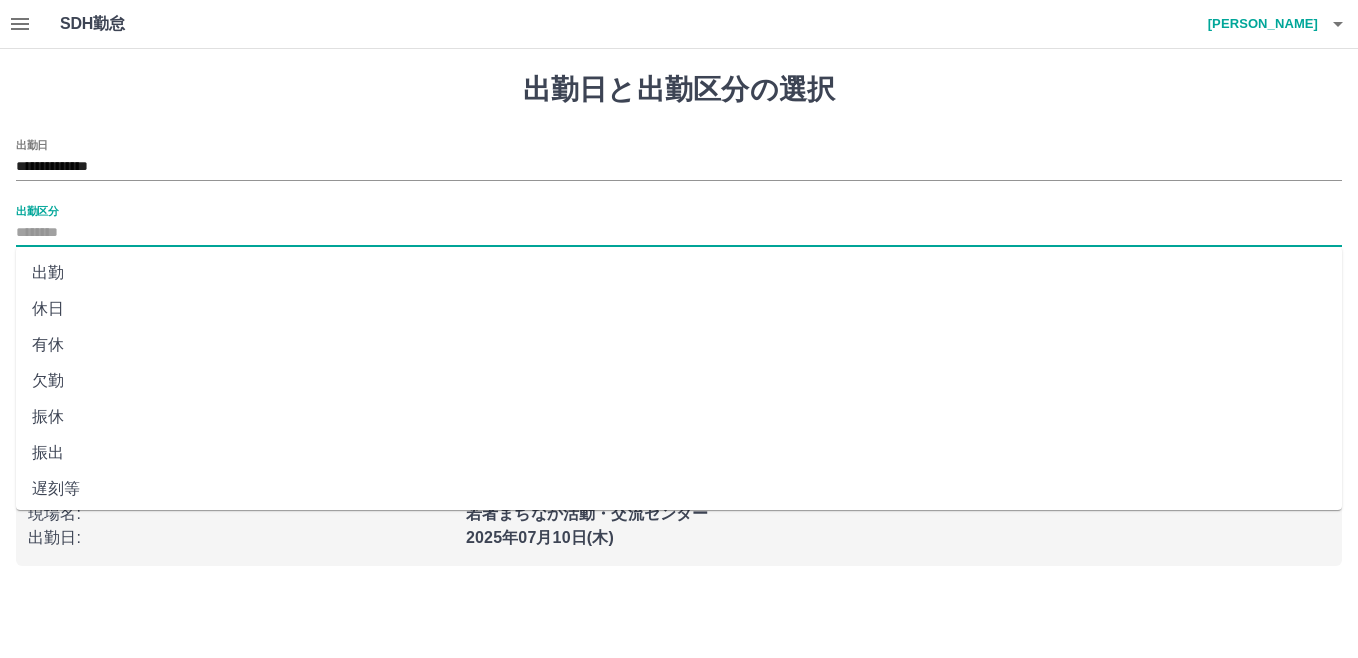 click on "休日" at bounding box center [679, 309] 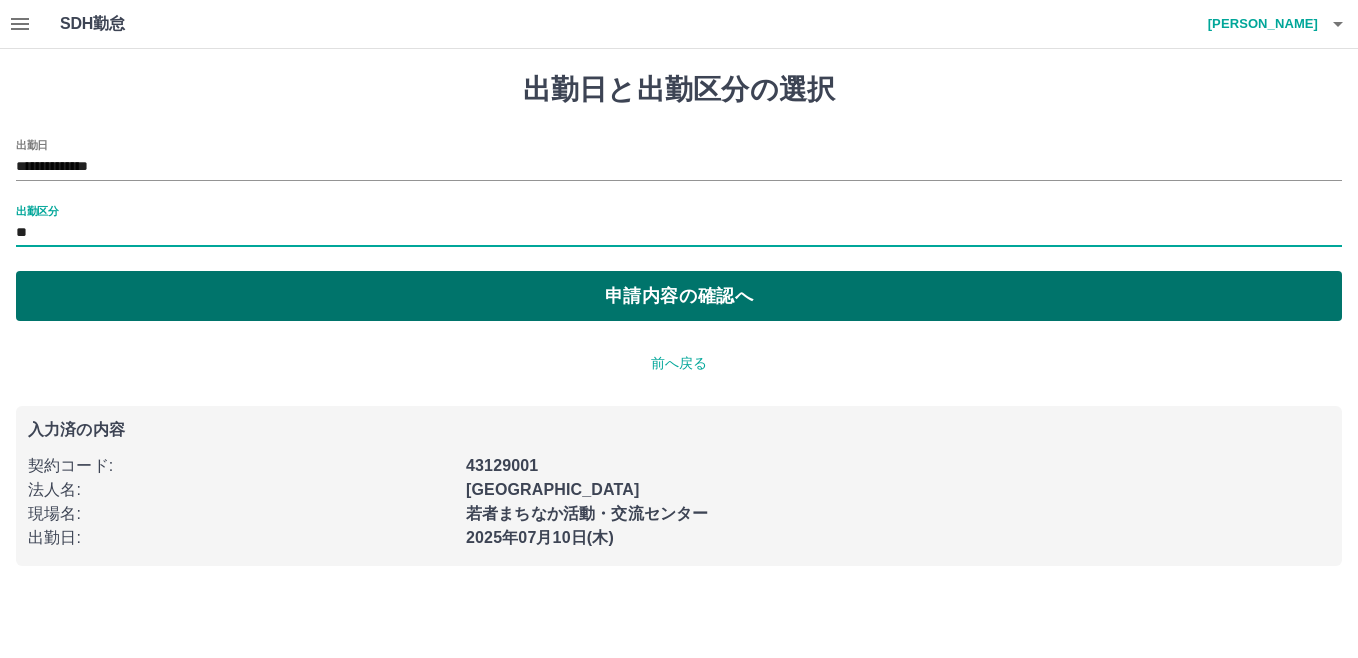 click on "申請内容の確認へ" at bounding box center (679, 296) 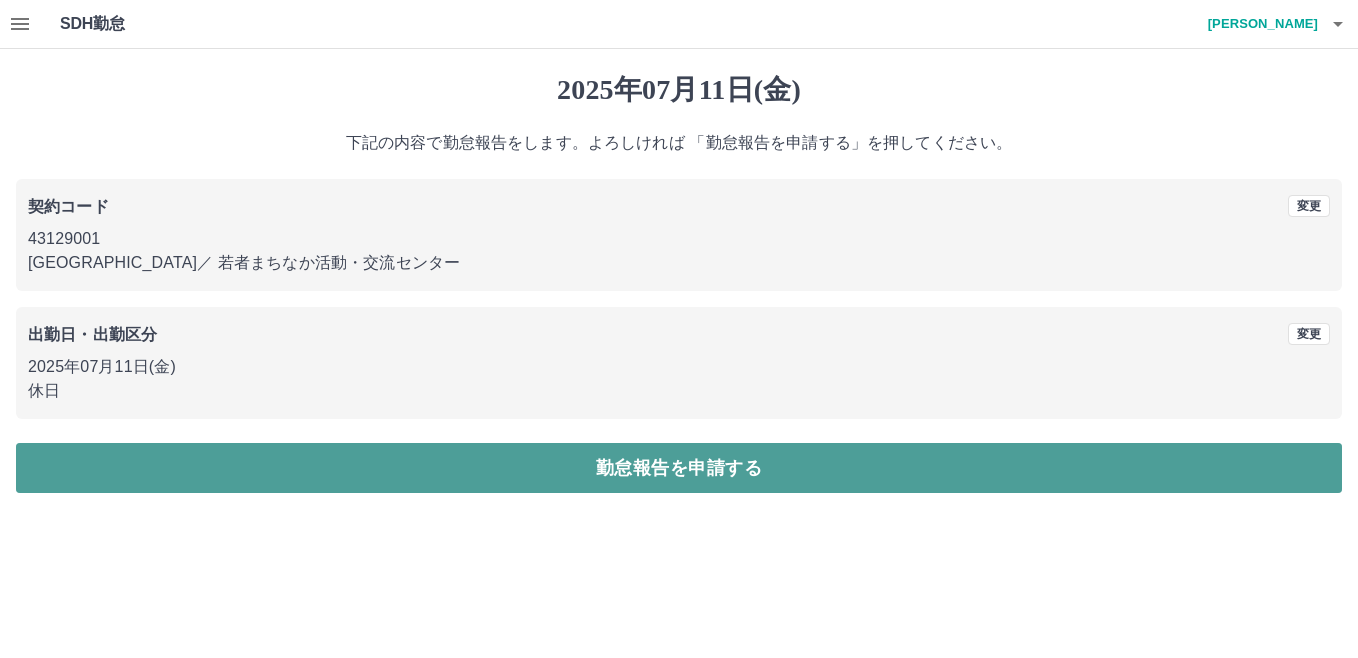 click on "勤怠報告を申請する" at bounding box center (679, 468) 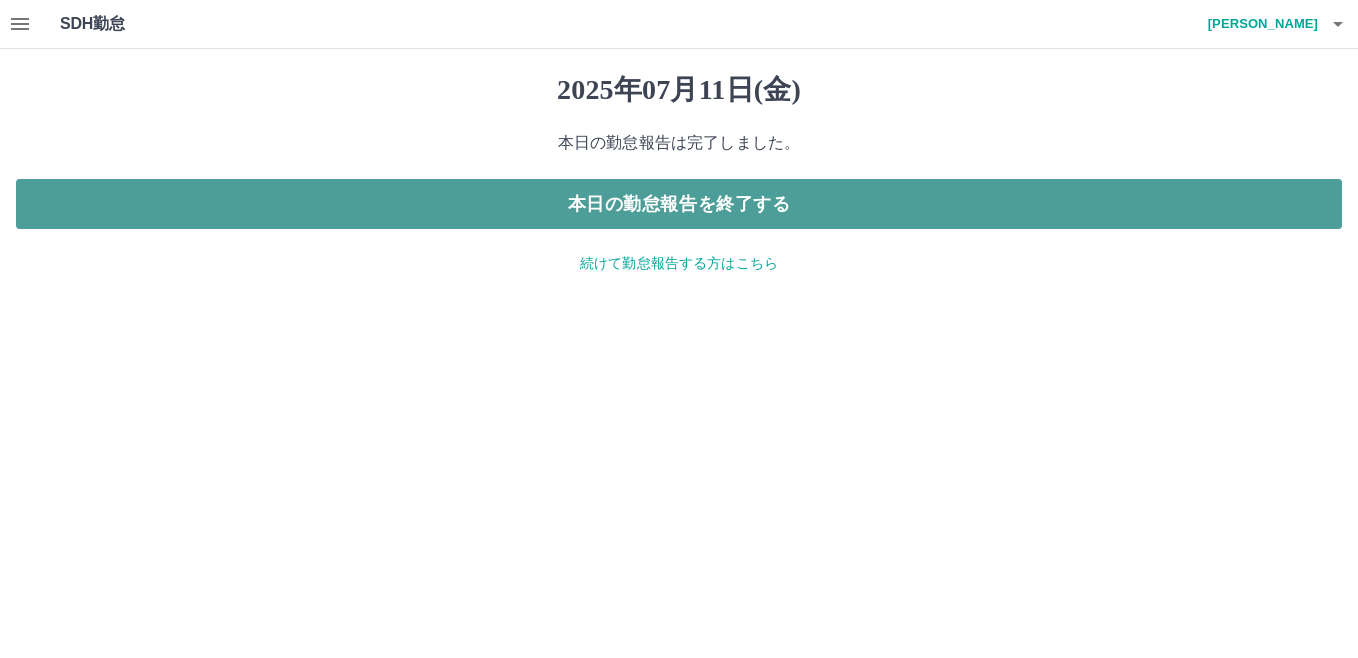 click on "本日の勤怠報告を終了する" at bounding box center (679, 204) 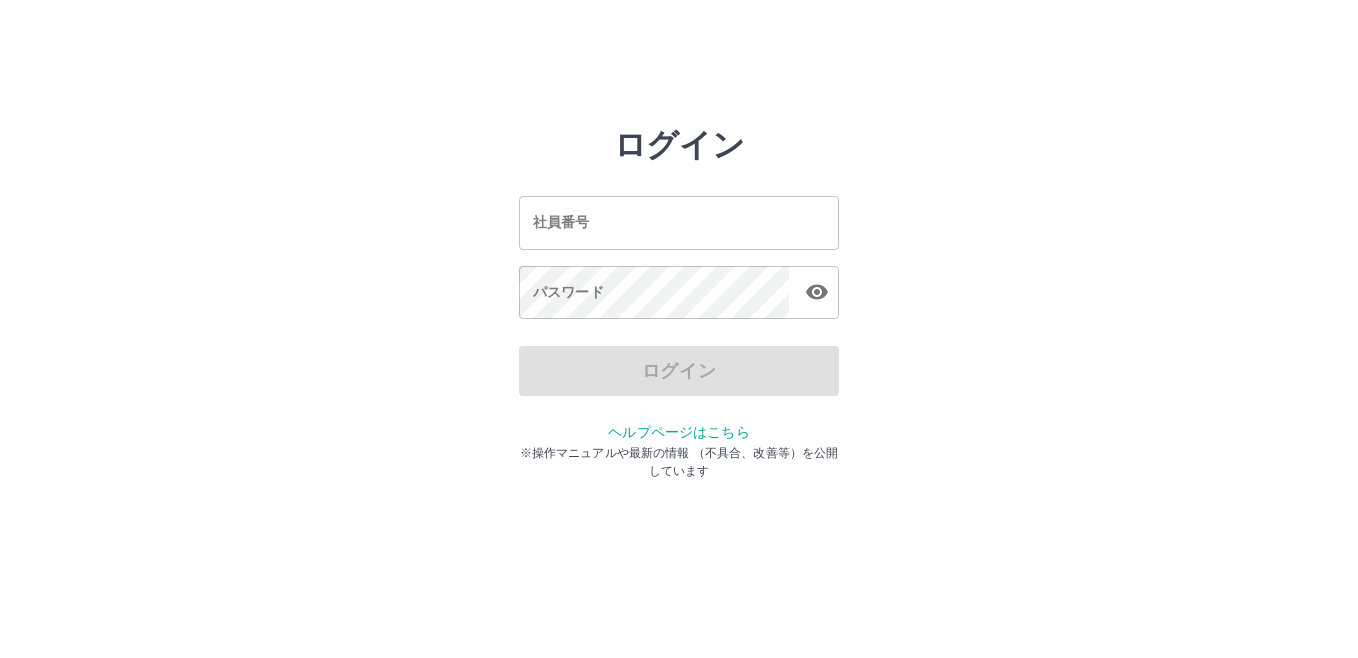 scroll, scrollTop: 0, scrollLeft: 0, axis: both 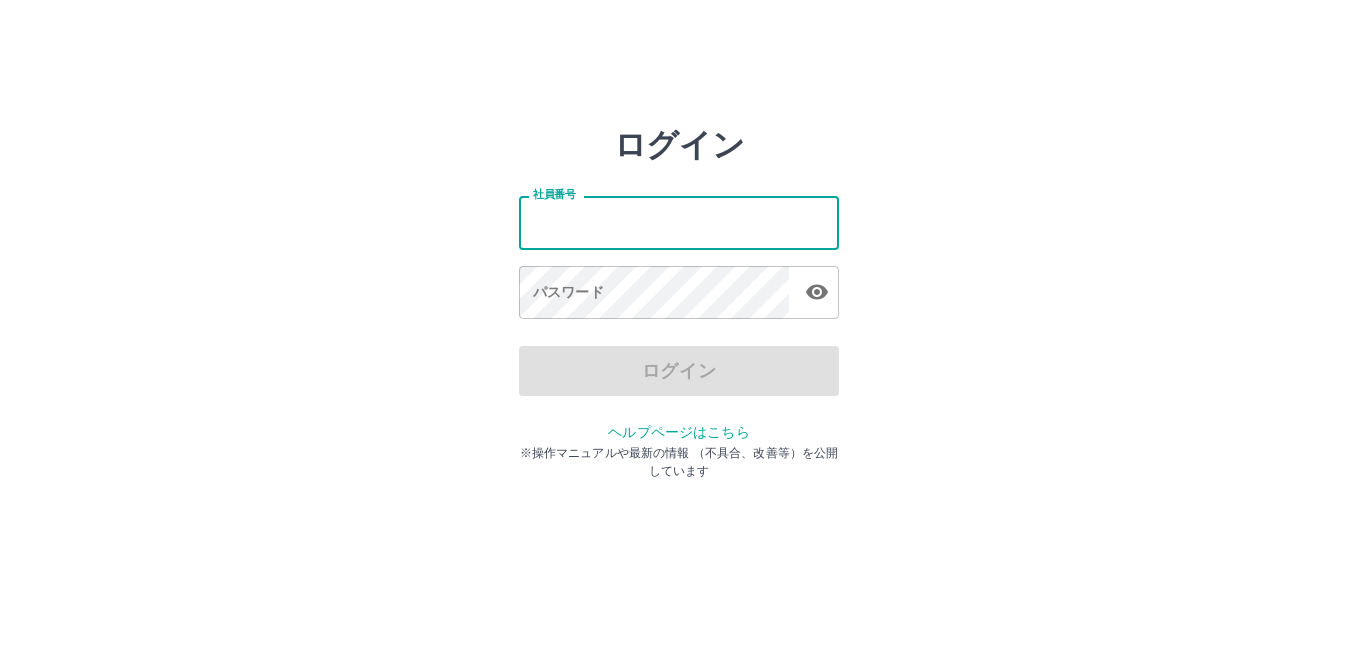 click on "社員番号" at bounding box center (679, 222) 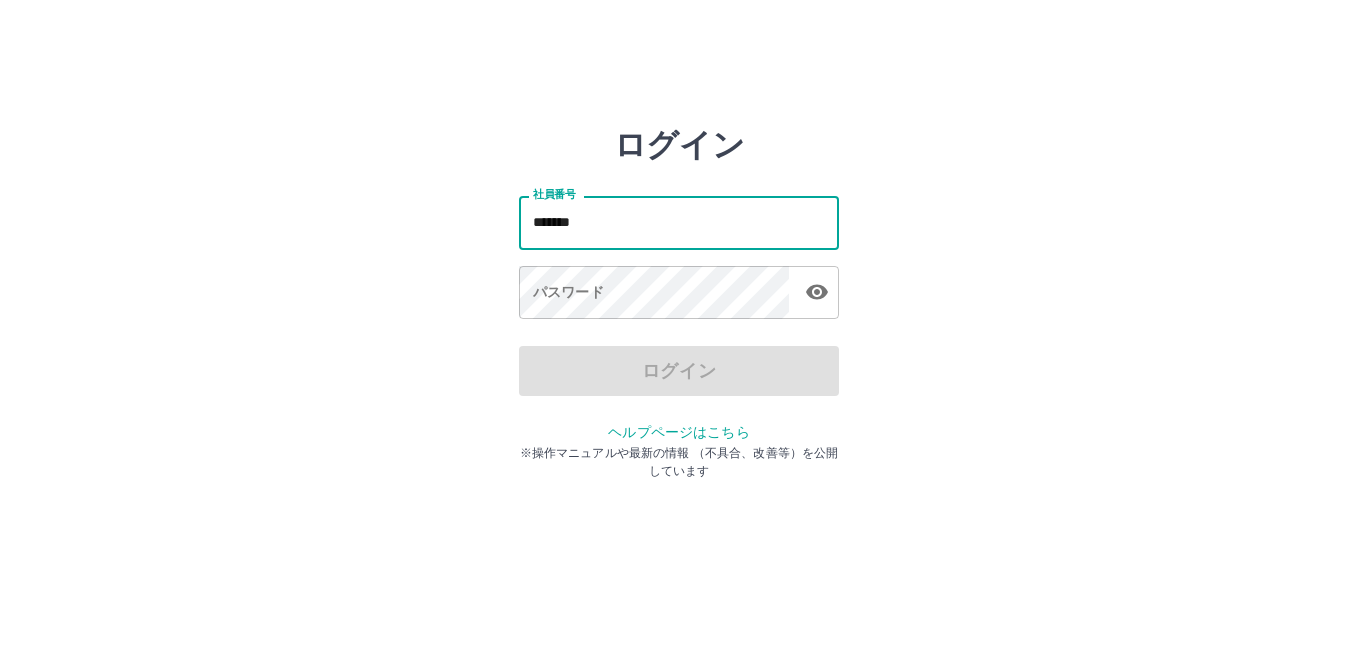 type on "*******" 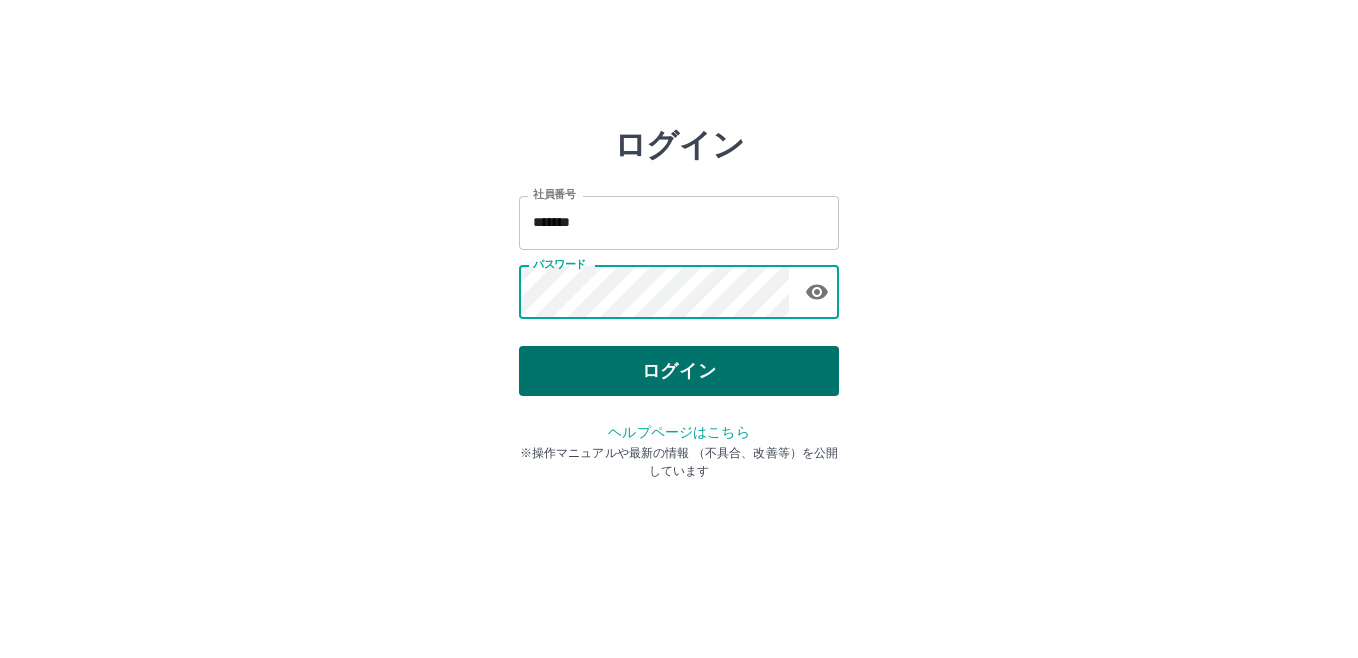 click on "ログイン" at bounding box center [679, 371] 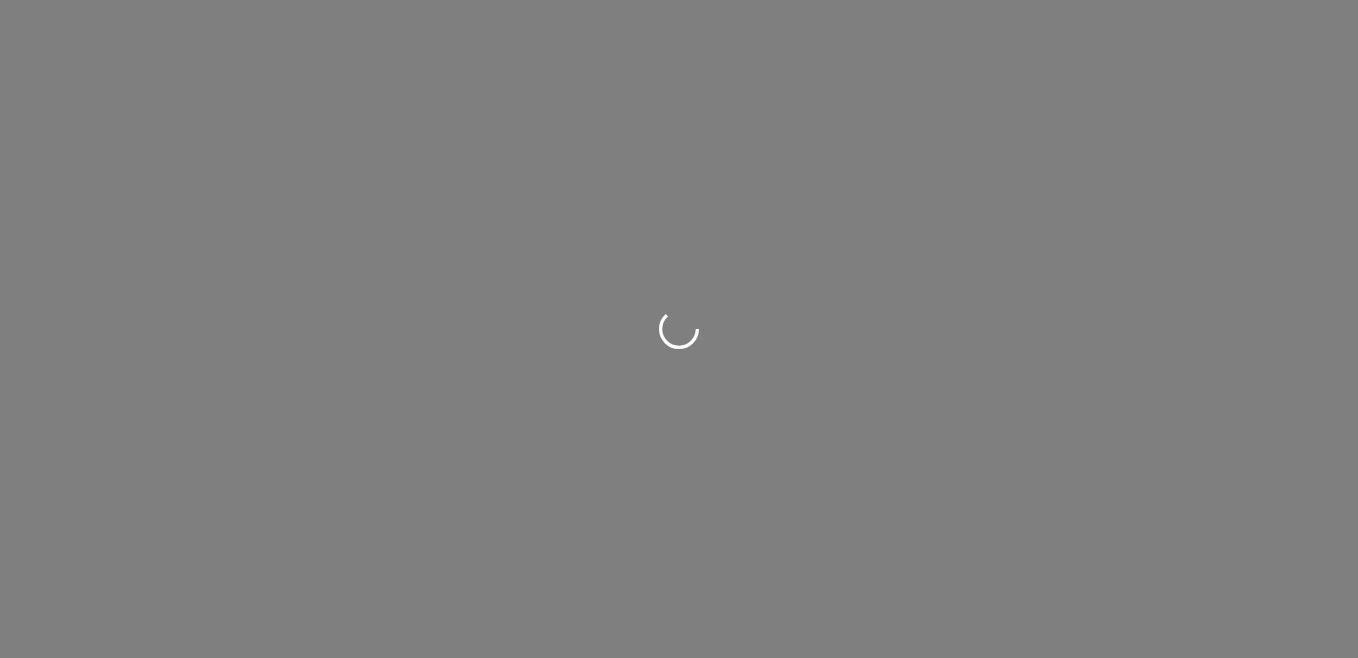 scroll, scrollTop: 0, scrollLeft: 0, axis: both 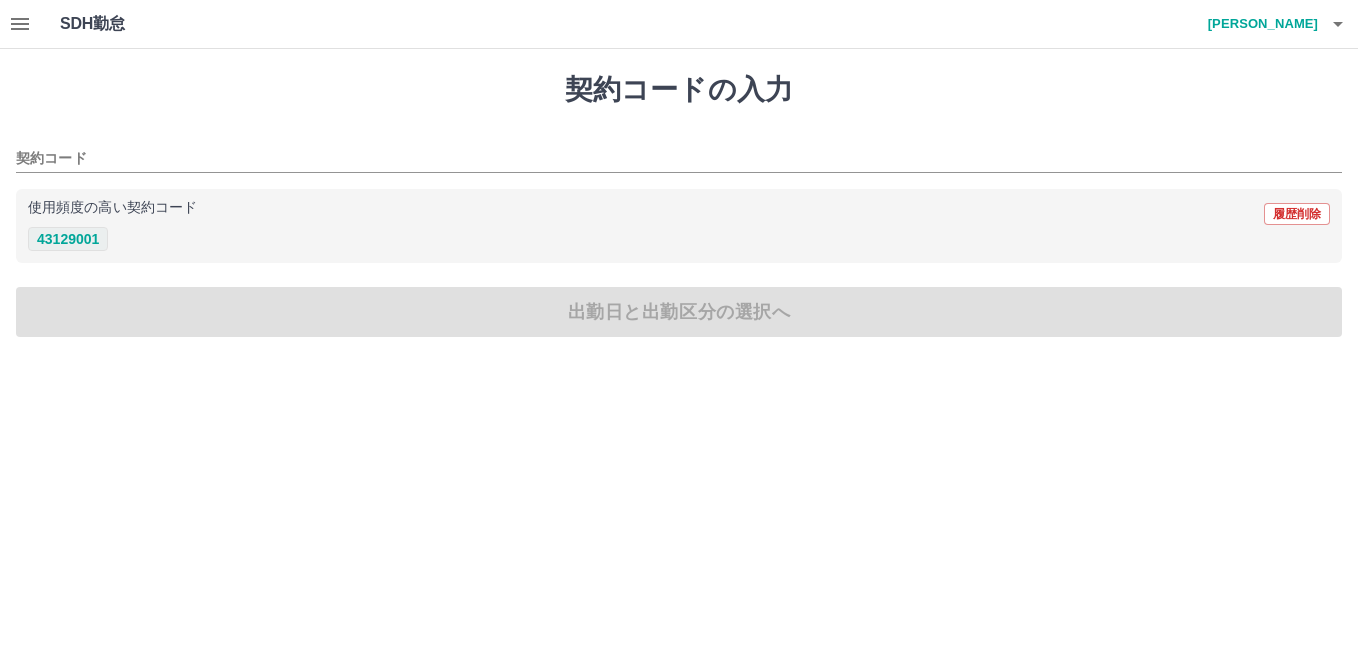 click on "43129001" at bounding box center [68, 239] 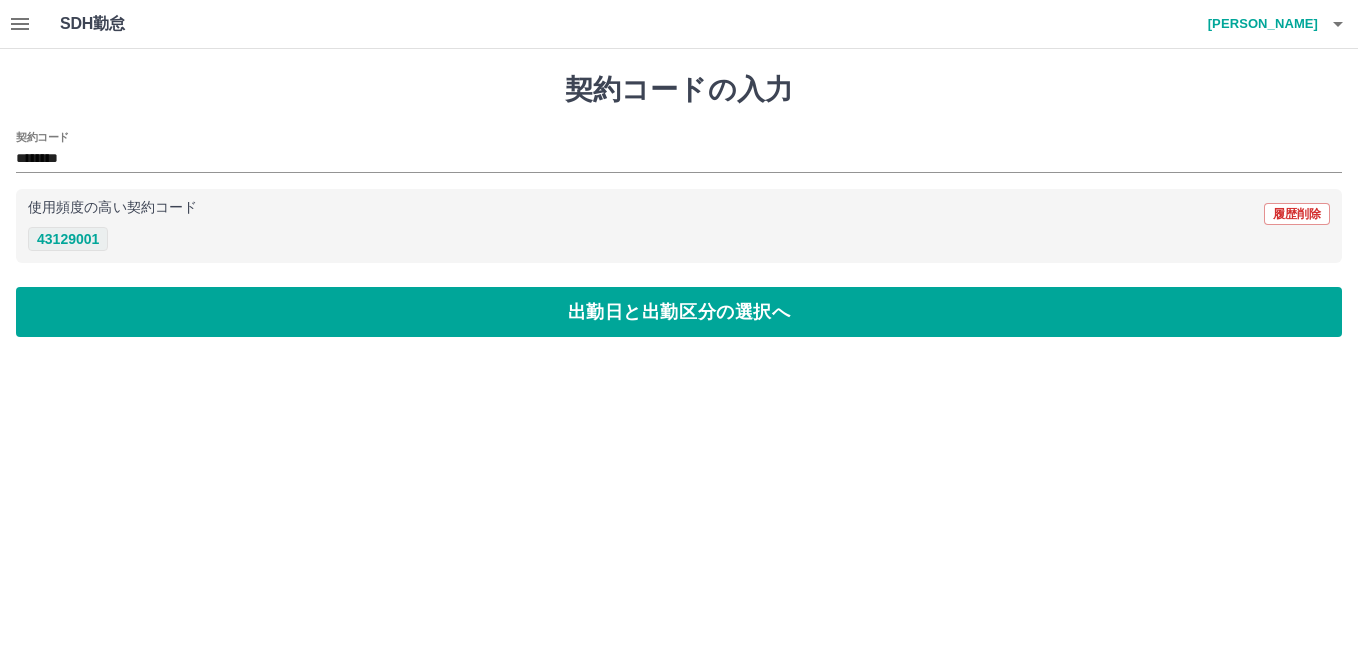 type on "********" 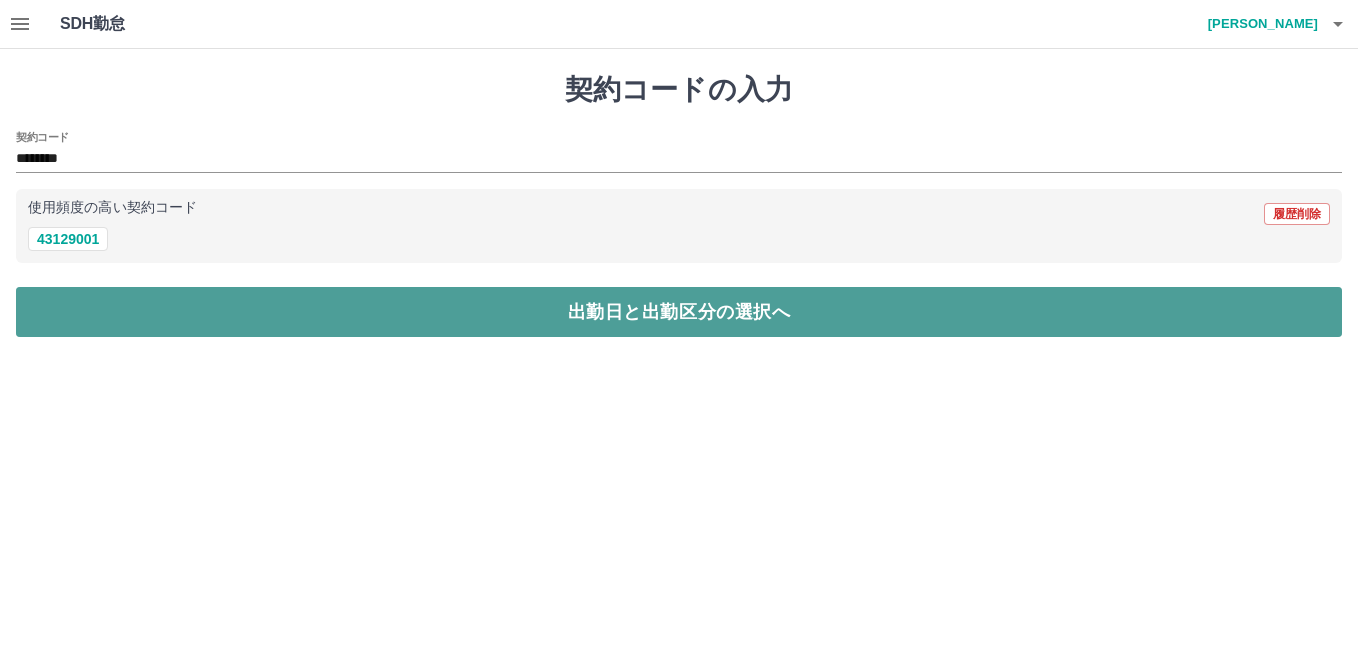 click on "出勤日と出勤区分の選択へ" at bounding box center [679, 312] 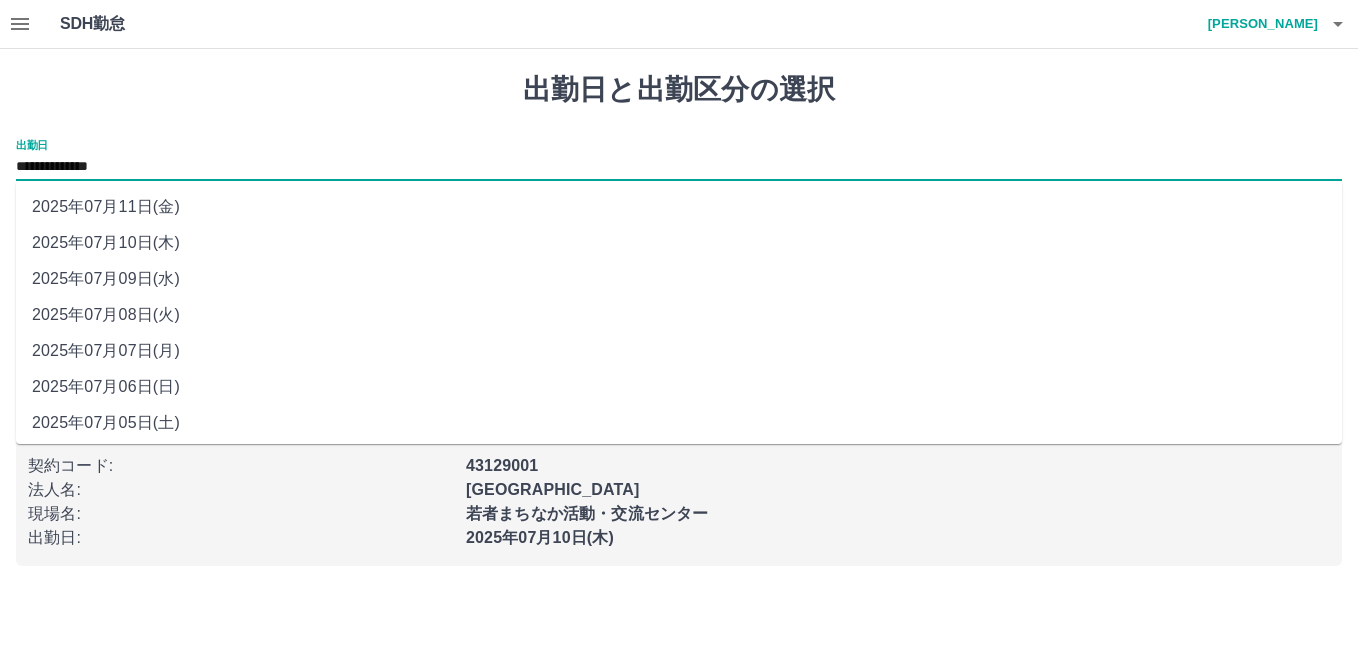click on "**********" at bounding box center (679, 167) 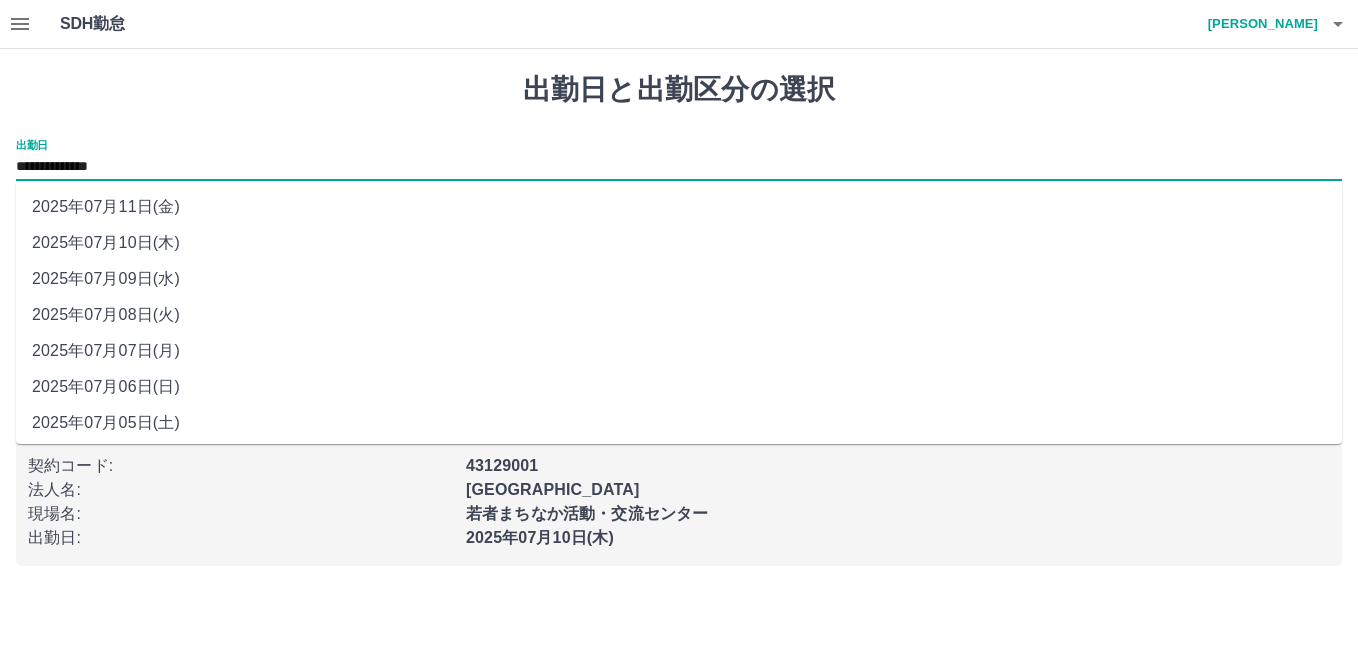drag, startPoint x: 206, startPoint y: 164, endPoint x: 152, endPoint y: 277, distance: 125.23977 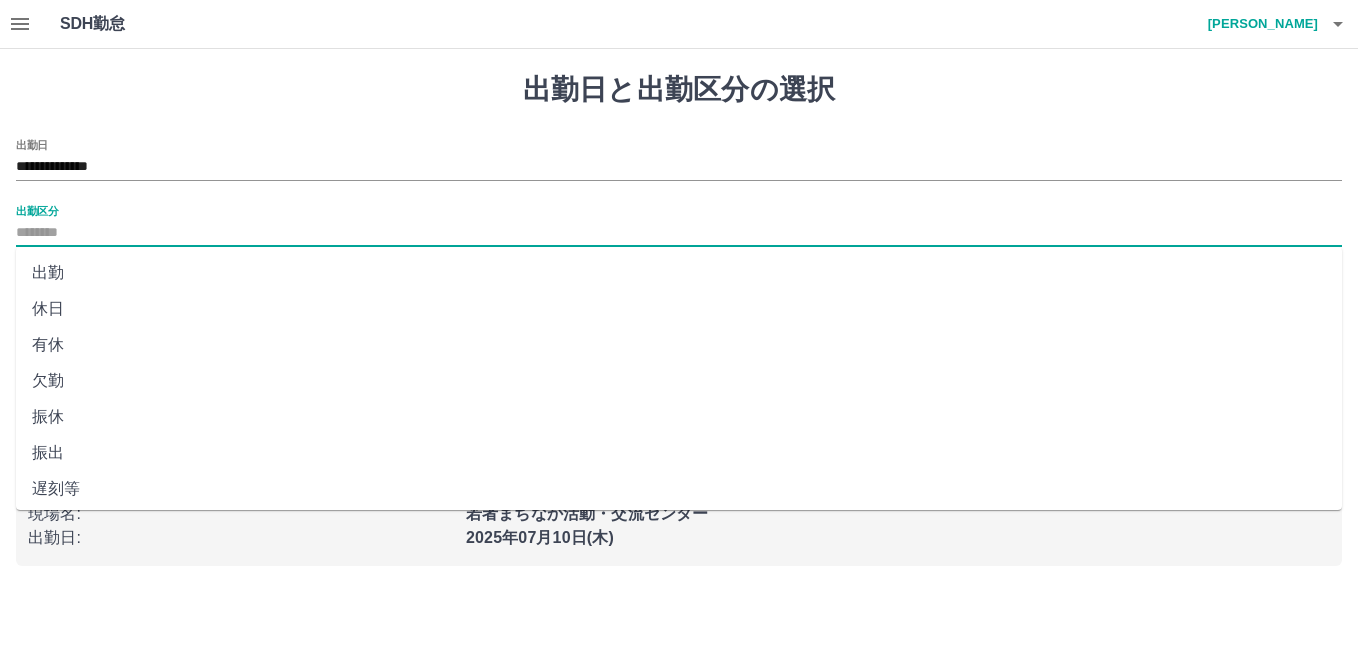 click on "出勤区分" at bounding box center (679, 233) 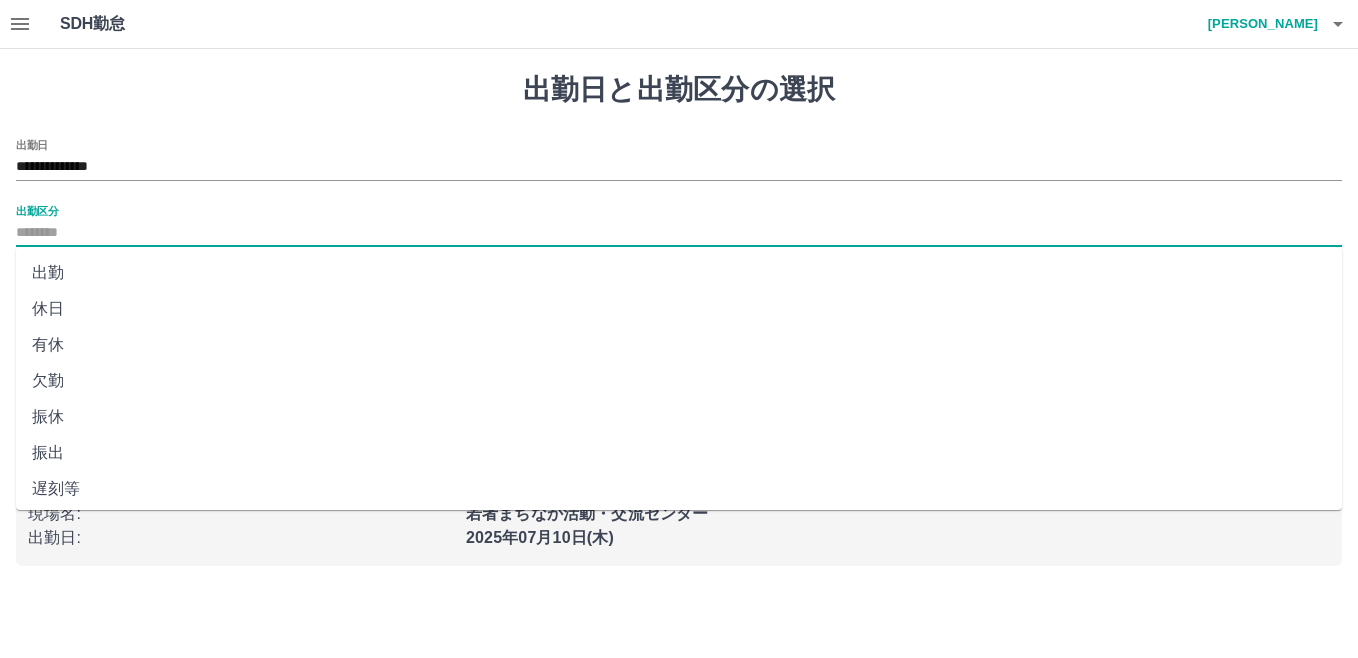 click on "休日" at bounding box center [679, 309] 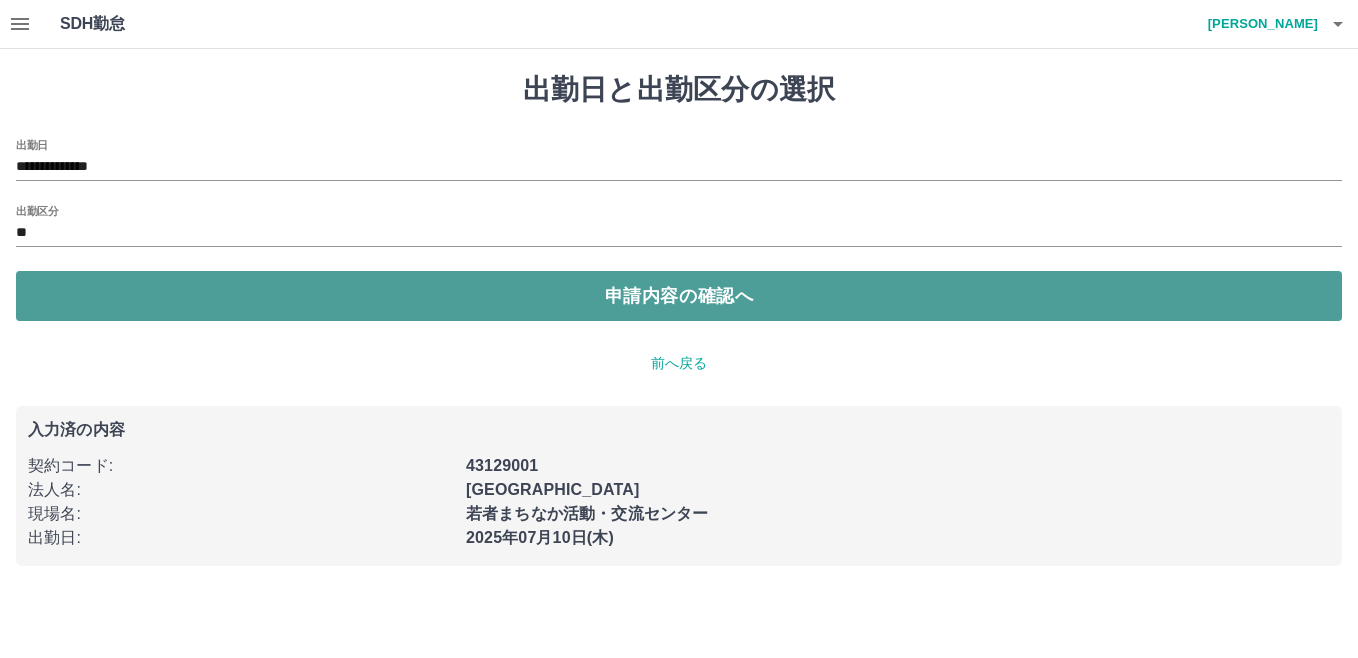 click on "申請内容の確認へ" at bounding box center [679, 296] 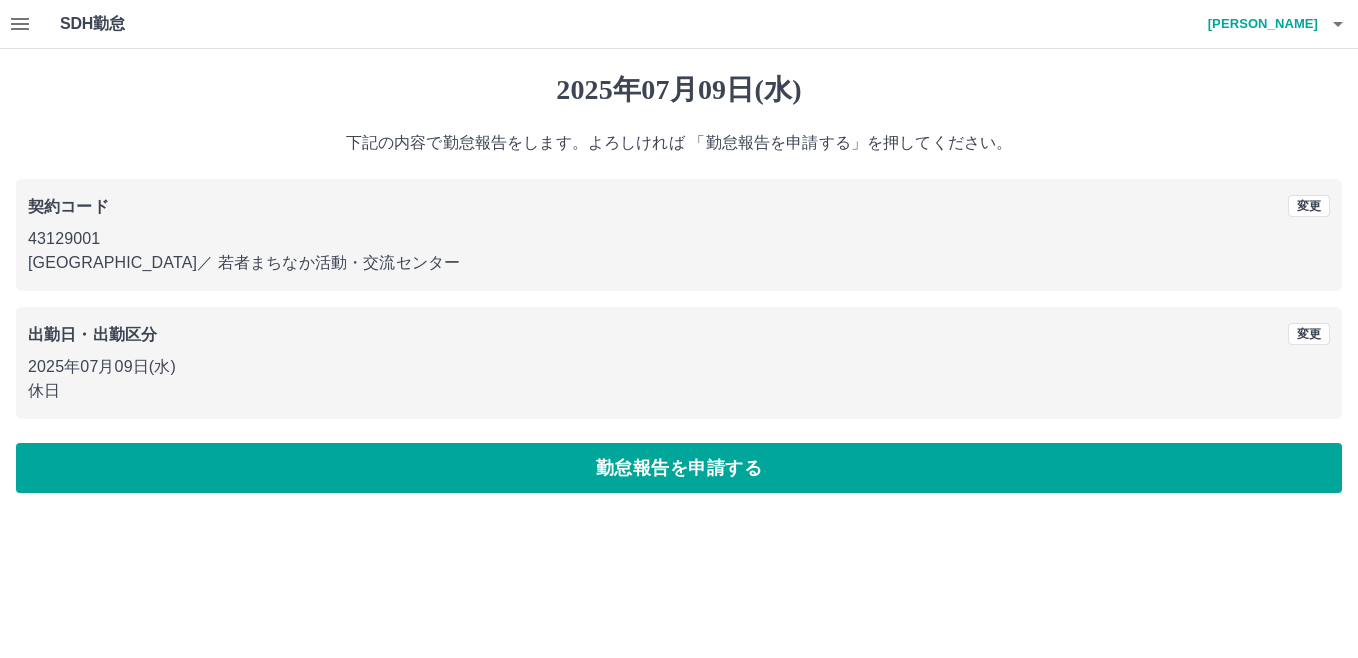 click on "勤怠報告を申請する" at bounding box center [679, 468] 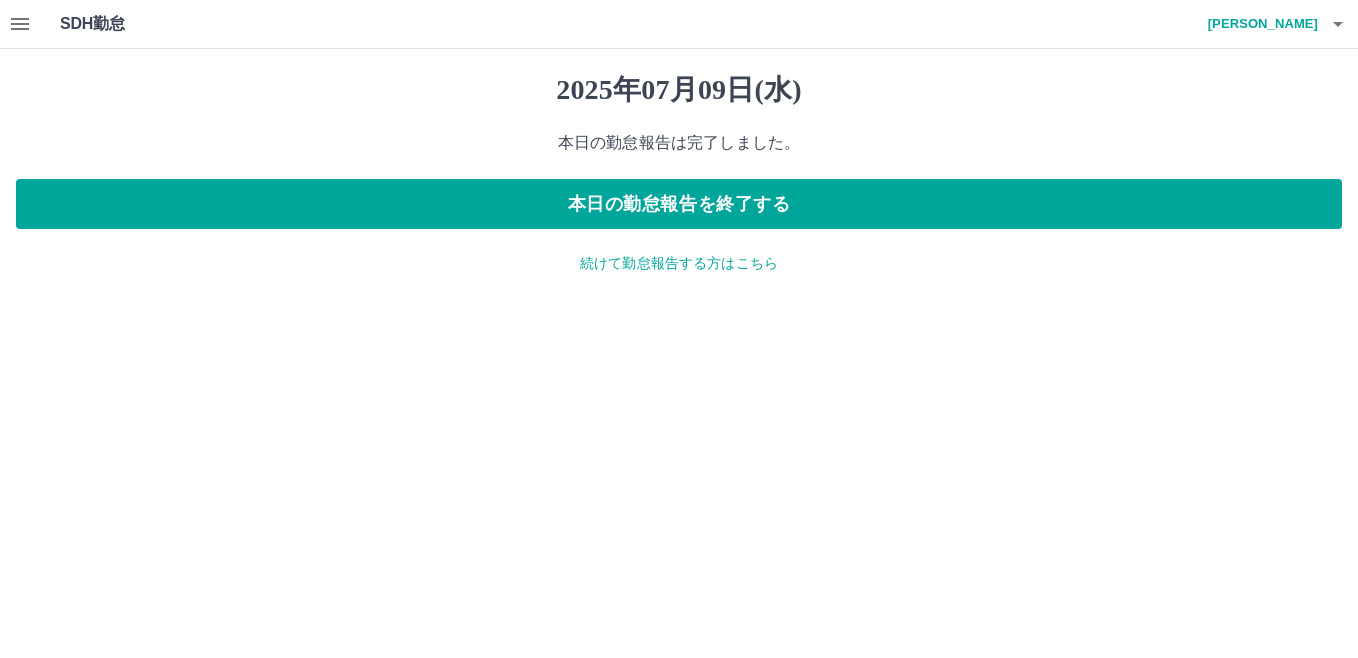 click on "続けて勤怠報告する方はこちら" at bounding box center (679, 263) 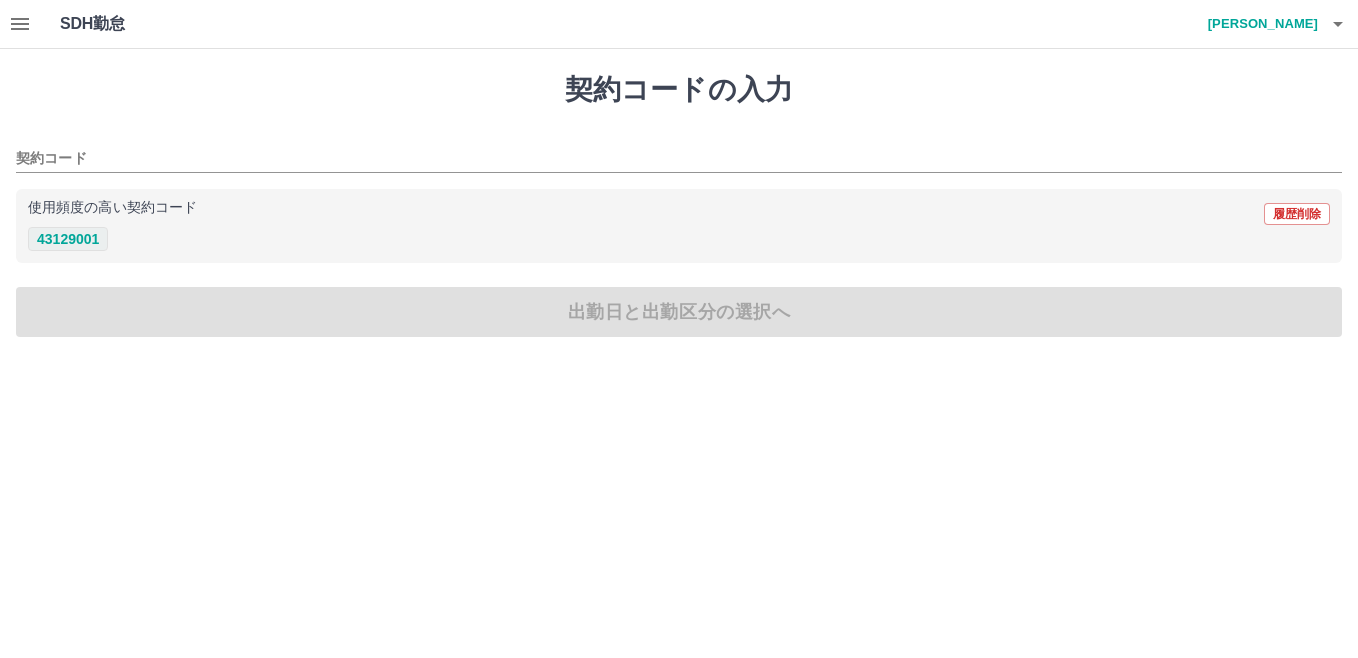 click on "43129001" at bounding box center (68, 239) 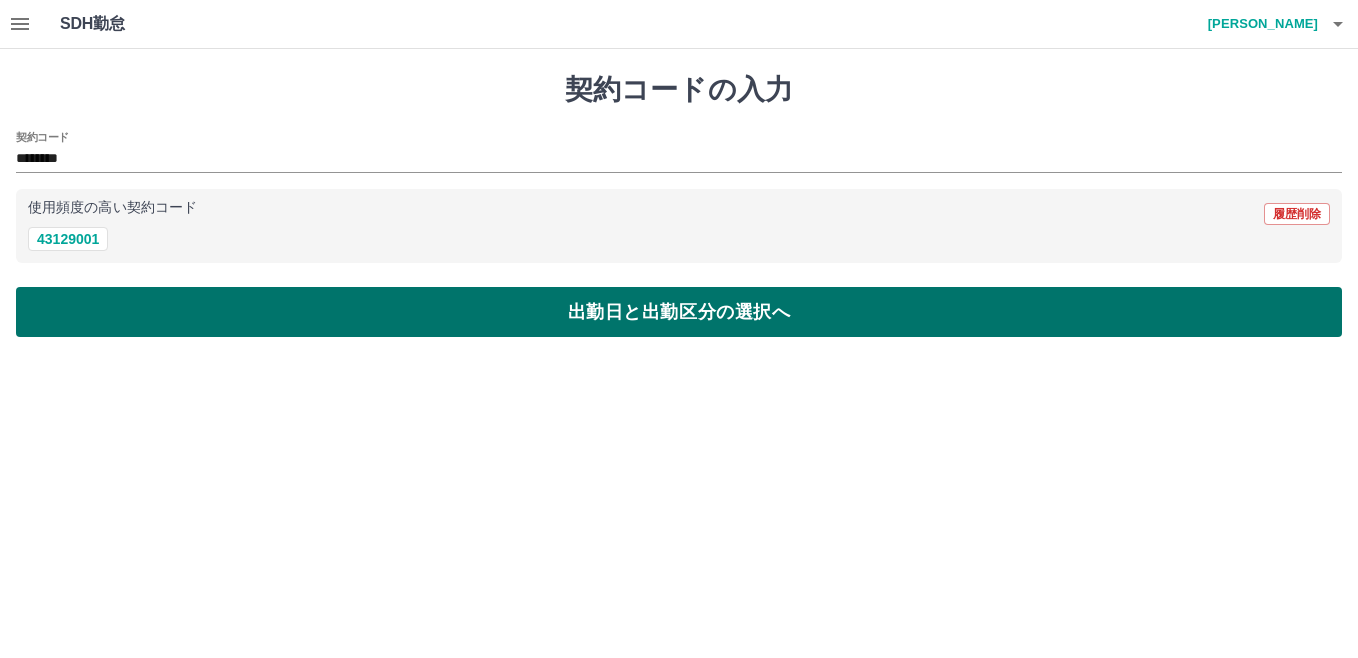click on "出勤日と出勤区分の選択へ" at bounding box center [679, 312] 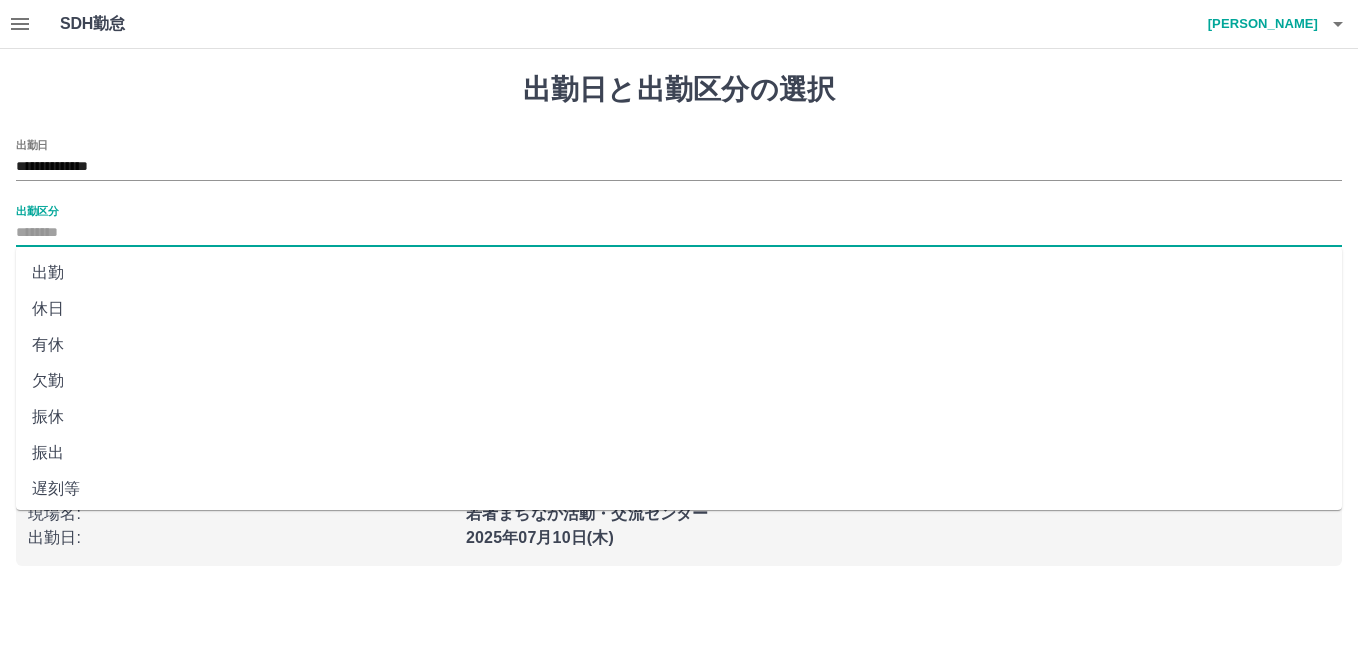 click on "出勤区分" at bounding box center (679, 233) 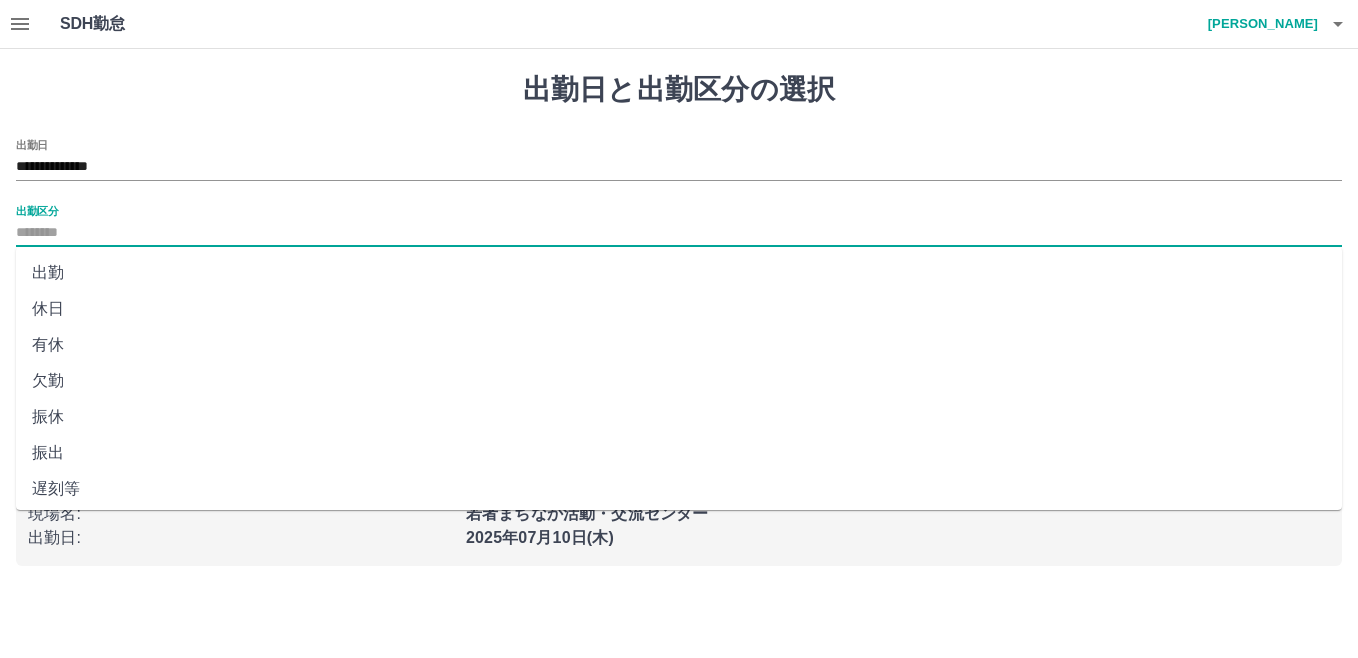 click on "休日" at bounding box center [679, 309] 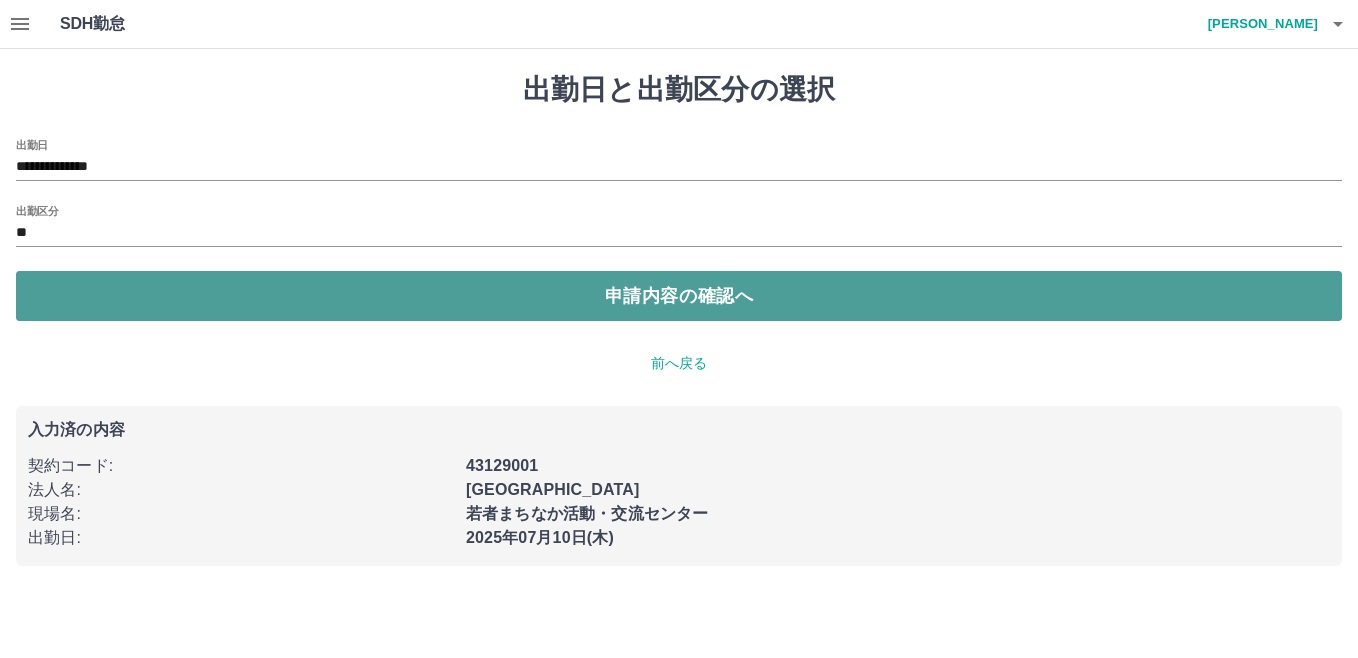 click on "申請内容の確認へ" at bounding box center (679, 296) 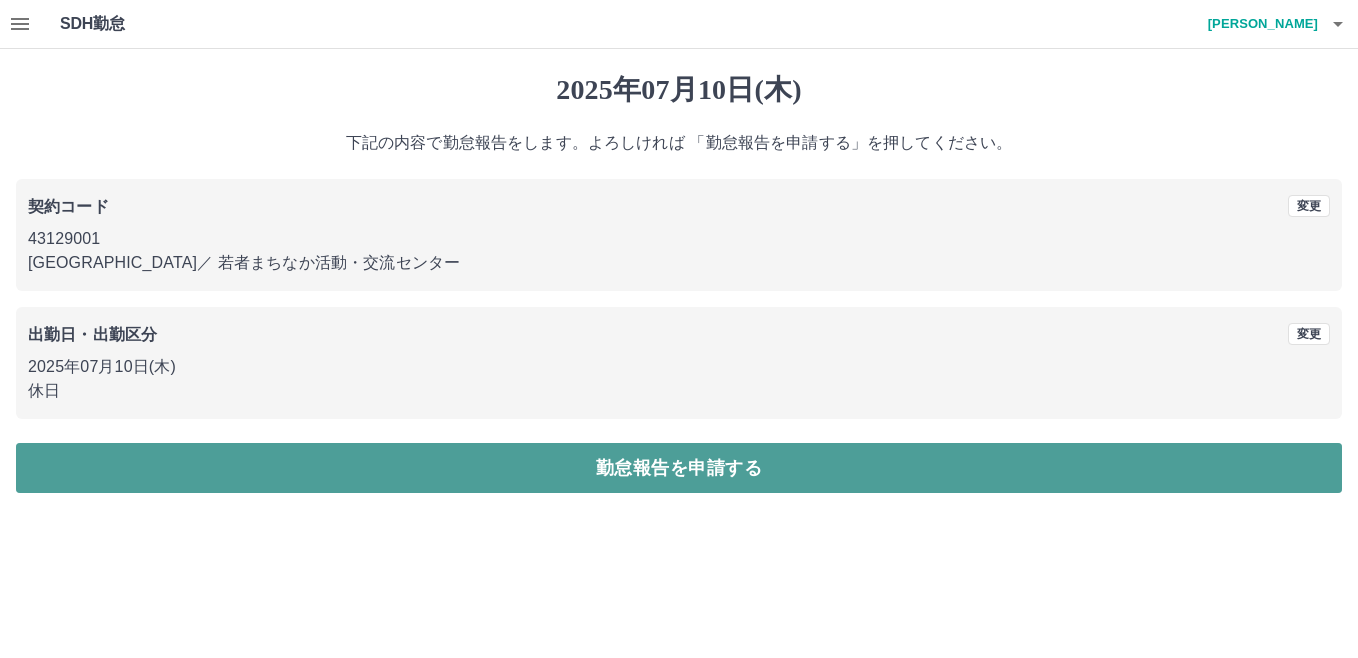 click on "勤怠報告を申請する" at bounding box center [679, 468] 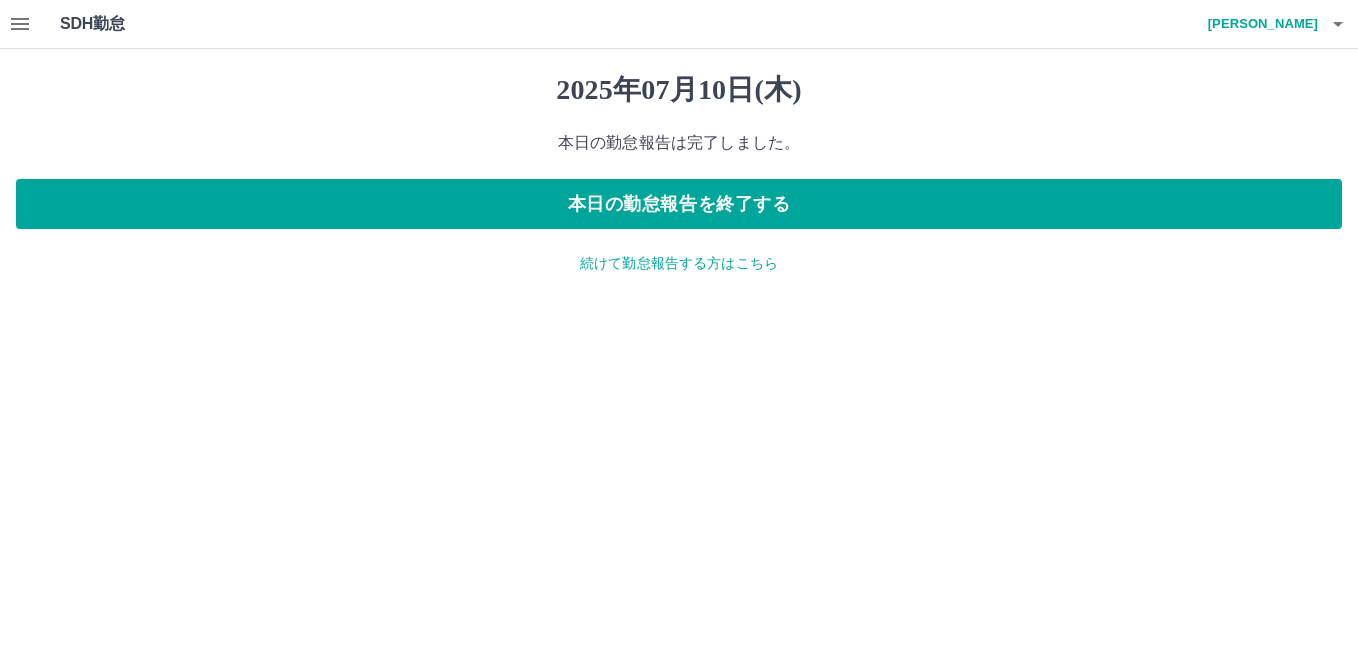 click on "続けて勤怠報告する方はこちら" at bounding box center (679, 263) 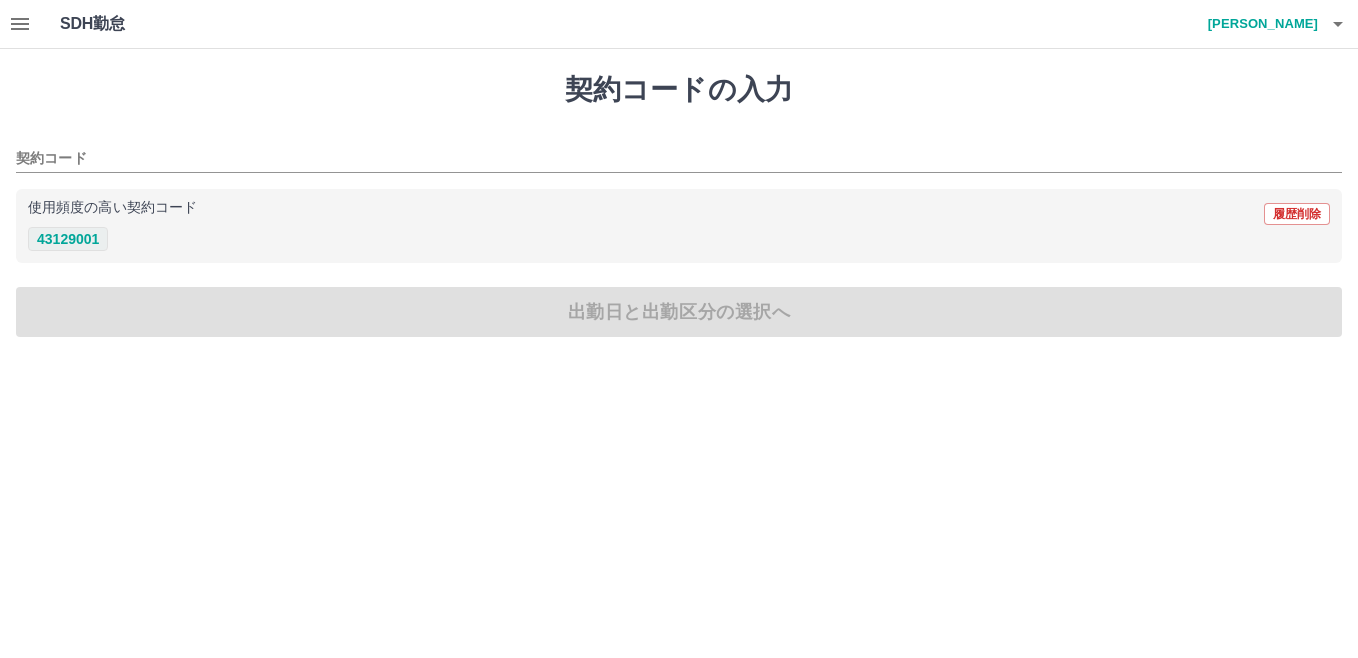 click on "43129001" at bounding box center [68, 239] 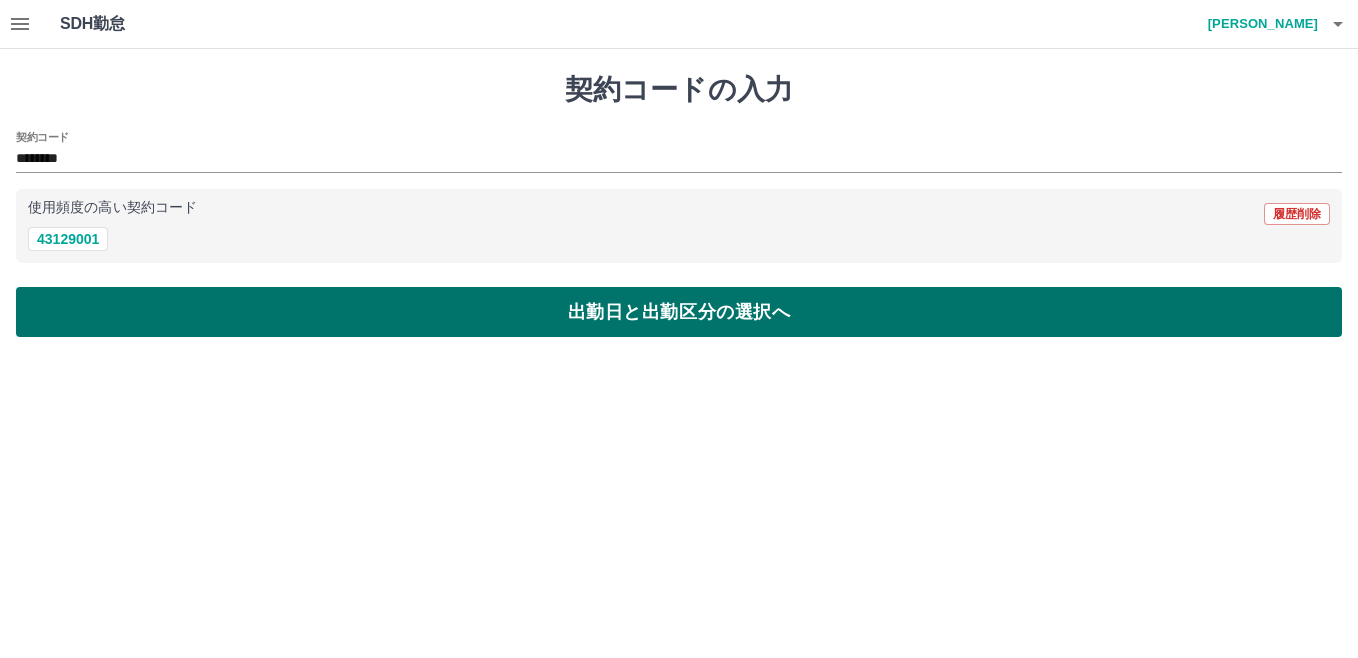 click on "出勤日と出勤区分の選択へ" at bounding box center [679, 312] 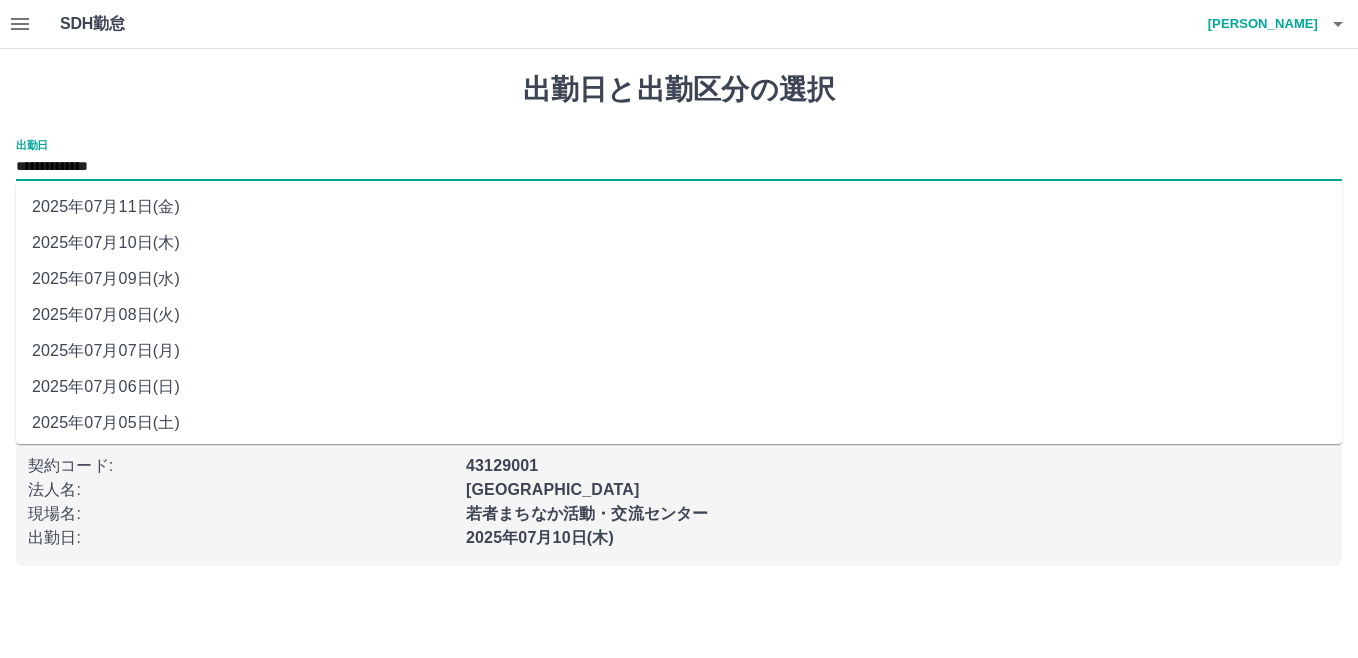 click on "**********" at bounding box center [679, 167] 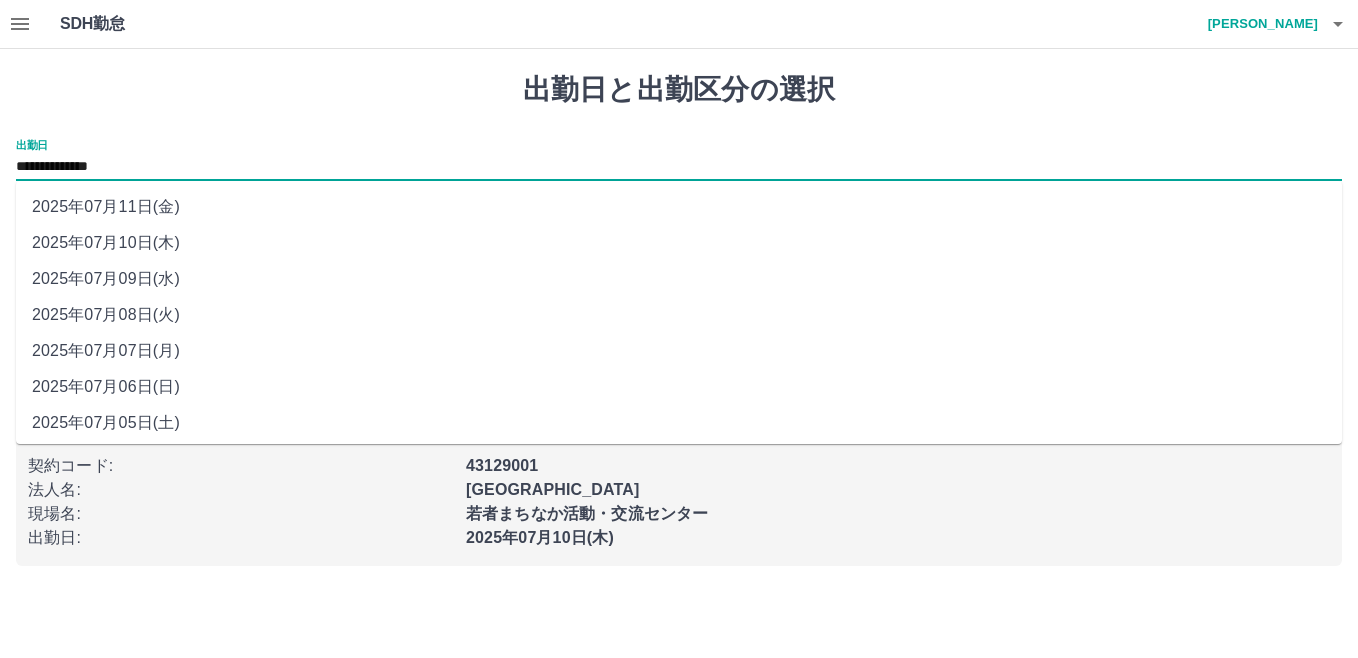 drag, startPoint x: 188, startPoint y: 166, endPoint x: 149, endPoint y: 202, distance: 53.075417 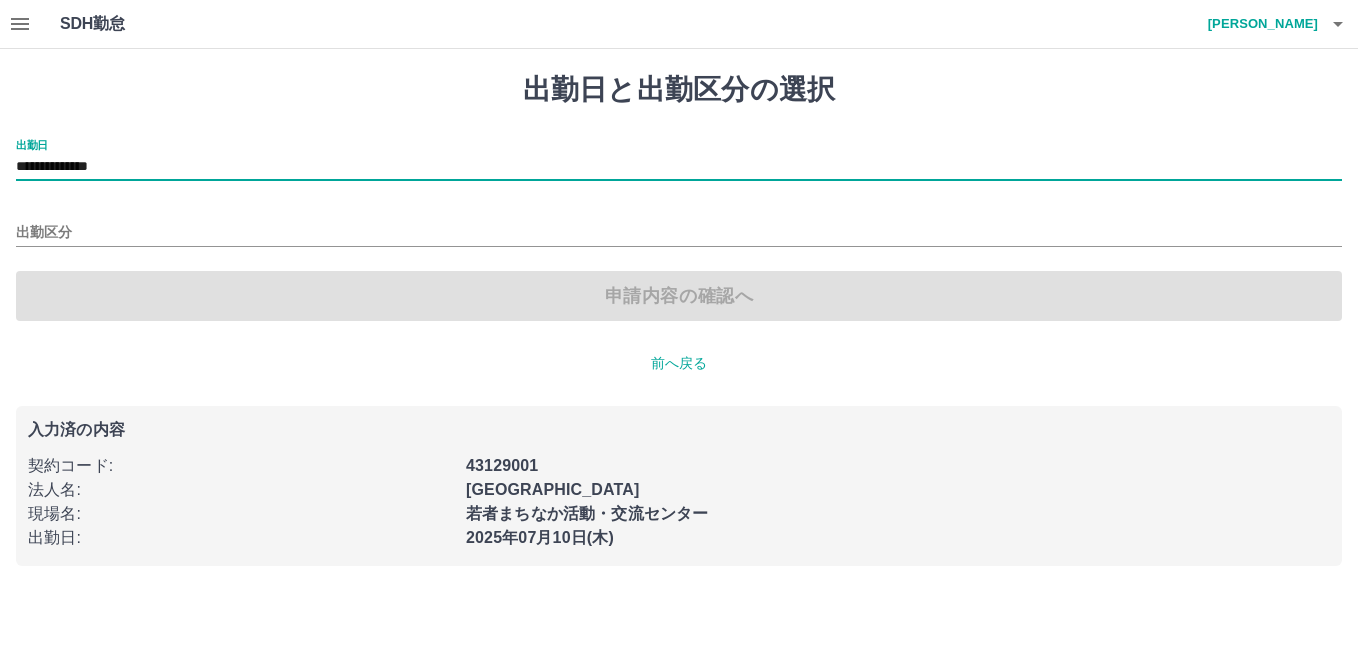 type on "**********" 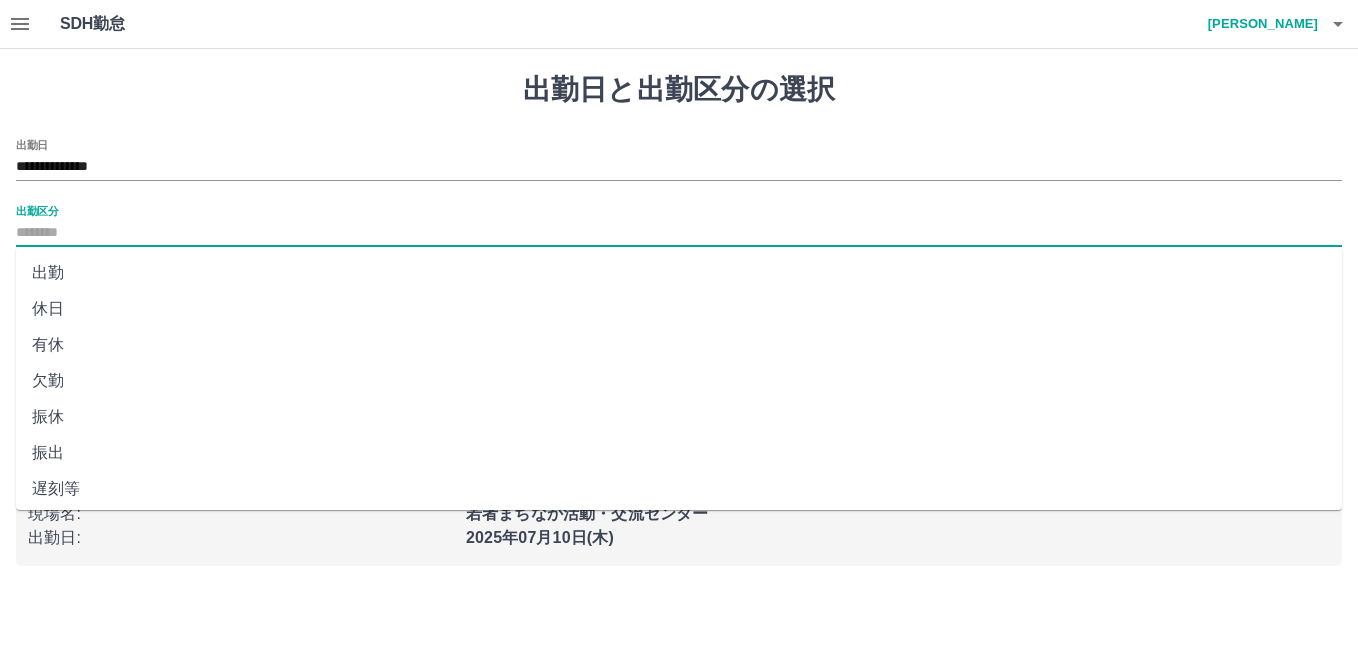 click on "出勤区分" at bounding box center [679, 233] 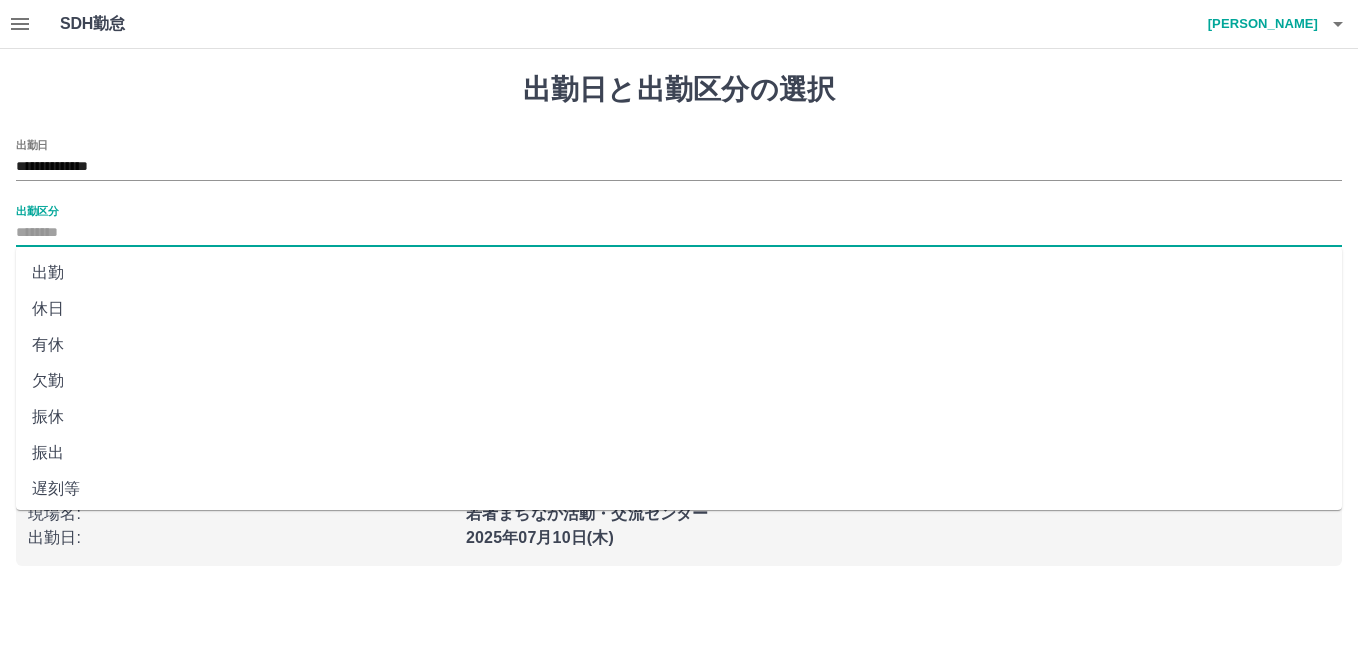 click on "休日" at bounding box center (679, 309) 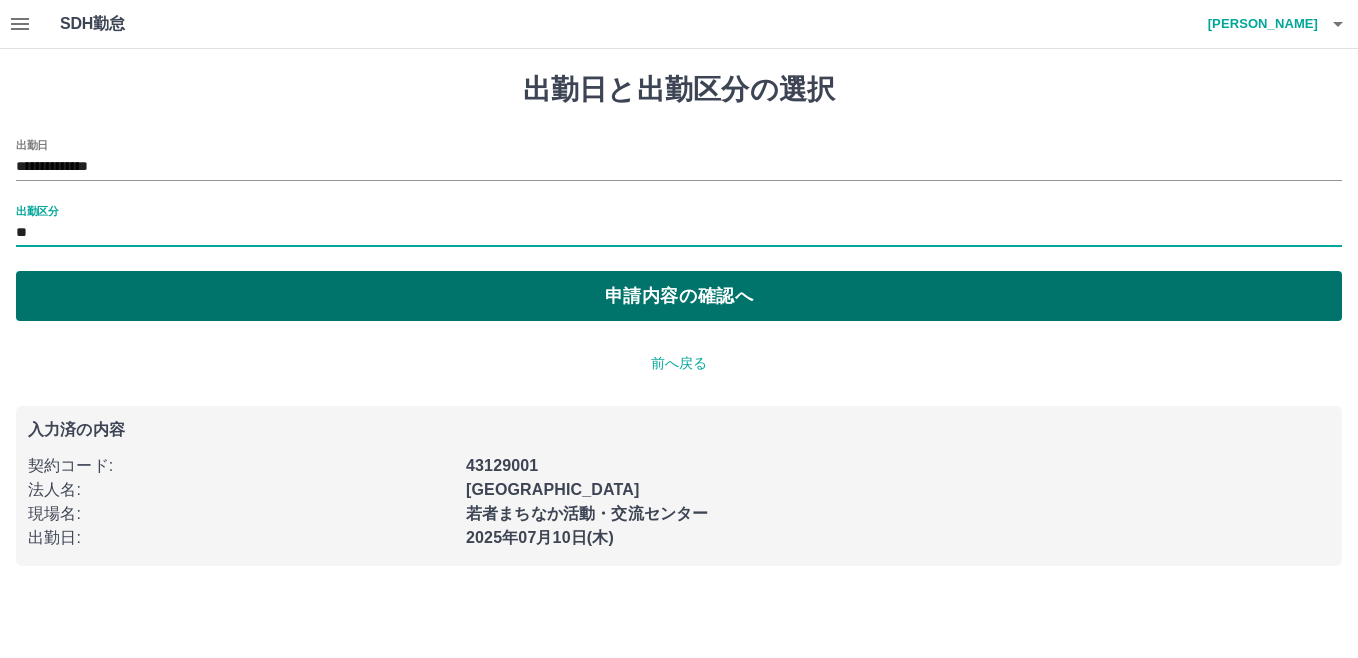 click on "申請内容の確認へ" at bounding box center [679, 296] 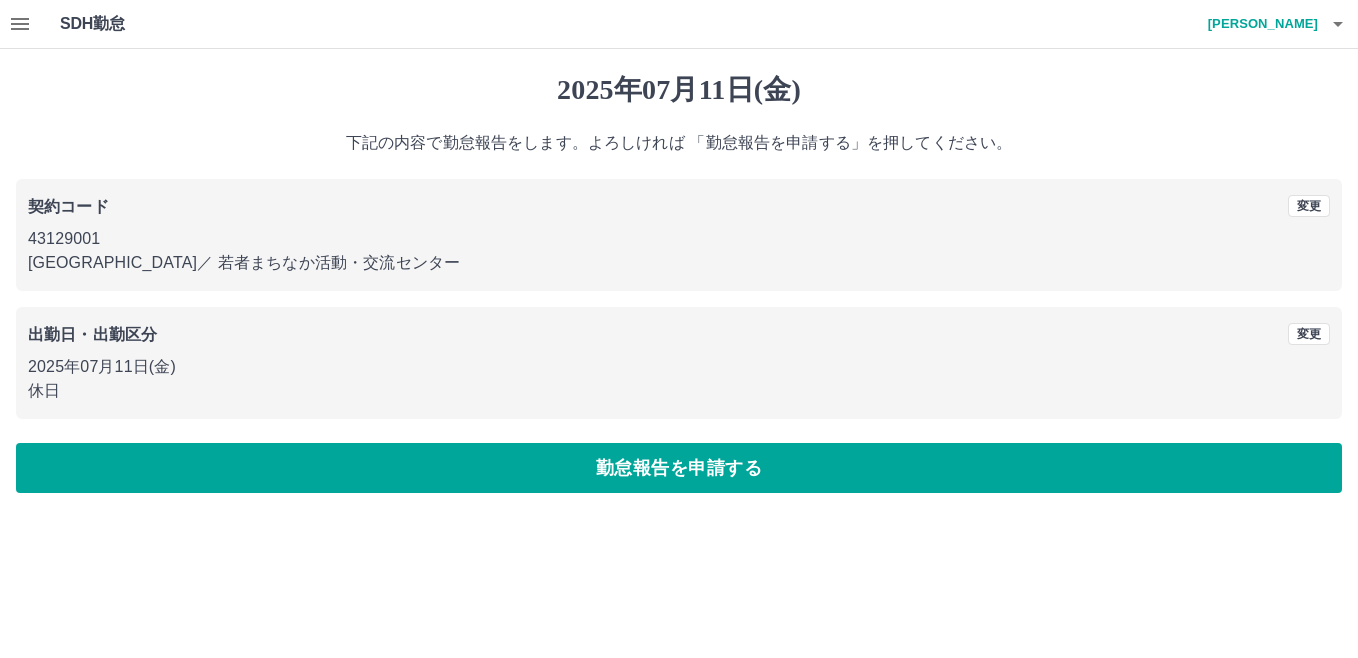 click on "勤怠報告を申請する" at bounding box center (679, 468) 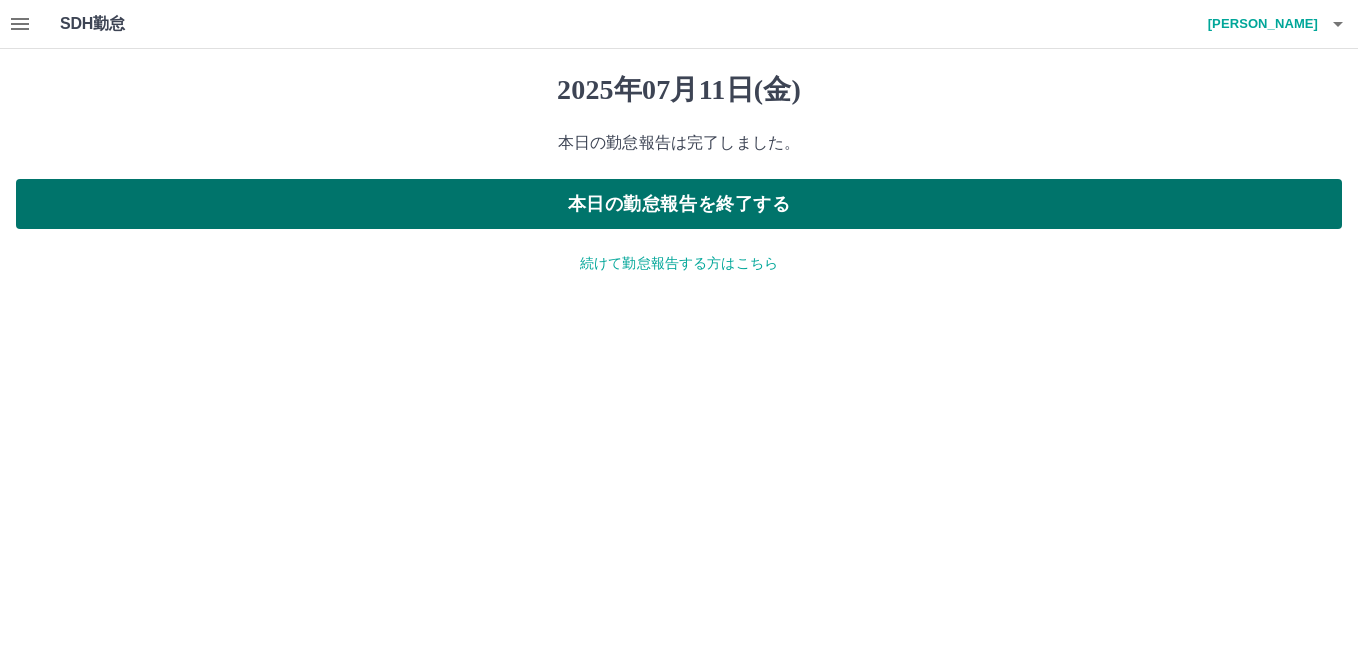 click on "本日の勤怠報告を終了する" at bounding box center [679, 204] 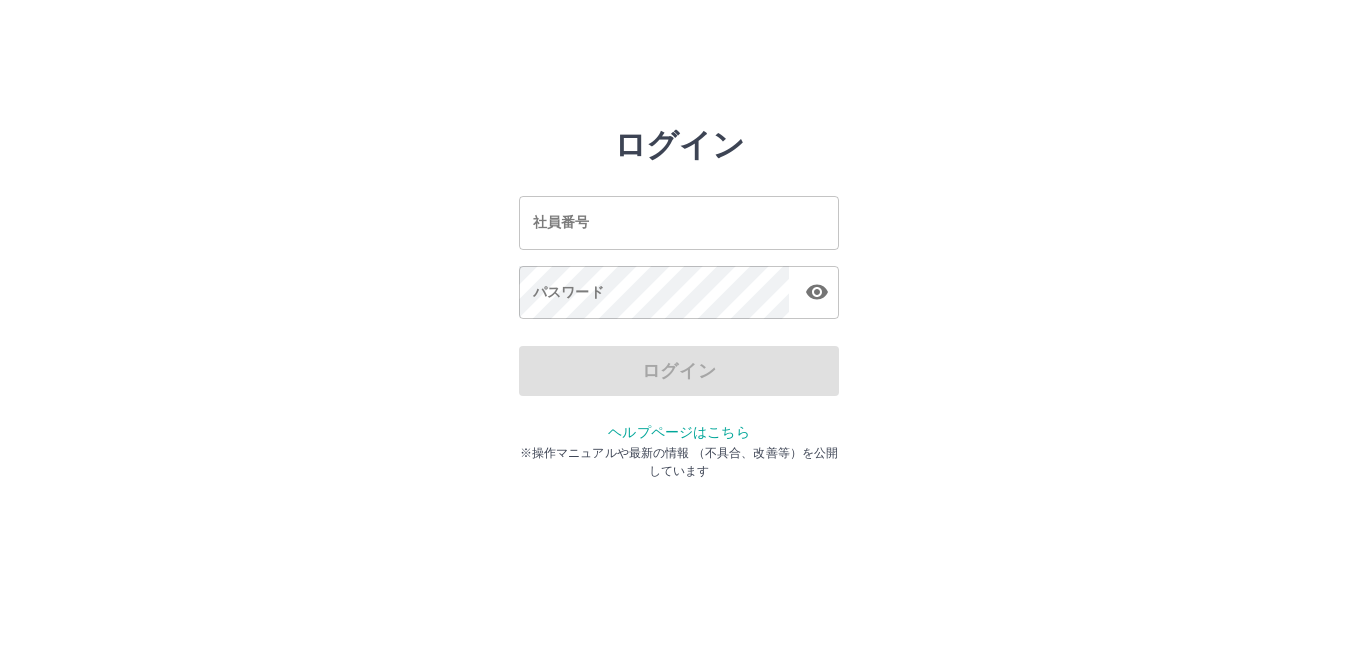 scroll, scrollTop: 0, scrollLeft: 0, axis: both 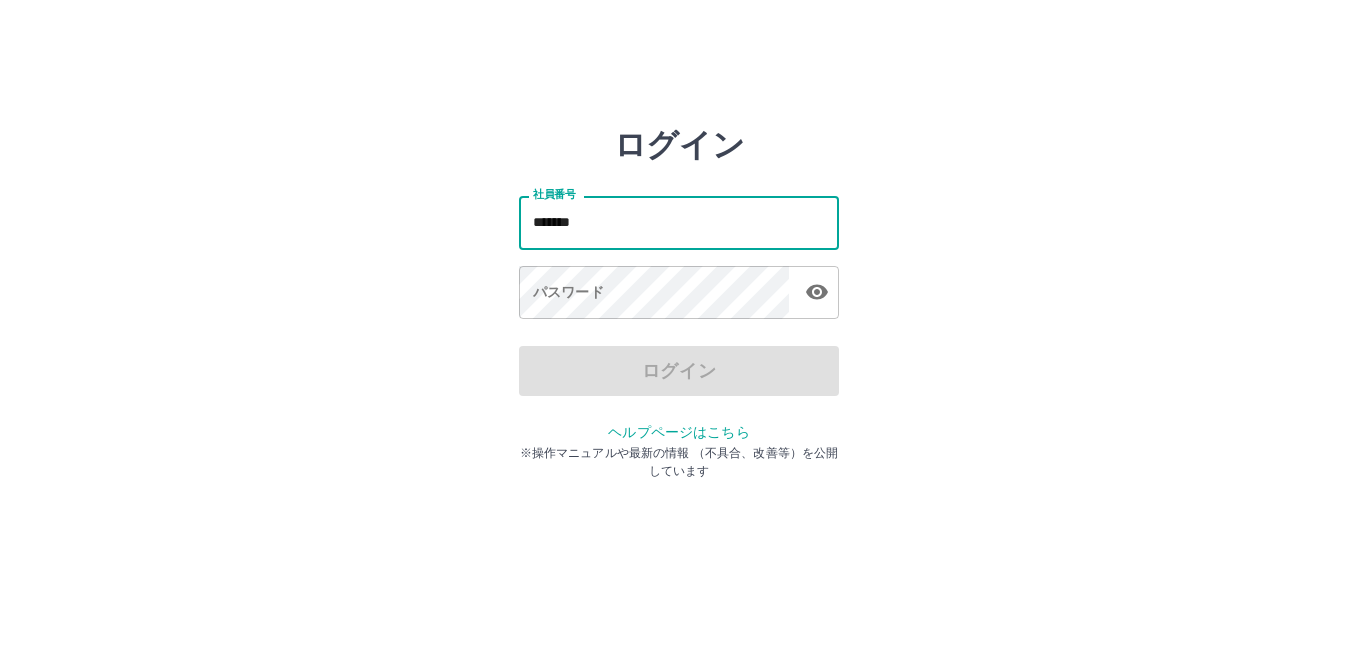 type on "*******" 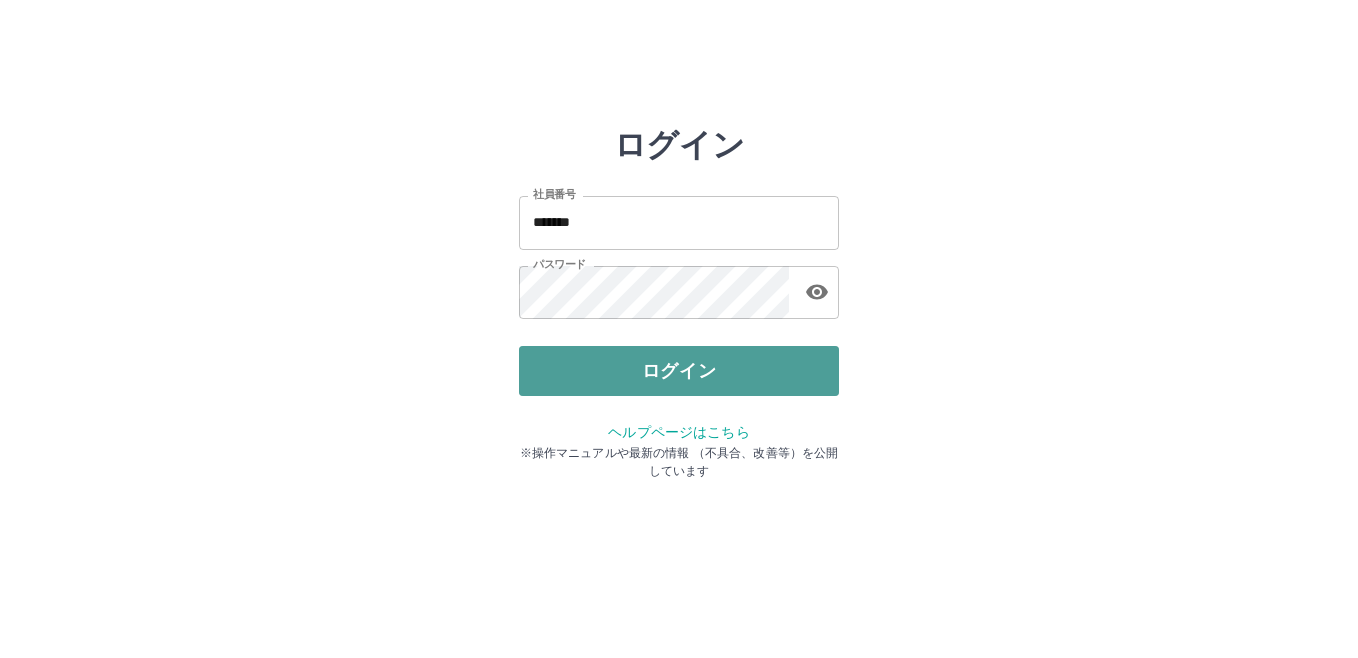 click on "ログイン" at bounding box center (679, 371) 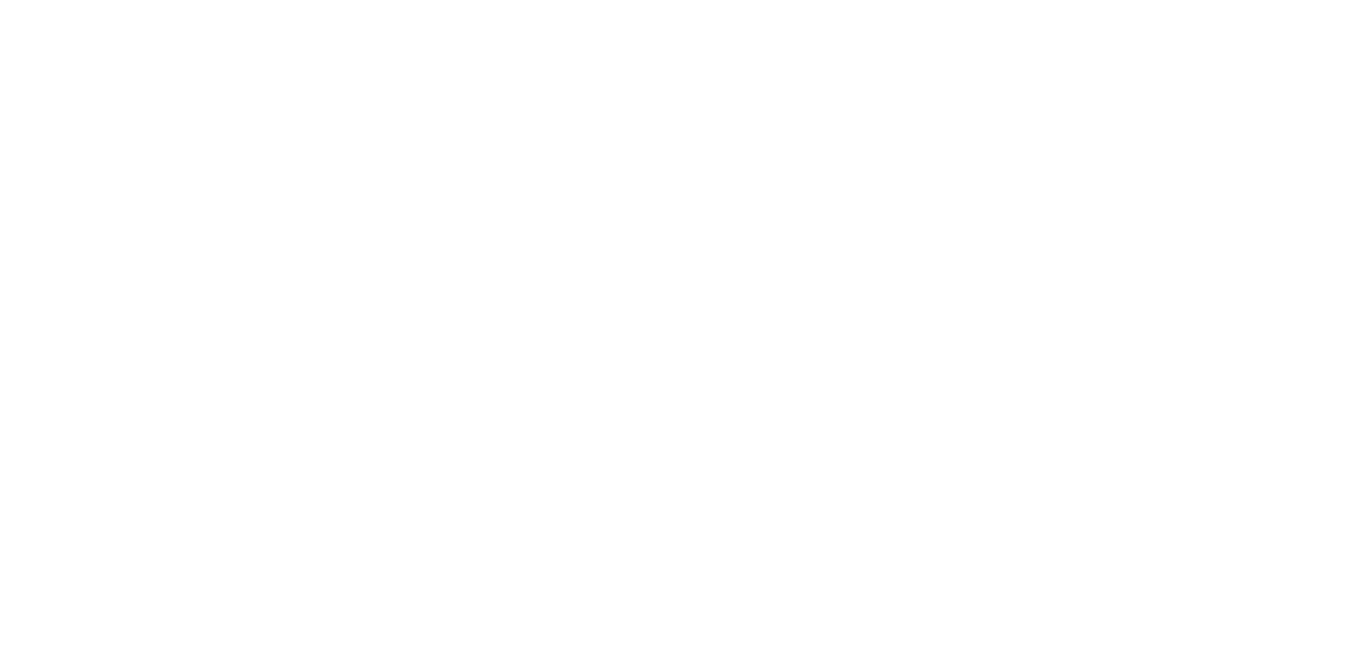 scroll, scrollTop: 0, scrollLeft: 0, axis: both 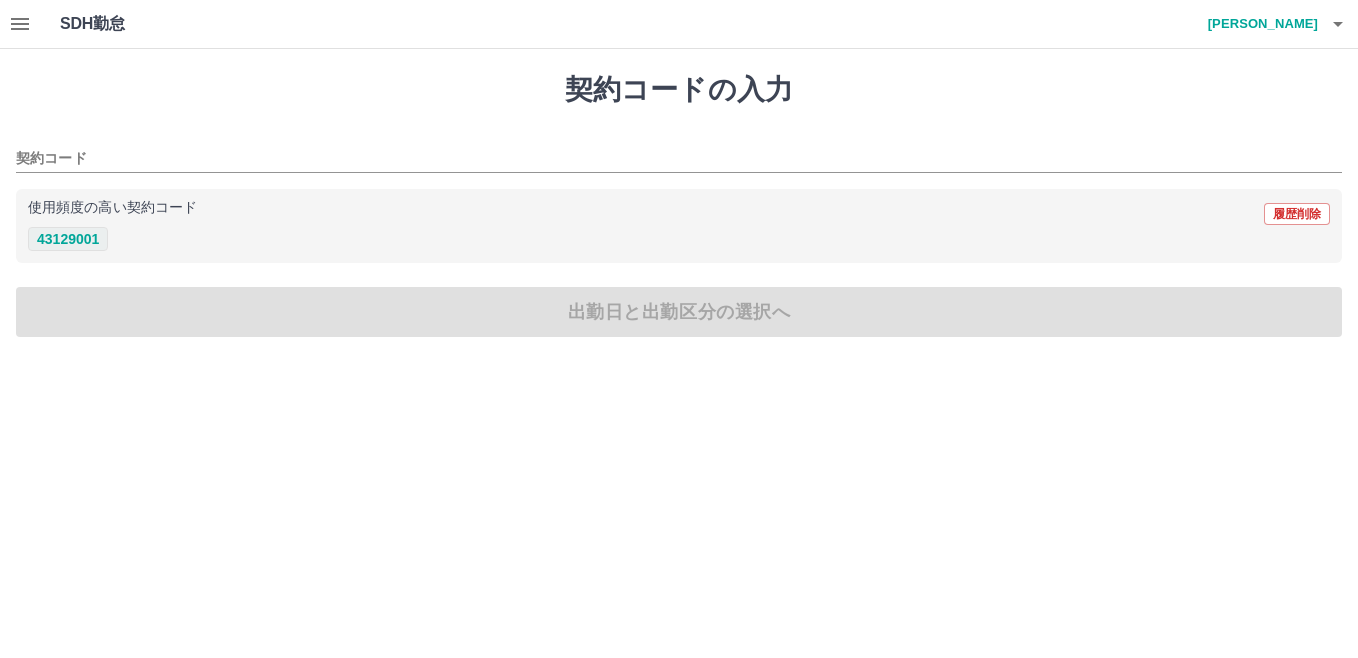 click on "43129001" at bounding box center (68, 239) 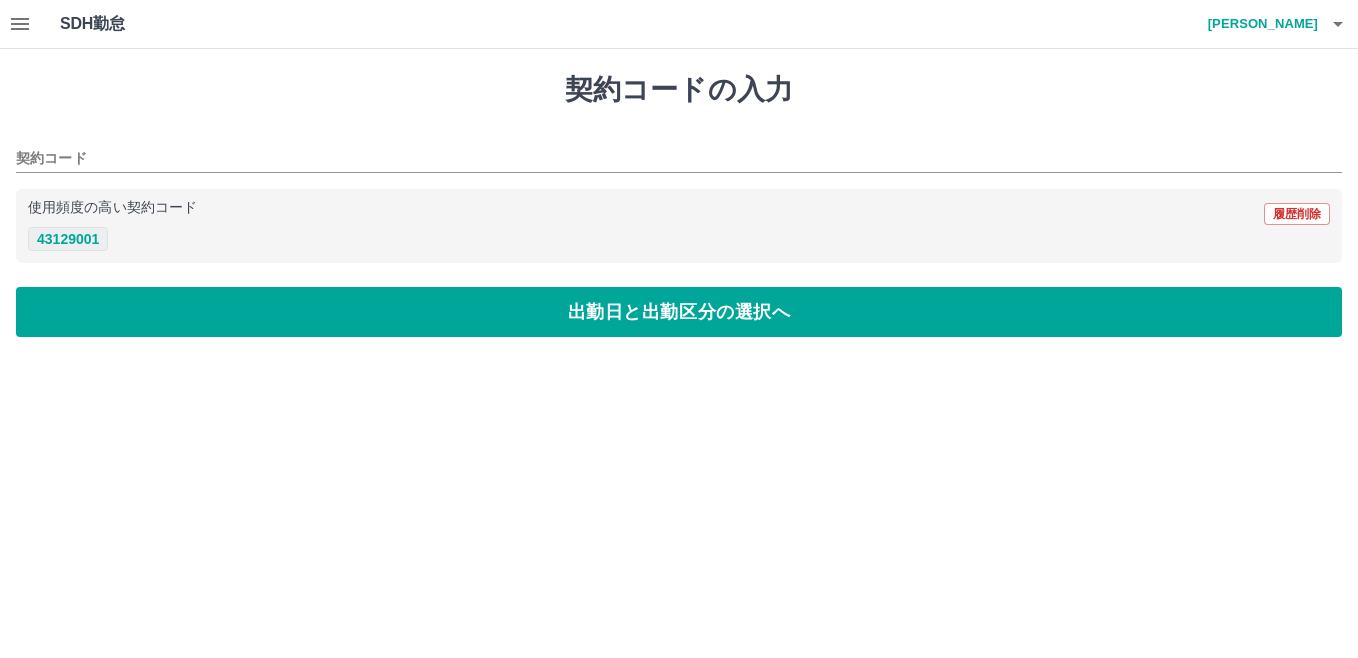type on "********" 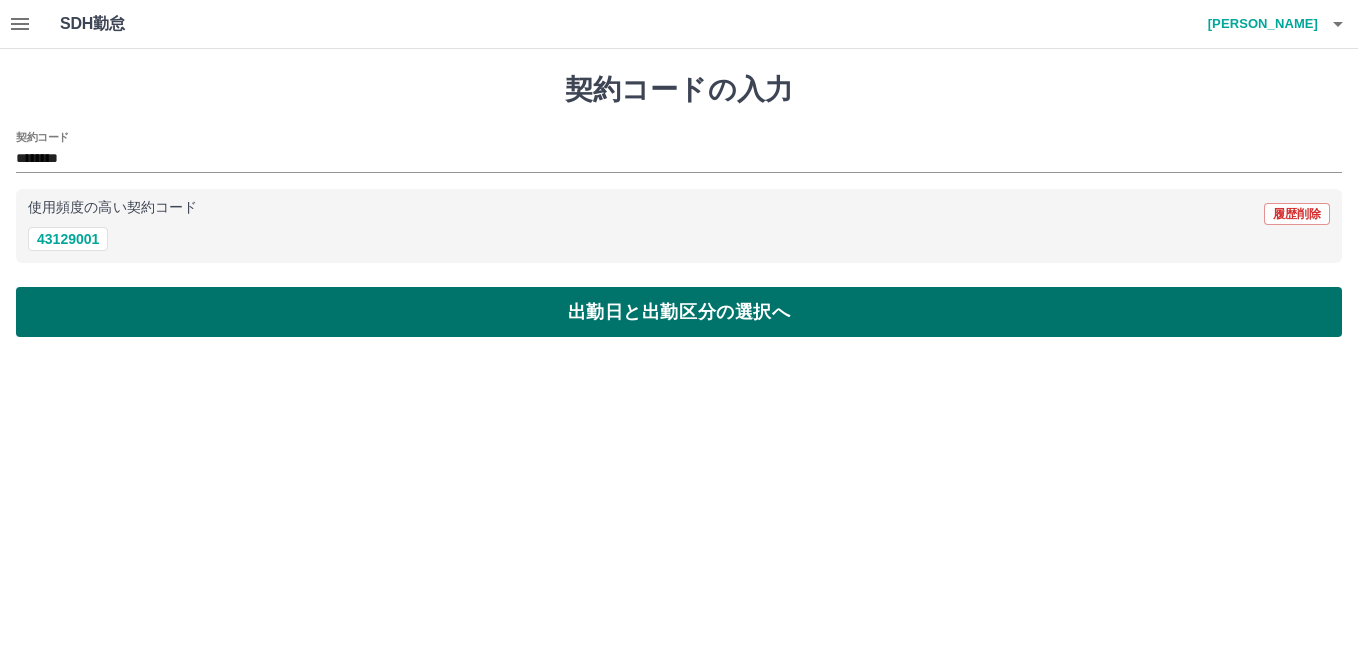 click on "出勤日と出勤区分の選択へ" at bounding box center (679, 312) 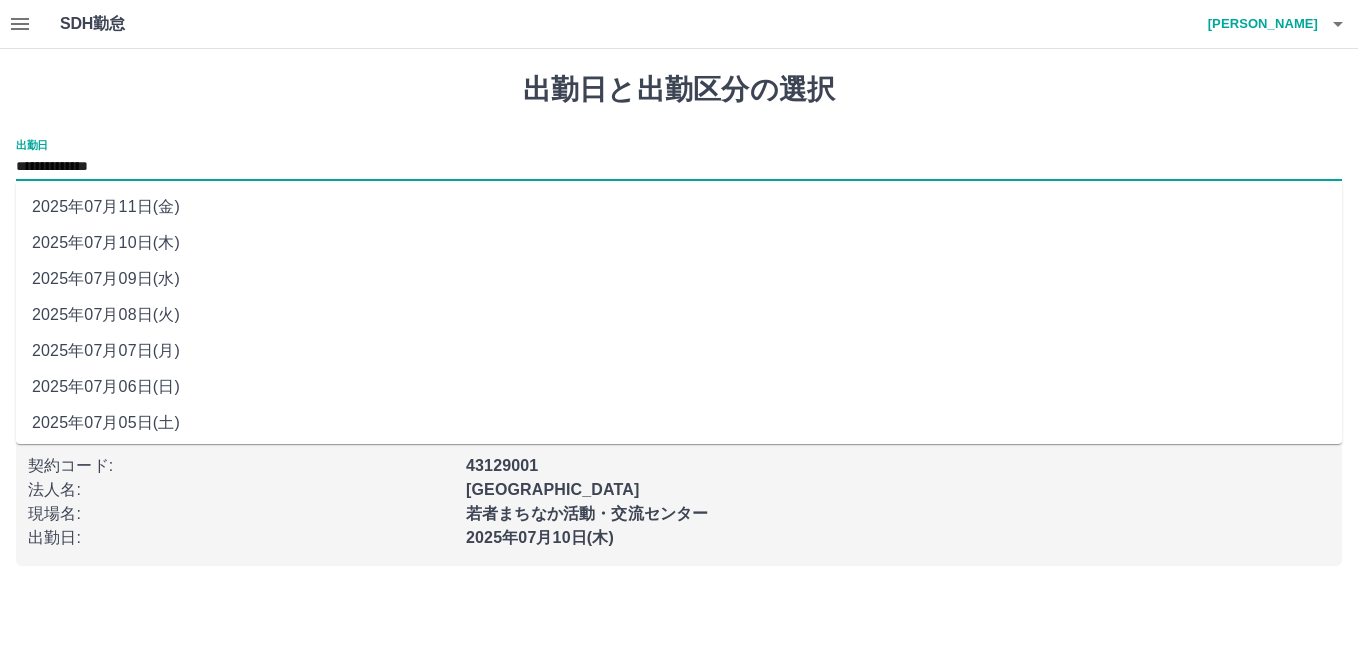 click on "**********" at bounding box center (679, 167) 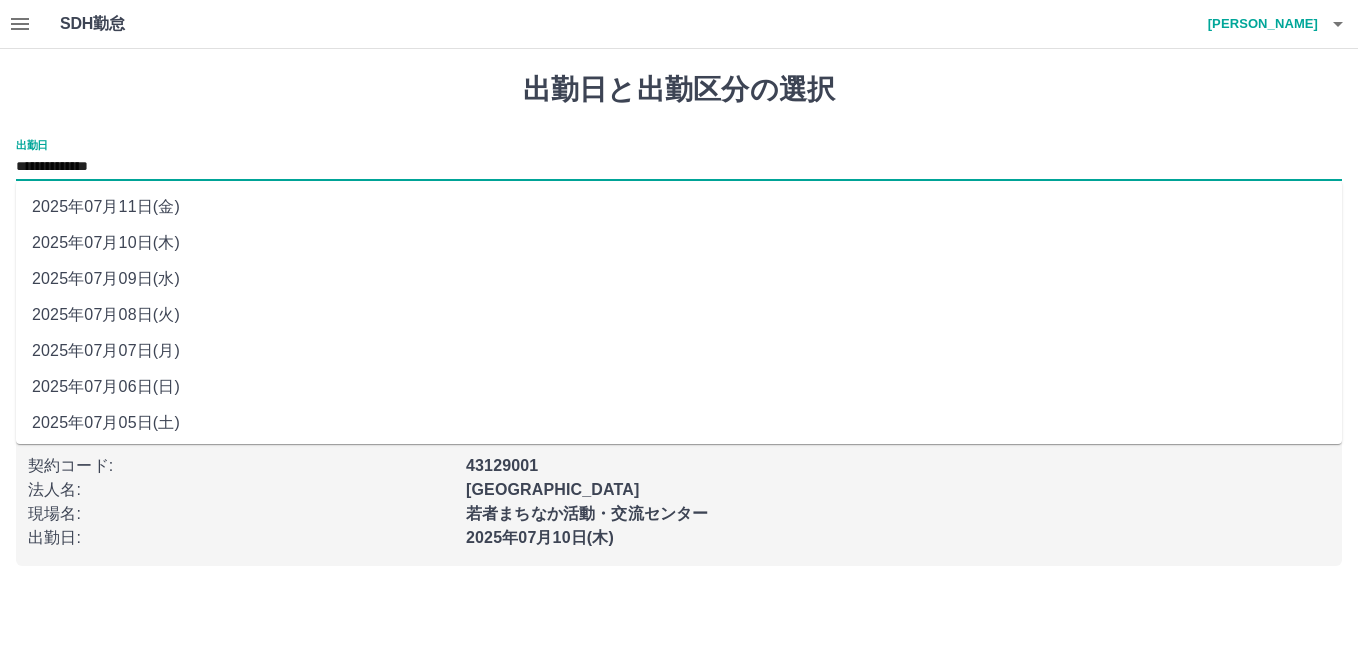 drag, startPoint x: 198, startPoint y: 173, endPoint x: 138, endPoint y: 277, distance: 120.06665 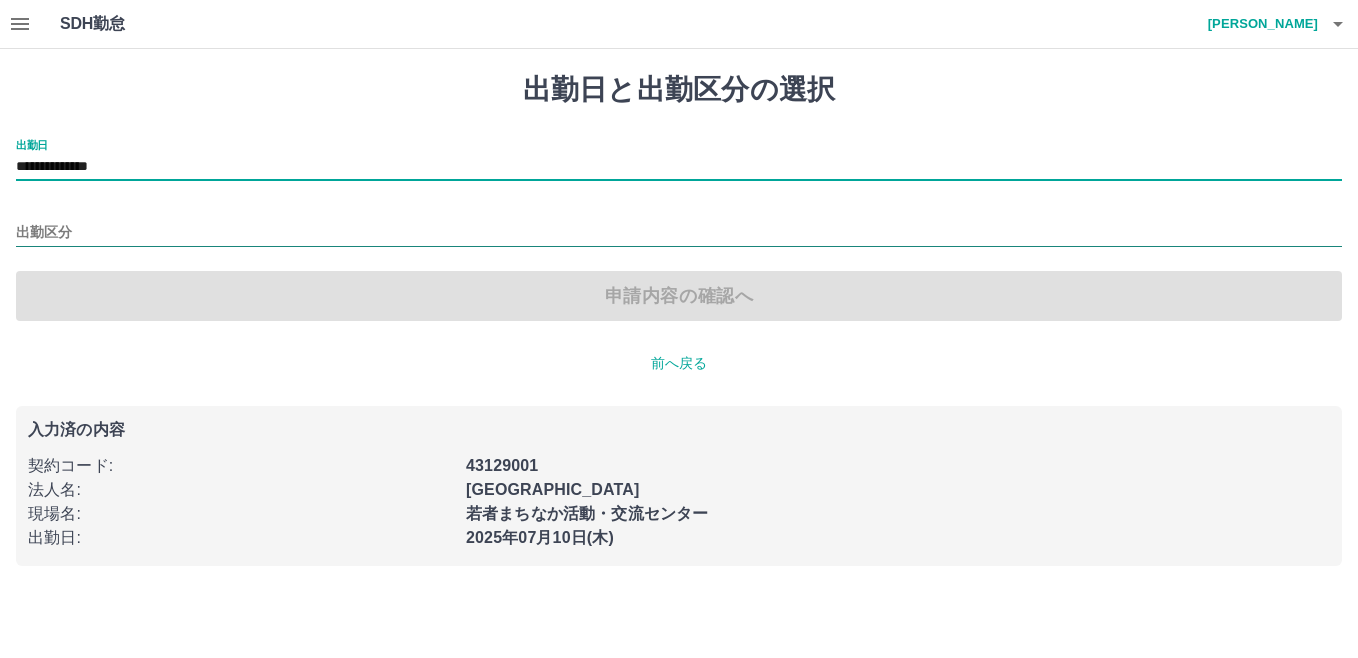 click on "出勤区分" at bounding box center [679, 233] 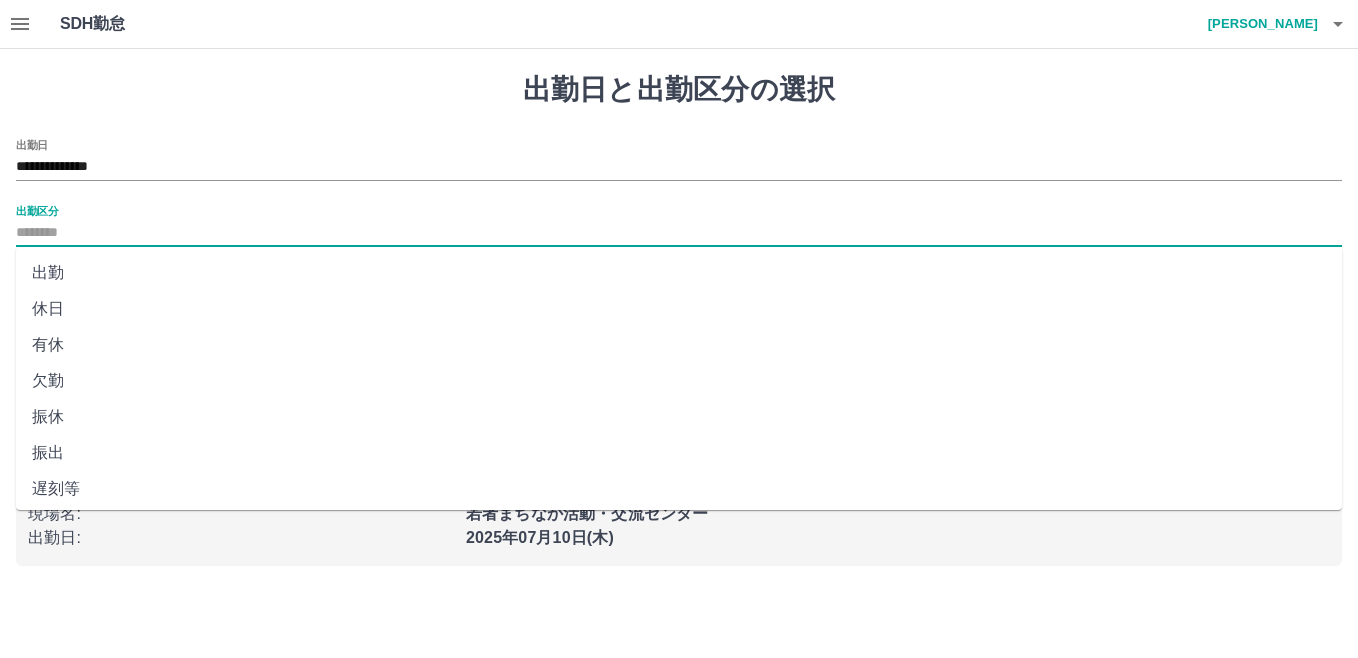 click on "休日" at bounding box center [679, 309] 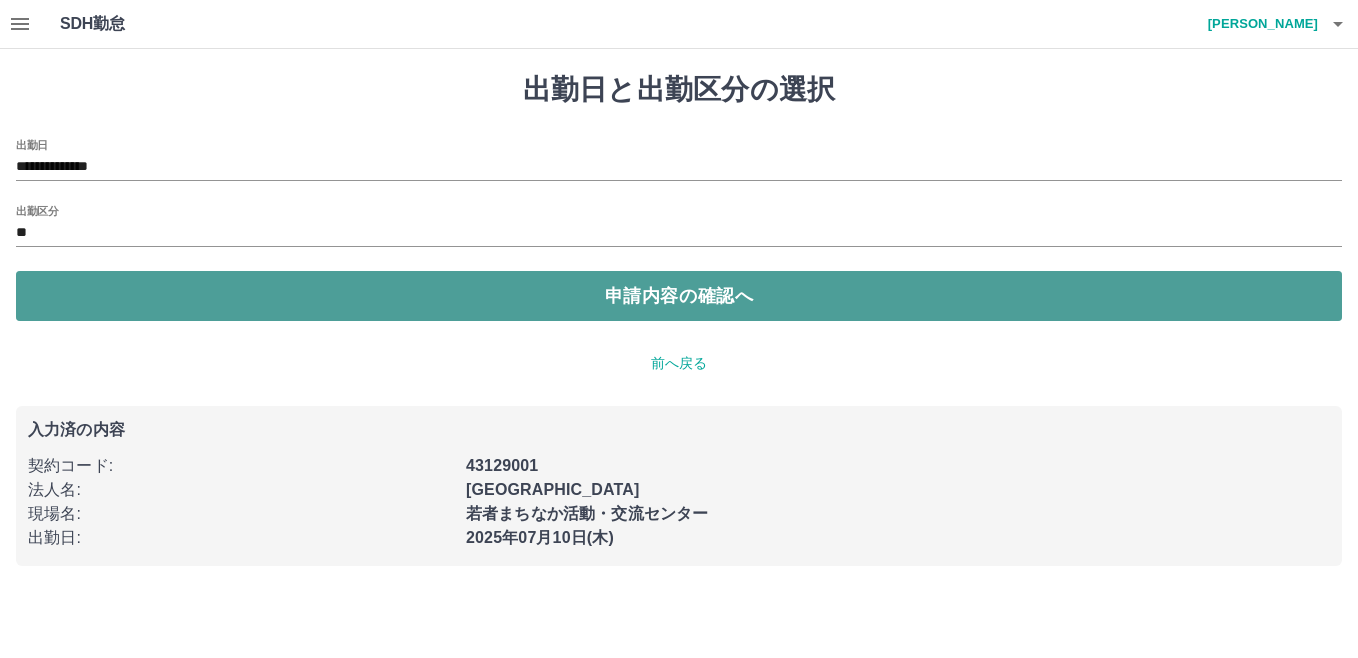 click on "申請内容の確認へ" at bounding box center [679, 296] 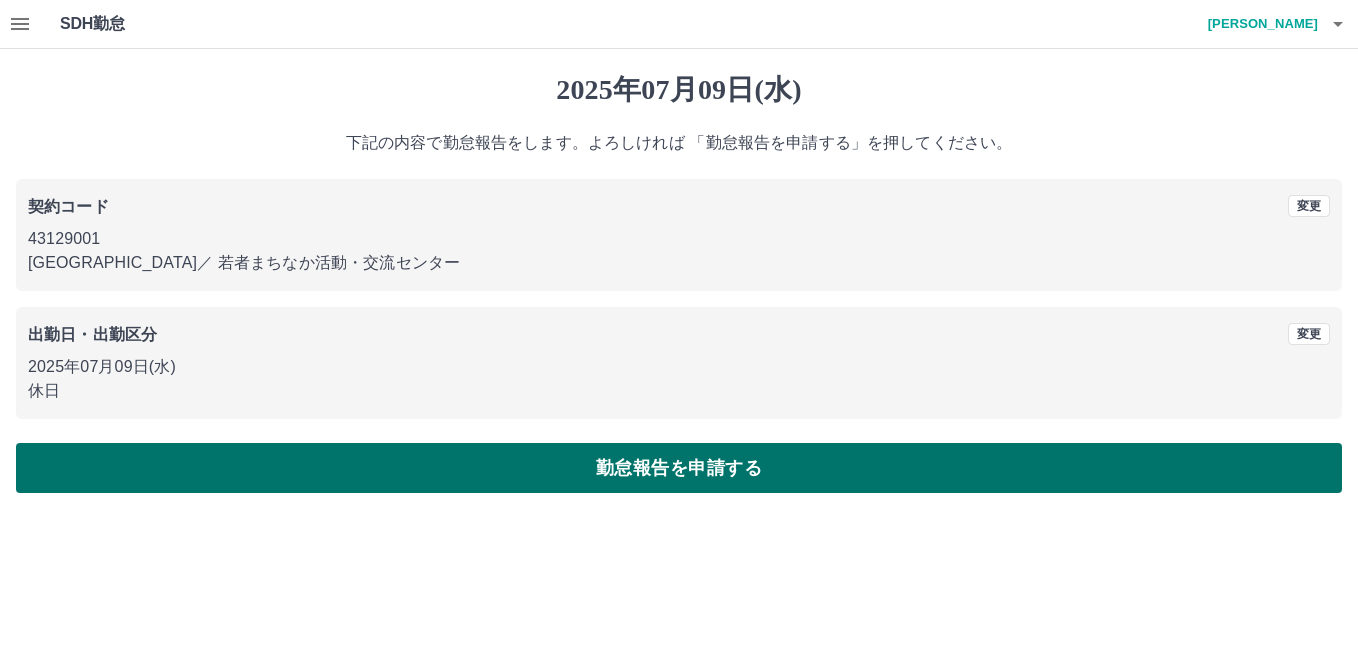 click on "勤怠報告を申請する" at bounding box center (679, 468) 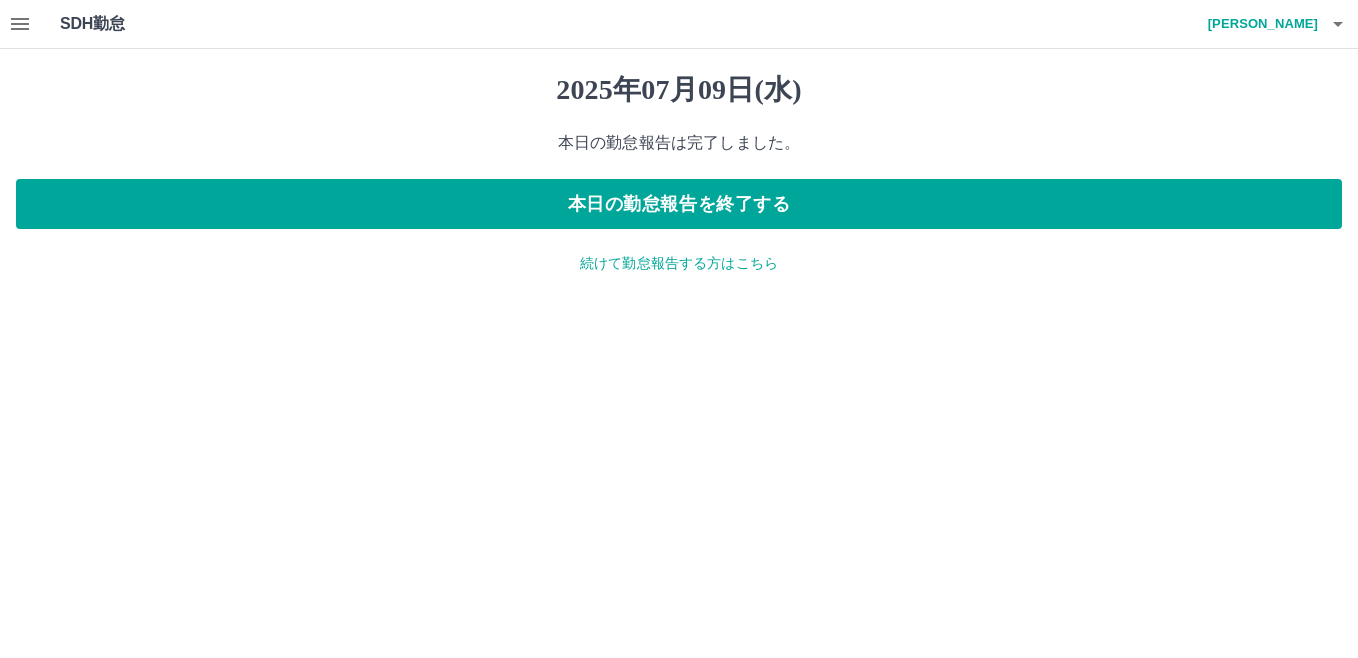 click on "続けて勤怠報告する方はこちら" at bounding box center (679, 263) 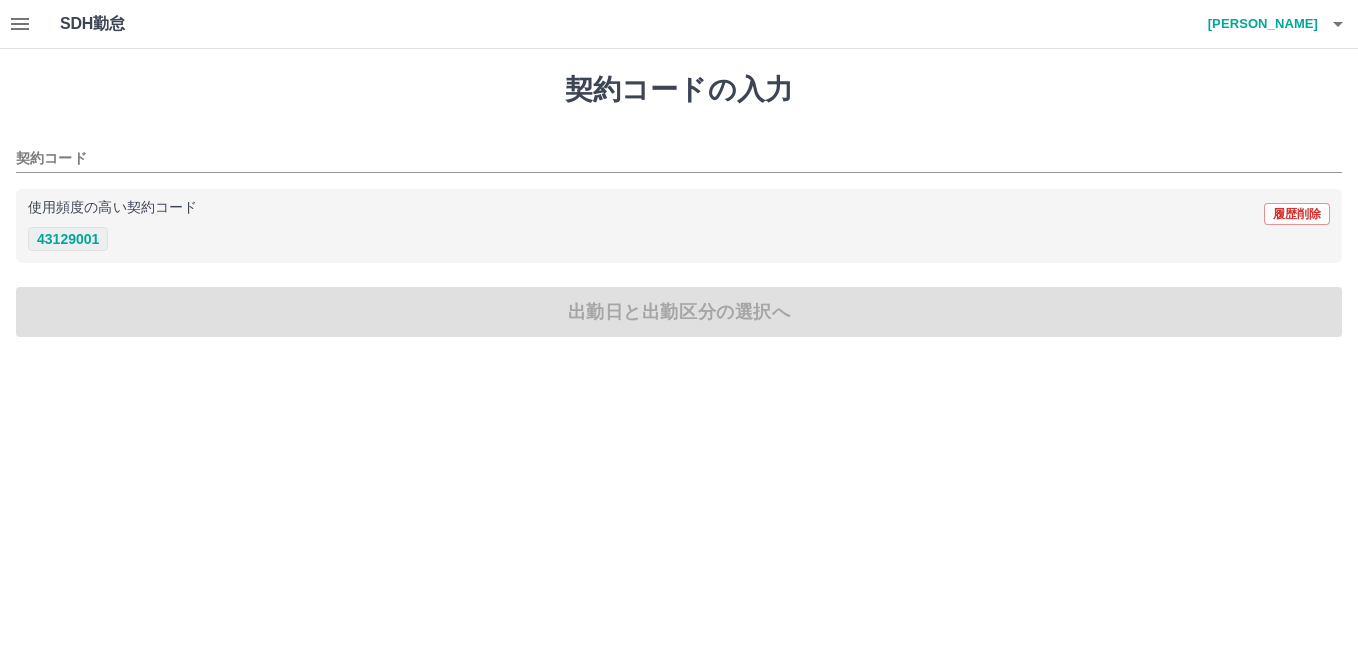 click on "43129001" at bounding box center (68, 239) 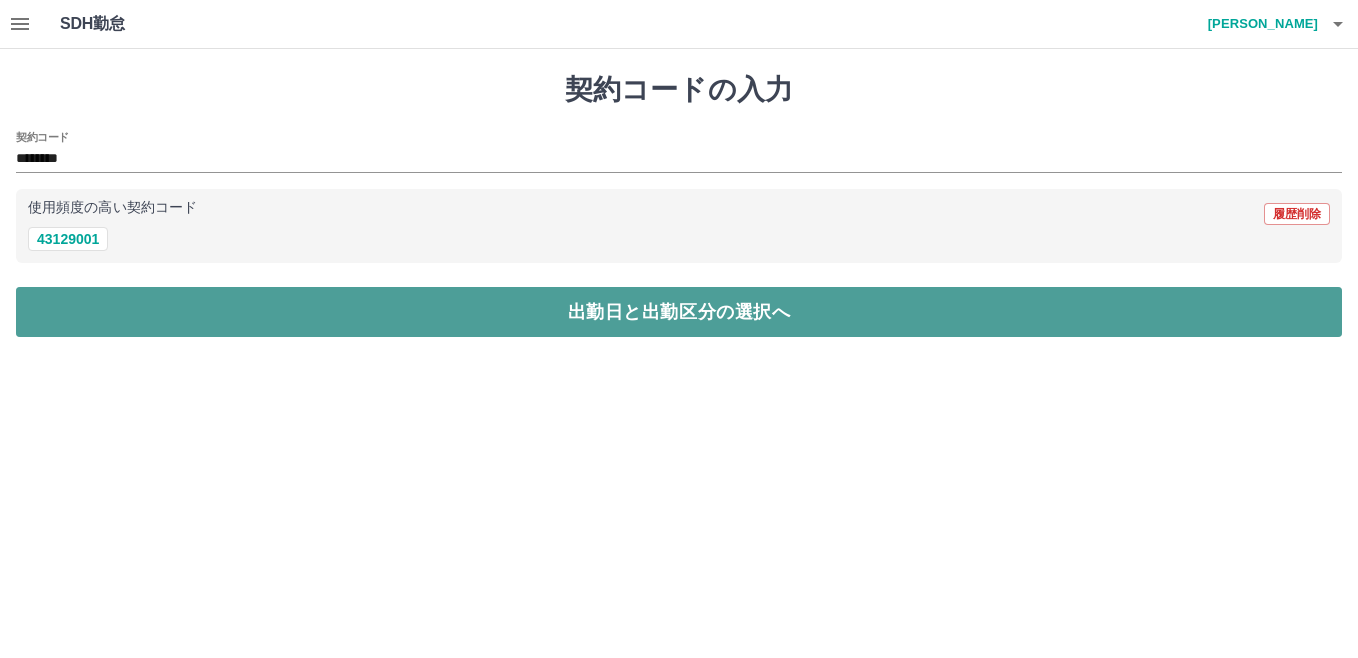 click on "出勤日と出勤区分の選択へ" at bounding box center (679, 312) 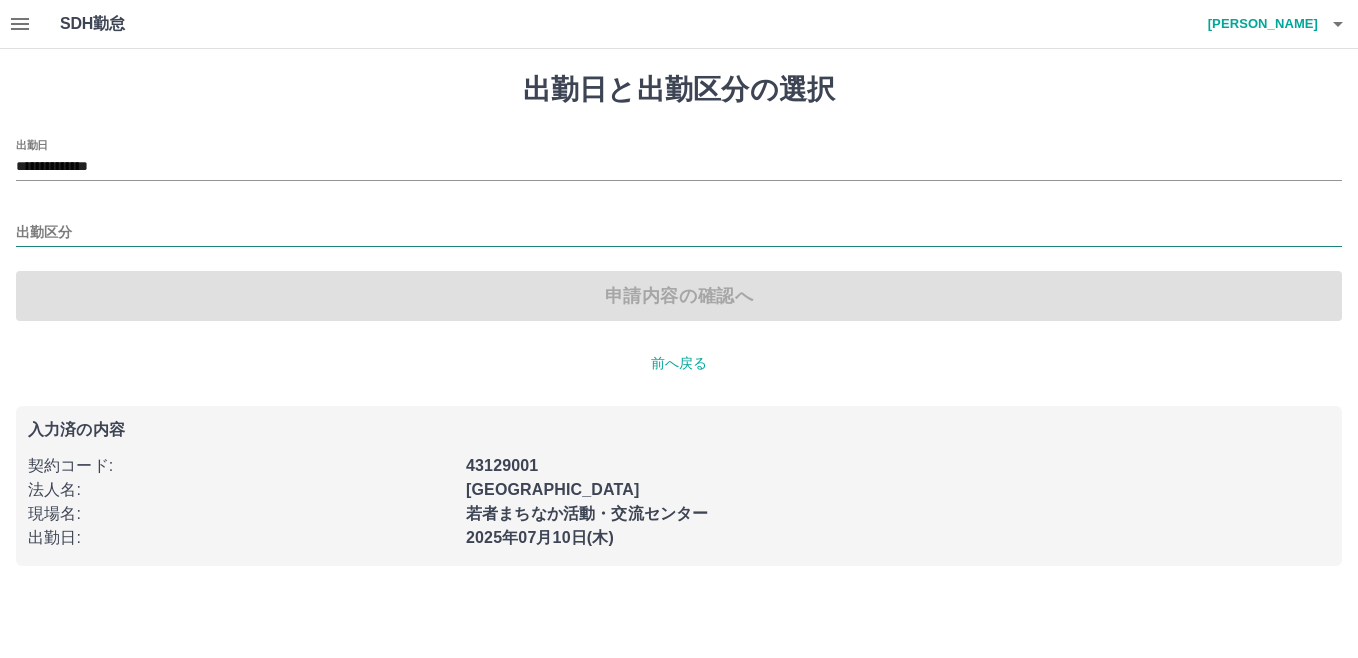 click on "出勤区分" at bounding box center (679, 233) 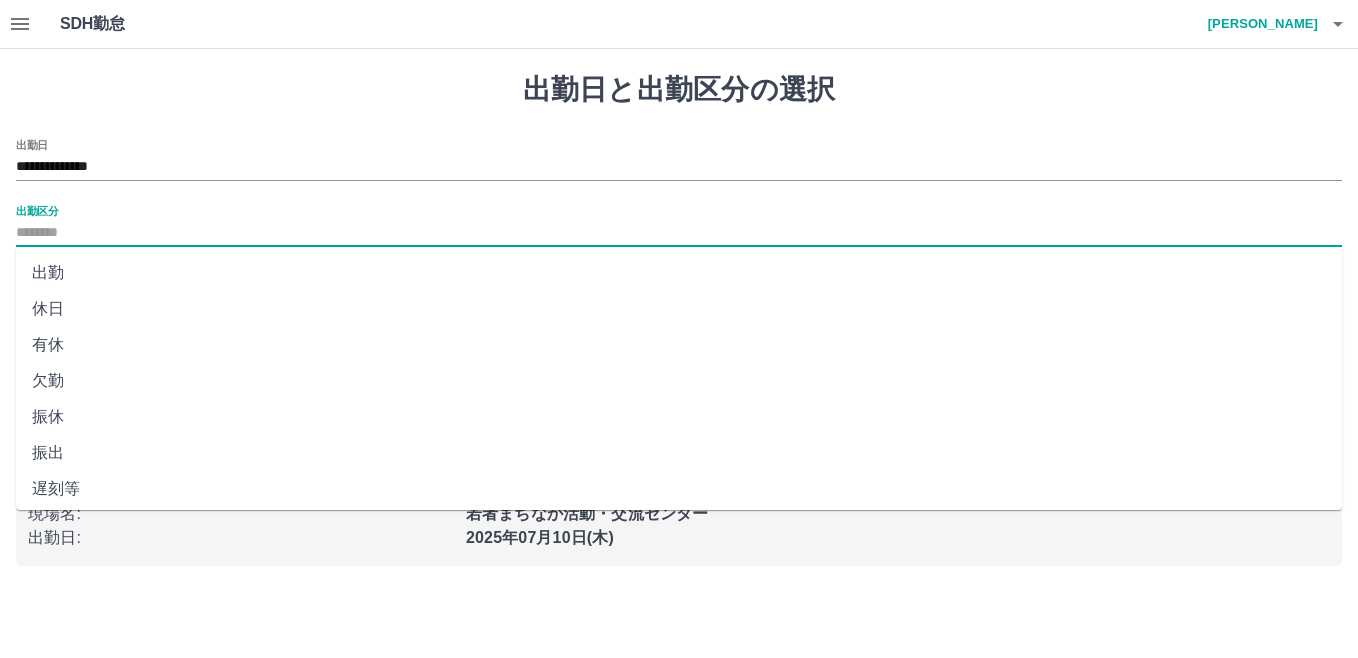 click on "休日" at bounding box center [679, 309] 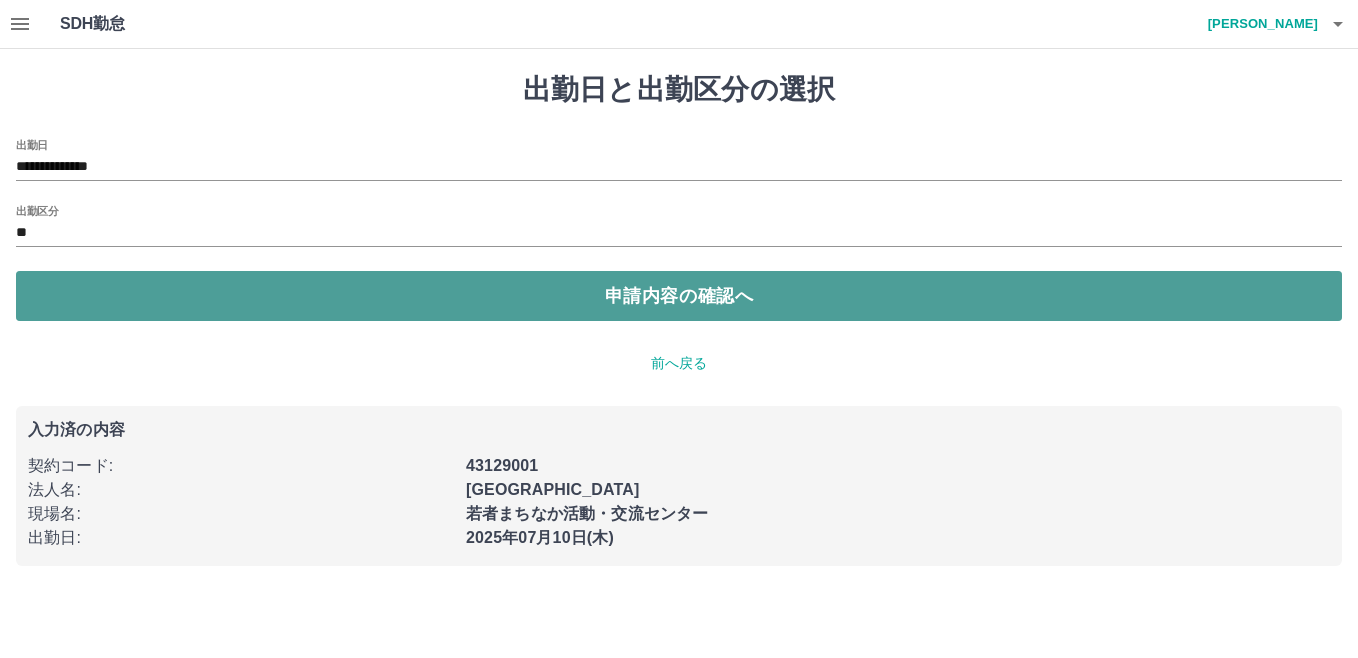 click on "申請内容の確認へ" at bounding box center (679, 296) 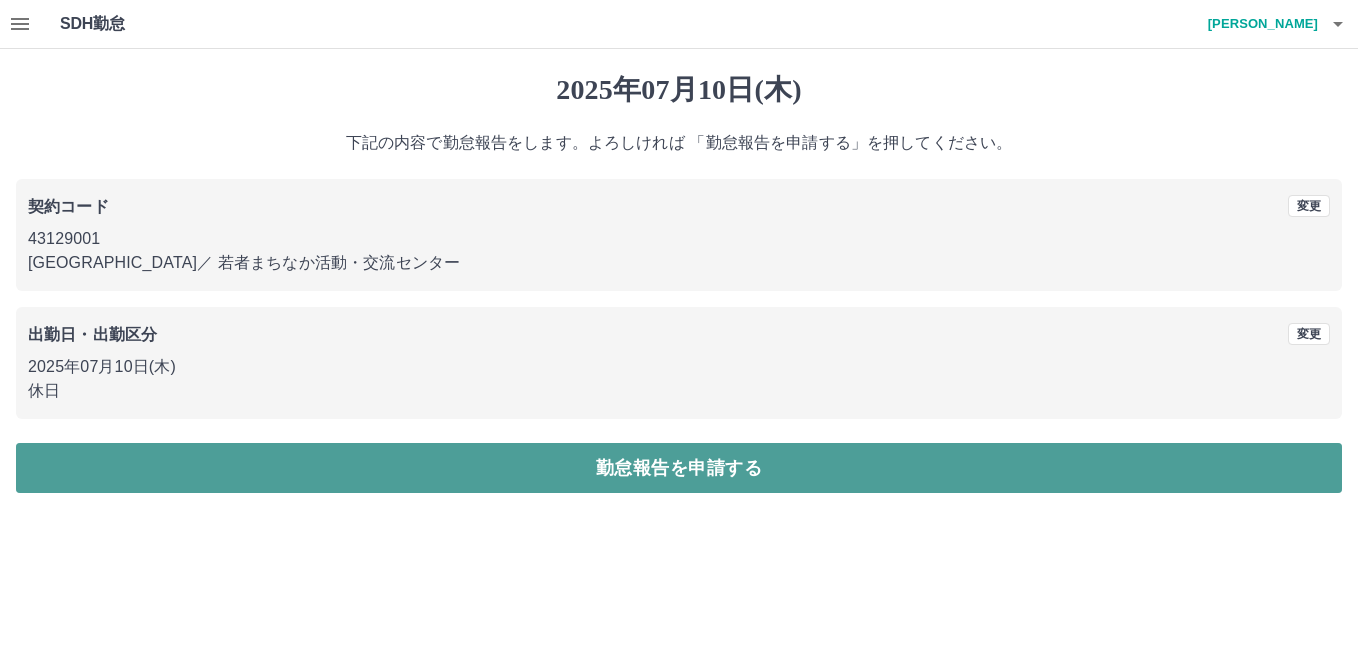 click on "勤怠報告を申請する" at bounding box center (679, 468) 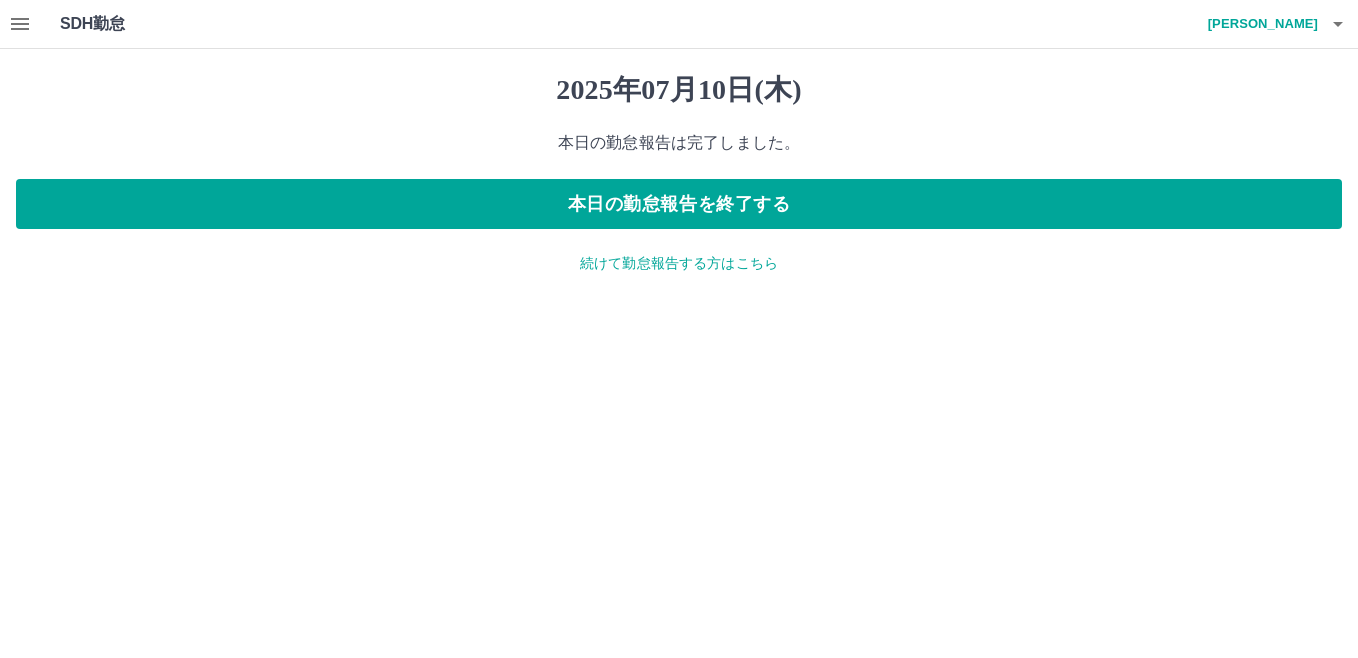 click on "続けて勤怠報告する方はこちら" at bounding box center (679, 263) 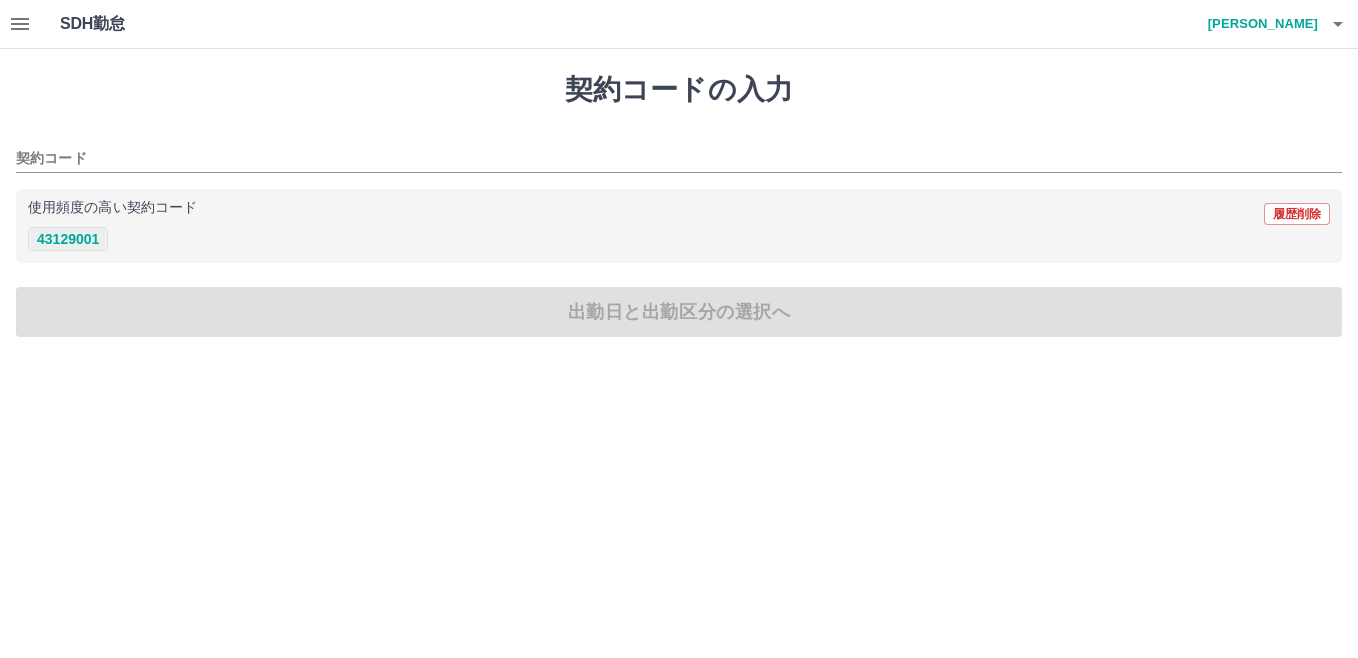 click on "43129001" at bounding box center [68, 239] 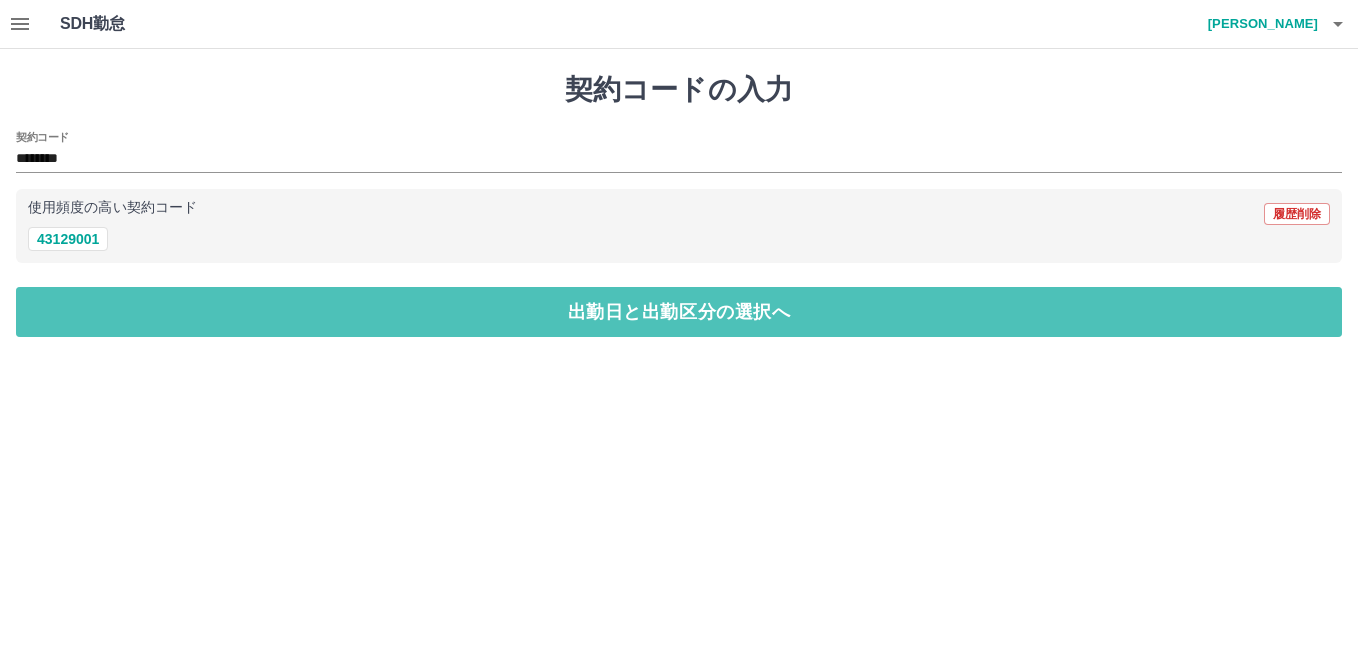 click on "出勤日と出勤区分の選択へ" at bounding box center [679, 312] 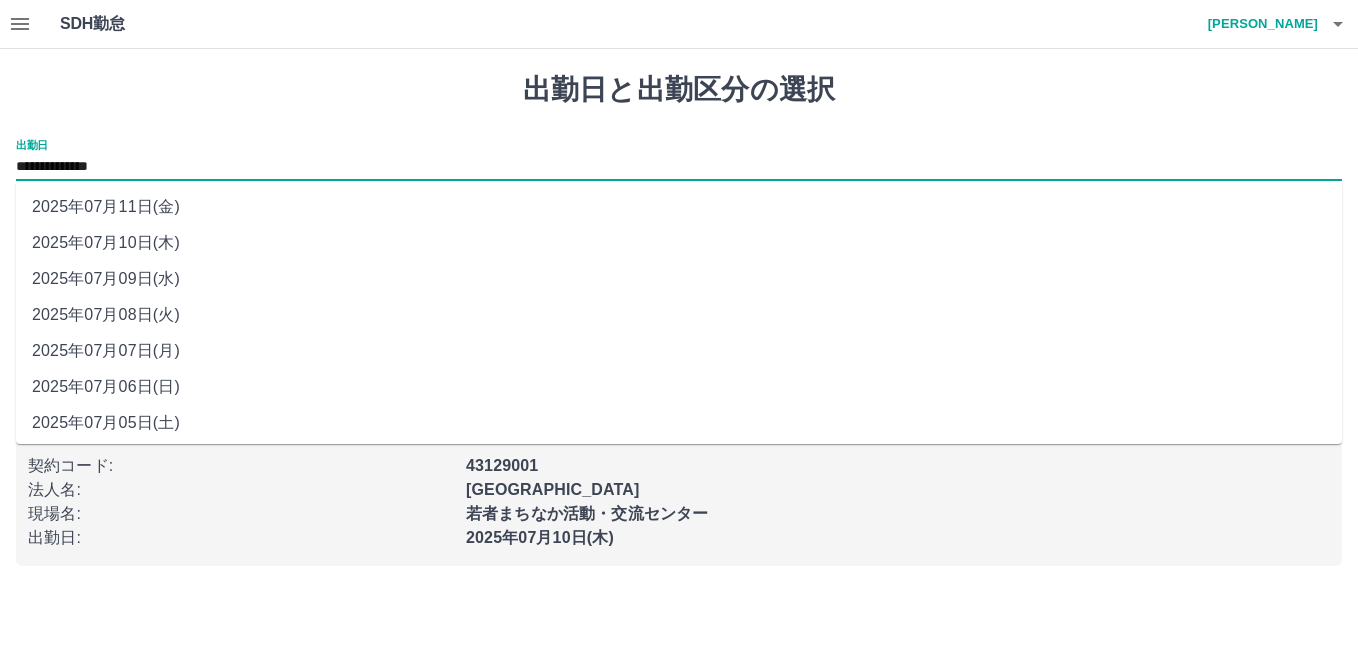 click on "**********" at bounding box center [679, 167] 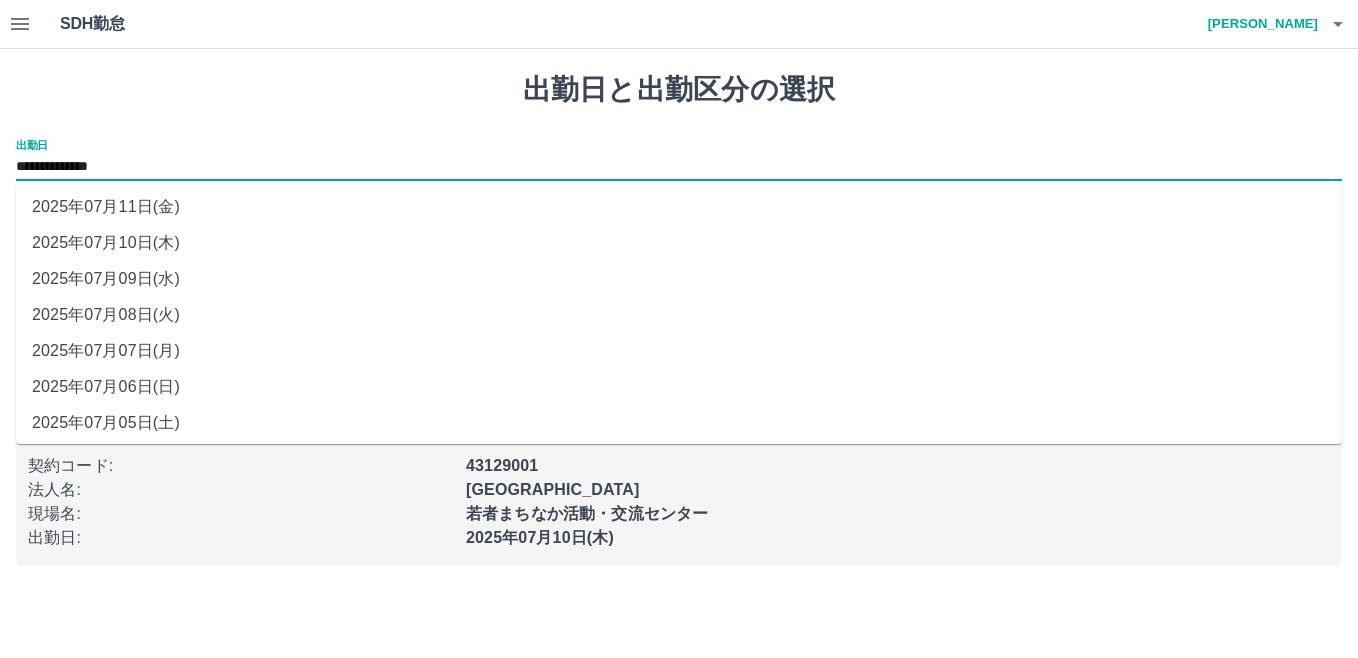 drag, startPoint x: 228, startPoint y: 173, endPoint x: 144, endPoint y: 213, distance: 93.03763 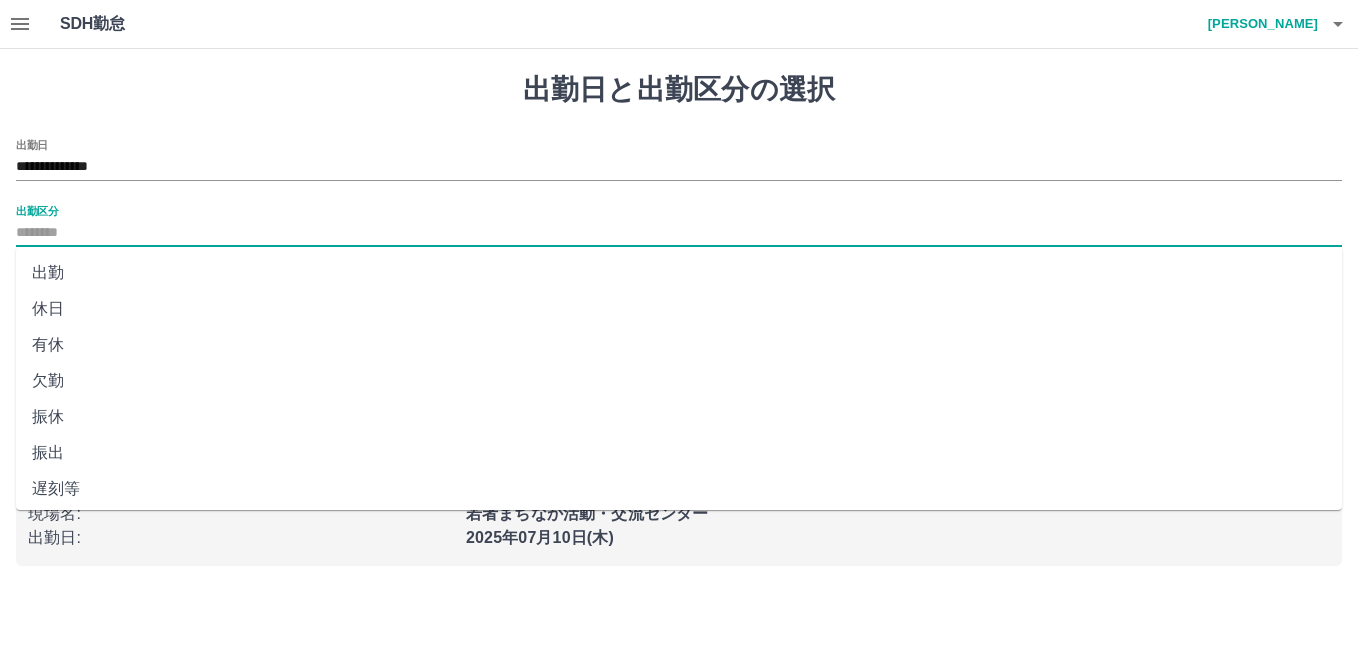 click on "出勤区分" at bounding box center (679, 233) 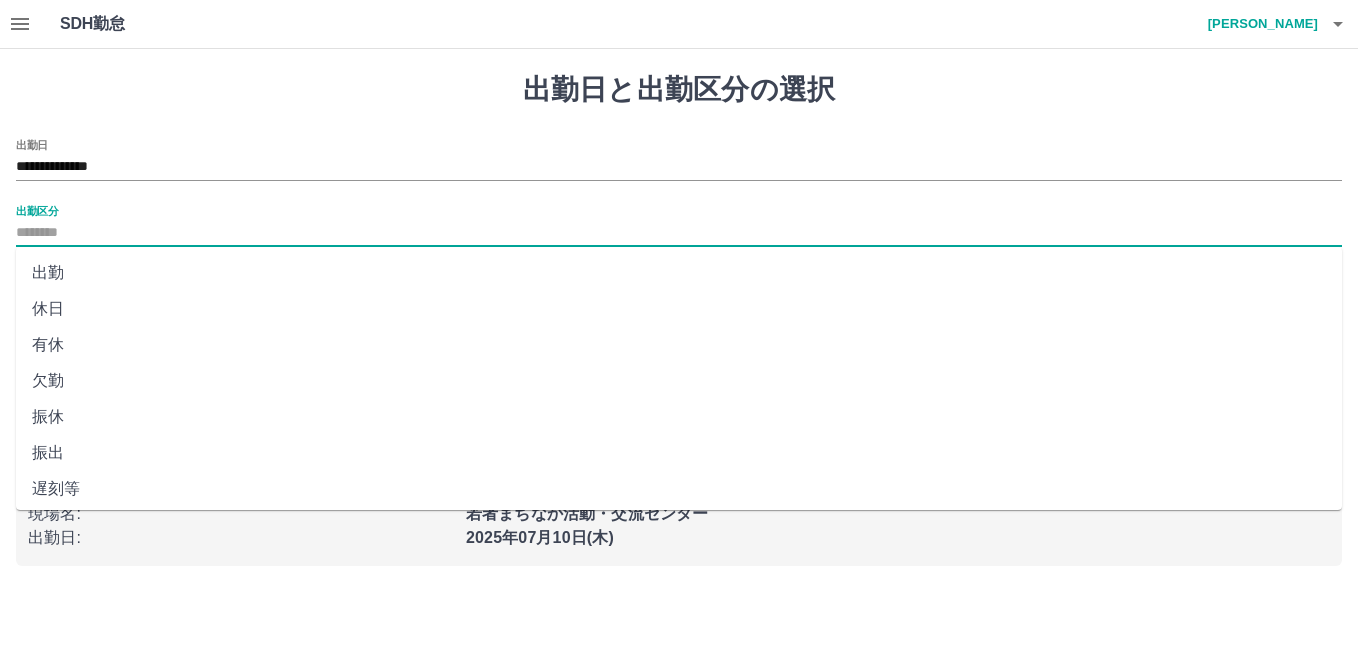 click on "休日" at bounding box center [679, 309] 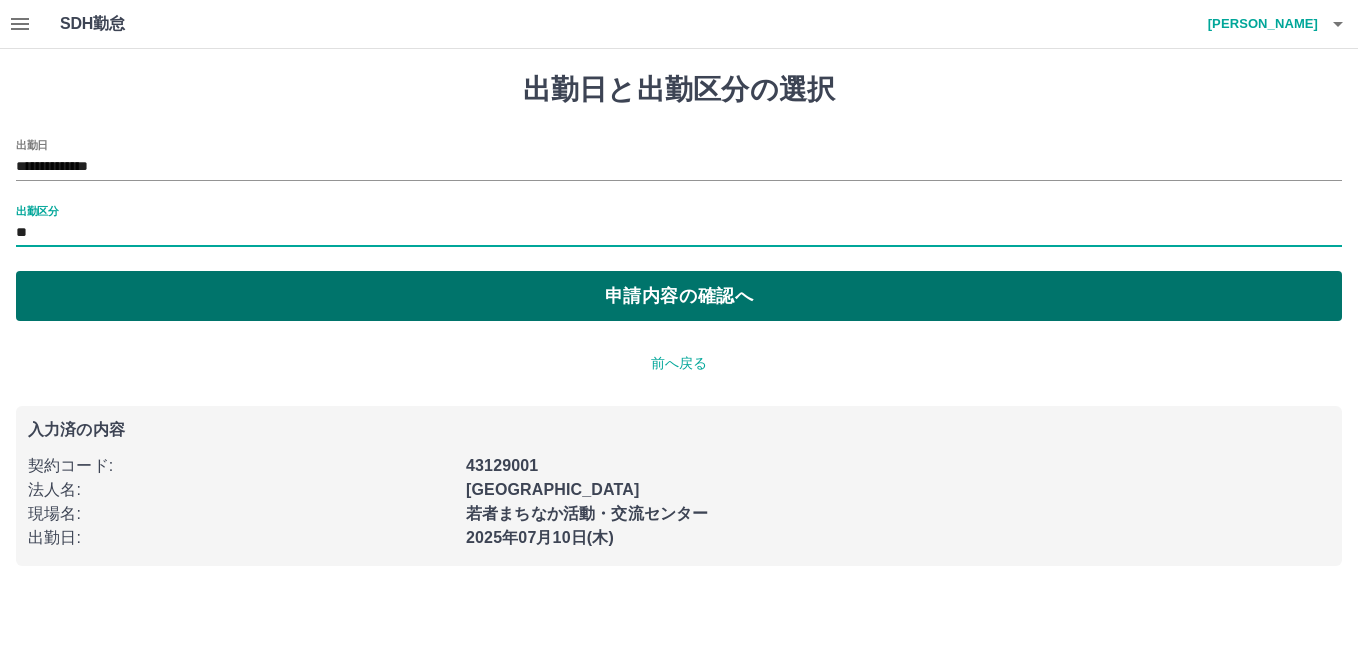 click on "申請内容の確認へ" at bounding box center [679, 296] 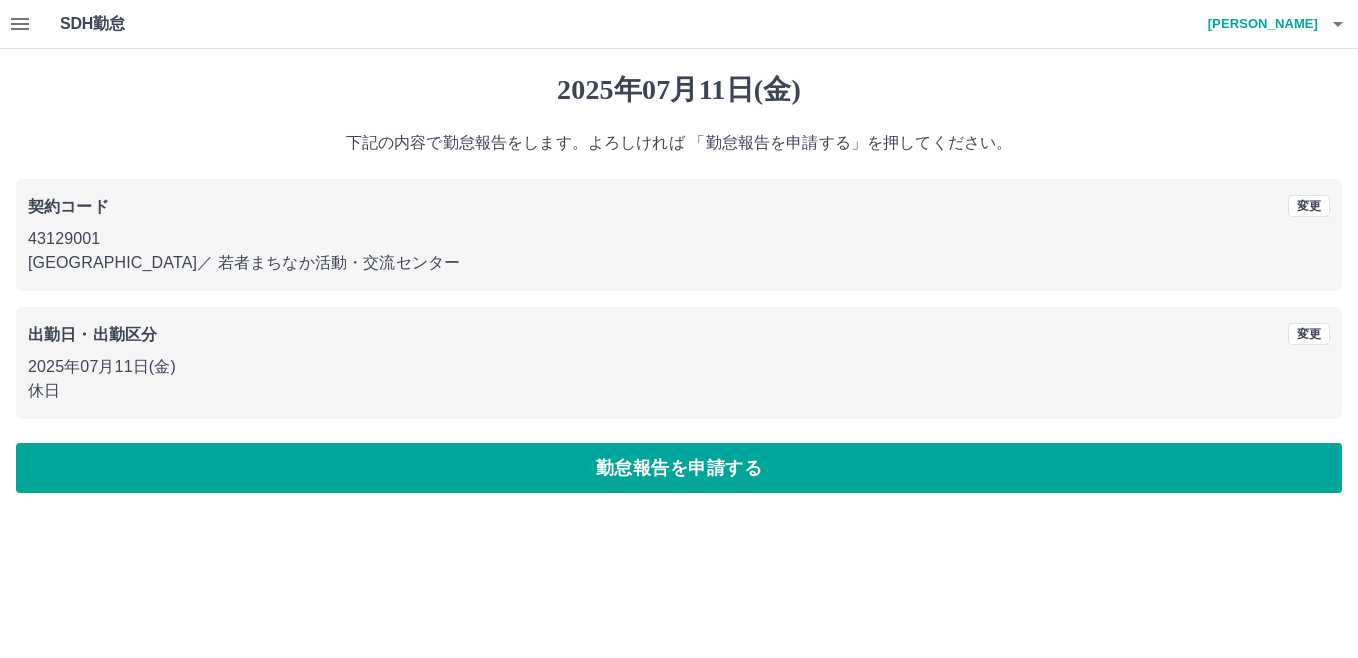 click on "勤怠報告を申請する" at bounding box center [679, 468] 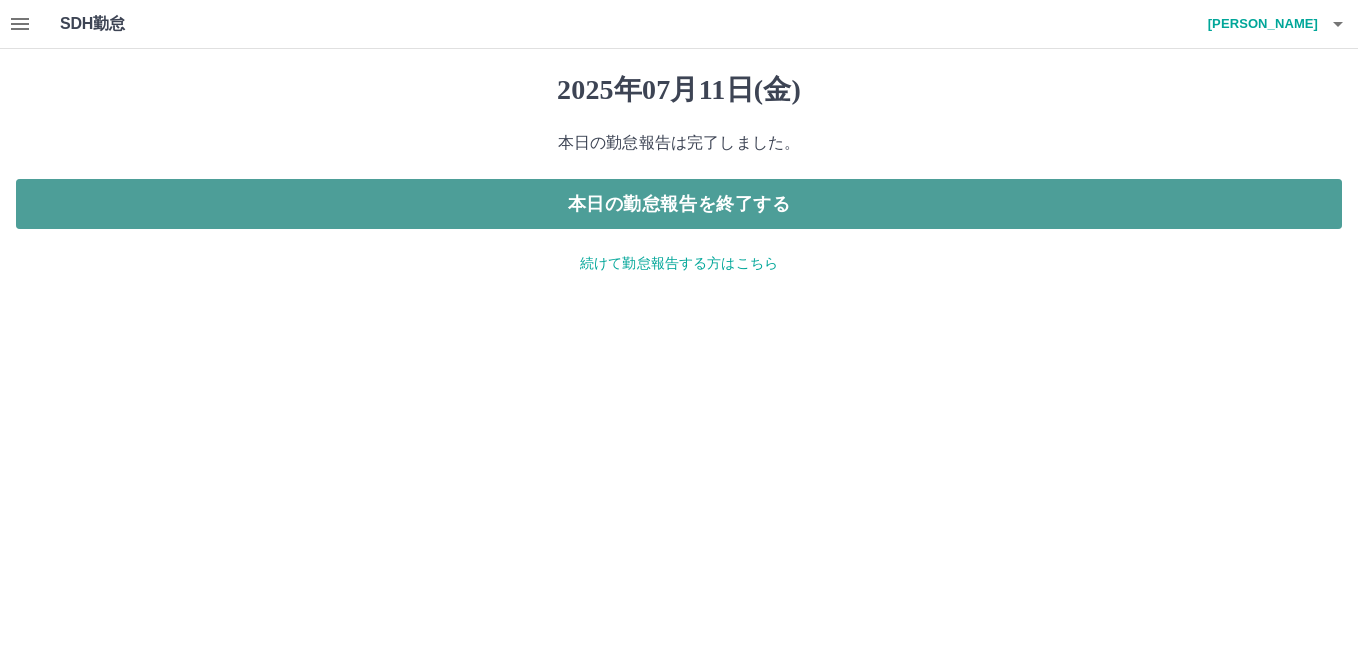 click on "本日の勤怠報告を終了する" at bounding box center (679, 204) 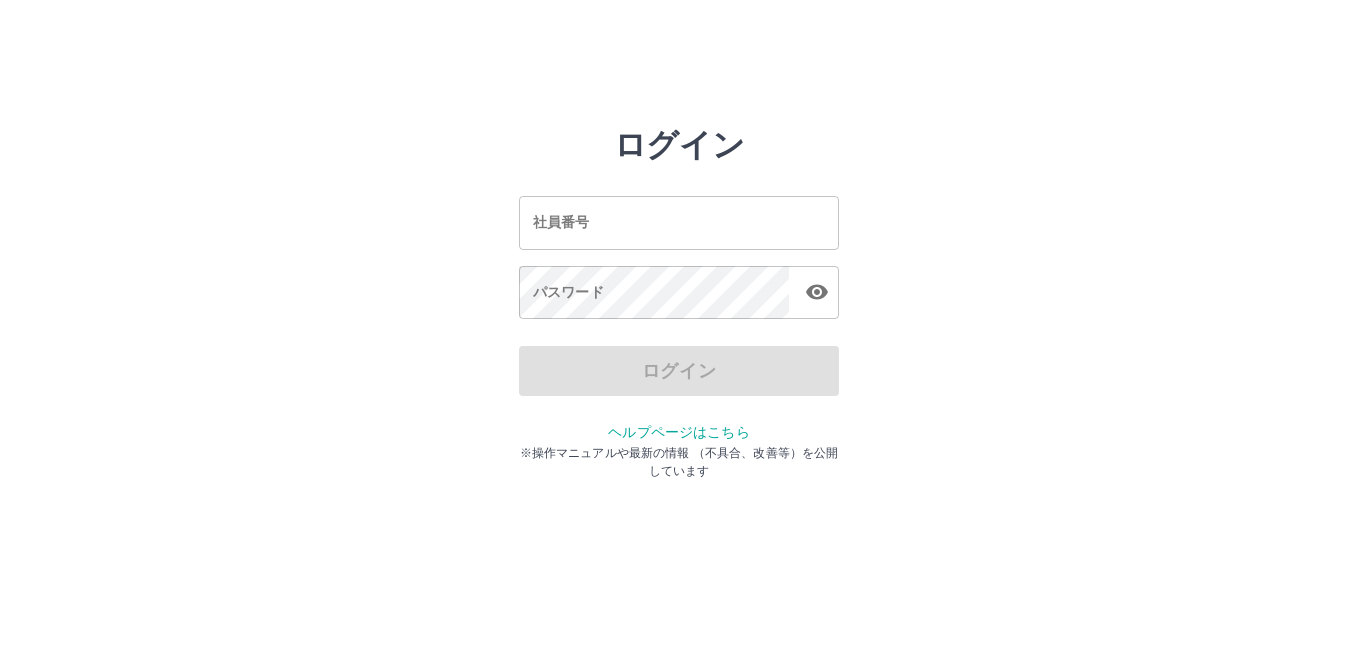 scroll, scrollTop: 0, scrollLeft: 0, axis: both 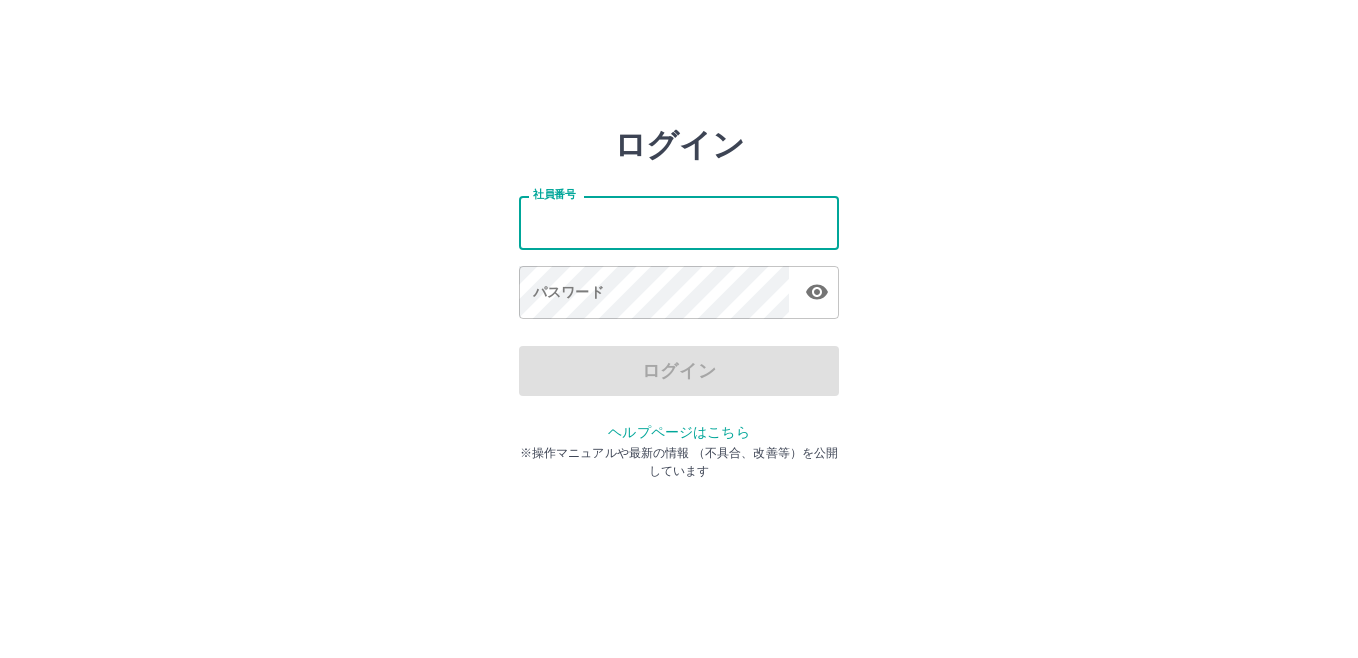 click on "社員番号" at bounding box center [679, 222] 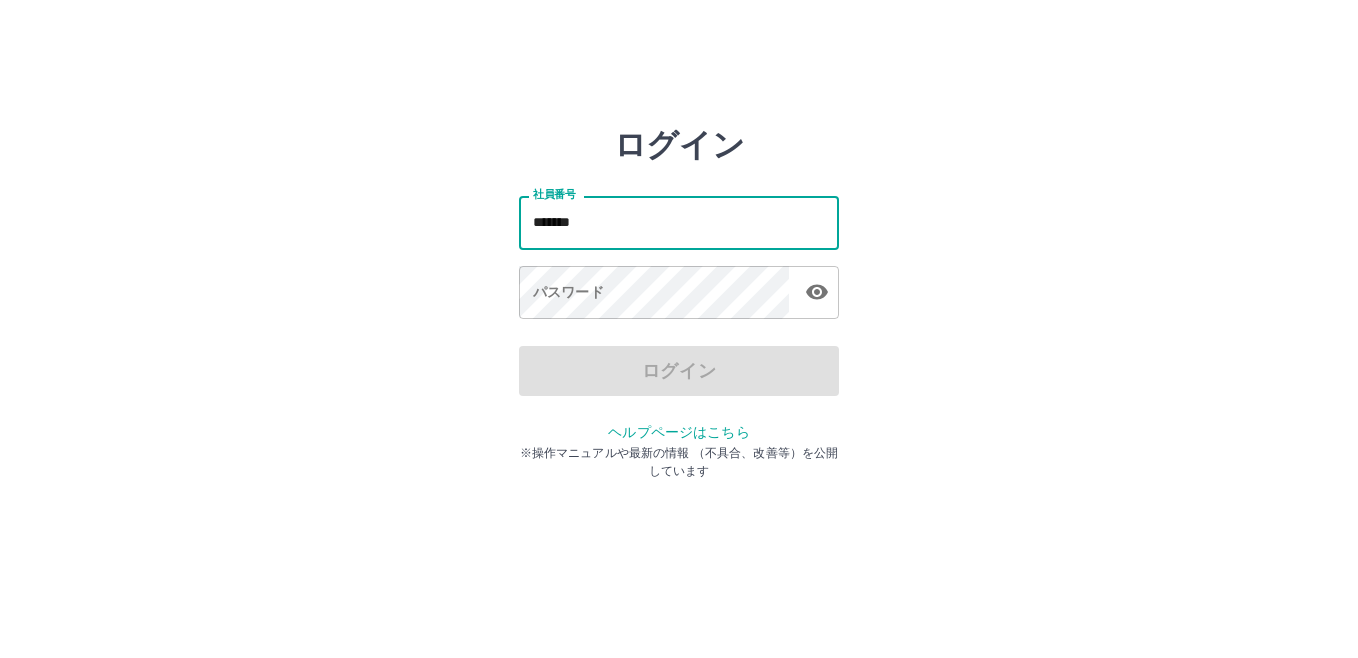 type on "*******" 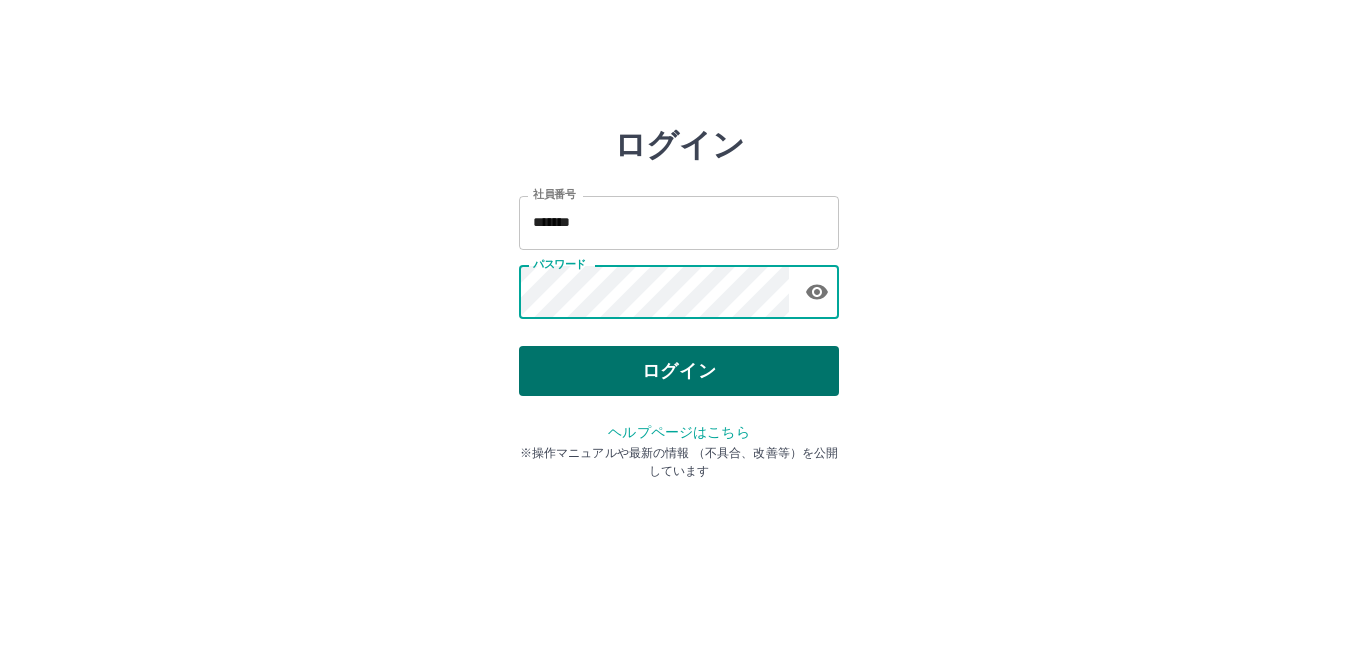 click on "ログイン" at bounding box center (679, 371) 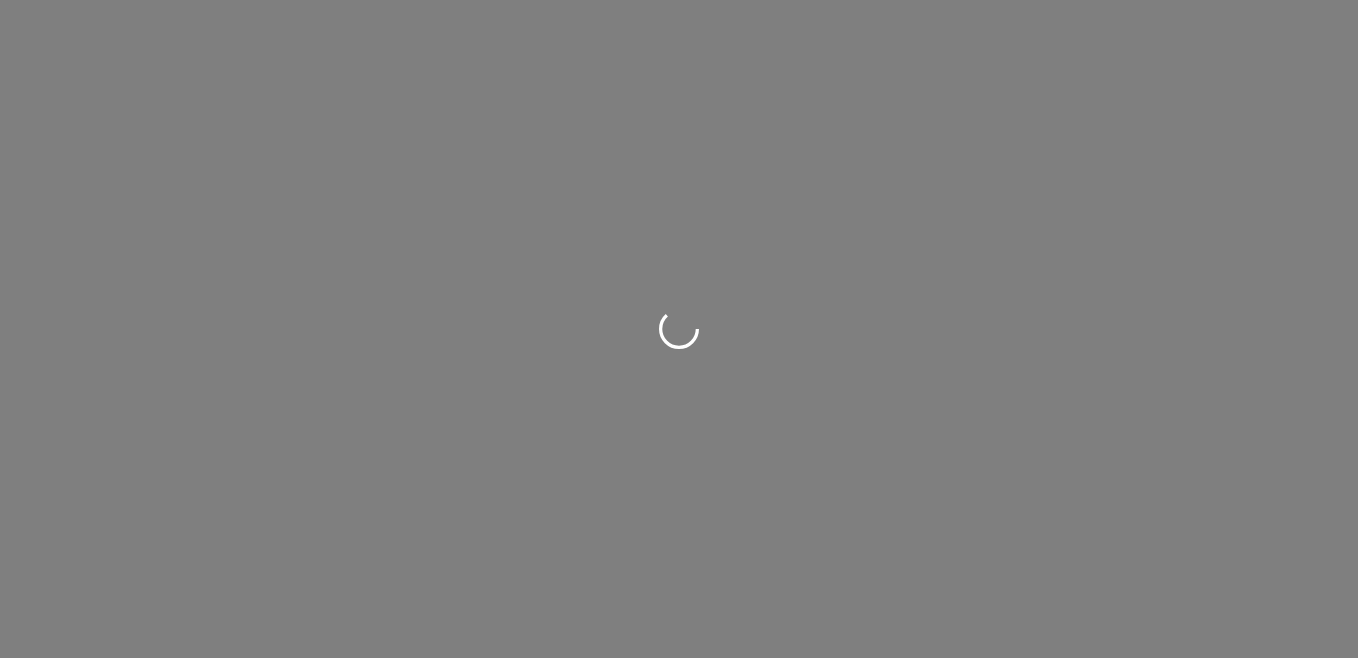 scroll, scrollTop: 0, scrollLeft: 0, axis: both 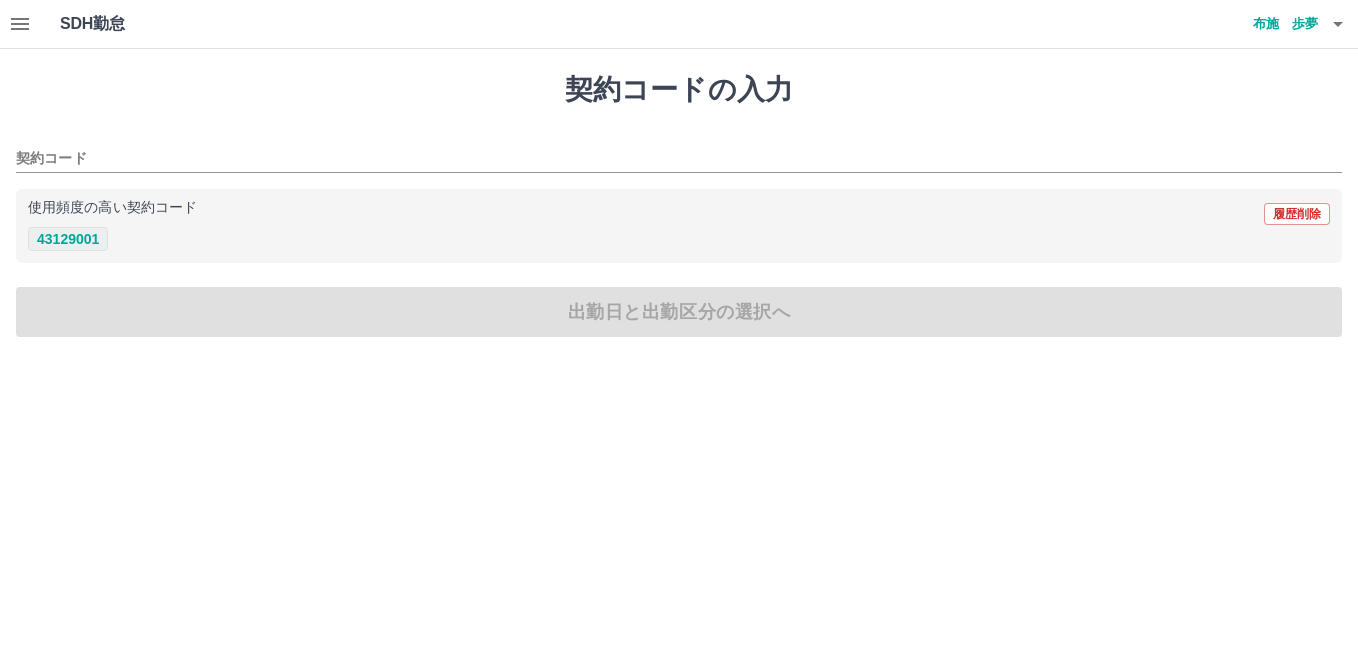 click on "43129001" at bounding box center [68, 239] 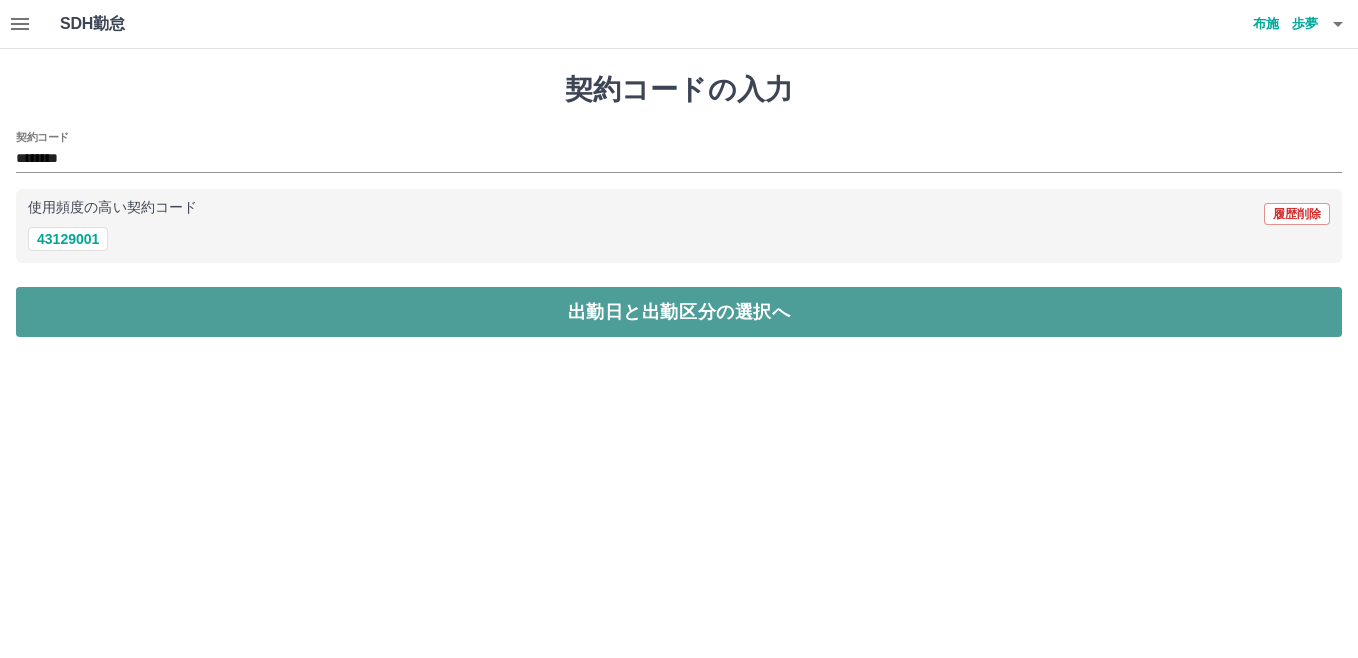 click on "出勤日と出勤区分の選択へ" at bounding box center (679, 312) 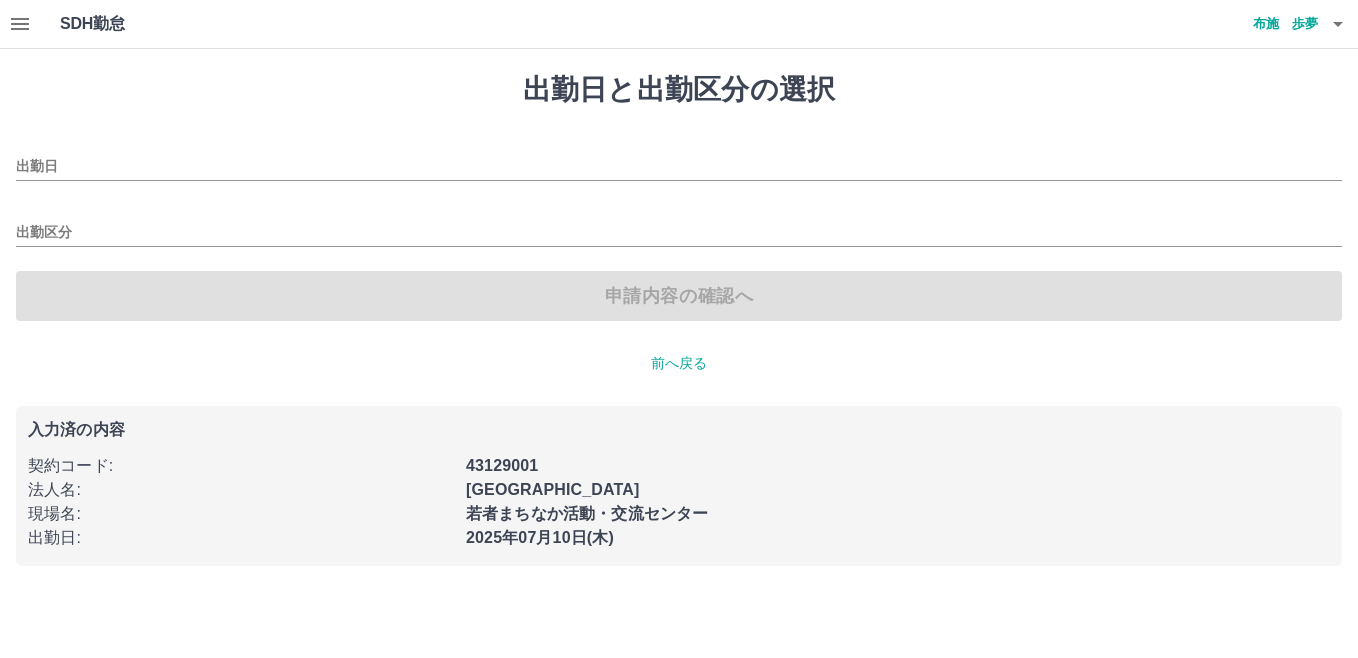 type on "**********" 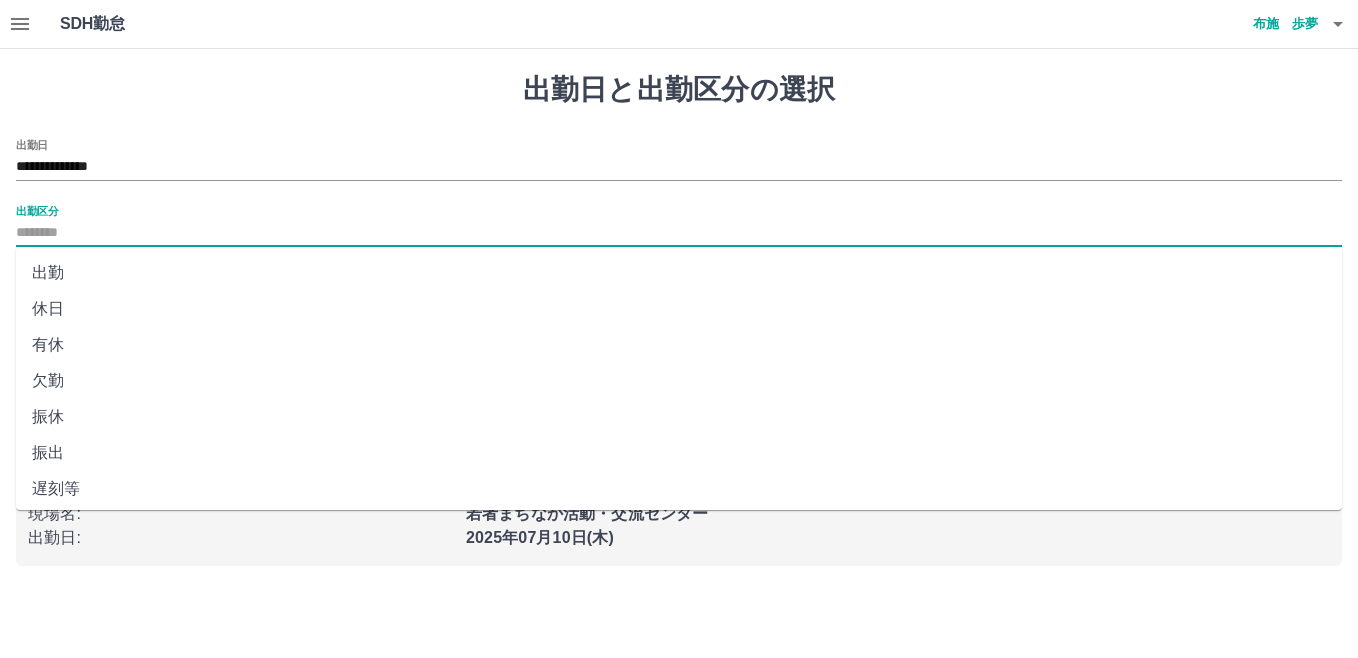 click on "出勤区分" at bounding box center (679, 233) 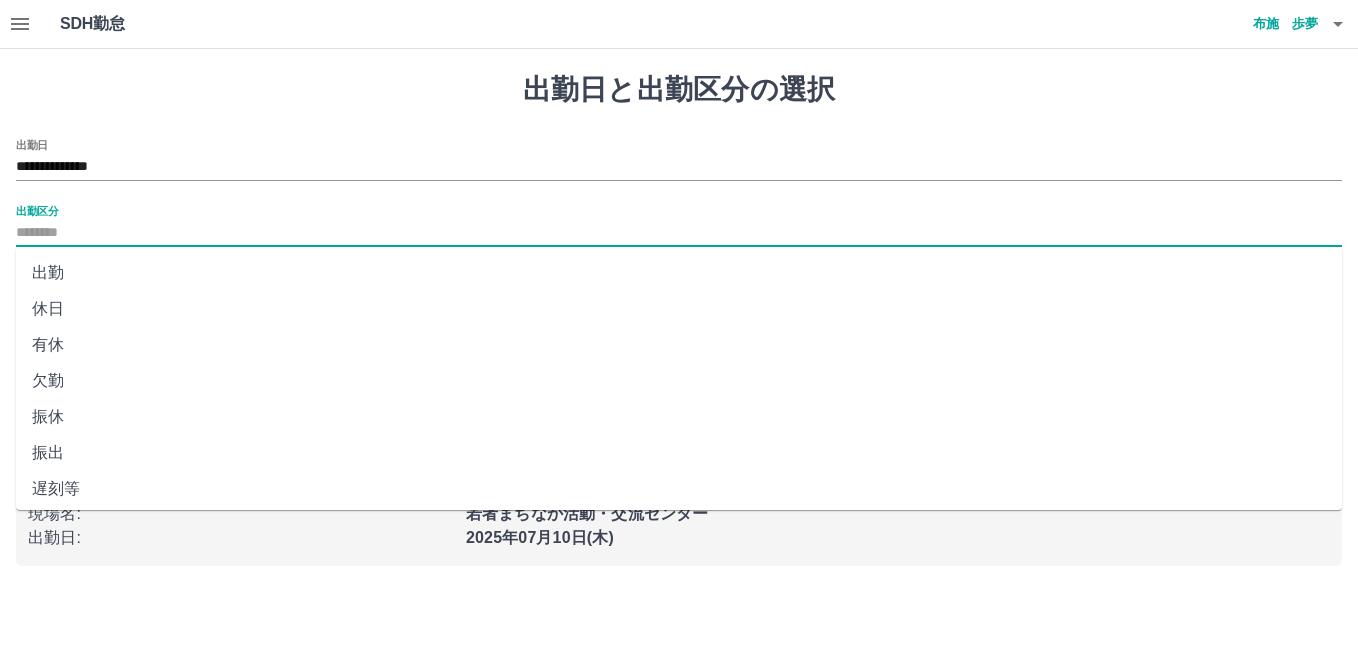 click on "休日" at bounding box center (679, 309) 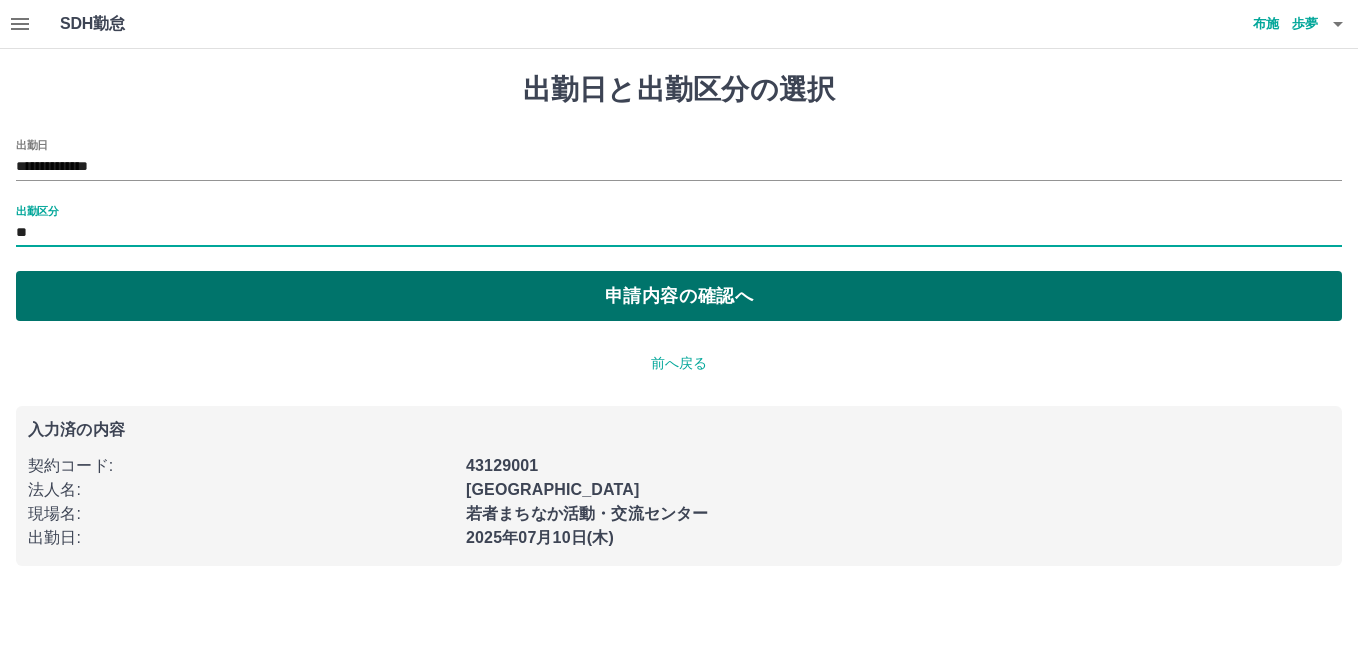 click on "申請内容の確認へ" at bounding box center [679, 296] 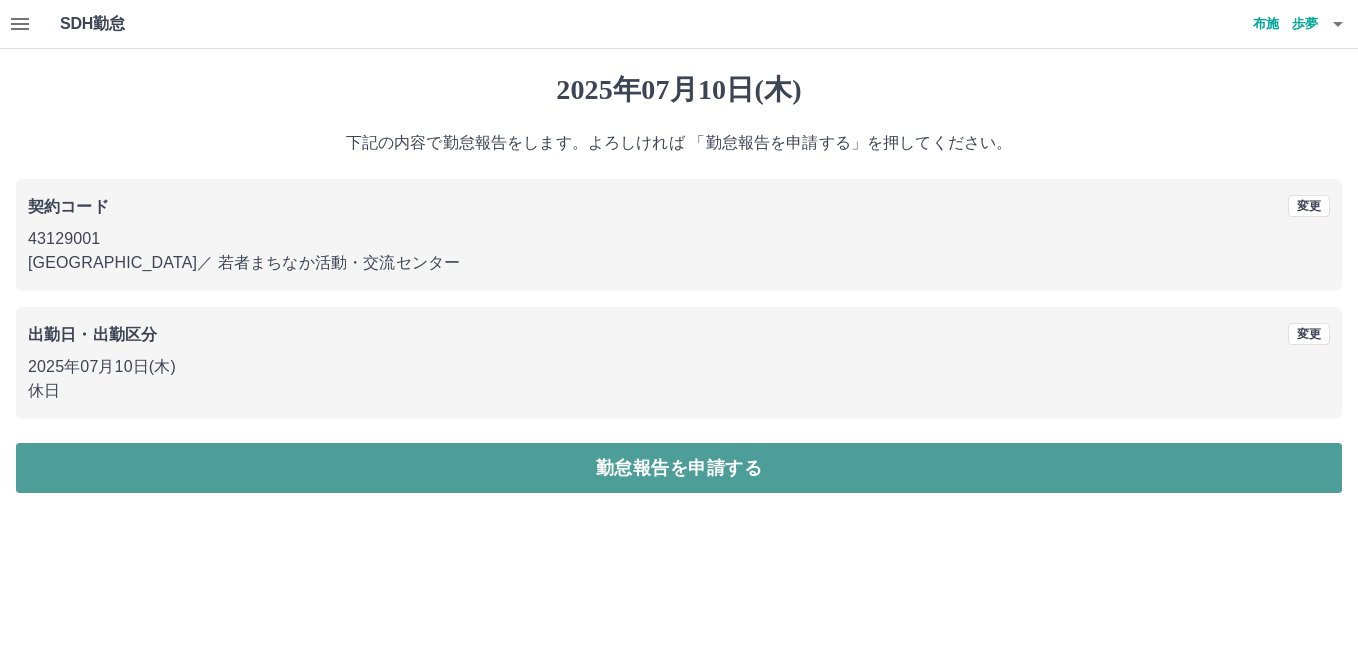 click on "勤怠報告を申請する" at bounding box center [679, 468] 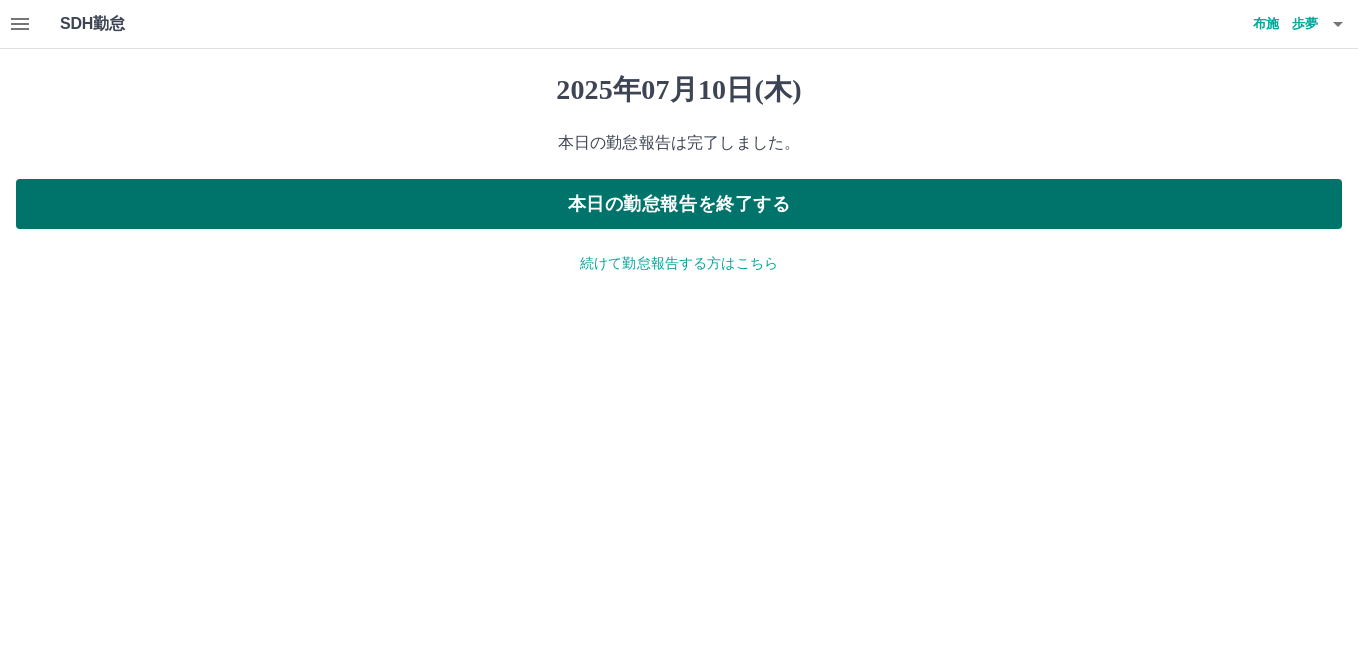 click on "本日の勤怠報告を終了する" at bounding box center (679, 204) 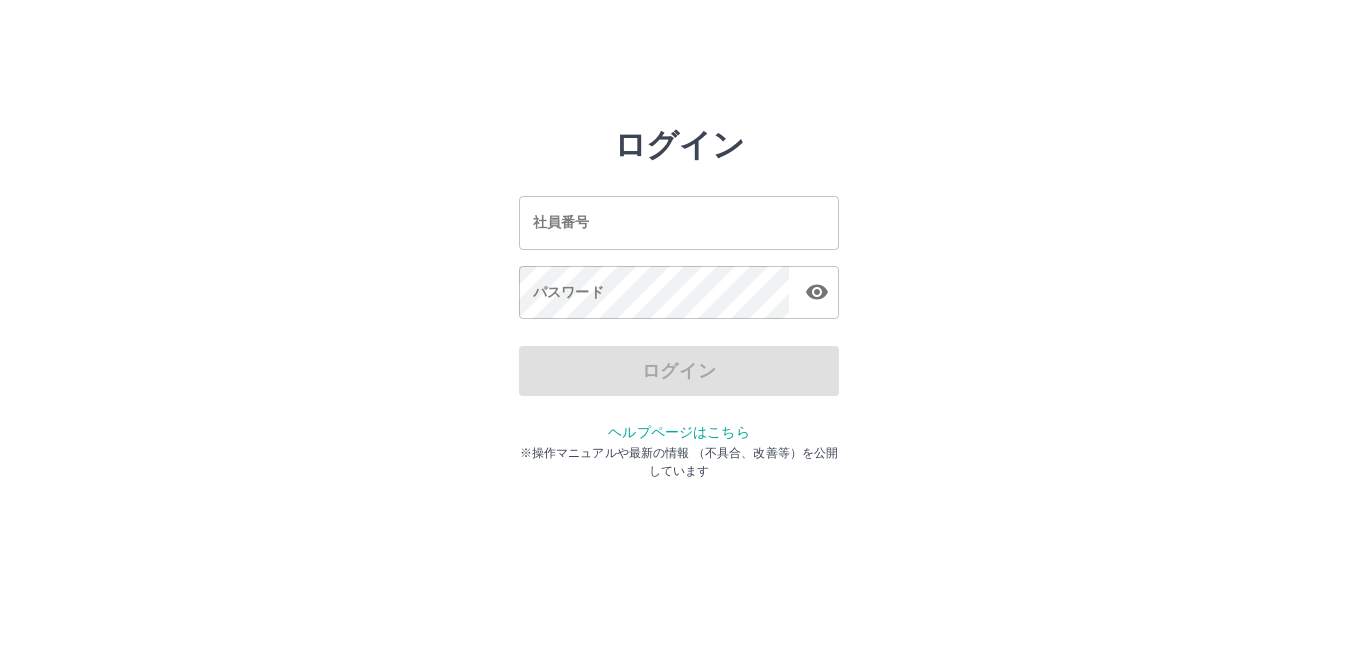 scroll, scrollTop: 0, scrollLeft: 0, axis: both 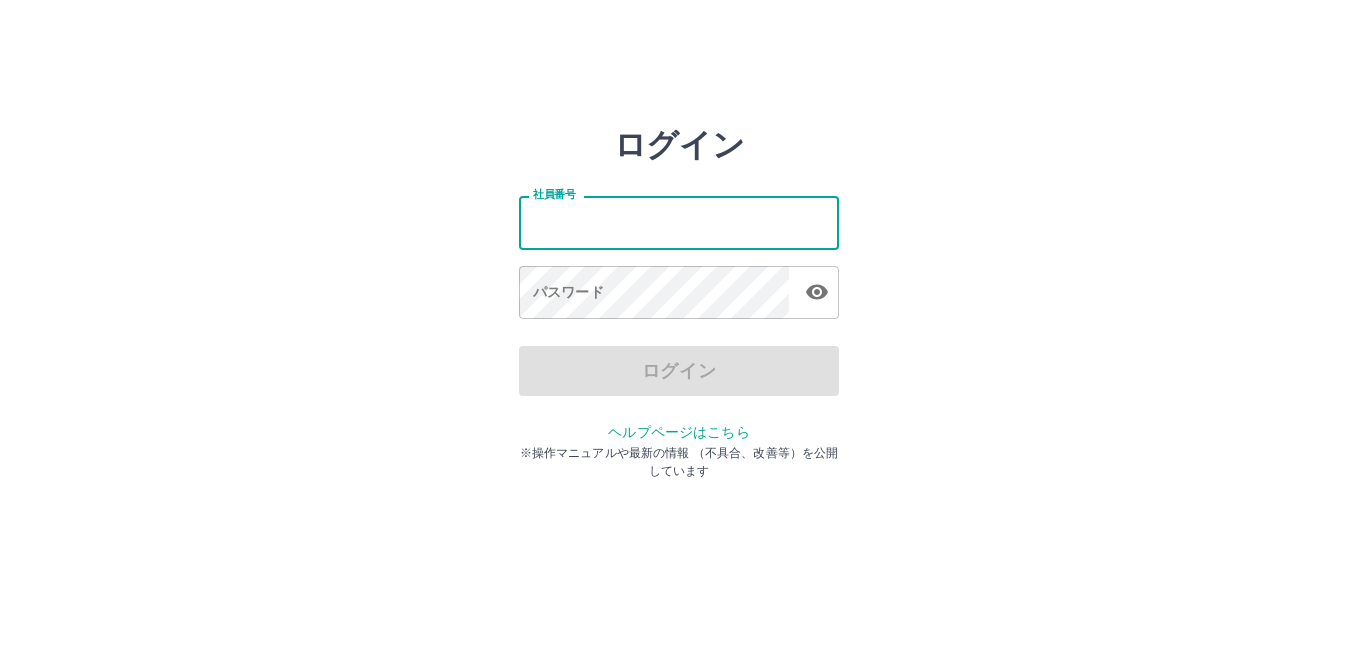click on "社員番号" at bounding box center [679, 222] 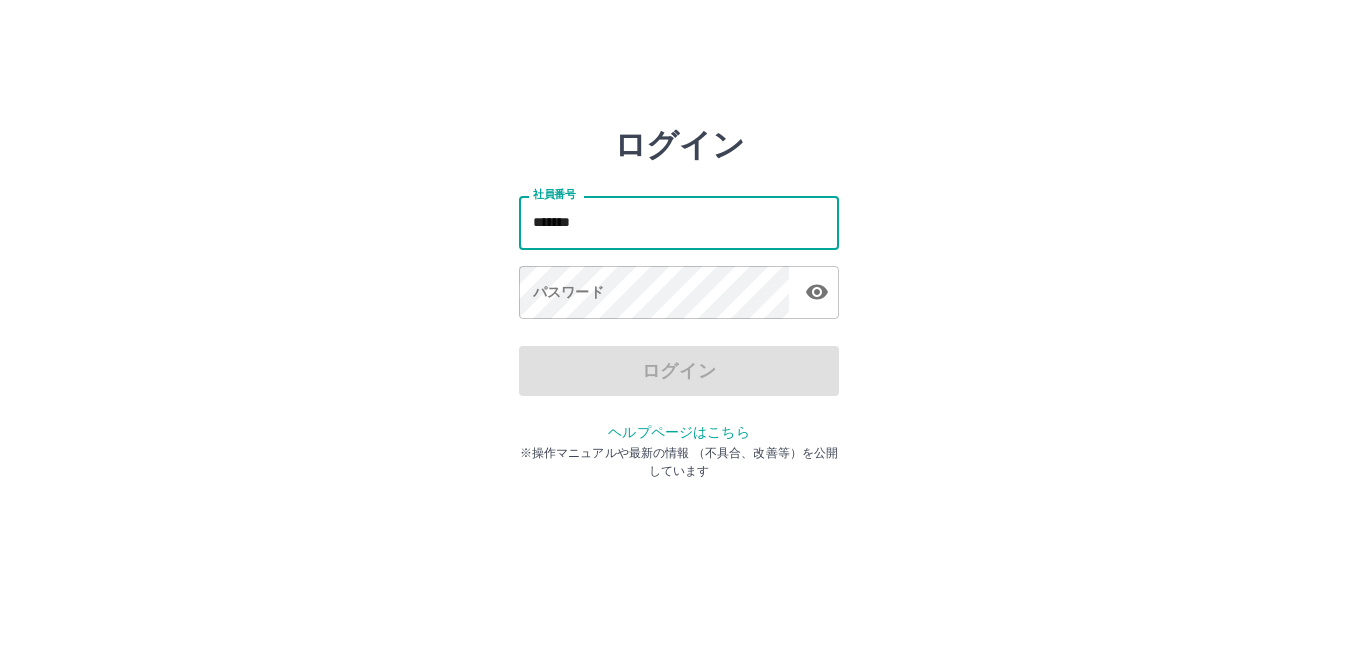 type on "*******" 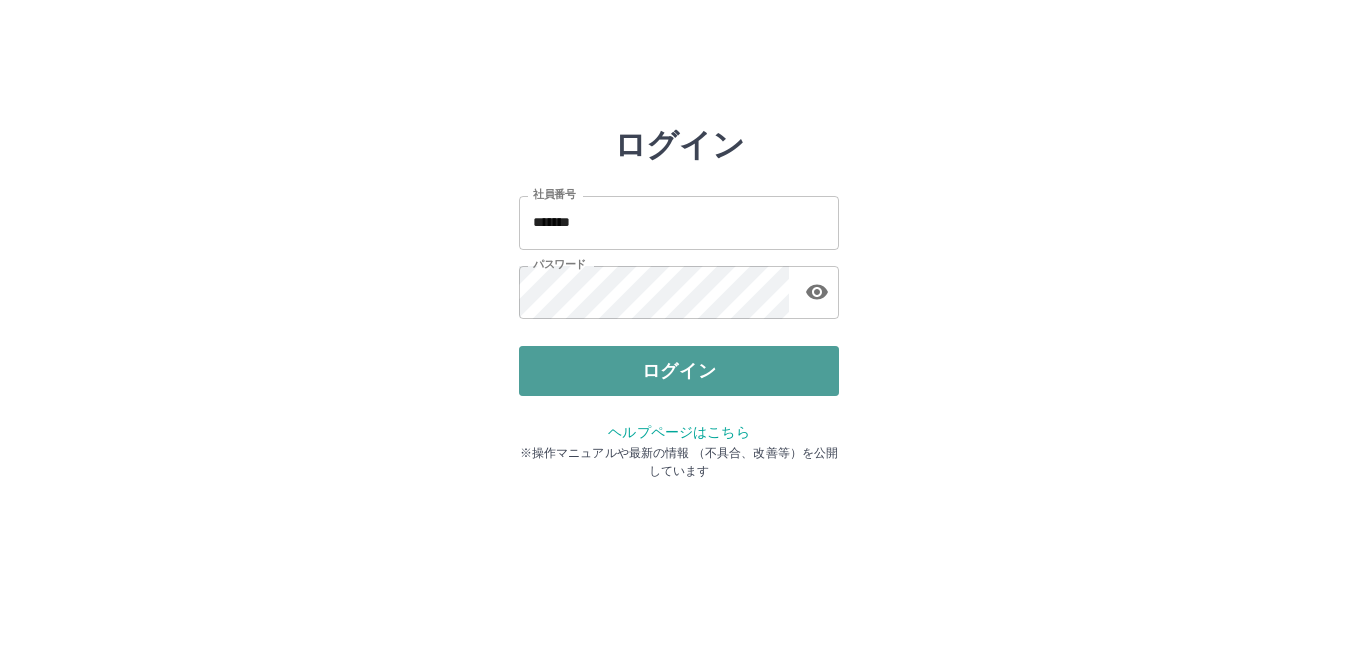 click on "ログイン" at bounding box center [679, 371] 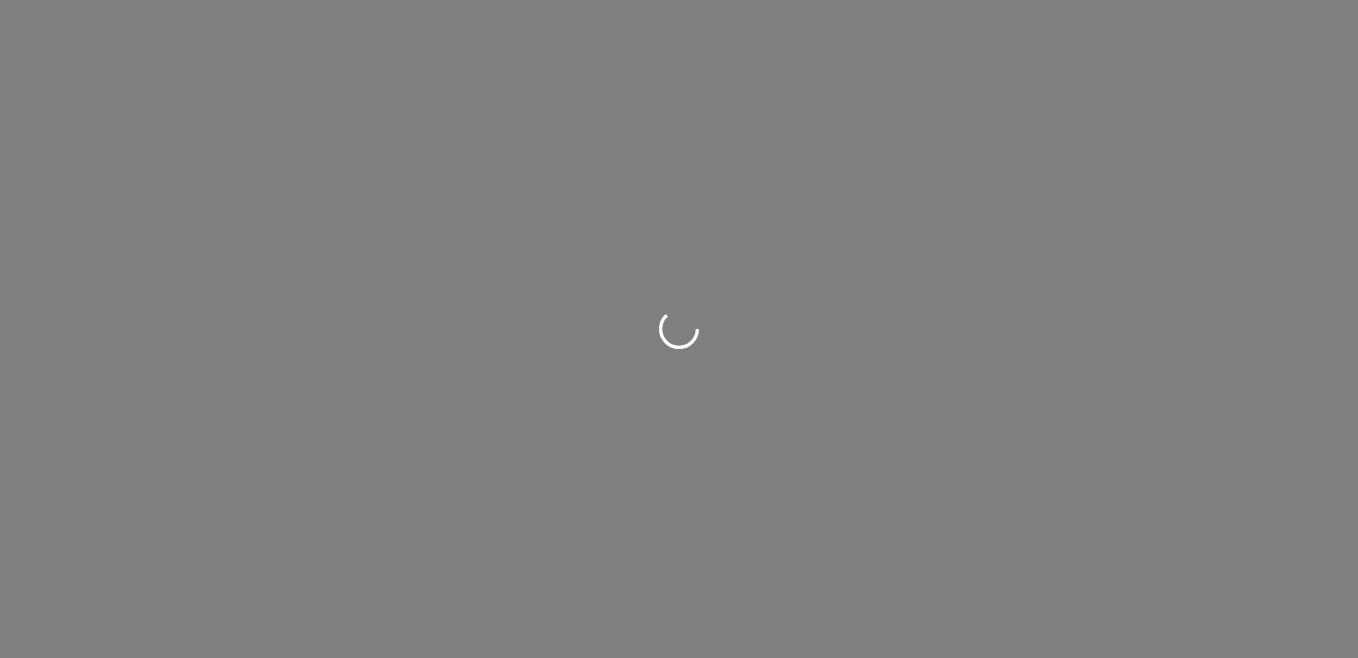 scroll, scrollTop: 0, scrollLeft: 0, axis: both 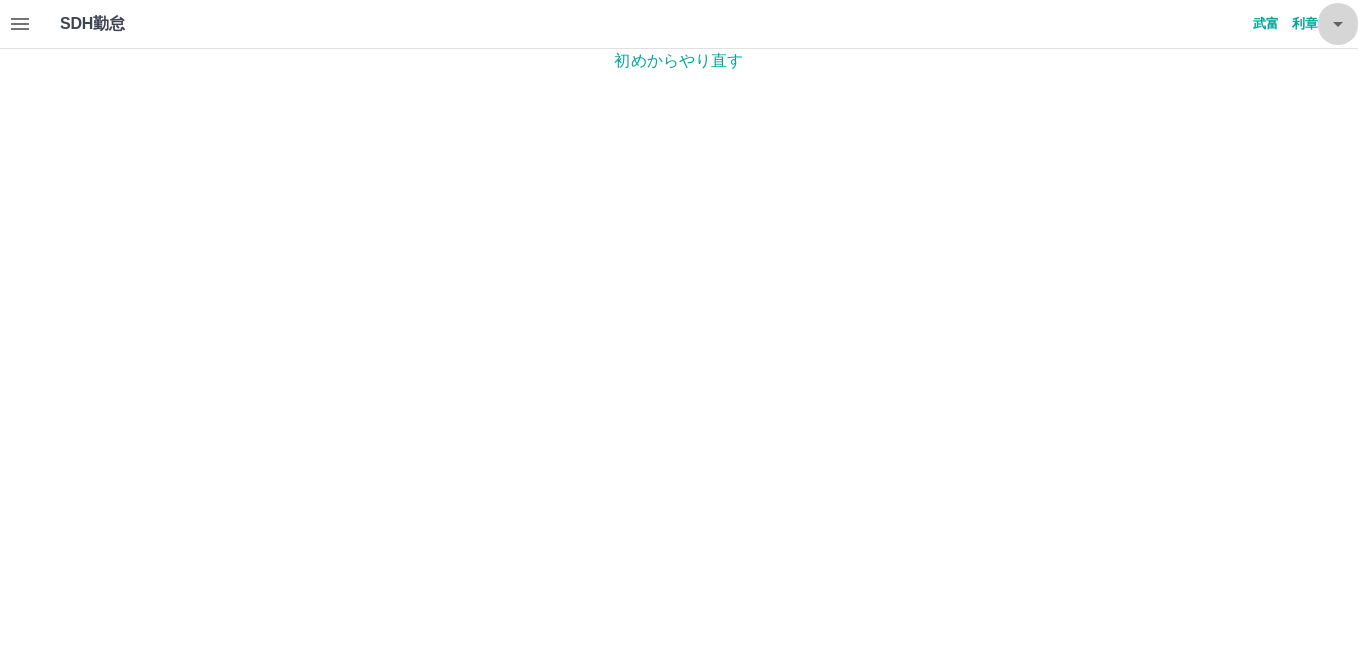 click 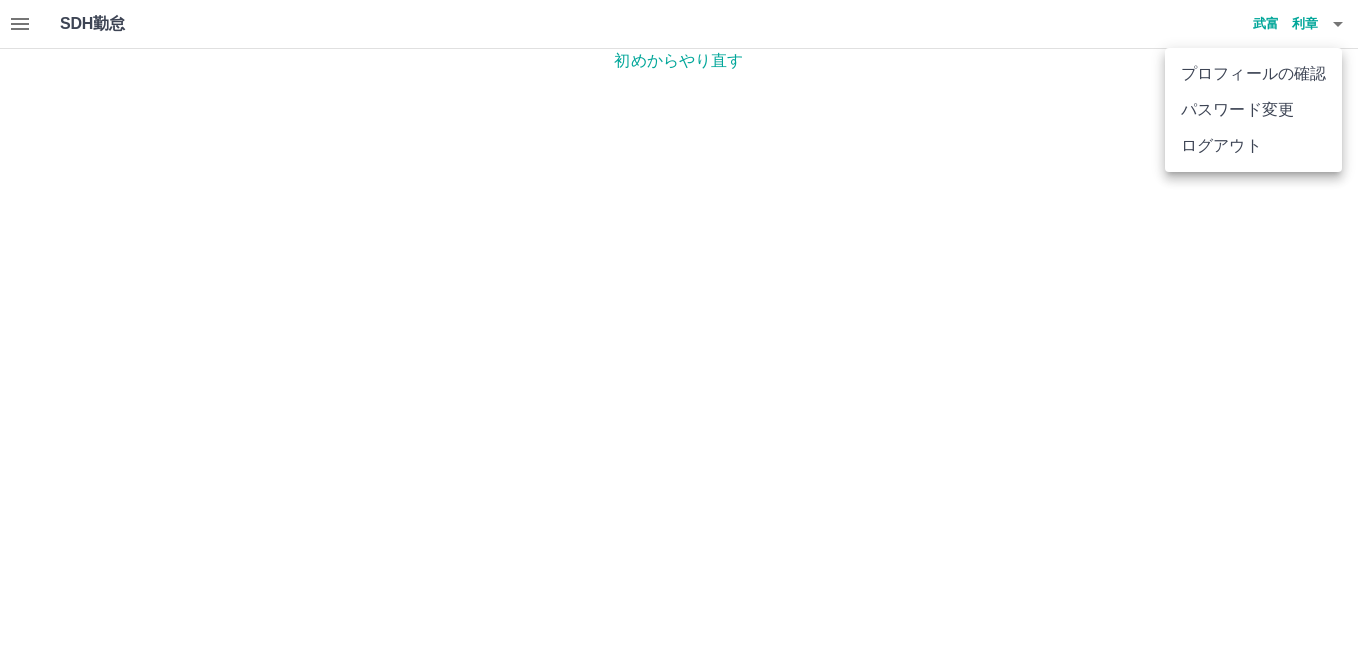 click on "ログアウト" at bounding box center (1253, 146) 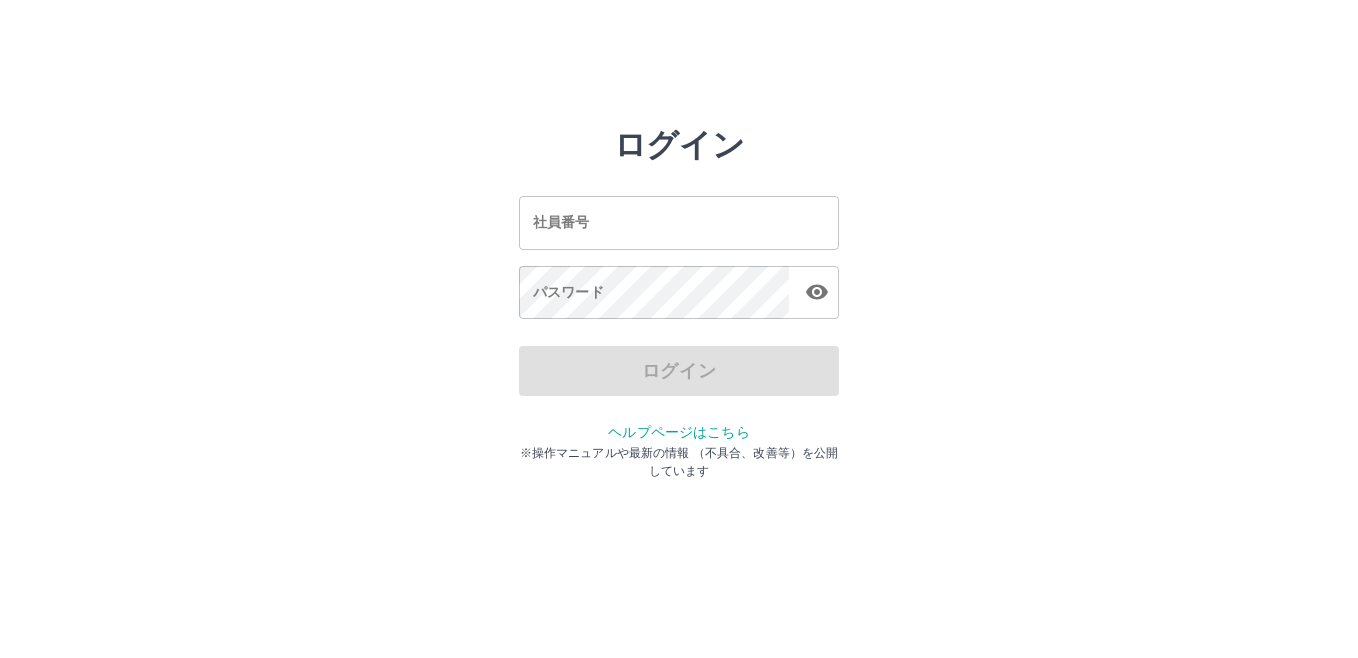 scroll, scrollTop: 0, scrollLeft: 0, axis: both 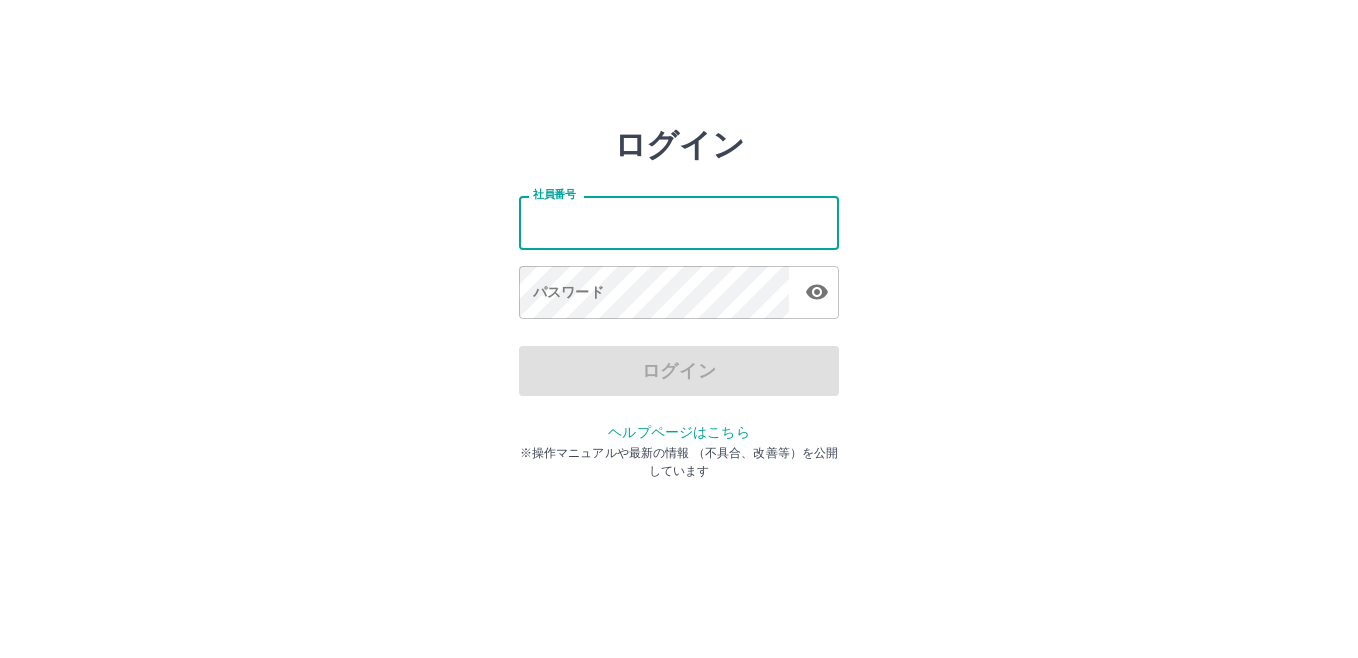 click on "社員番号" at bounding box center (679, 222) 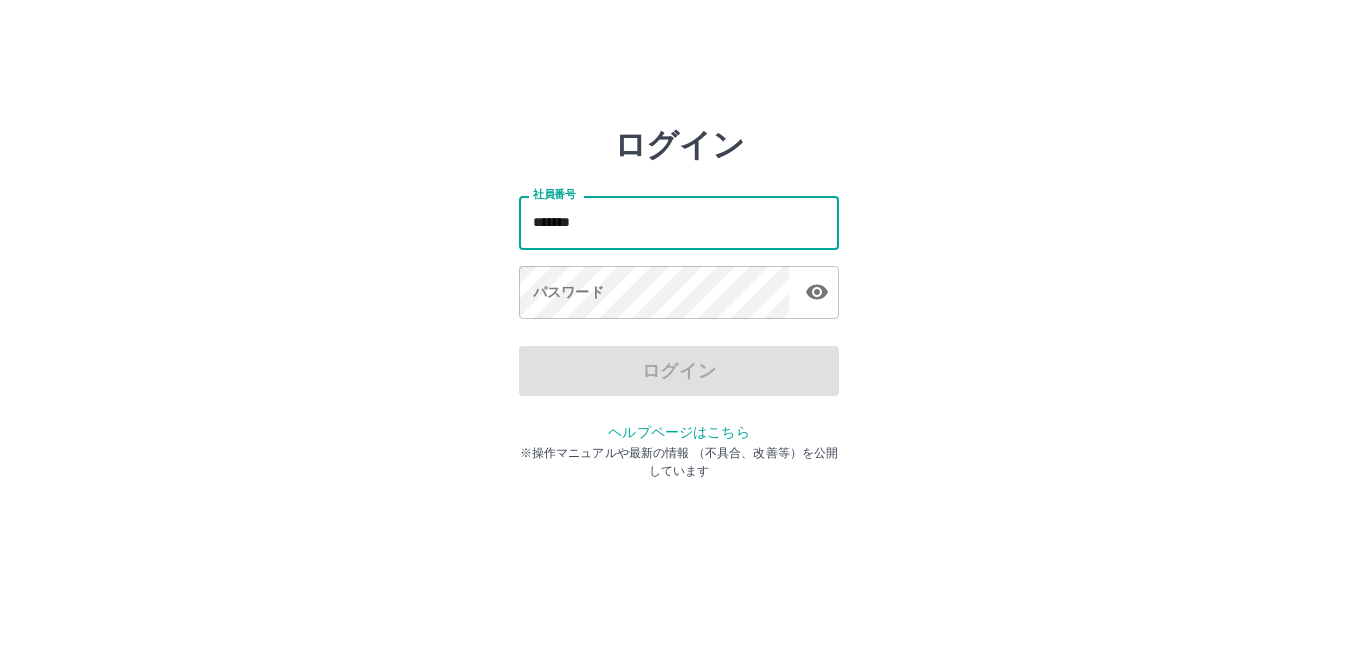 type on "*******" 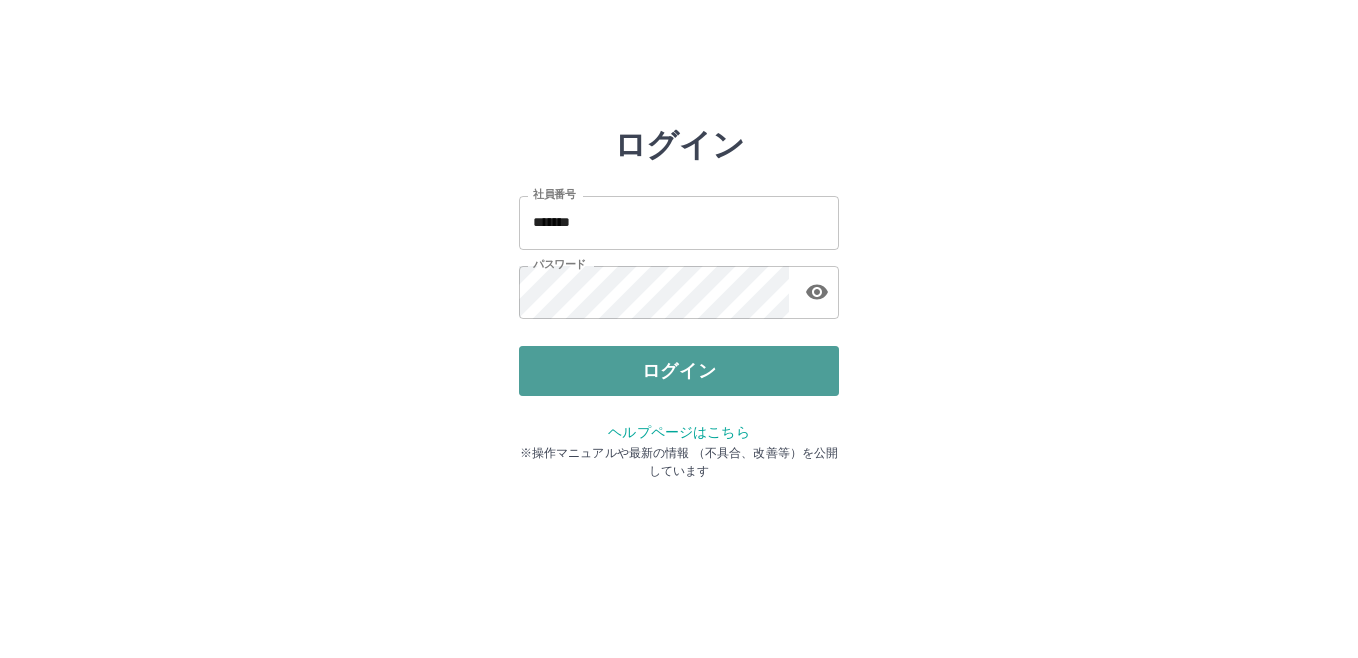 click on "ログイン" at bounding box center (679, 371) 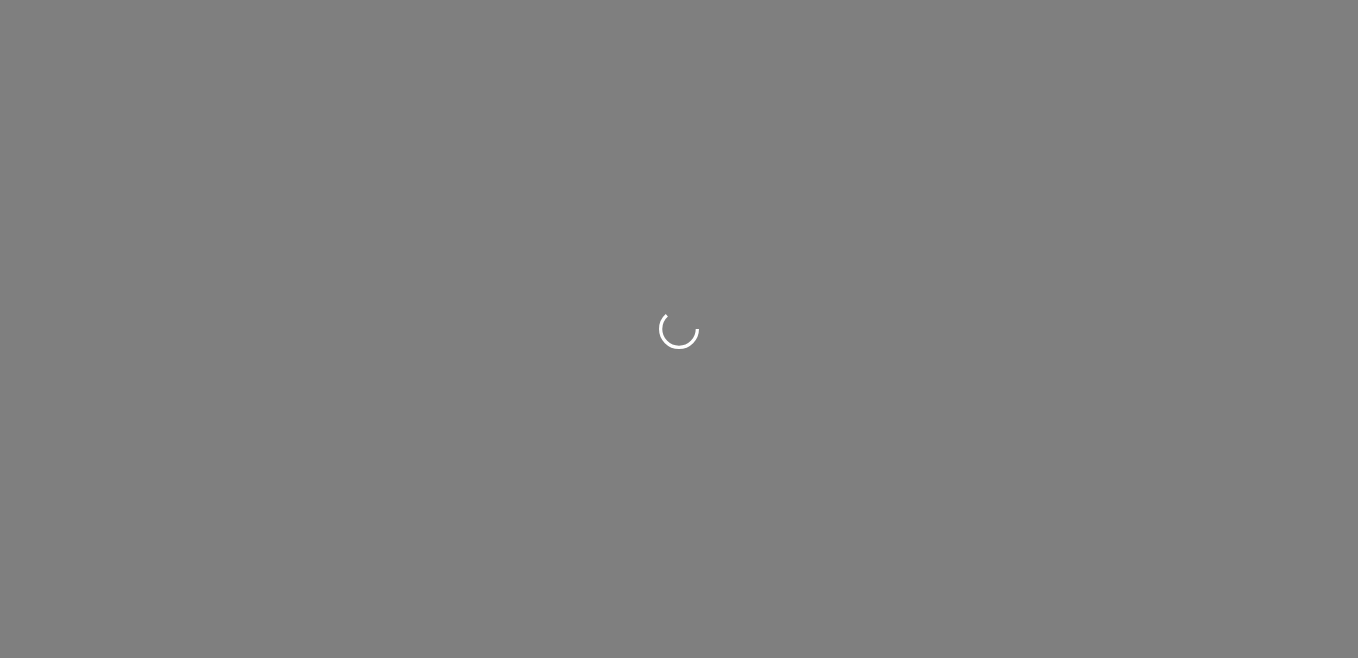 scroll, scrollTop: 0, scrollLeft: 0, axis: both 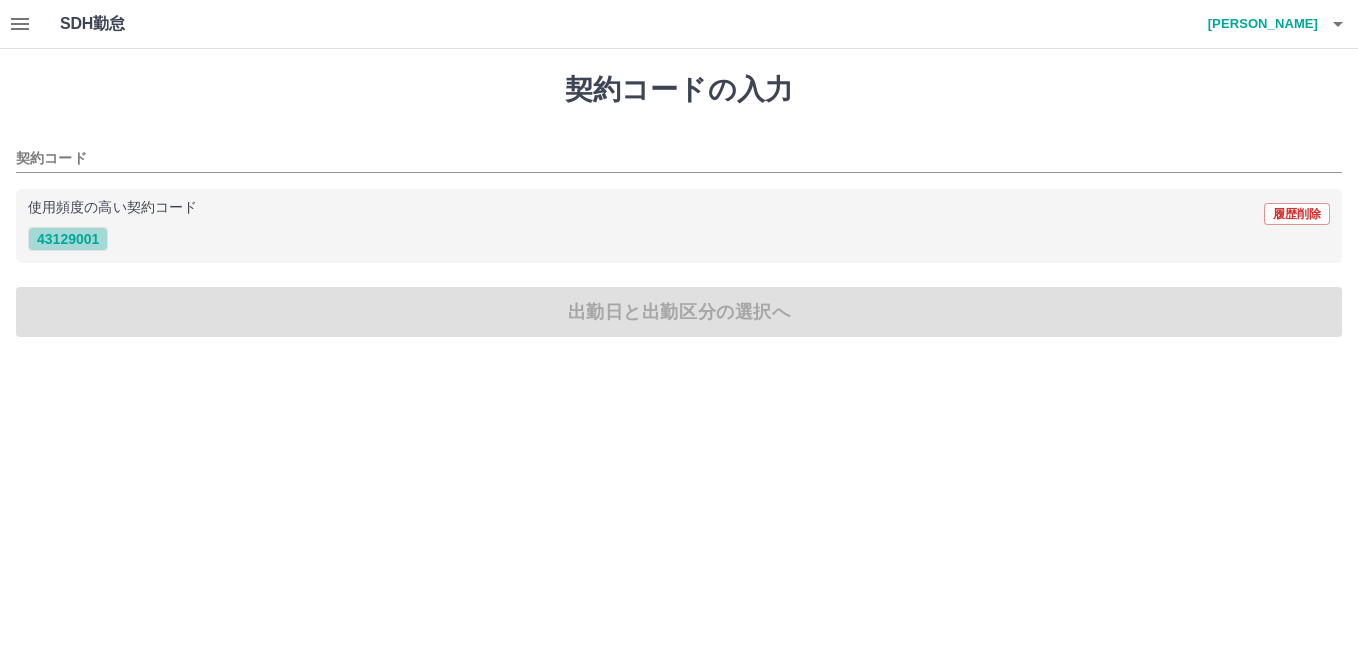 click on "43129001" at bounding box center [68, 239] 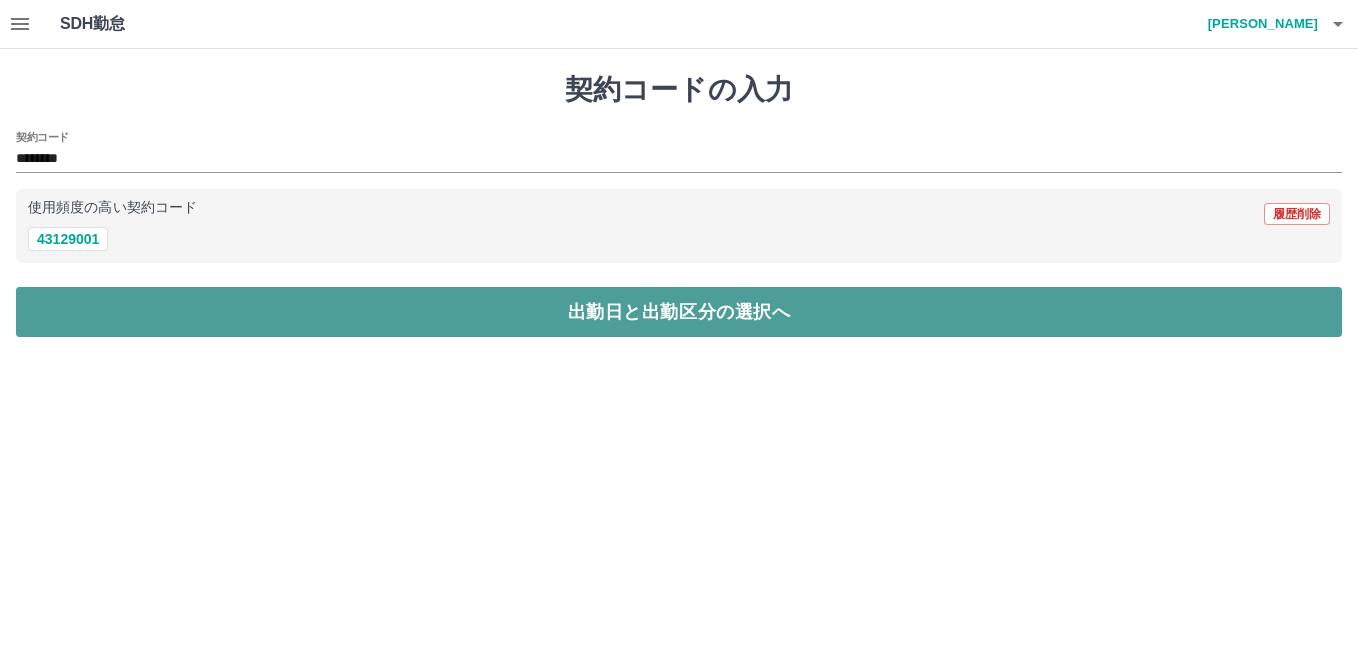 click on "出勤日と出勤区分の選択へ" at bounding box center [679, 312] 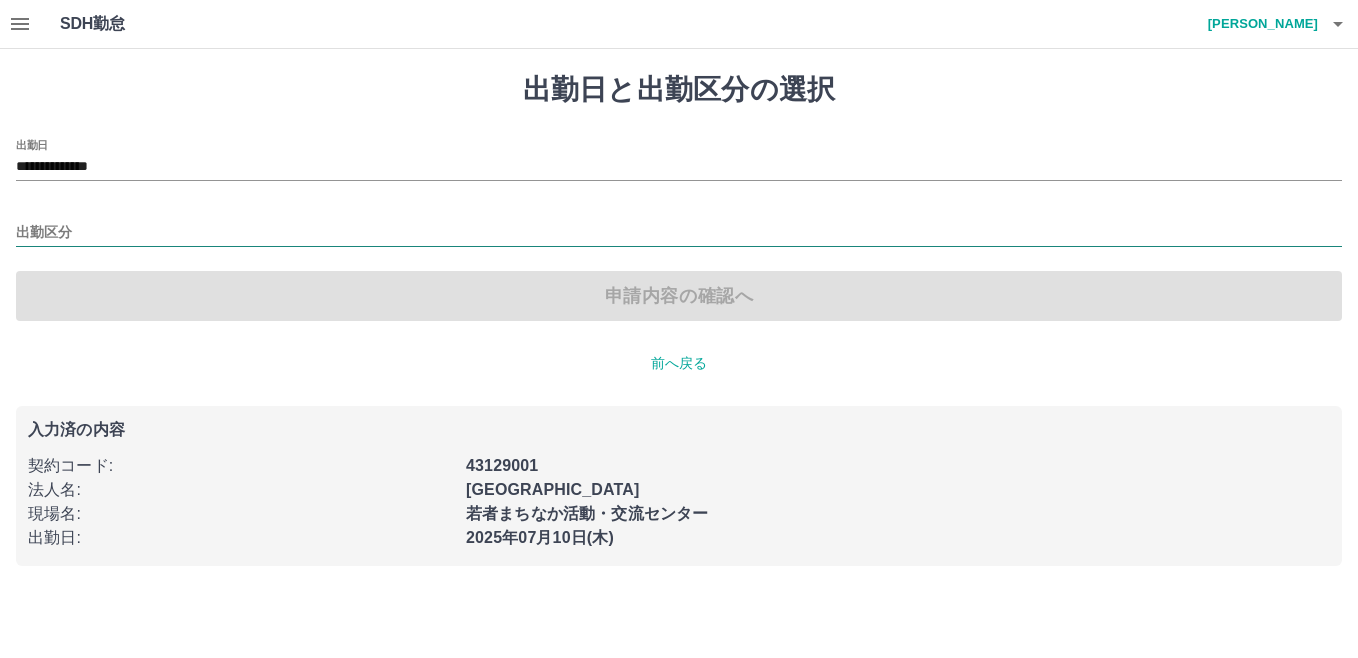 click on "出勤区分" at bounding box center [679, 233] 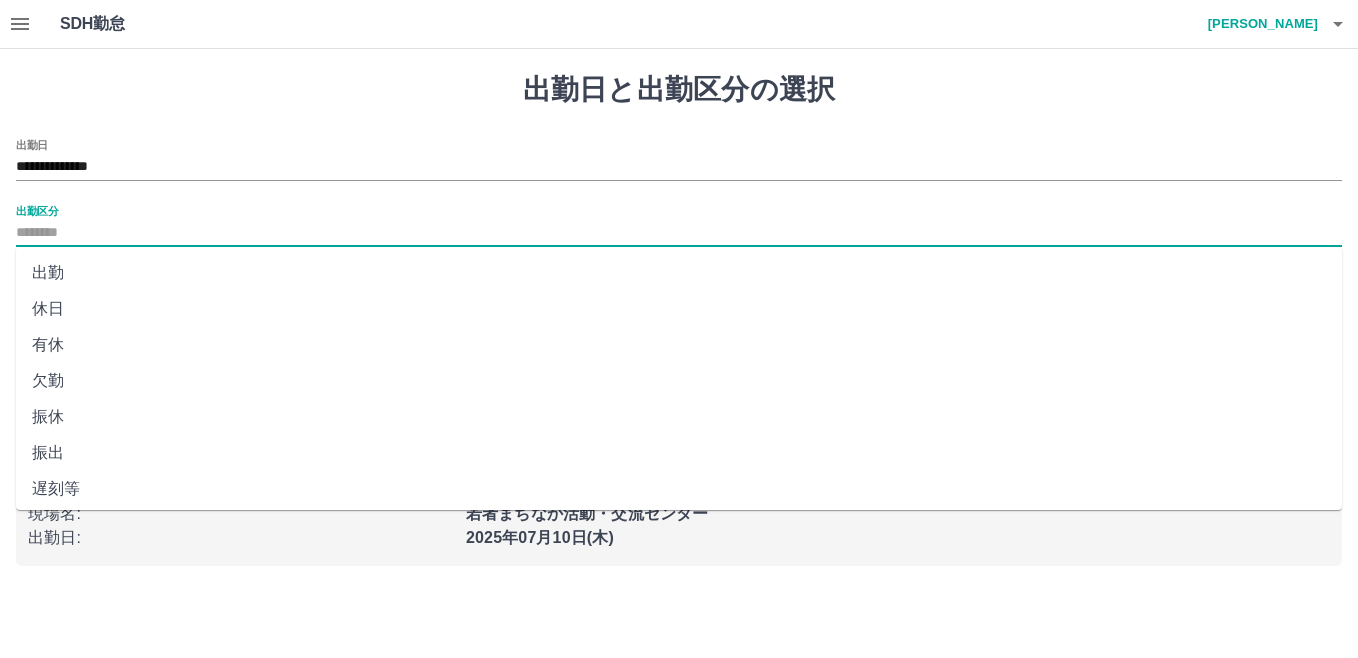 click on "休日" at bounding box center (679, 309) 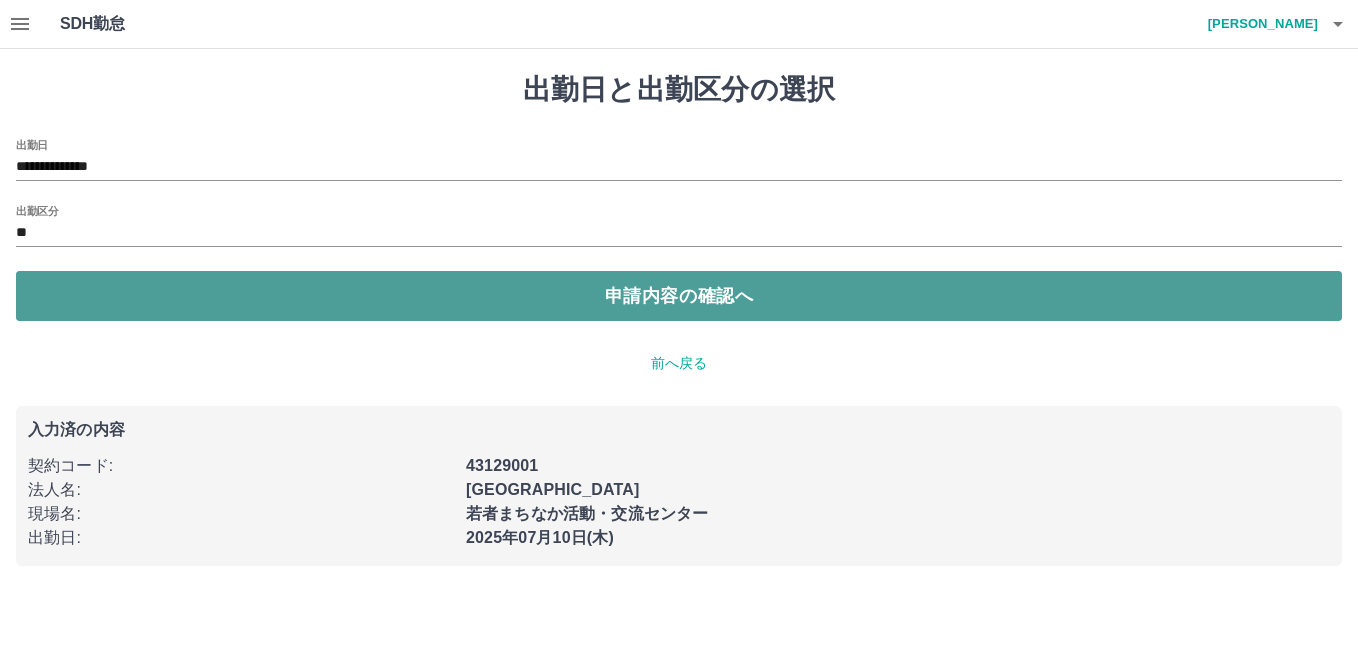 click on "申請内容の確認へ" at bounding box center (679, 296) 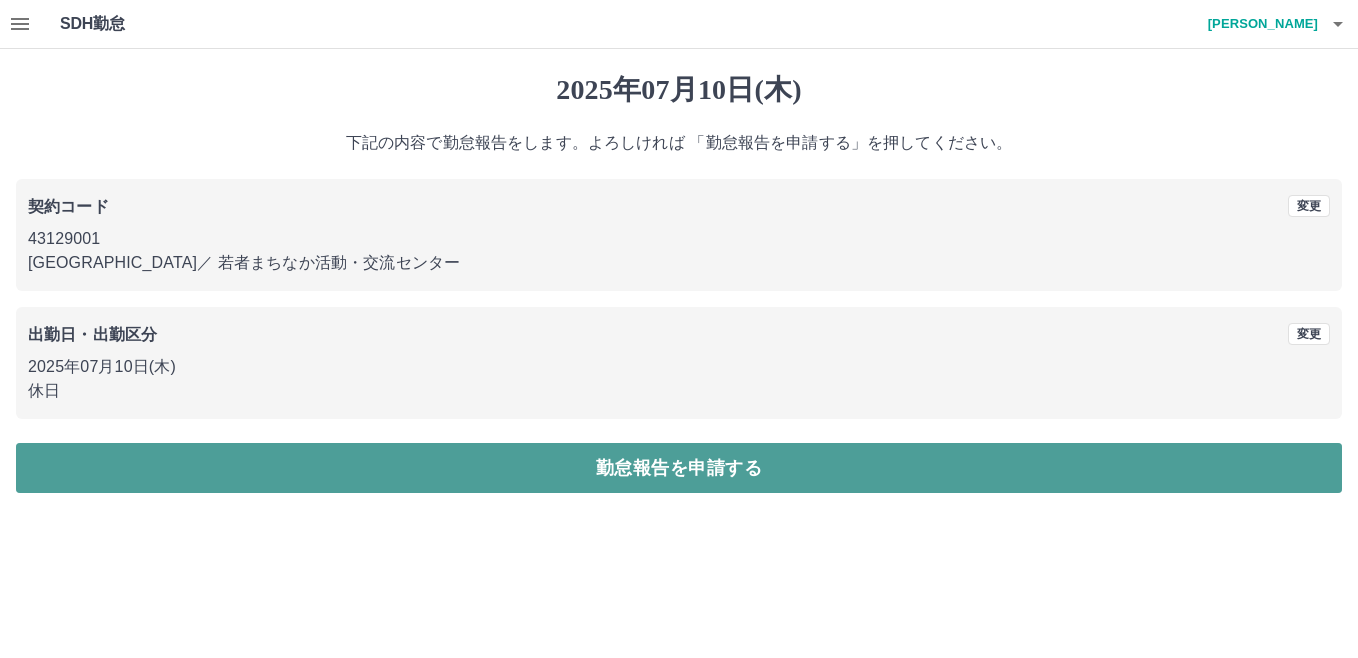 click on "勤怠報告を申請する" at bounding box center [679, 468] 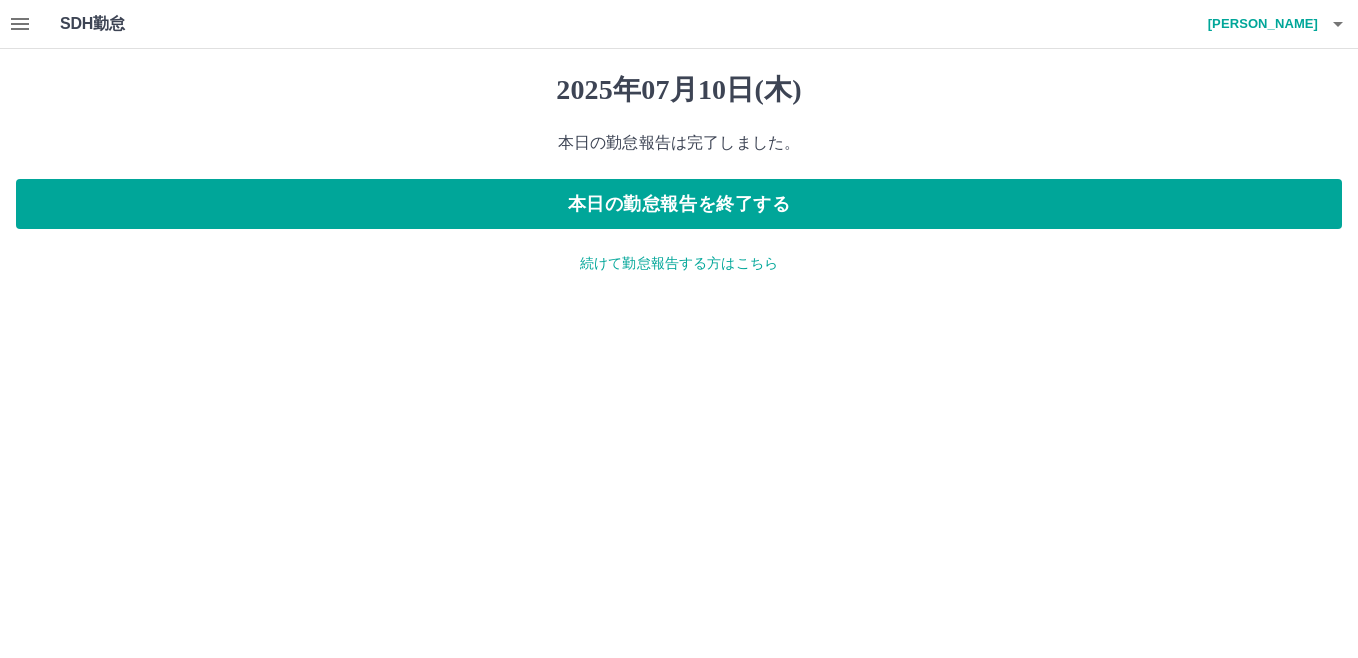 click on "続けて勤怠報告する方はこちら" at bounding box center (679, 263) 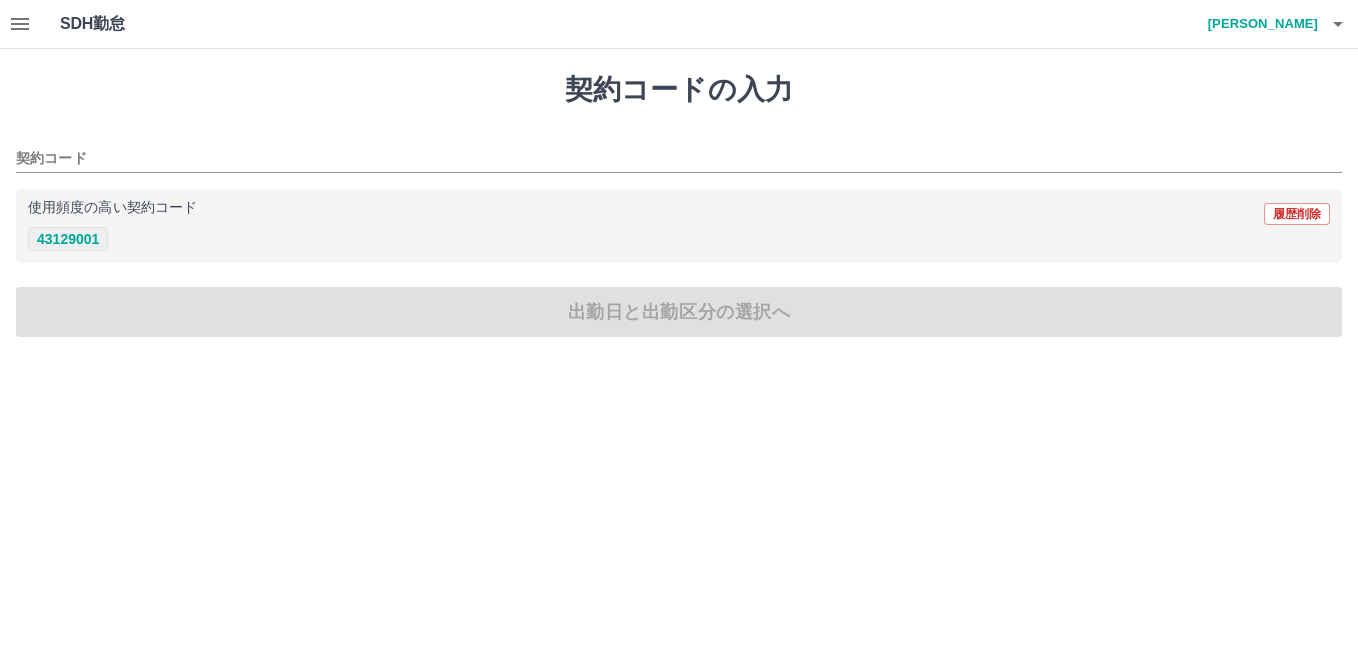 click on "43129001" at bounding box center (68, 239) 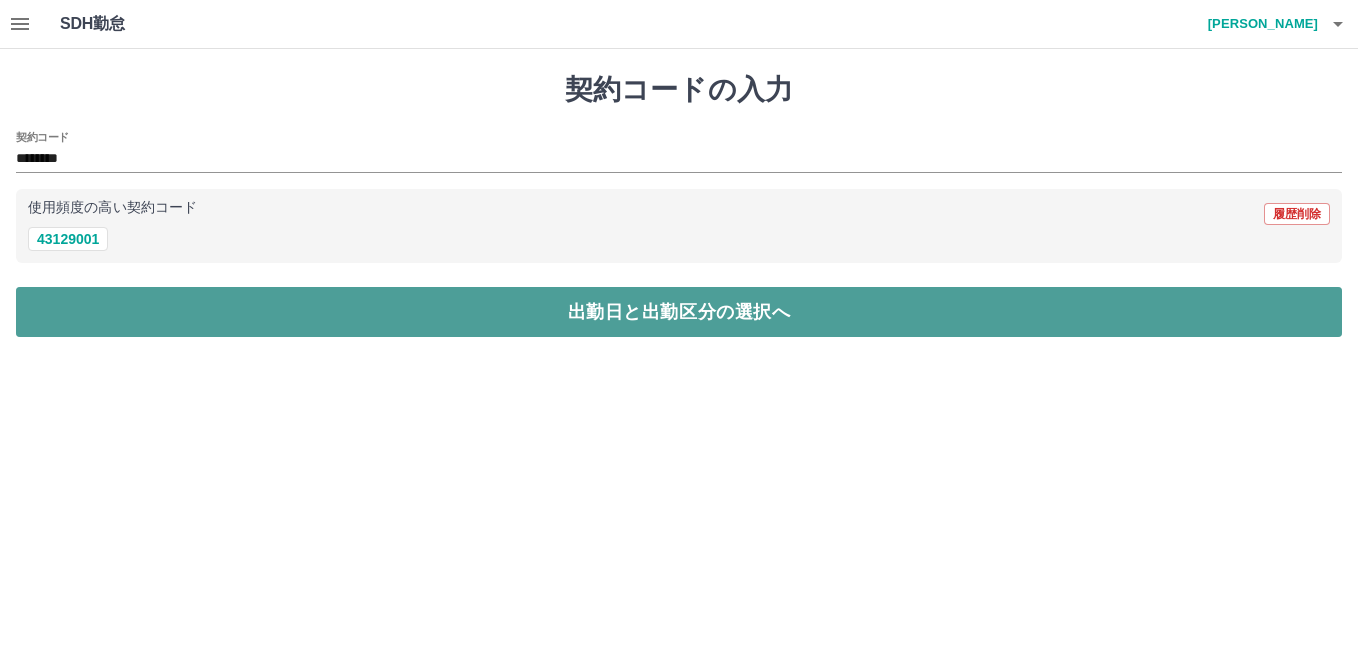click on "出勤日と出勤区分の選択へ" at bounding box center (679, 312) 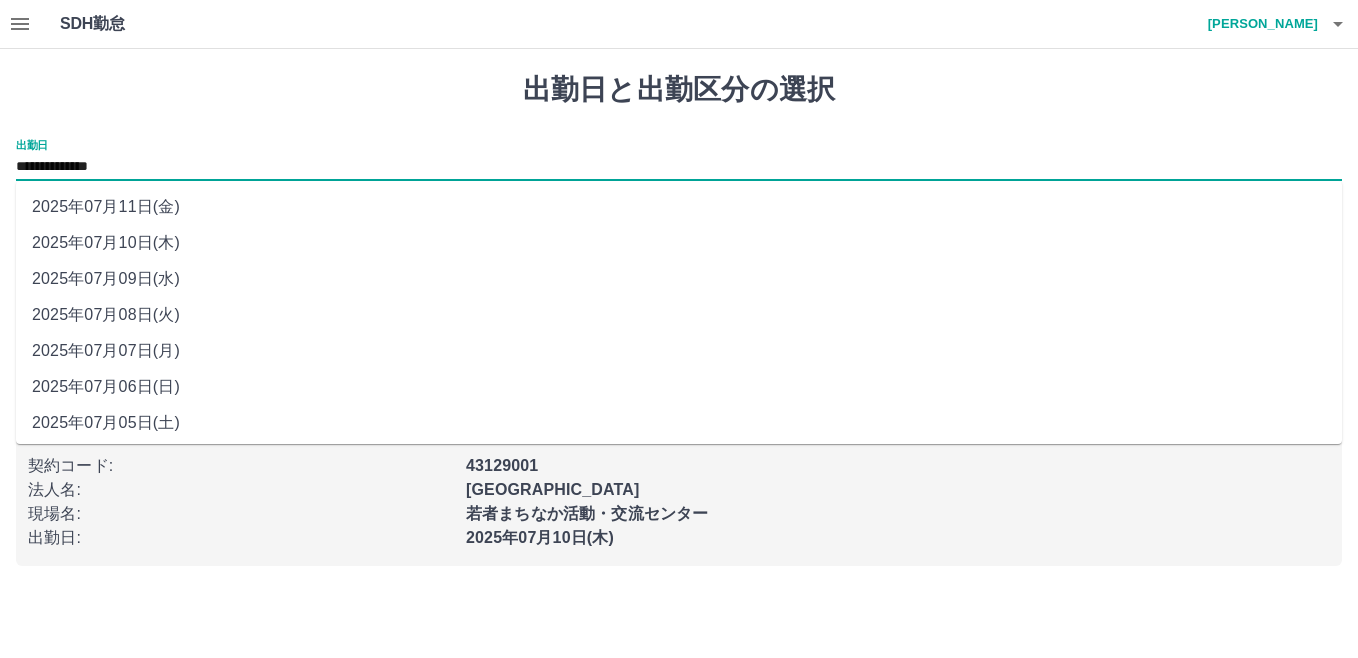 click on "**********" at bounding box center [679, 167] 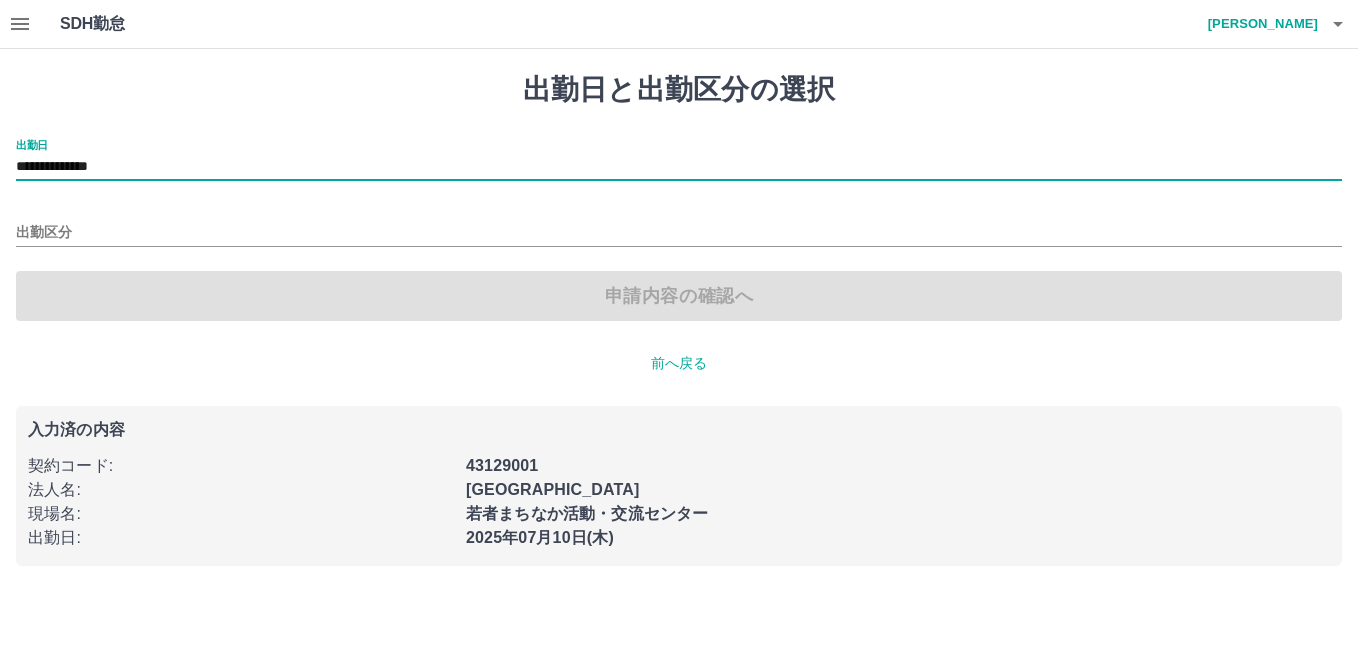 type on "**********" 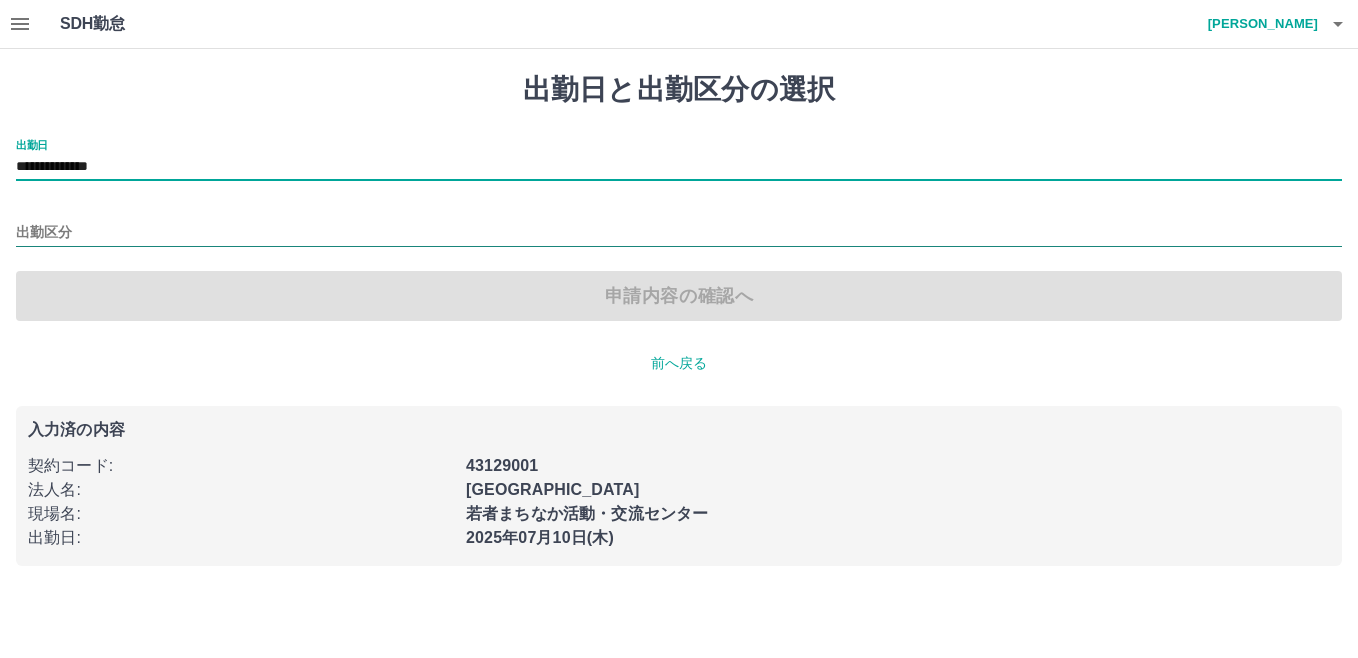 click on "出勤区分" at bounding box center (679, 233) 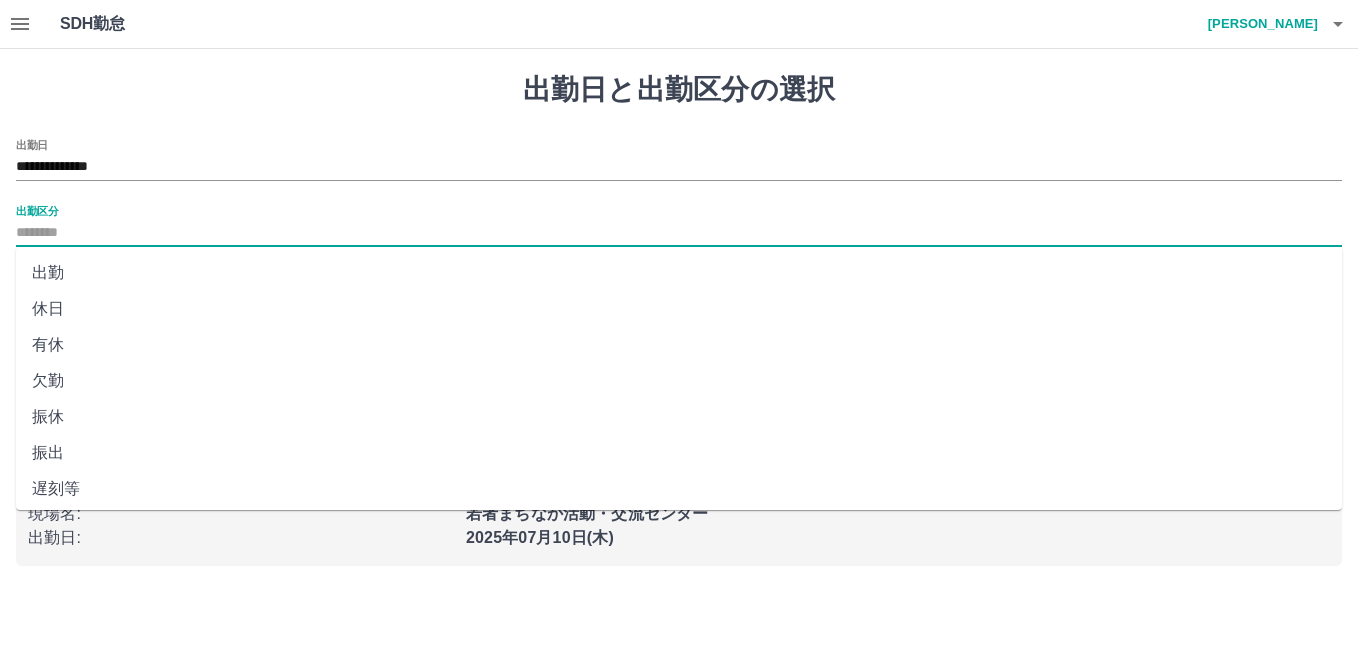 click on "休日" at bounding box center (679, 309) 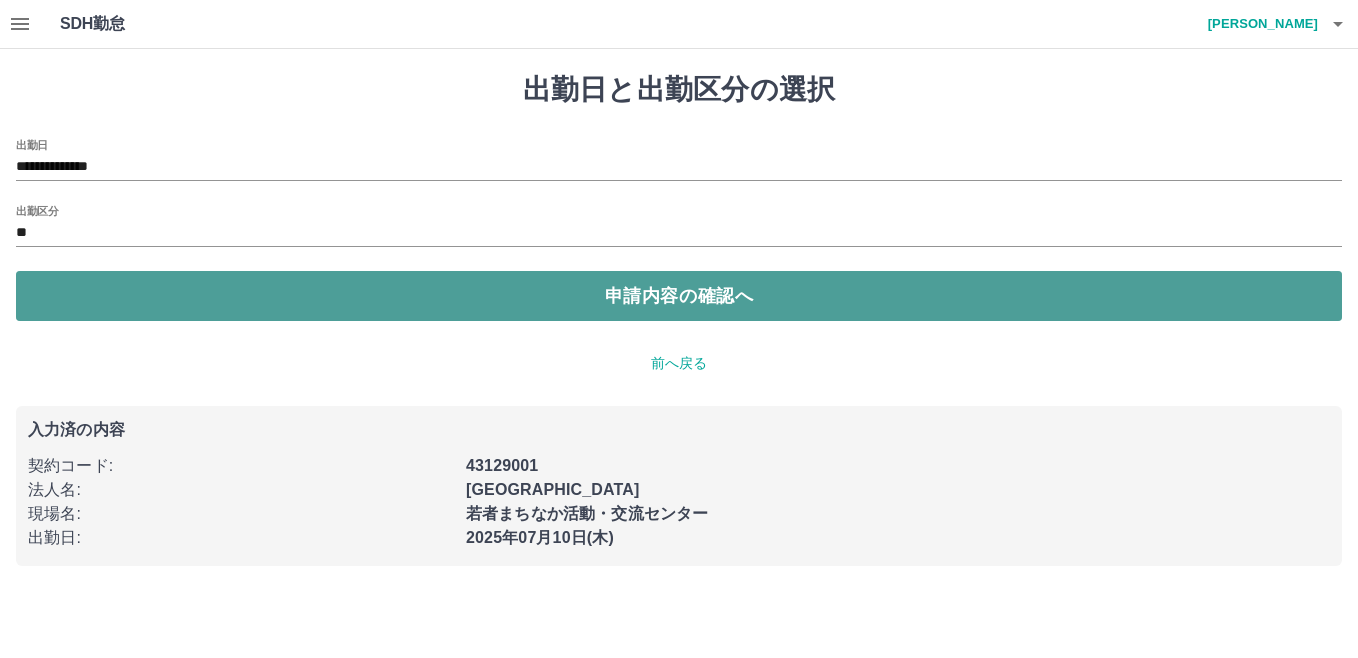 click on "申請内容の確認へ" at bounding box center (679, 296) 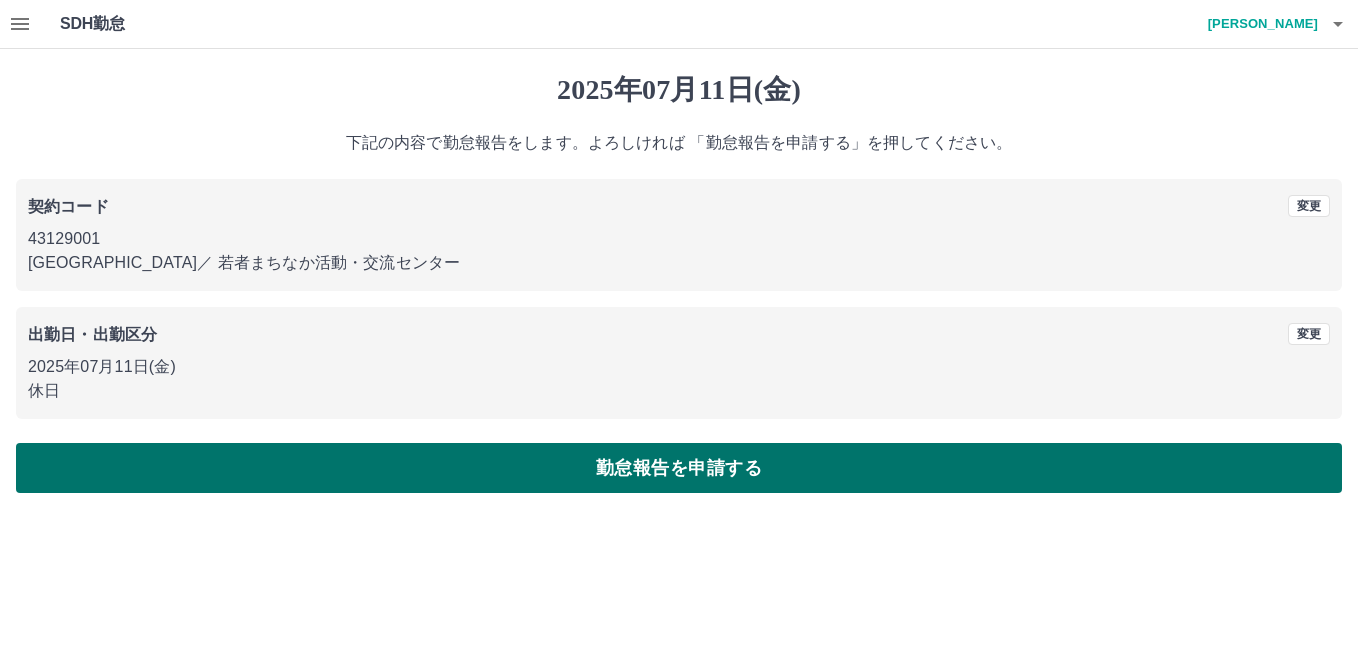 click on "勤怠報告を申請する" at bounding box center (679, 468) 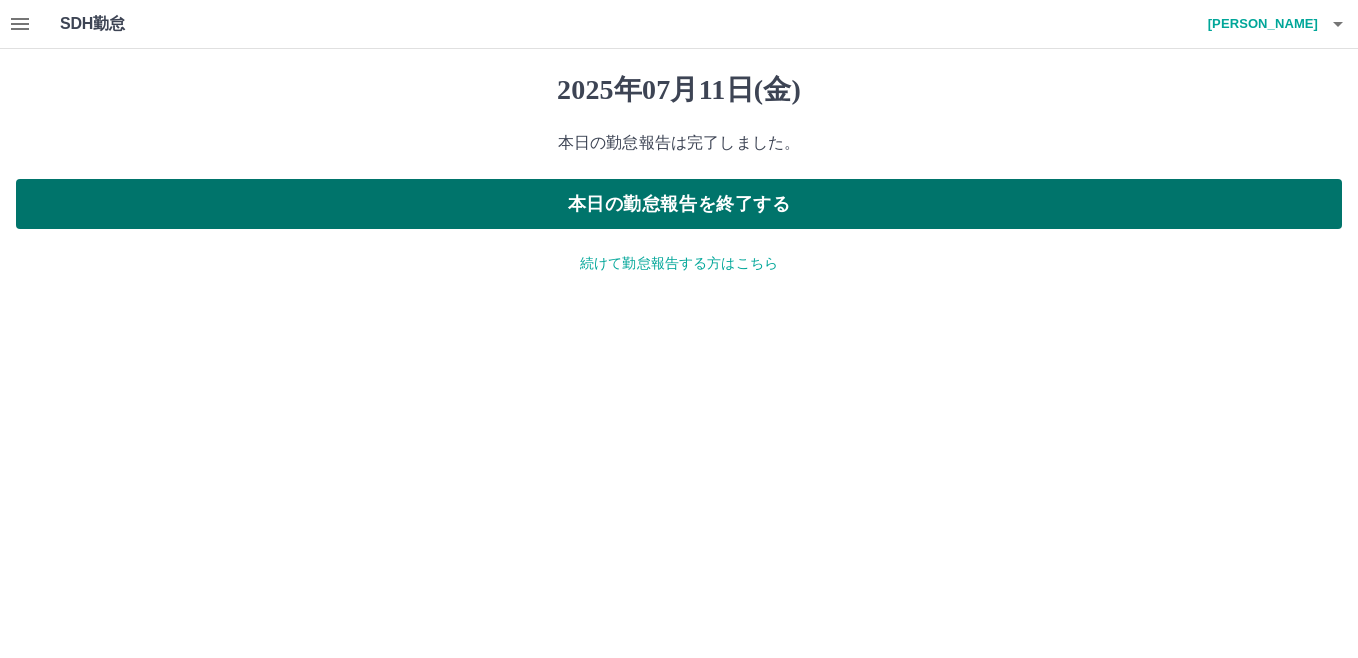 click on "本日の勤怠報告を終了する" at bounding box center [679, 204] 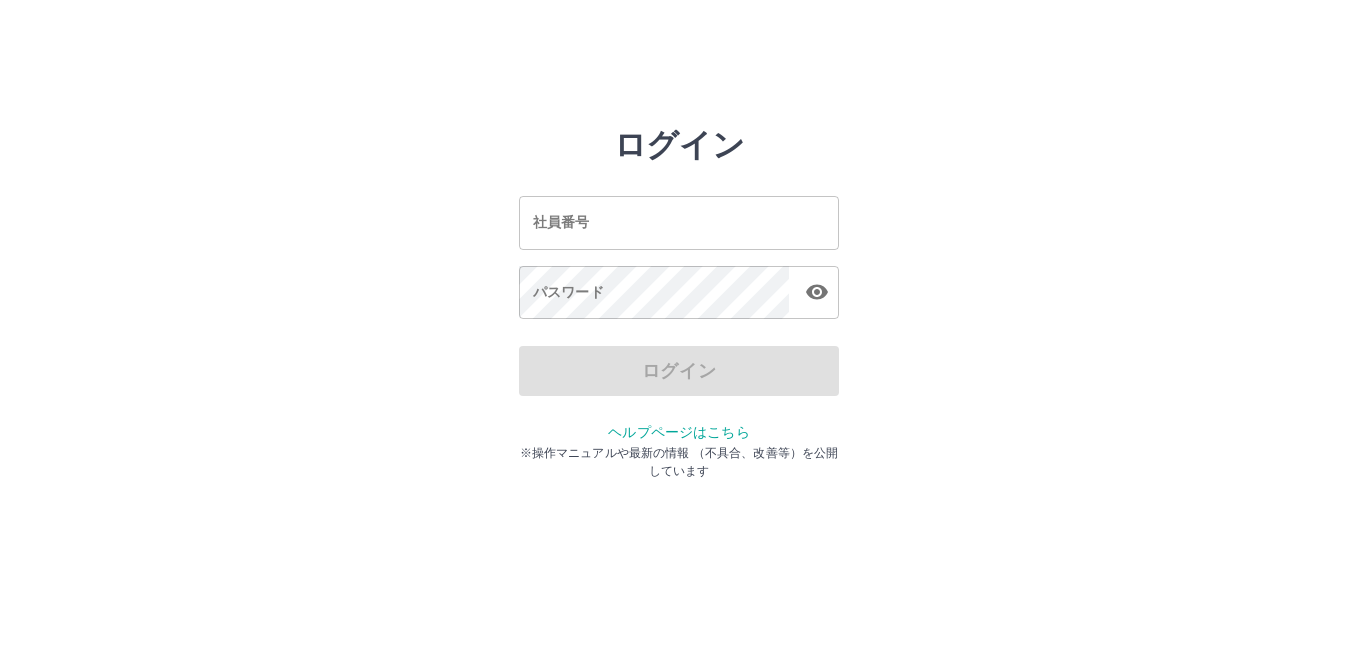 scroll, scrollTop: 0, scrollLeft: 0, axis: both 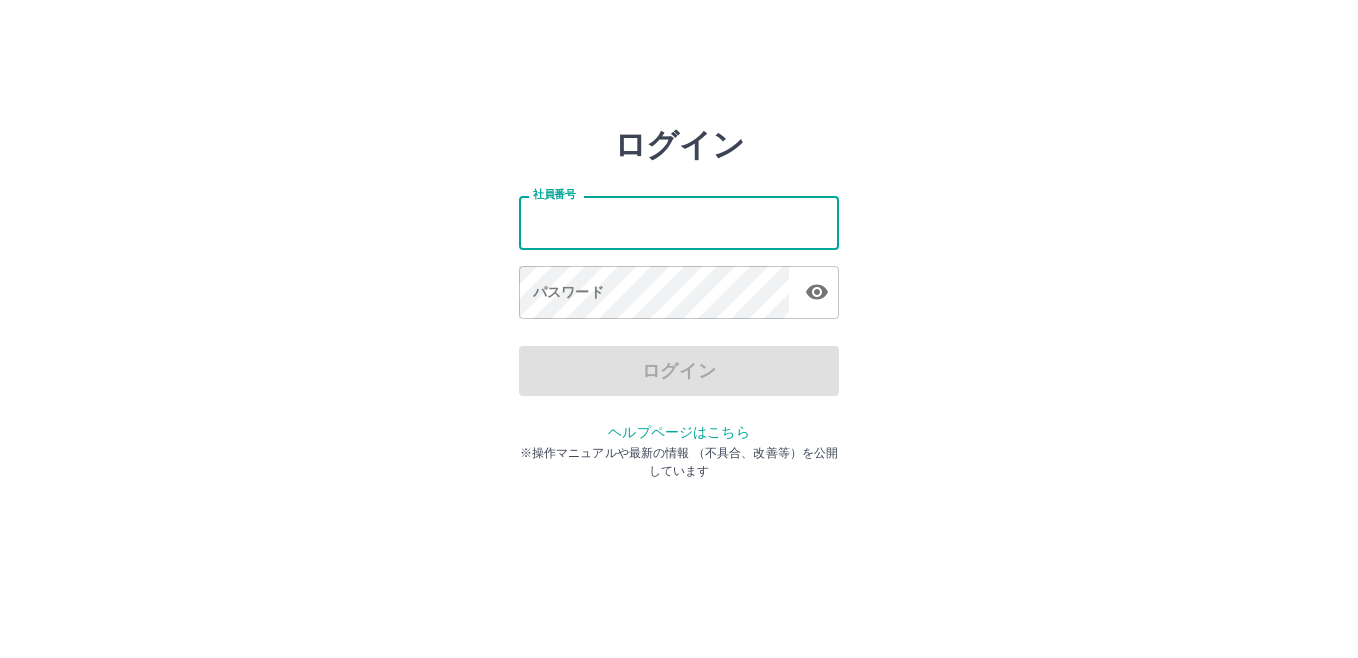 click on "社員番号" at bounding box center [679, 222] 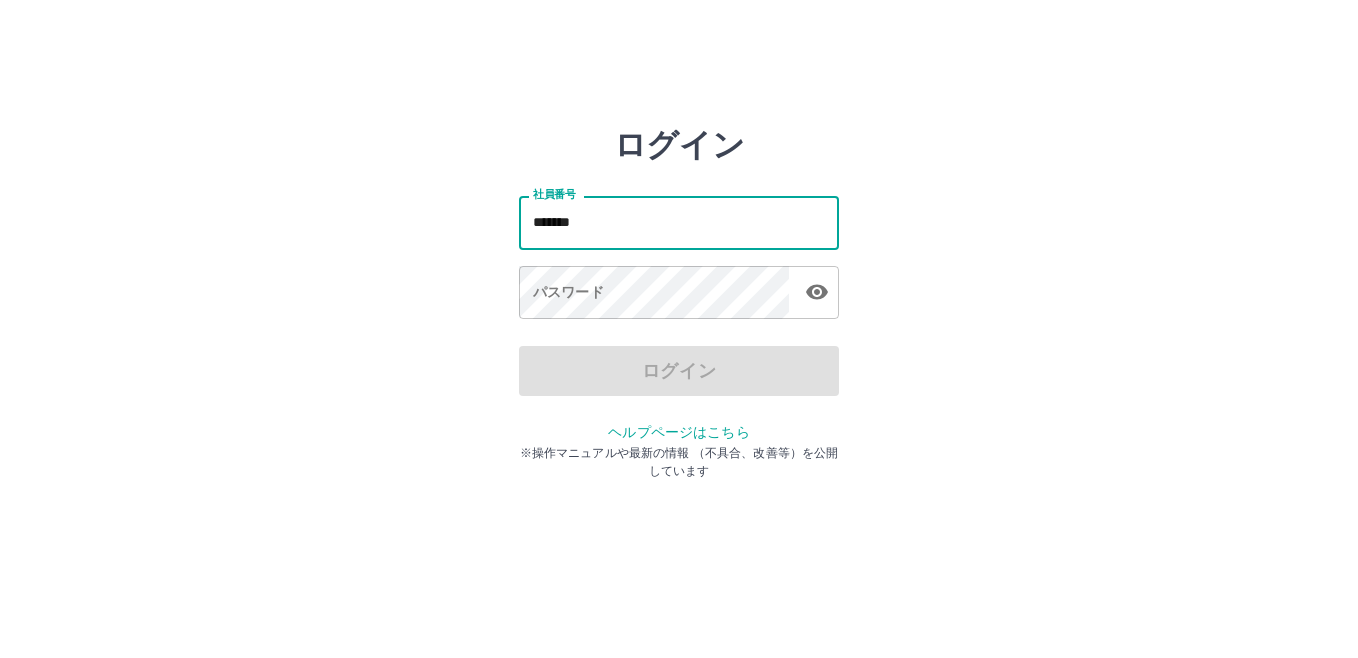 type on "*******" 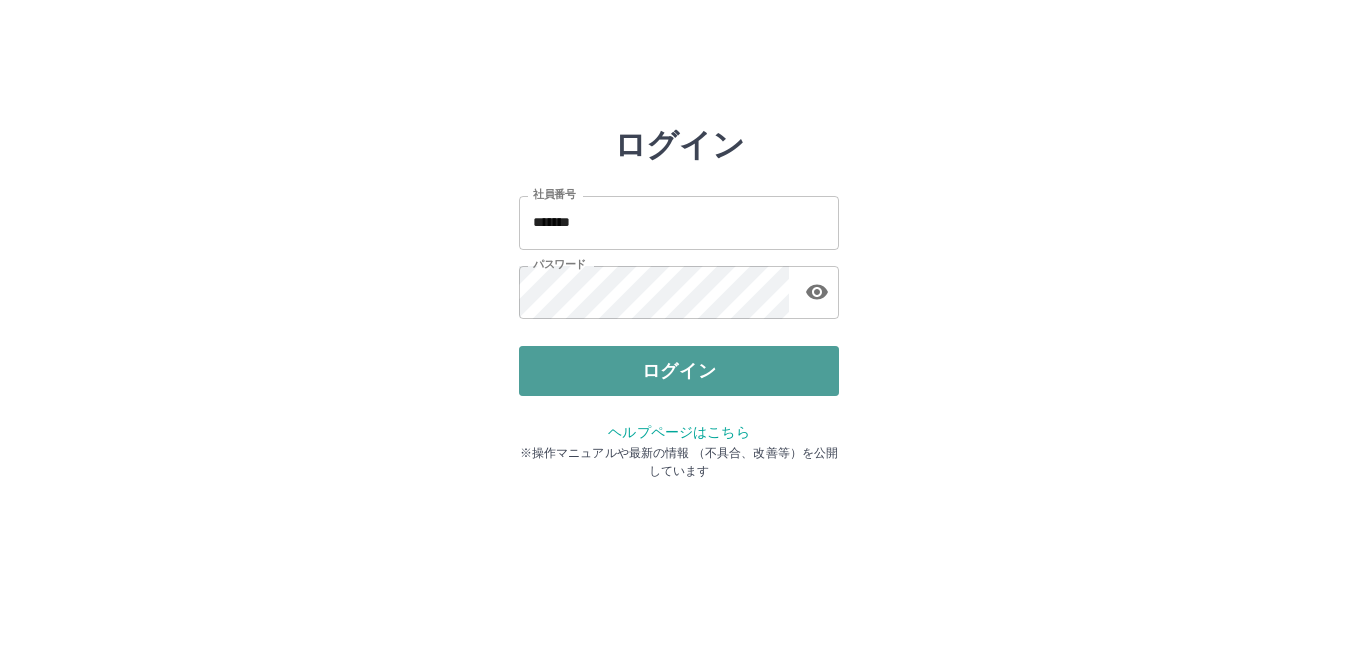 click on "ログイン" at bounding box center (679, 371) 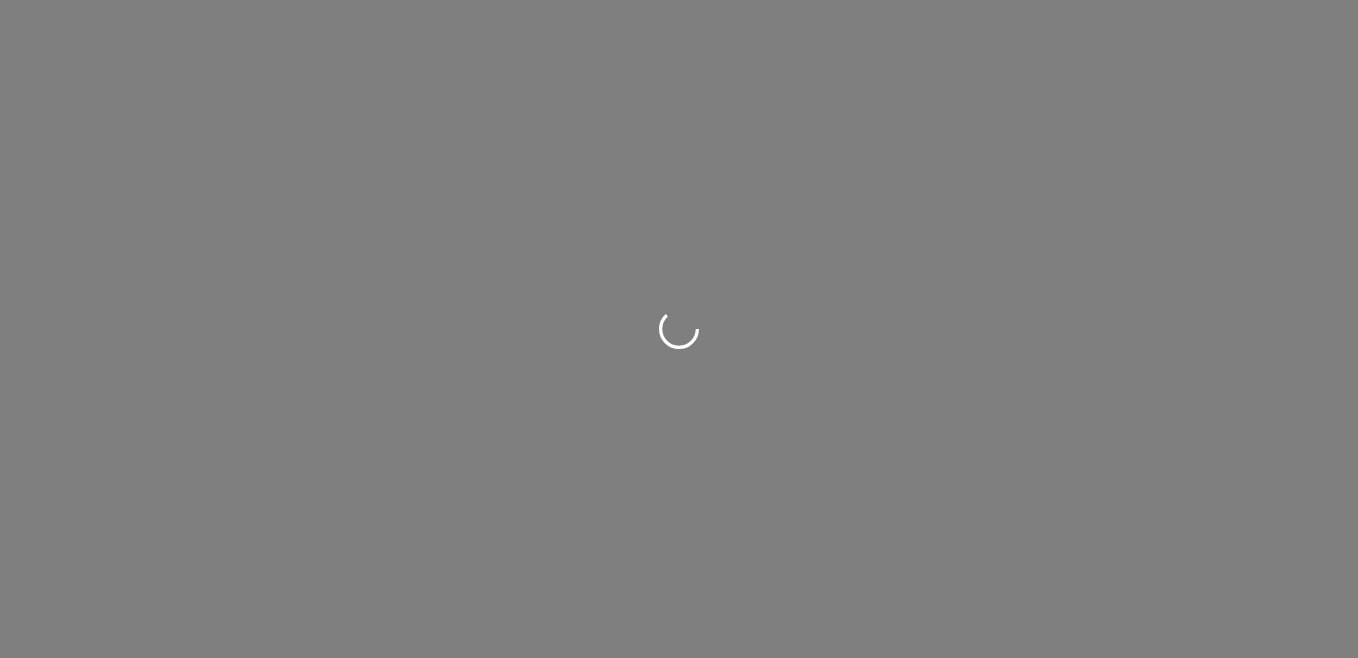 scroll, scrollTop: 0, scrollLeft: 0, axis: both 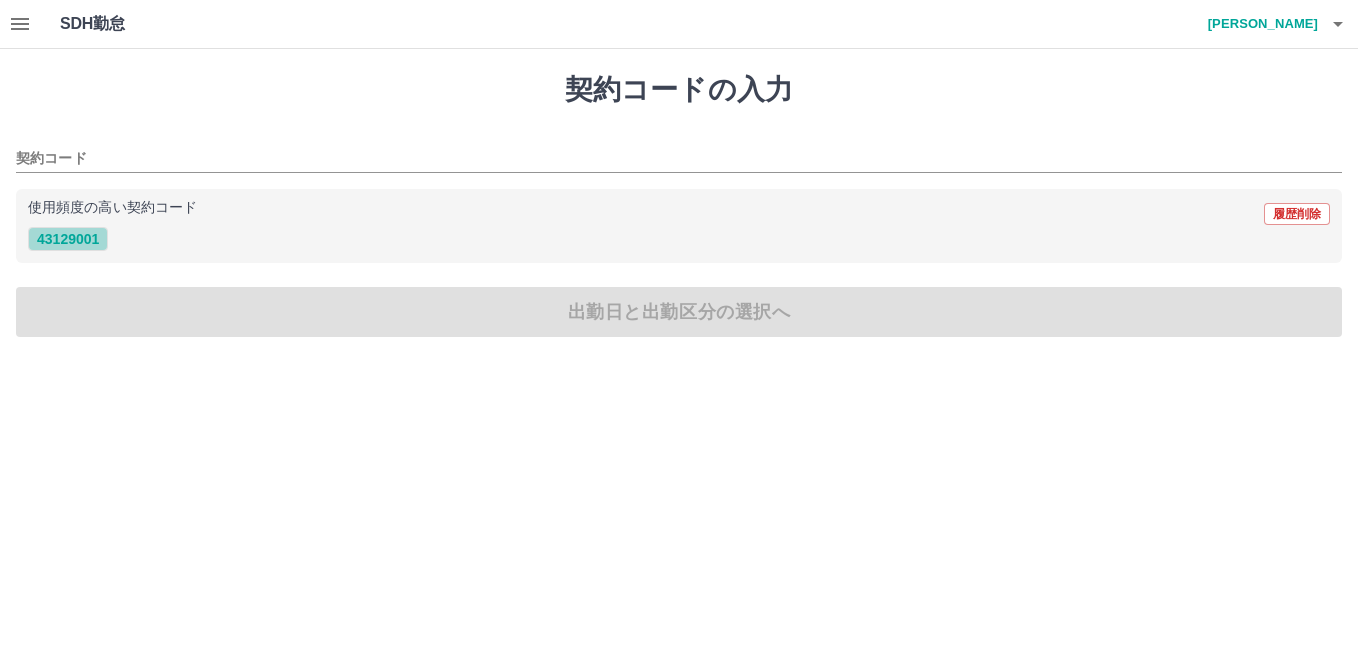 click on "43129001" at bounding box center (68, 239) 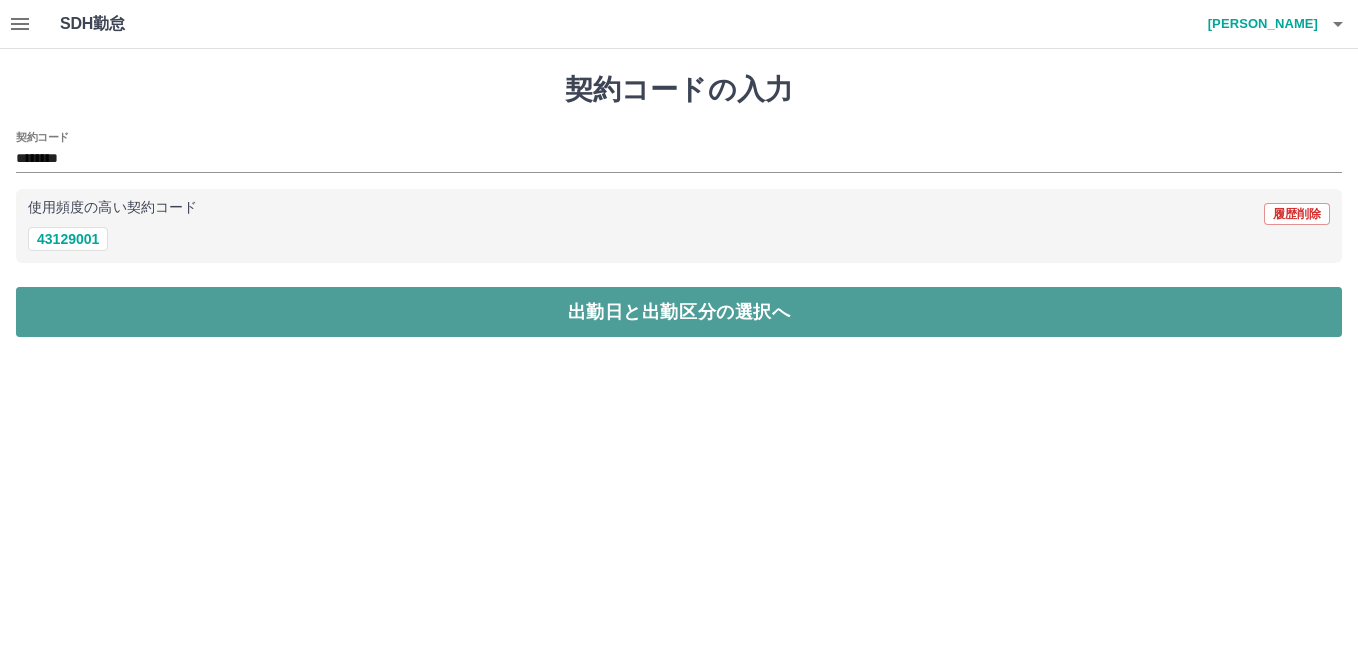 click on "出勤日と出勤区分の選択へ" at bounding box center [679, 312] 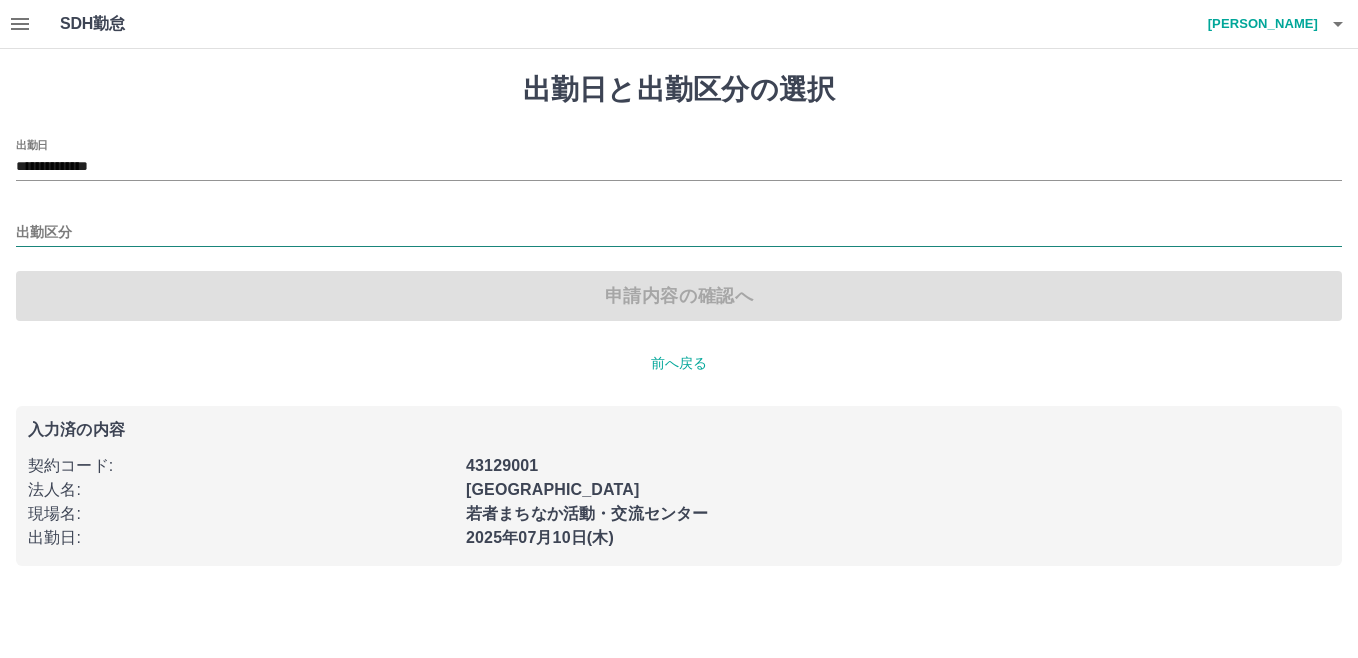 click on "出勤区分" at bounding box center [679, 233] 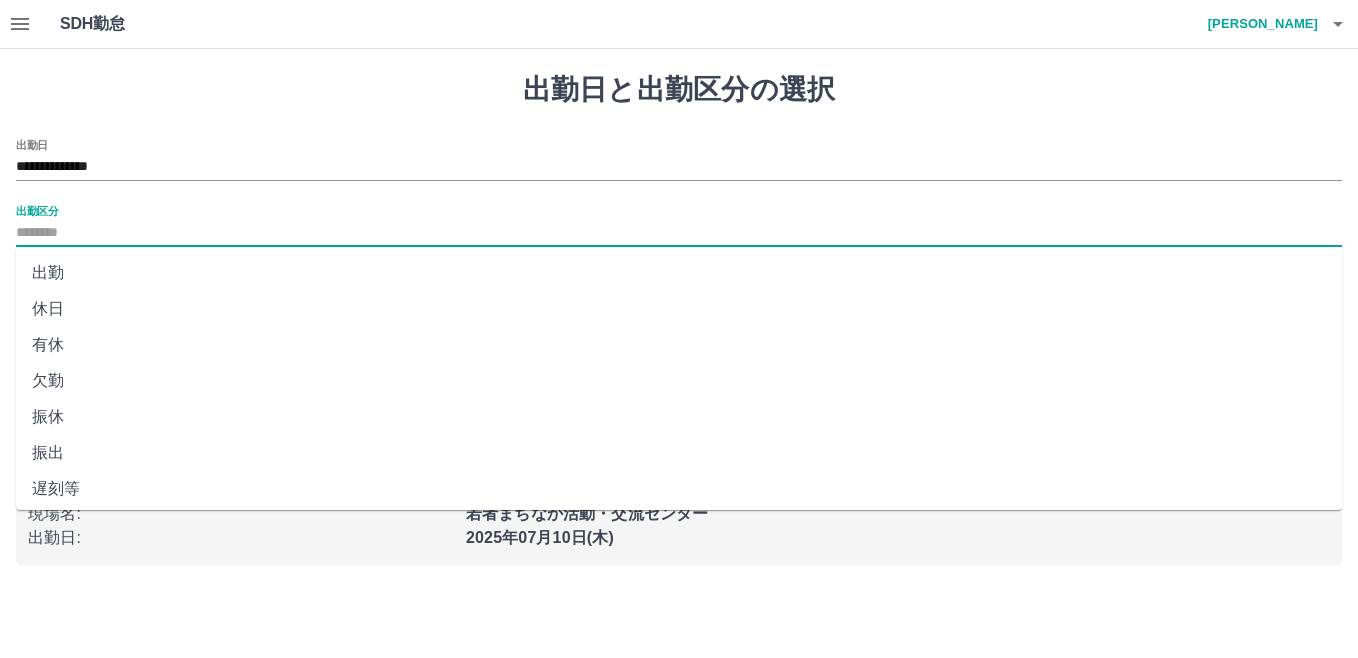 click on "休日" at bounding box center (679, 309) 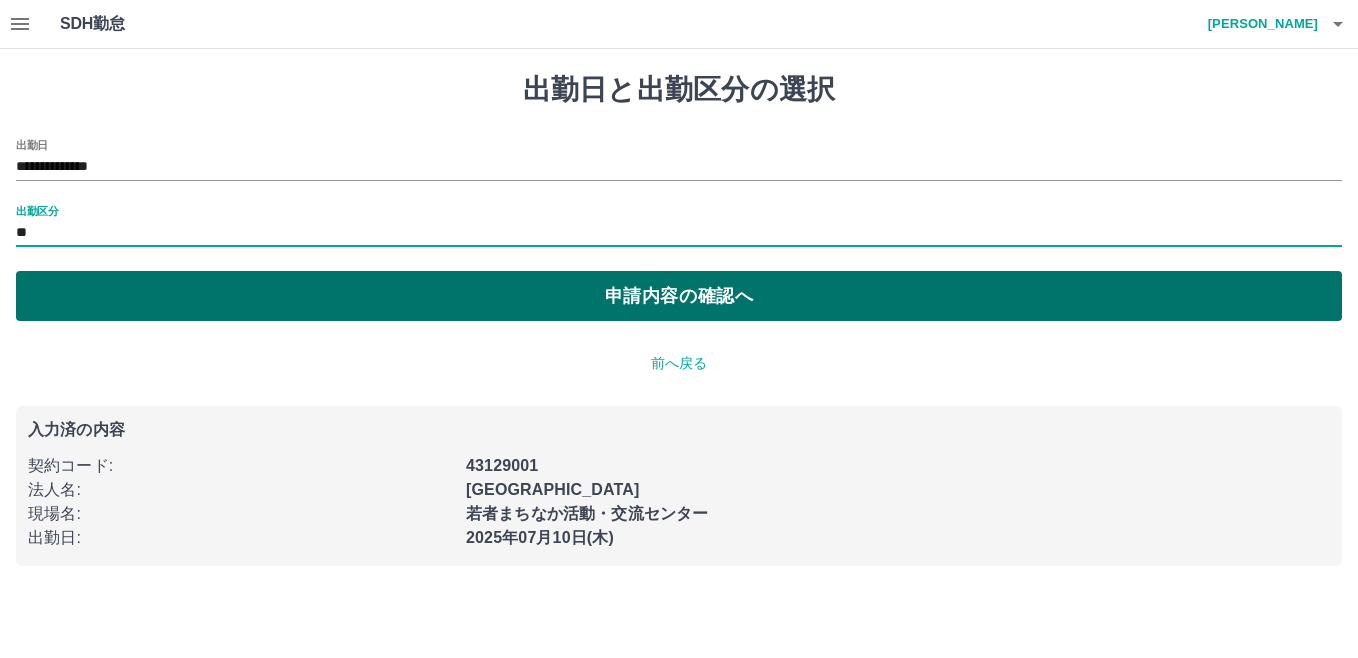 click on "申請内容の確認へ" at bounding box center [679, 296] 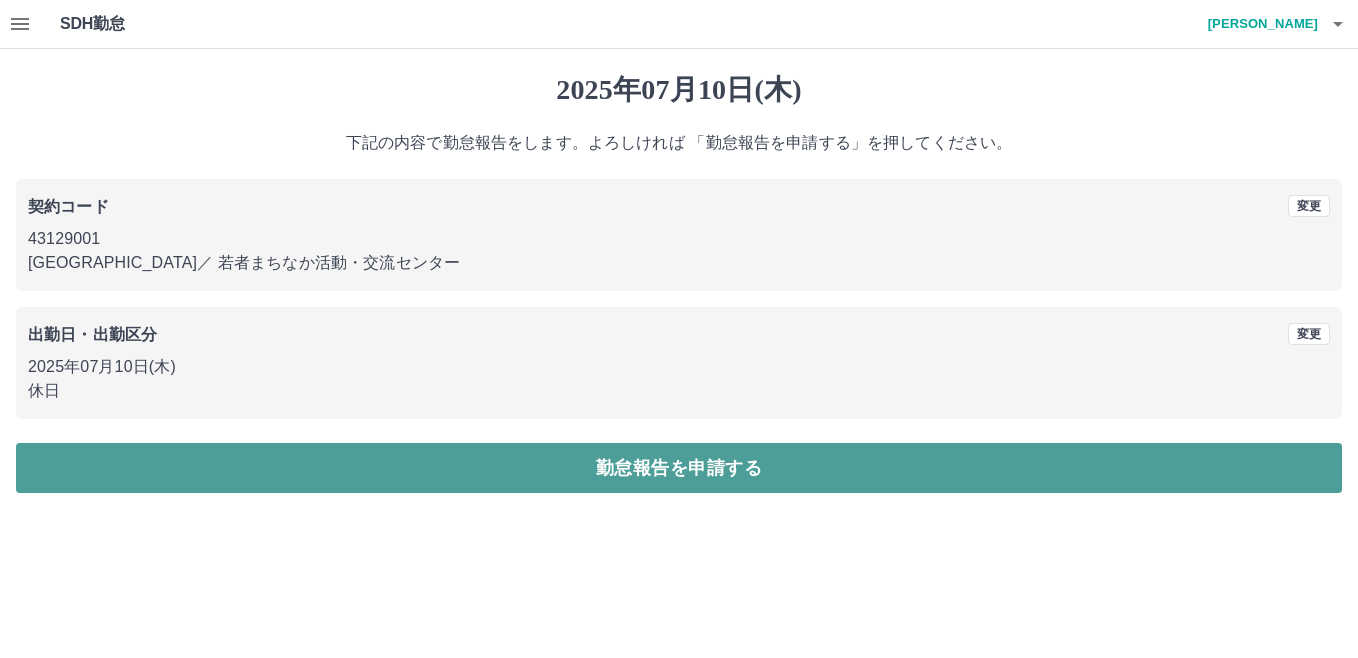 click on "勤怠報告を申請する" at bounding box center (679, 468) 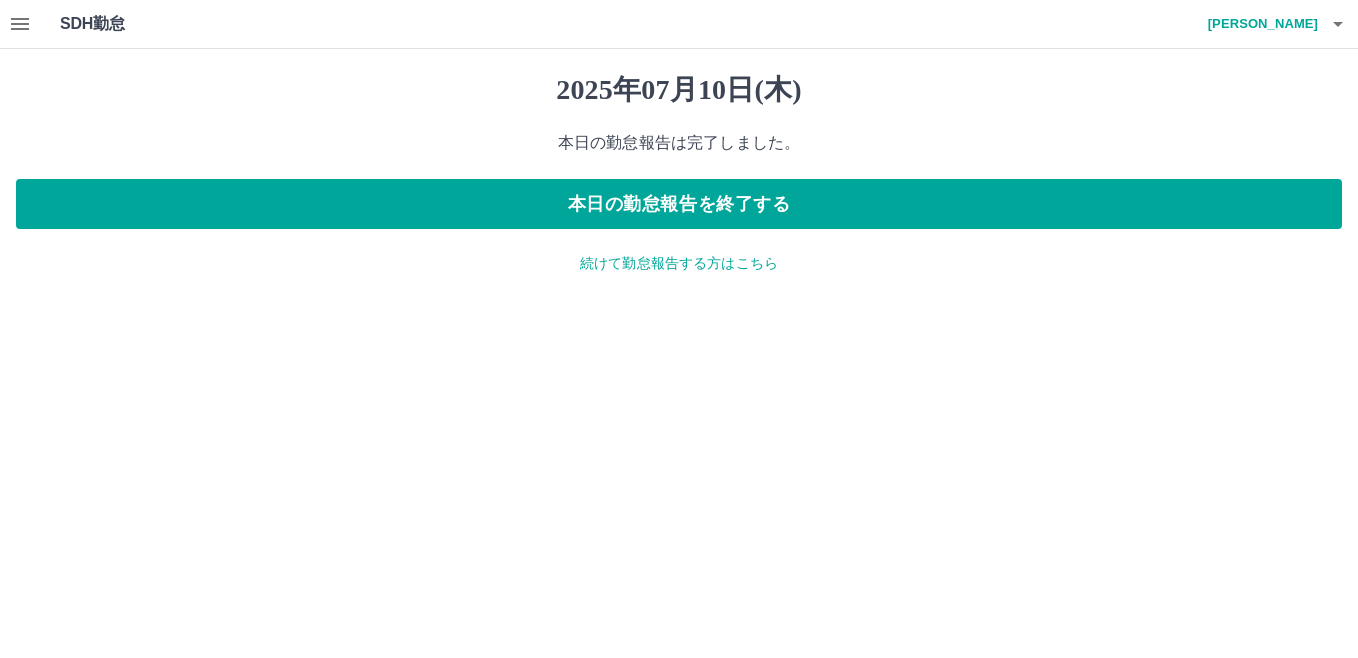 click on "続けて勤怠報告する方はこちら" at bounding box center [679, 263] 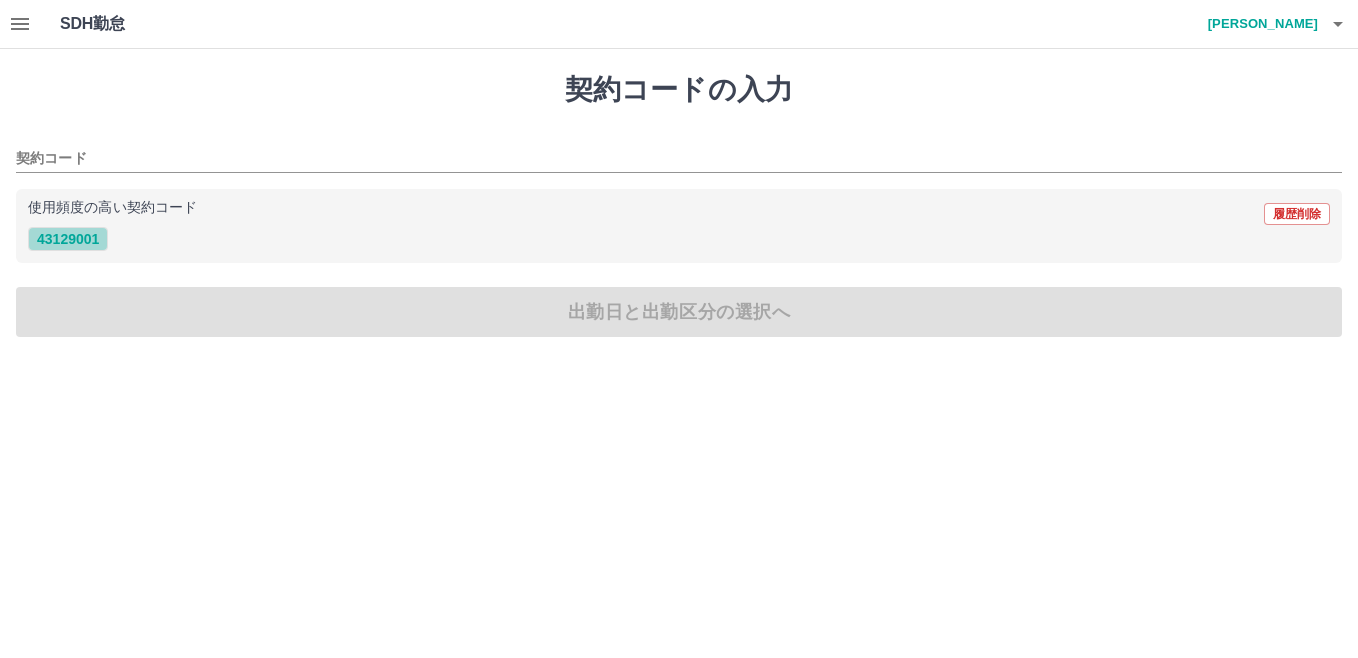 click on "43129001" at bounding box center (68, 239) 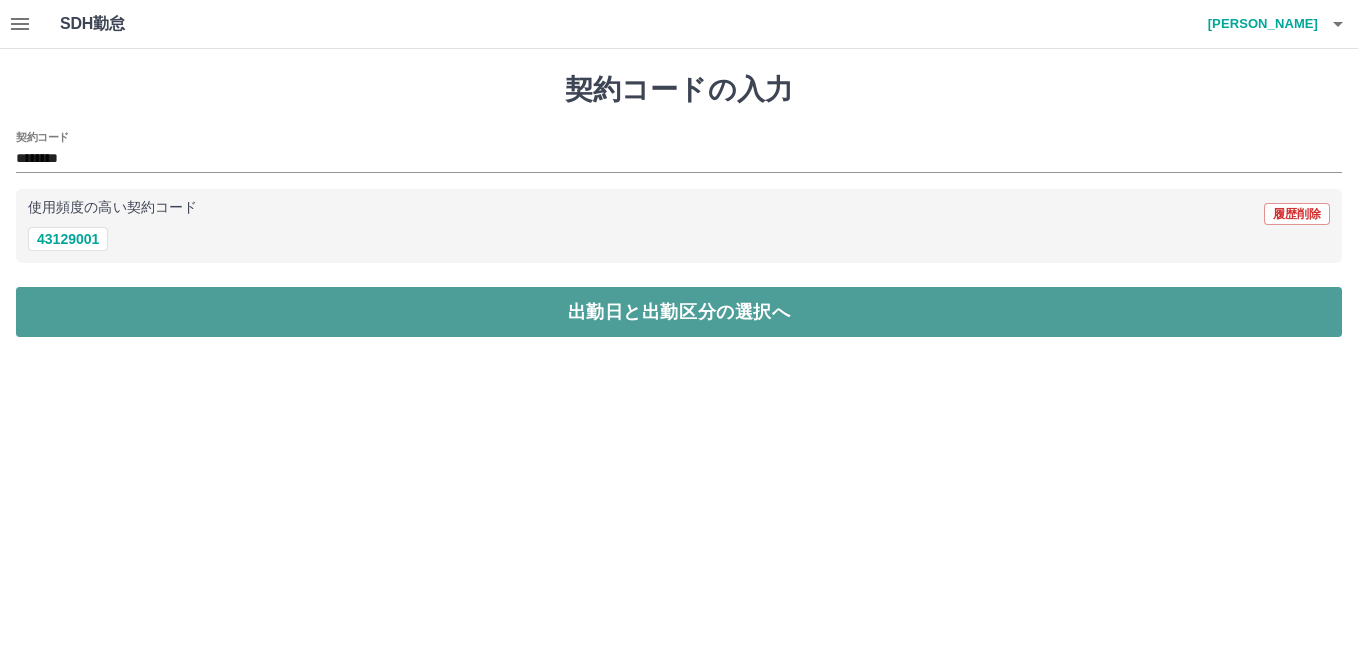 click on "出勤日と出勤区分の選択へ" at bounding box center [679, 312] 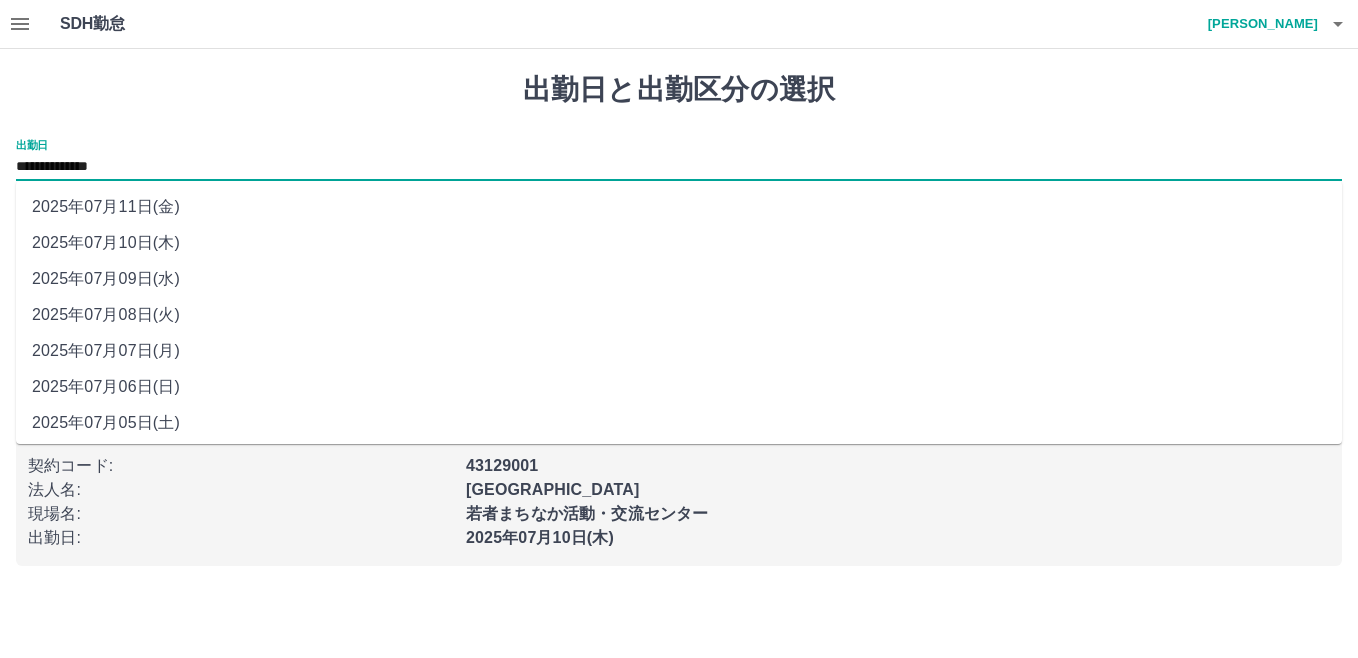 click on "**********" at bounding box center (679, 167) 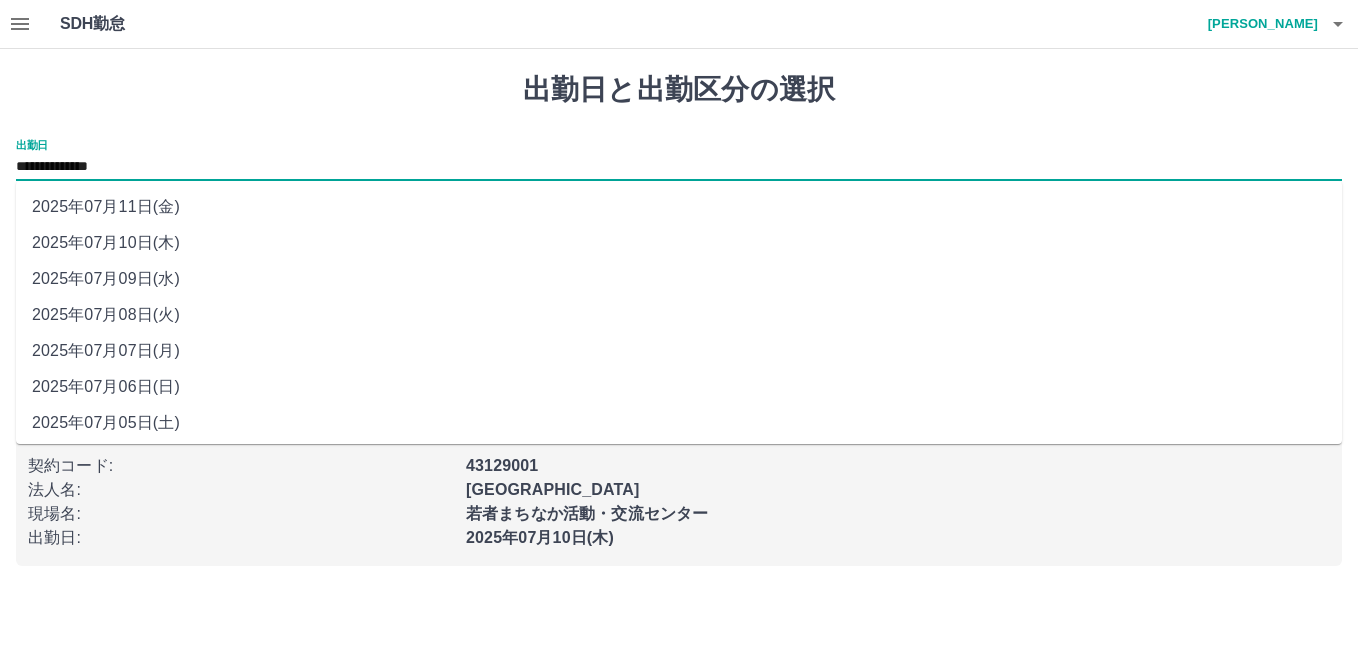 drag, startPoint x: 172, startPoint y: 166, endPoint x: 139, endPoint y: 215, distance: 59.07622 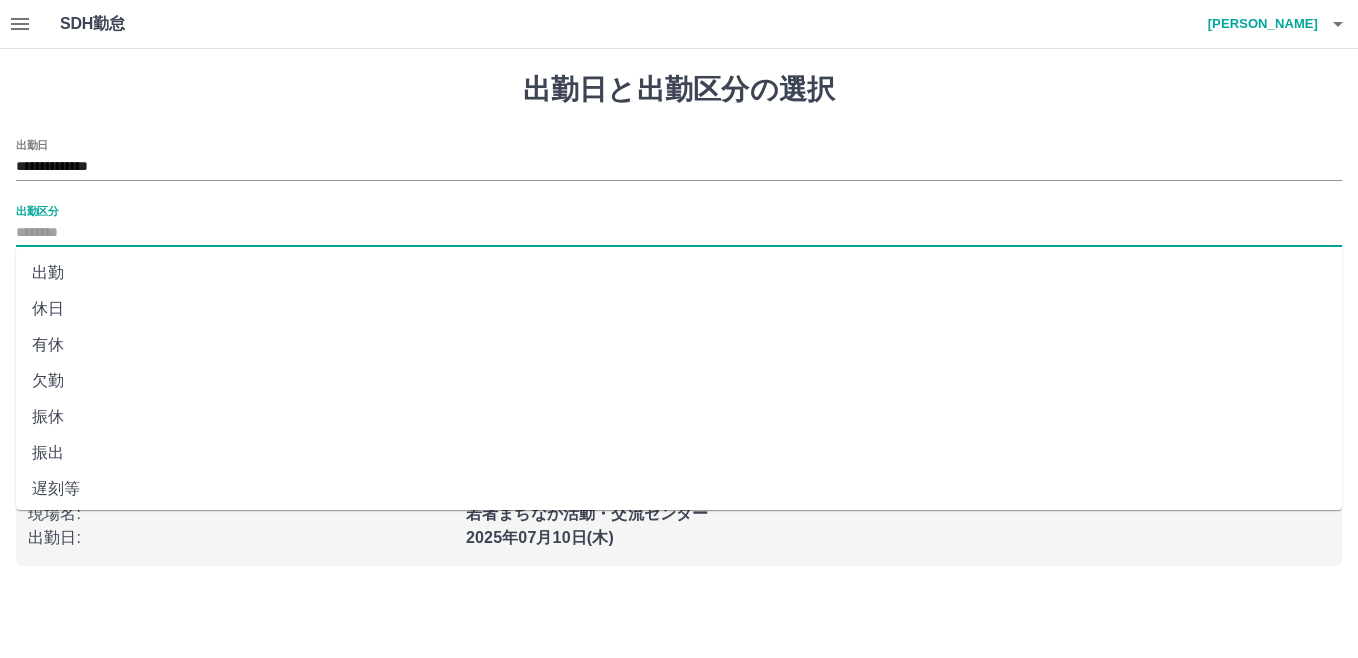 click on "出勤区分" at bounding box center [679, 233] 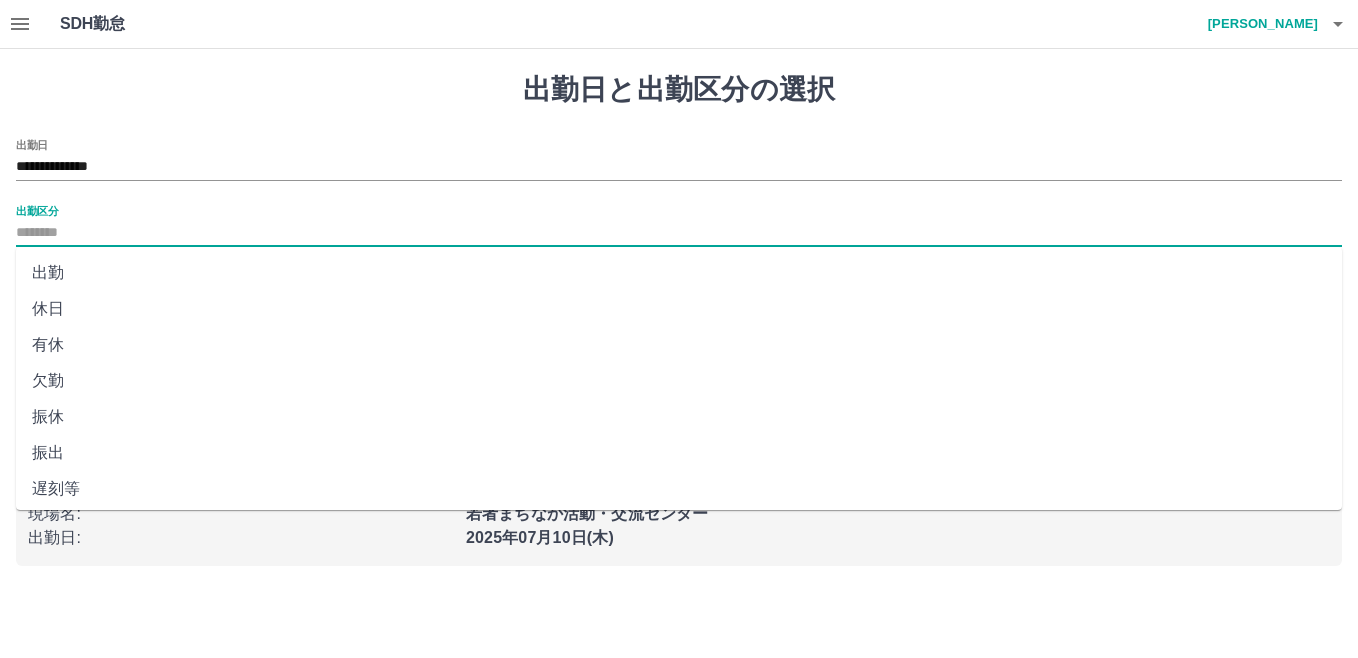 drag, startPoint x: 36, startPoint y: 312, endPoint x: 77, endPoint y: 307, distance: 41.303753 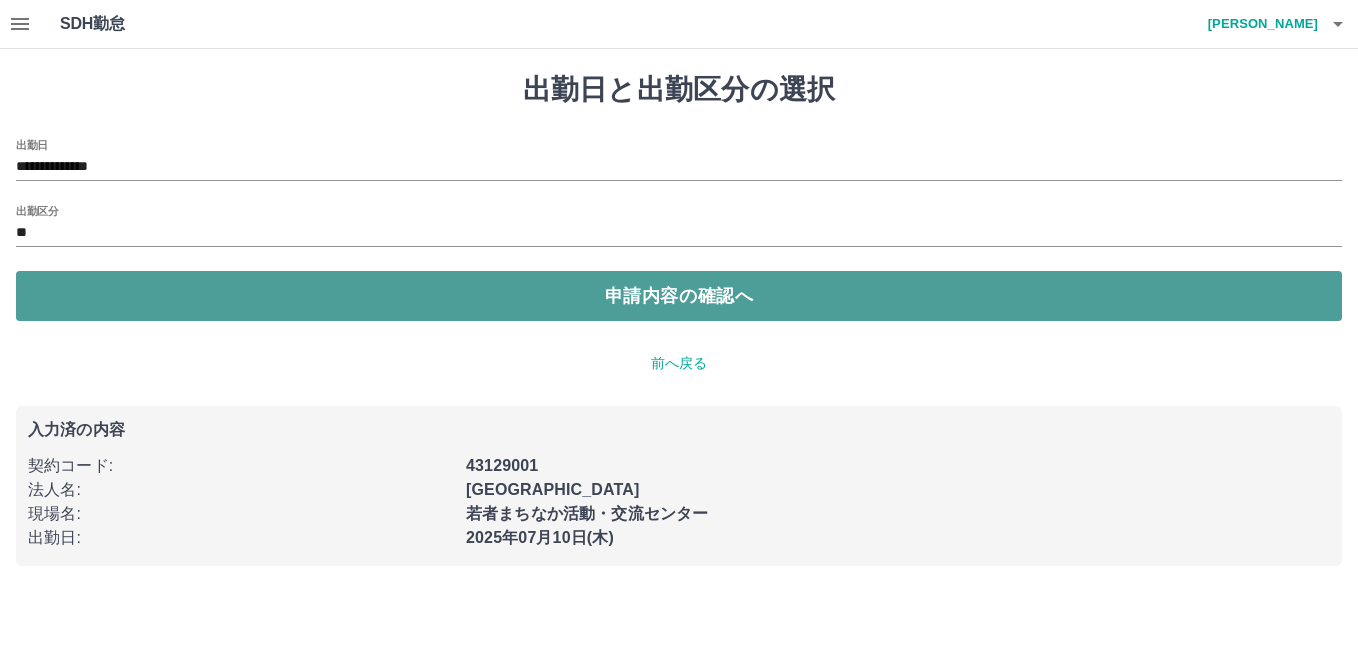click on "申請内容の確認へ" at bounding box center [679, 296] 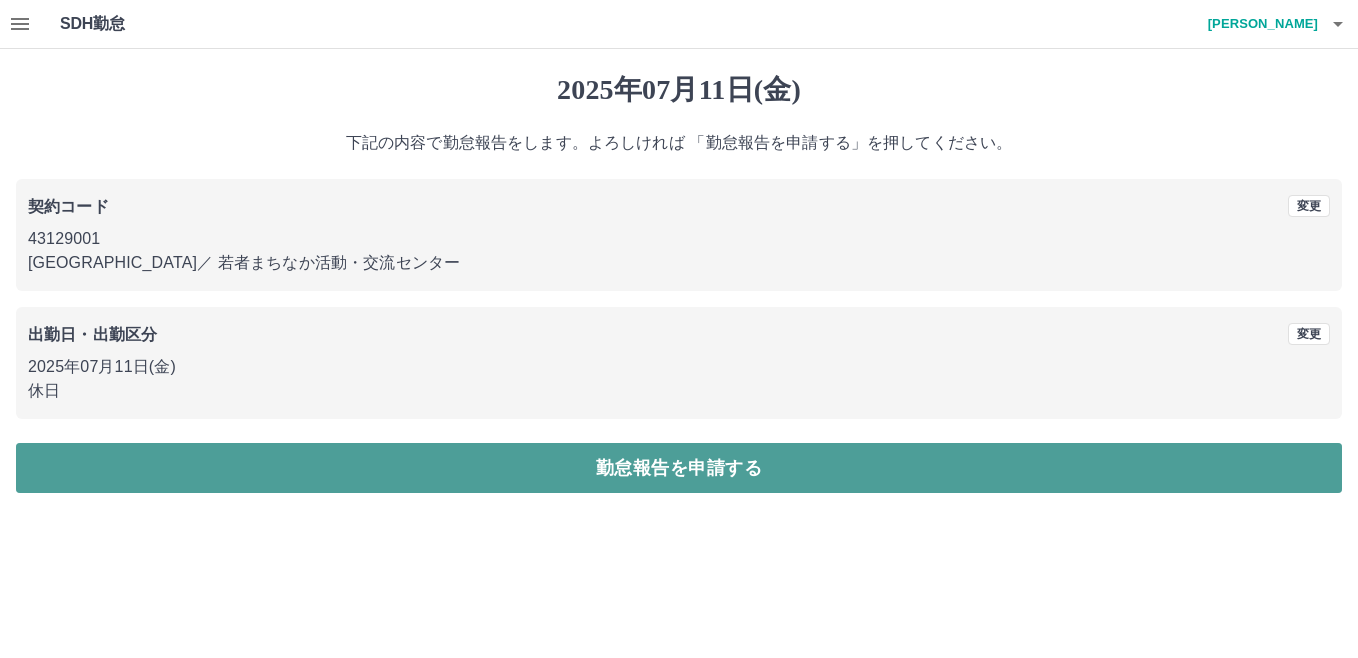 click on "勤怠報告を申請する" at bounding box center (679, 468) 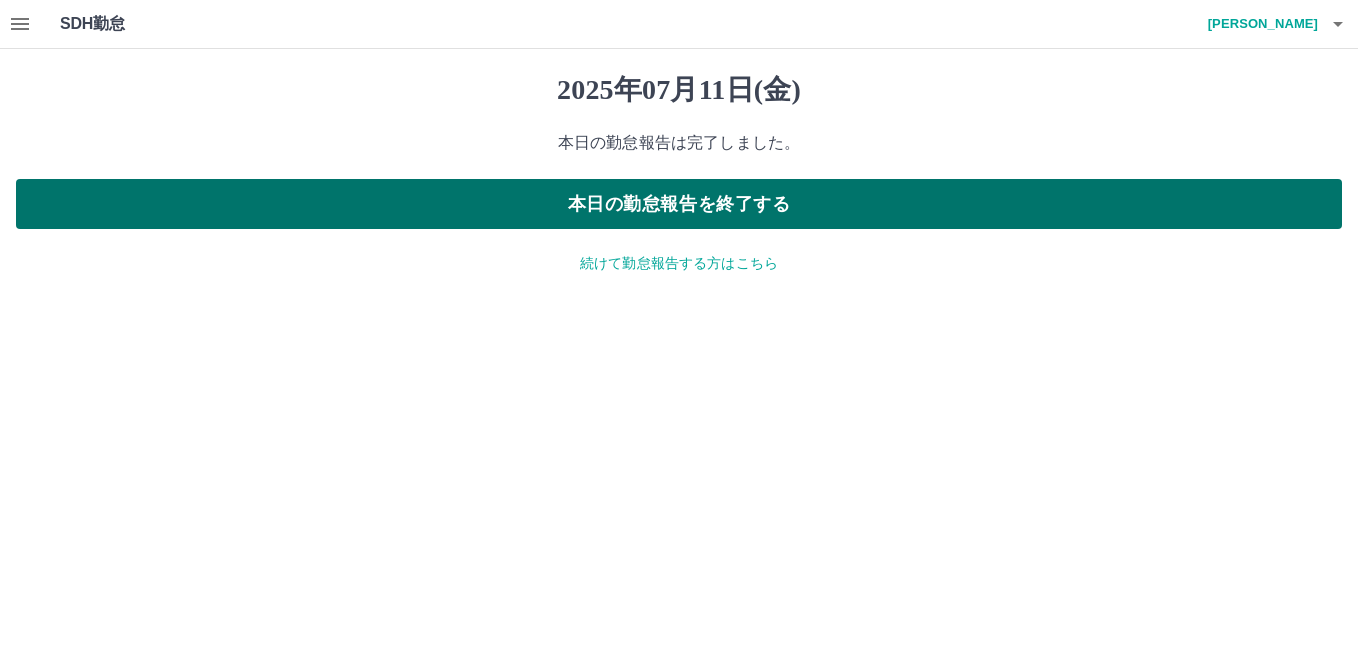 click on "本日の勤怠報告を終了する" at bounding box center (679, 204) 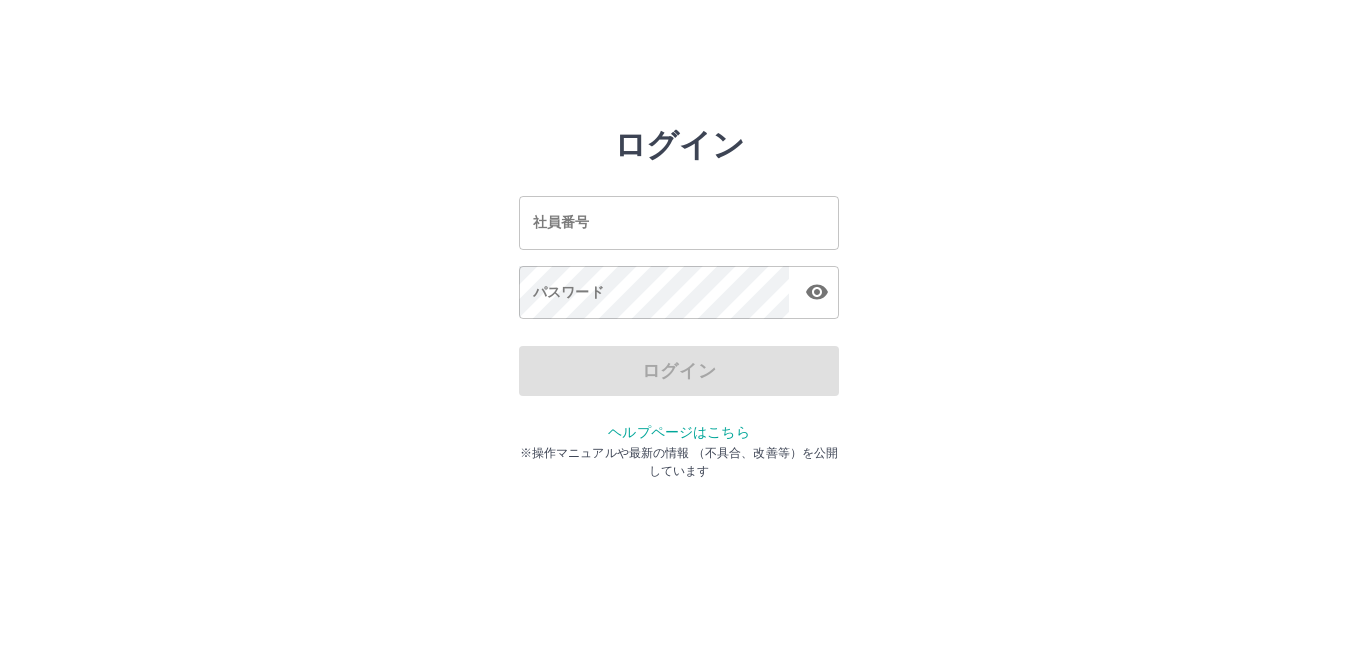 scroll, scrollTop: 0, scrollLeft: 0, axis: both 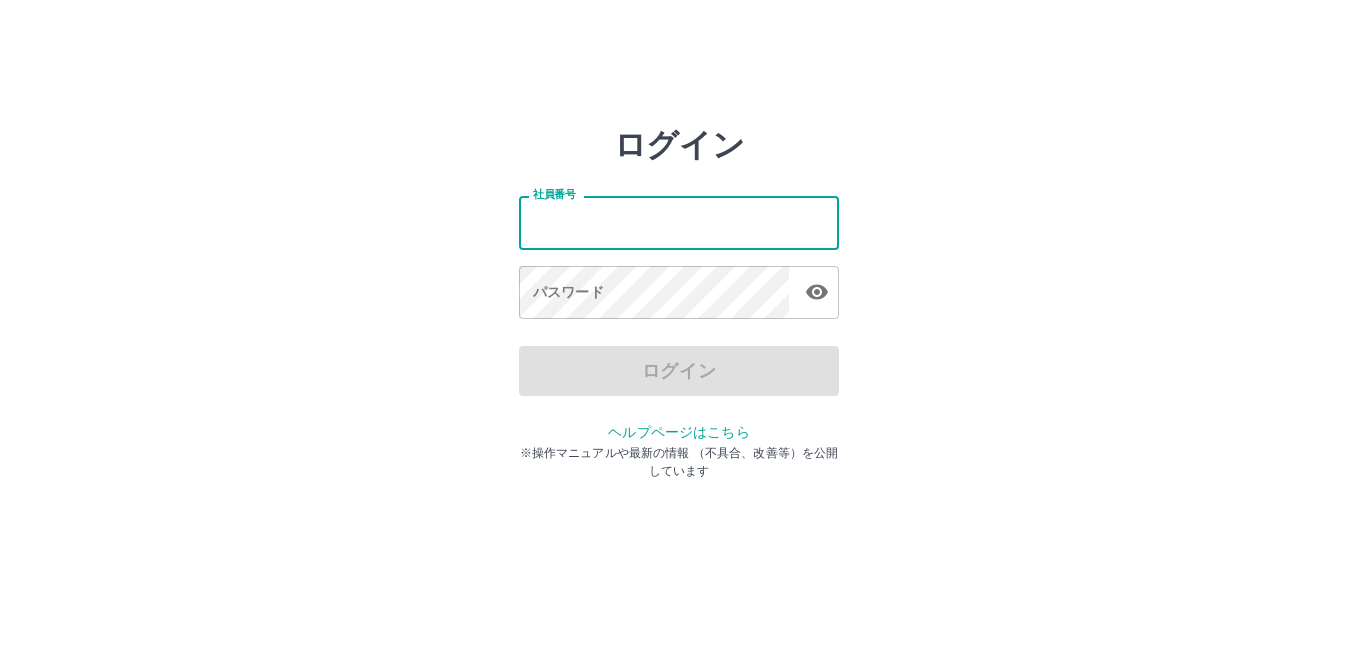 drag, startPoint x: 0, startPoint y: 0, endPoint x: 706, endPoint y: 199, distance: 733.5101 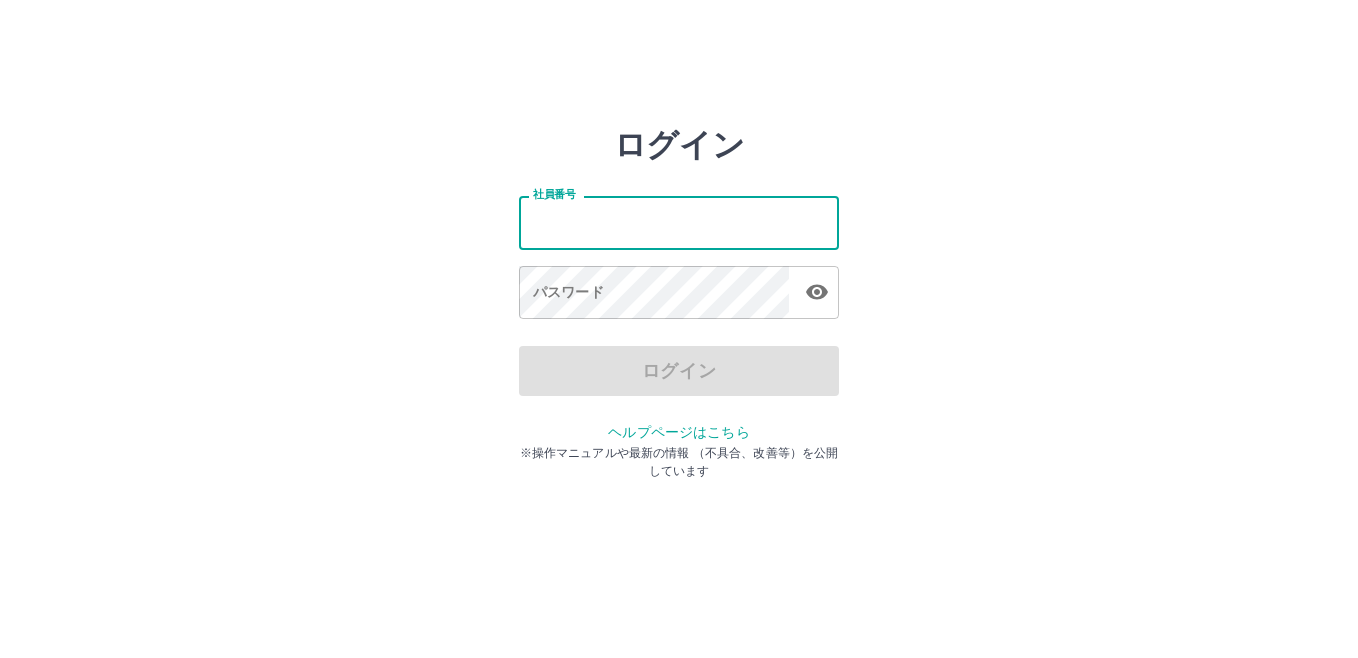 type on "*" 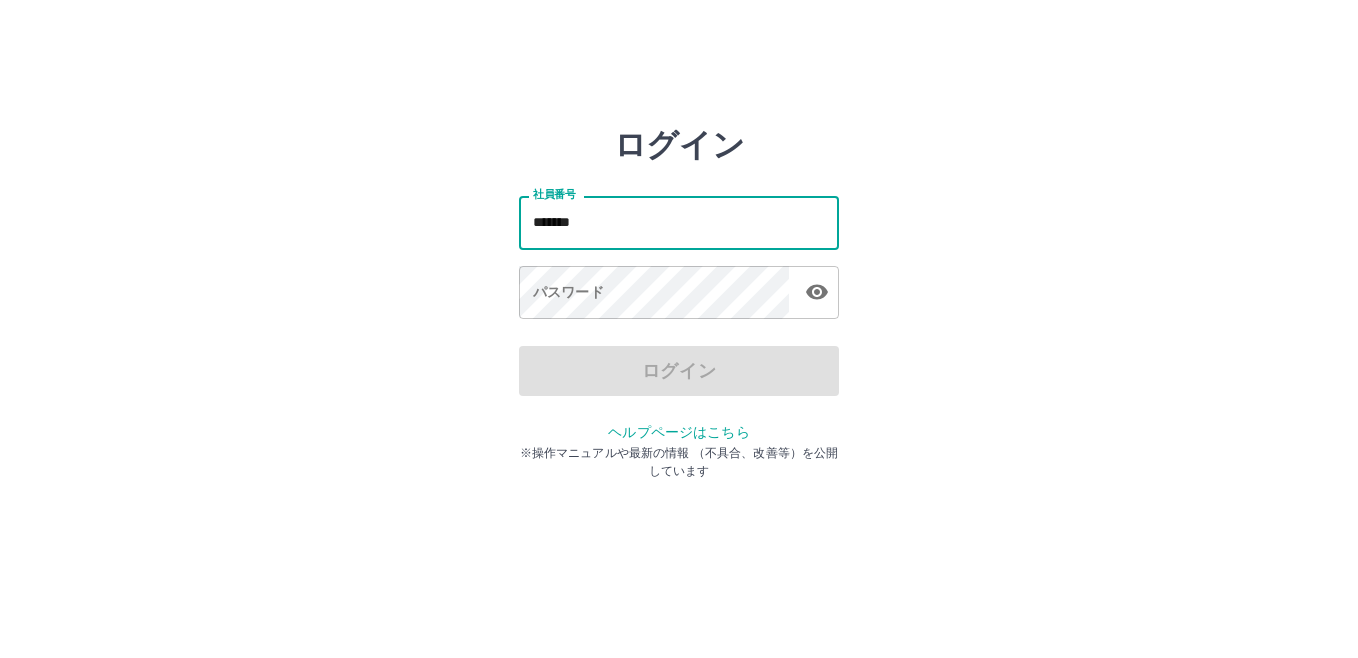 type on "*******" 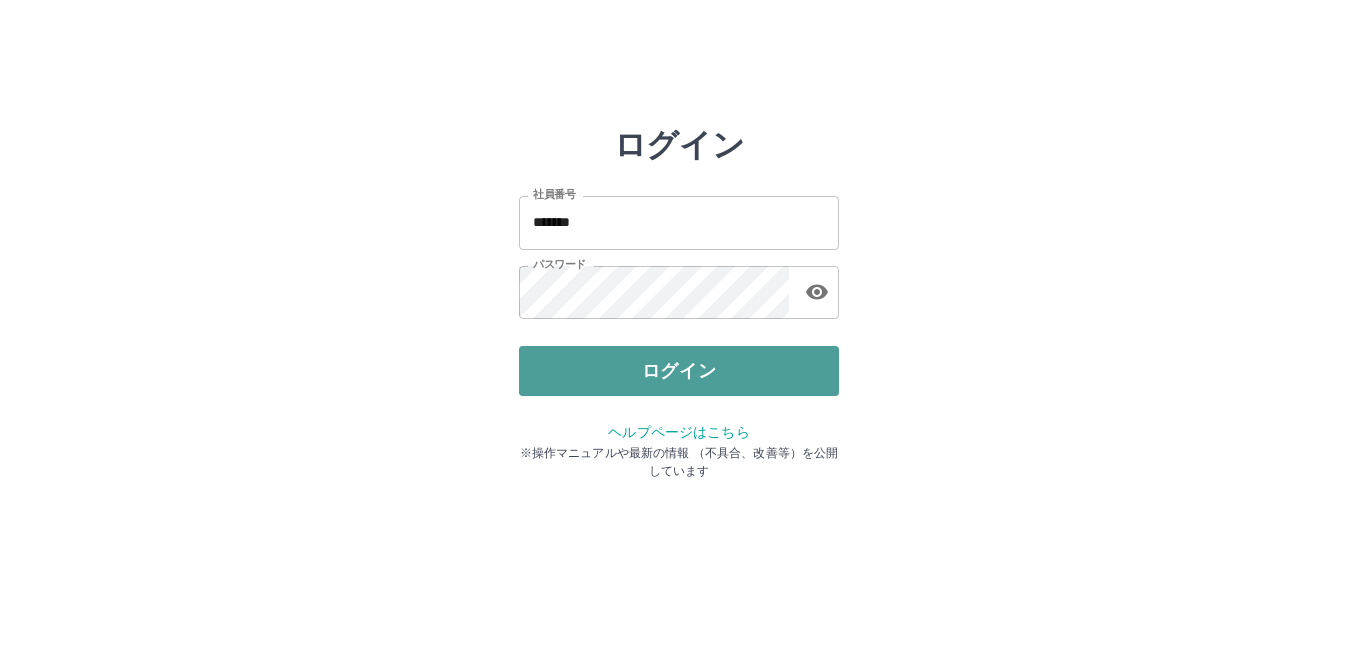 click on "ログイン" at bounding box center (679, 371) 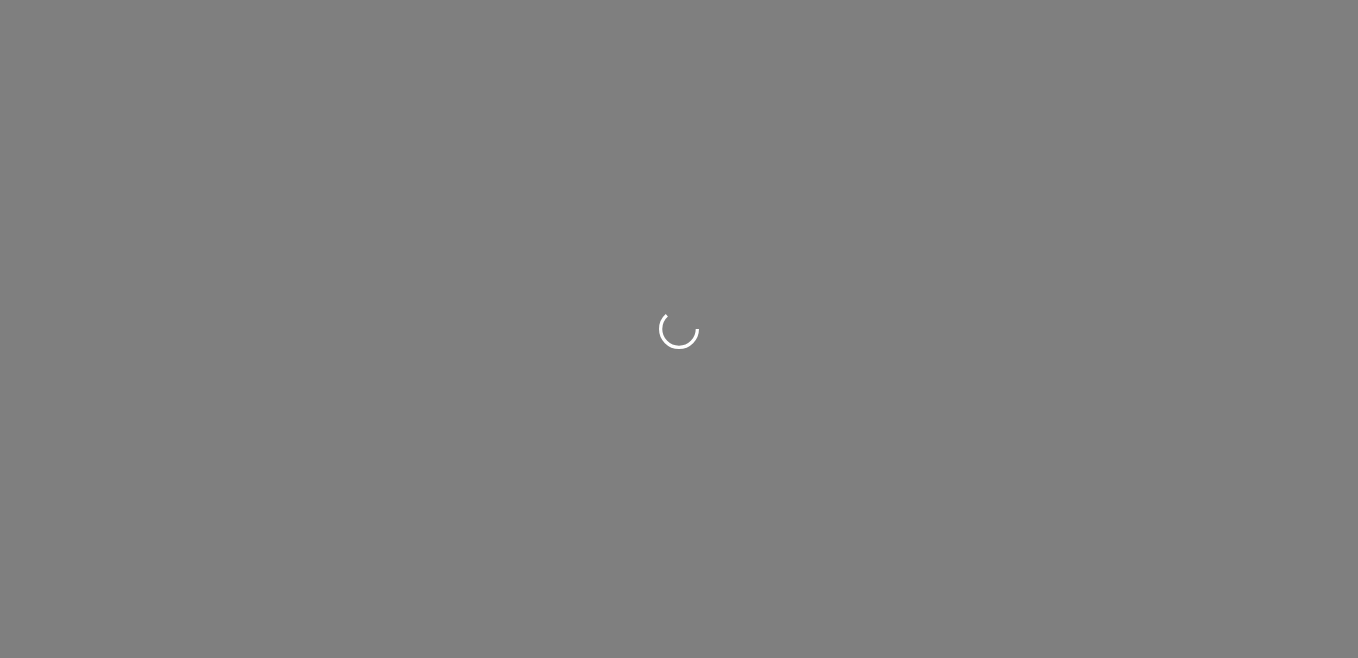 scroll, scrollTop: 0, scrollLeft: 0, axis: both 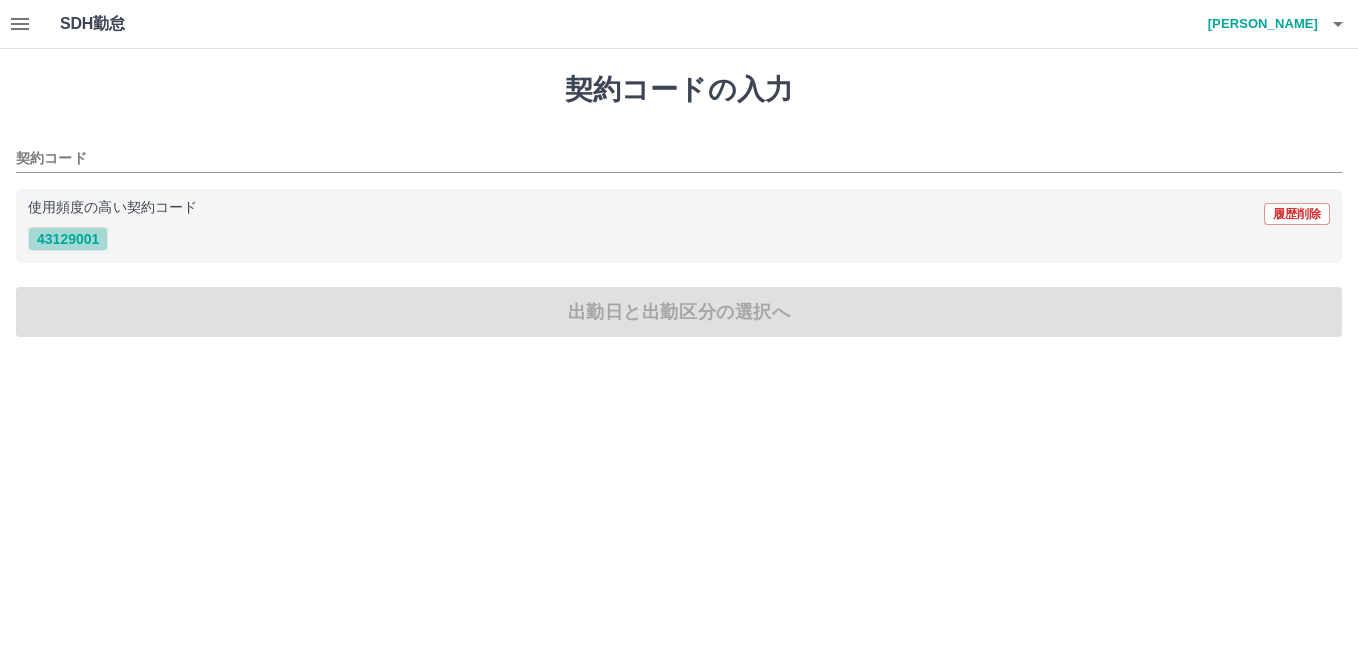 click on "43129001" at bounding box center (68, 239) 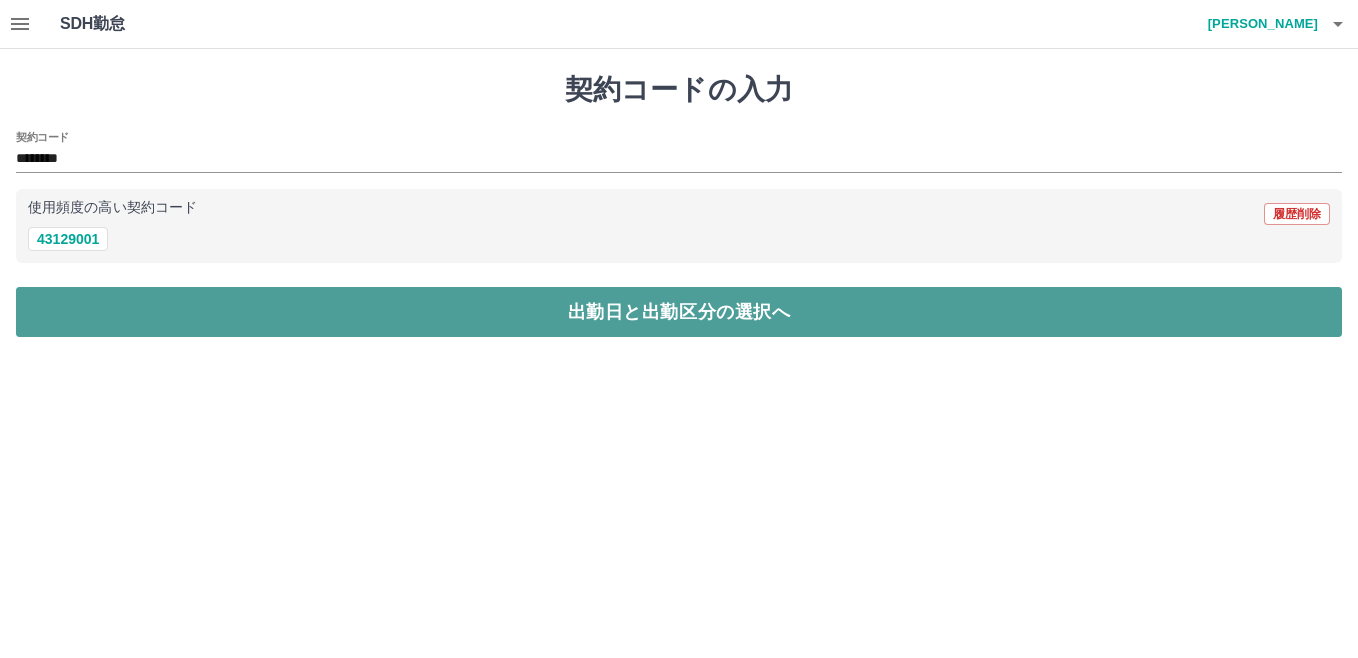 click on "出勤日と出勤区分の選択へ" at bounding box center [679, 312] 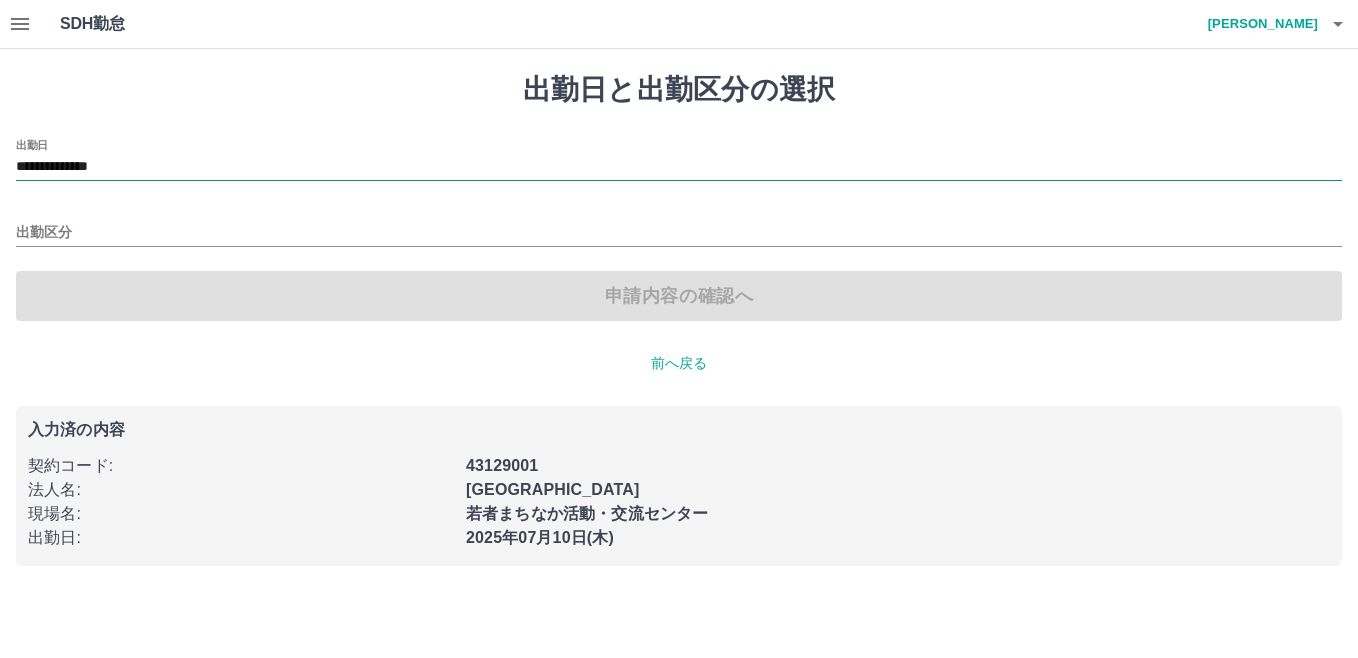 click on "**********" at bounding box center [679, 167] 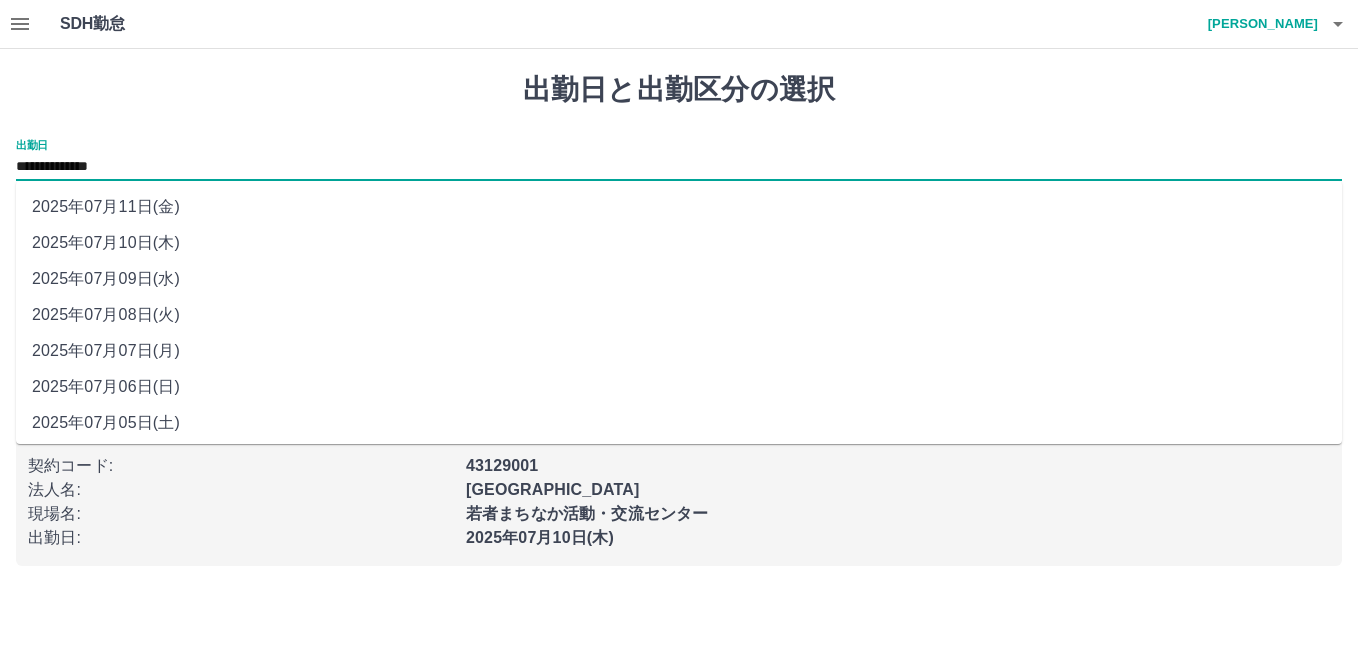 drag, startPoint x: 179, startPoint y: 165, endPoint x: 122, endPoint y: 275, distance: 123.89108 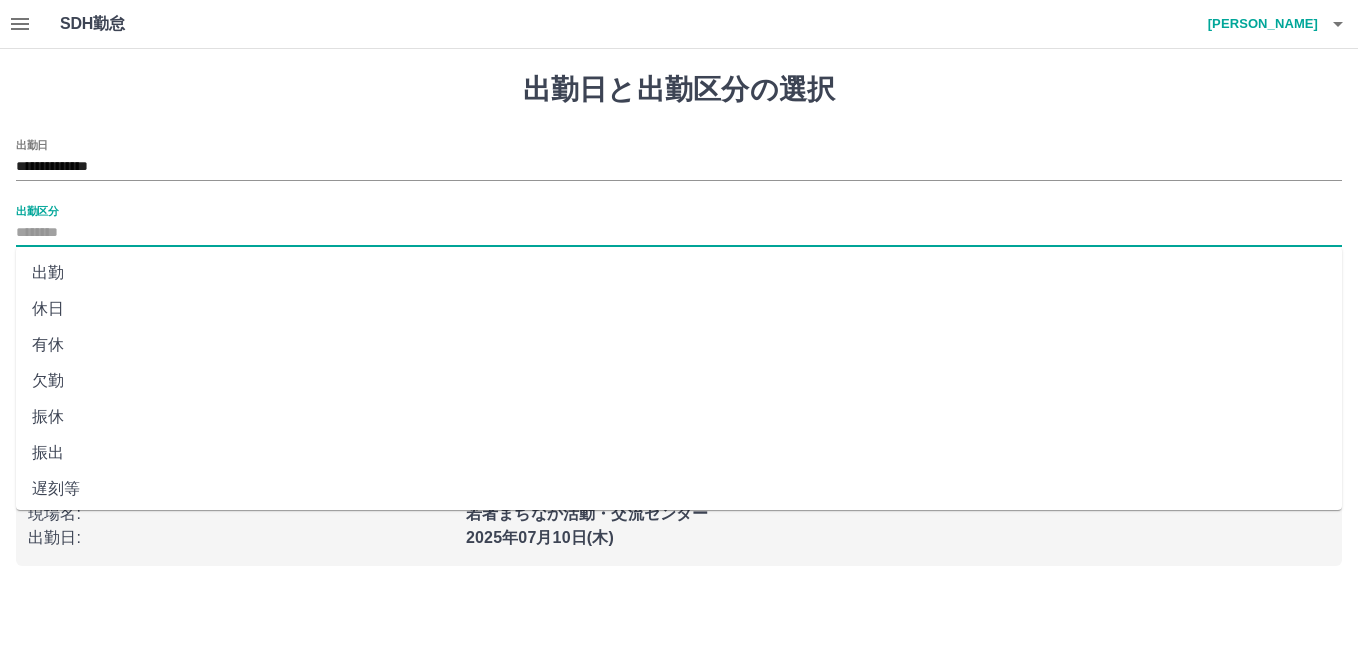 click on "出勤区分" at bounding box center (679, 233) 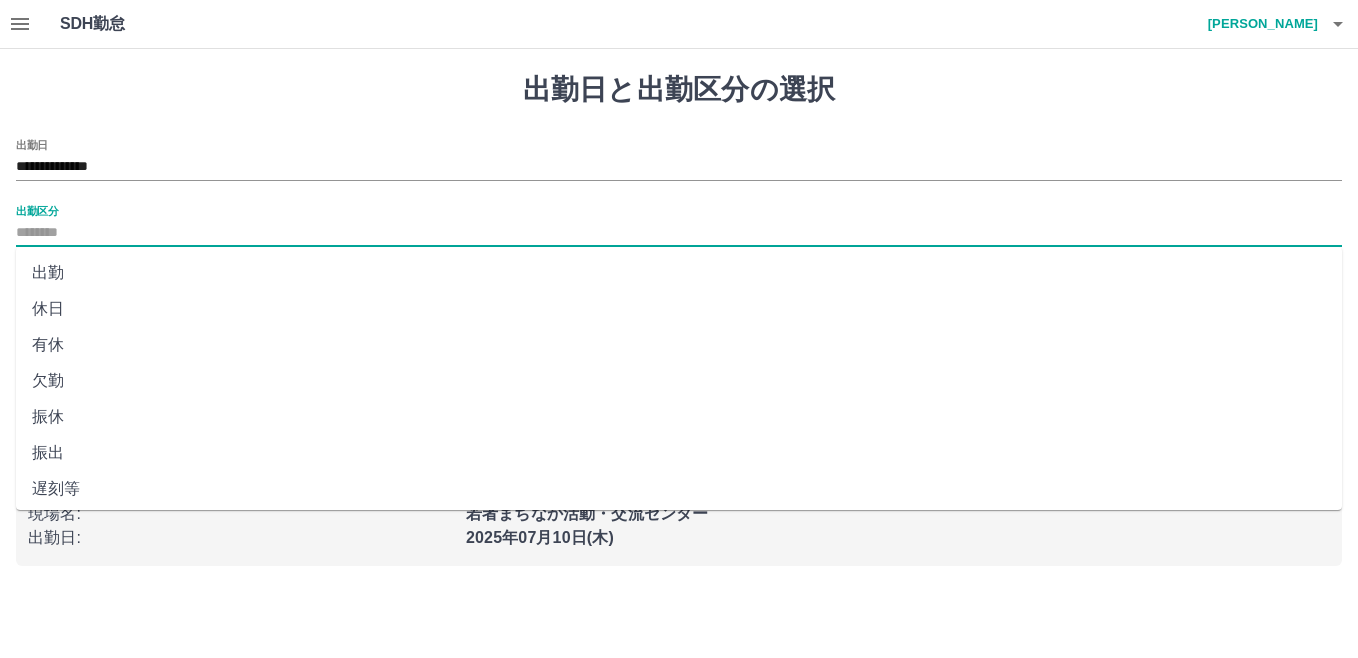 click on "休日" at bounding box center (679, 309) 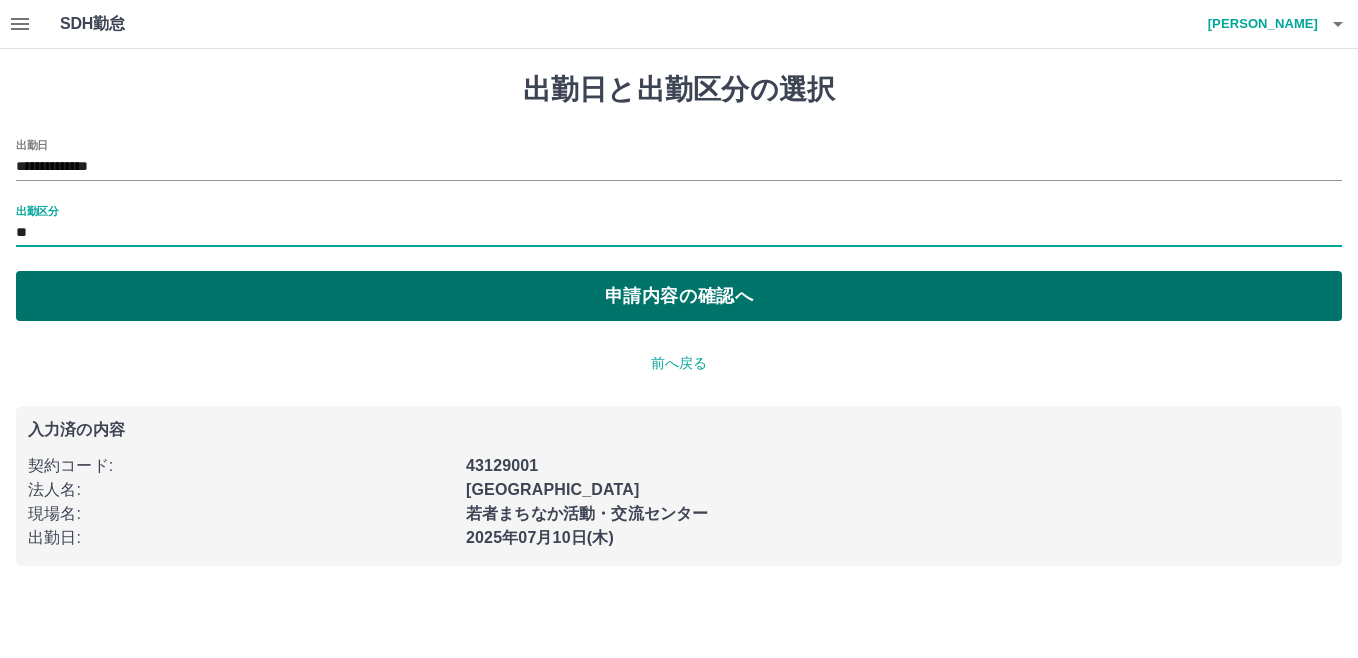 click on "申請内容の確認へ" at bounding box center (679, 296) 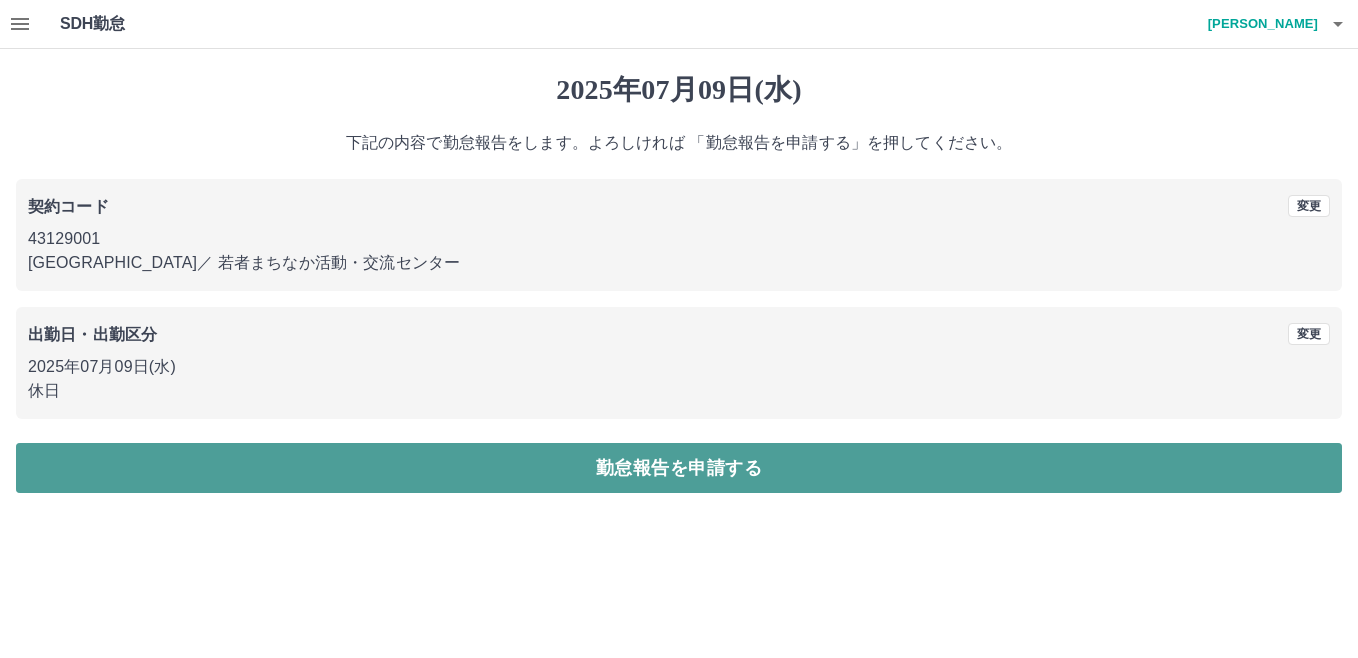 click on "勤怠報告を申請する" at bounding box center [679, 468] 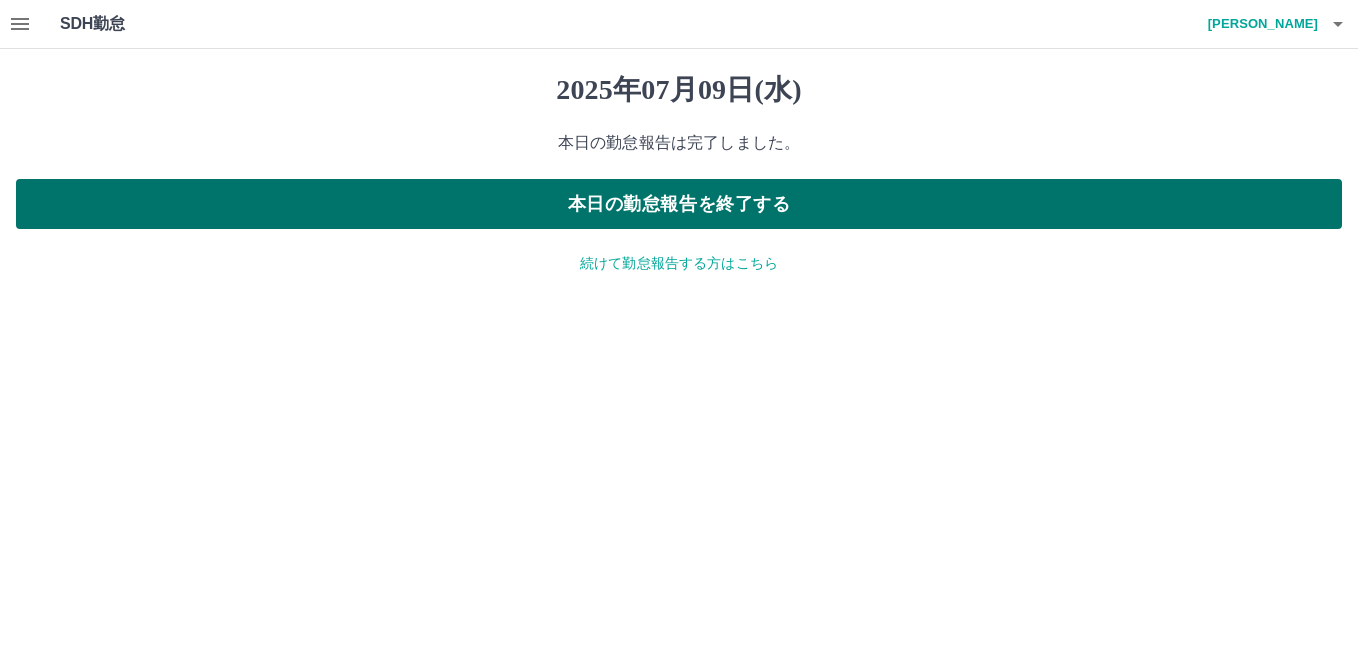 click on "本日の勤怠報告を終了する" at bounding box center (679, 204) 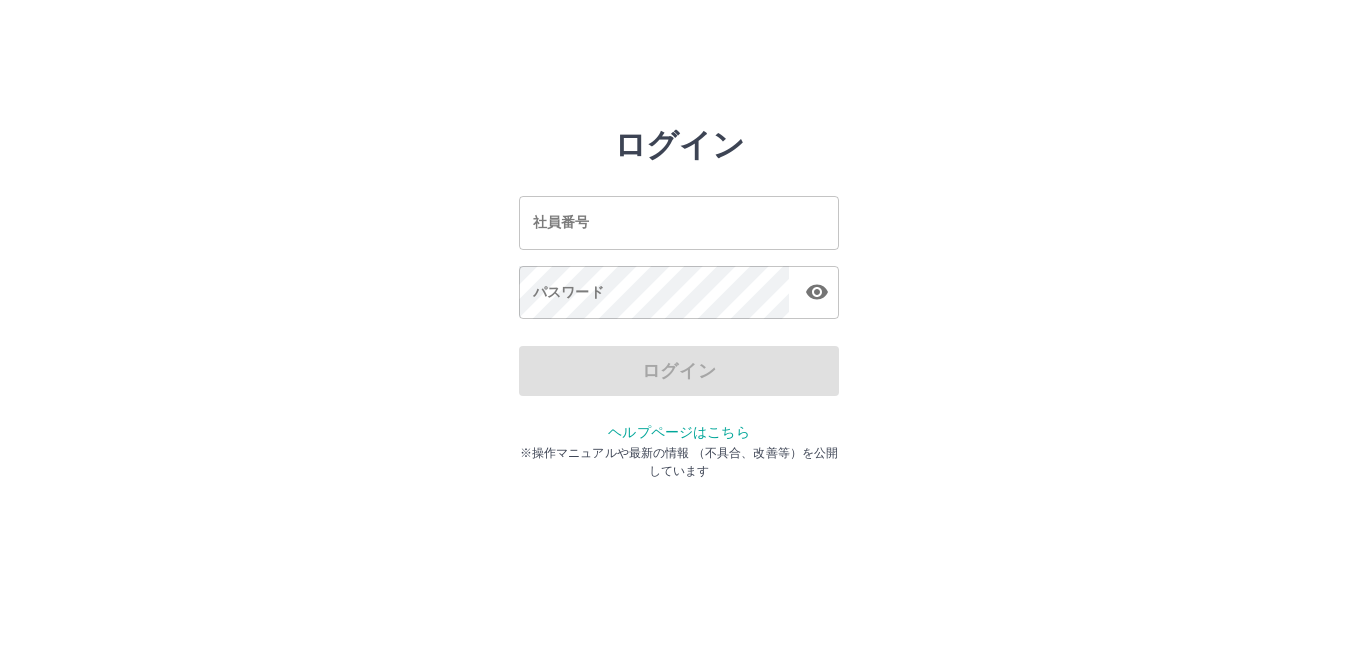 scroll, scrollTop: 0, scrollLeft: 0, axis: both 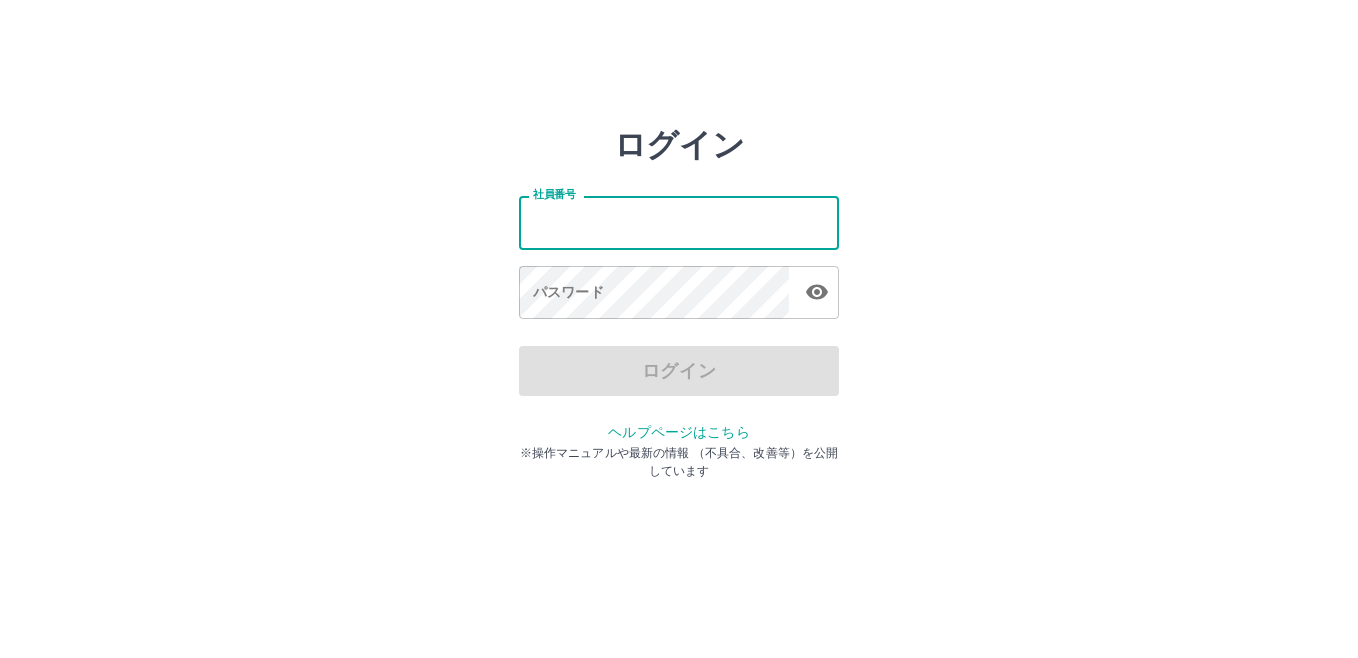 click on "社員番号" at bounding box center (679, 222) 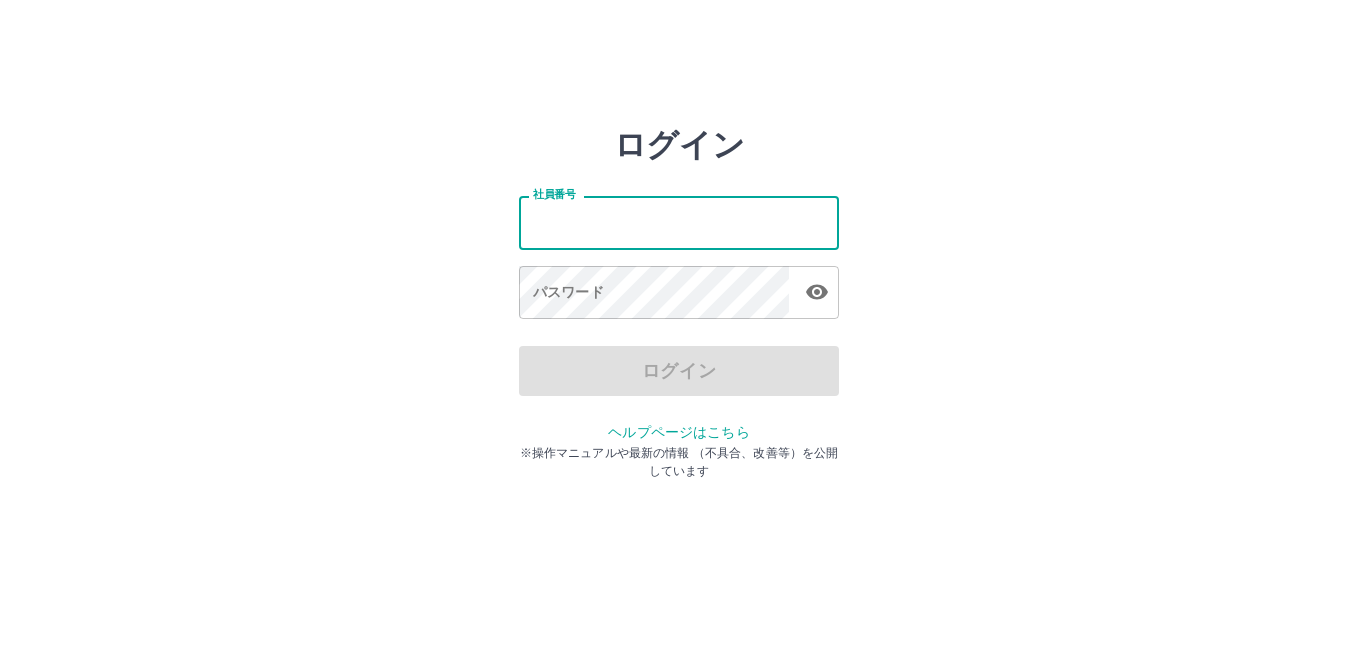 click on "社員番号" at bounding box center (679, 222) 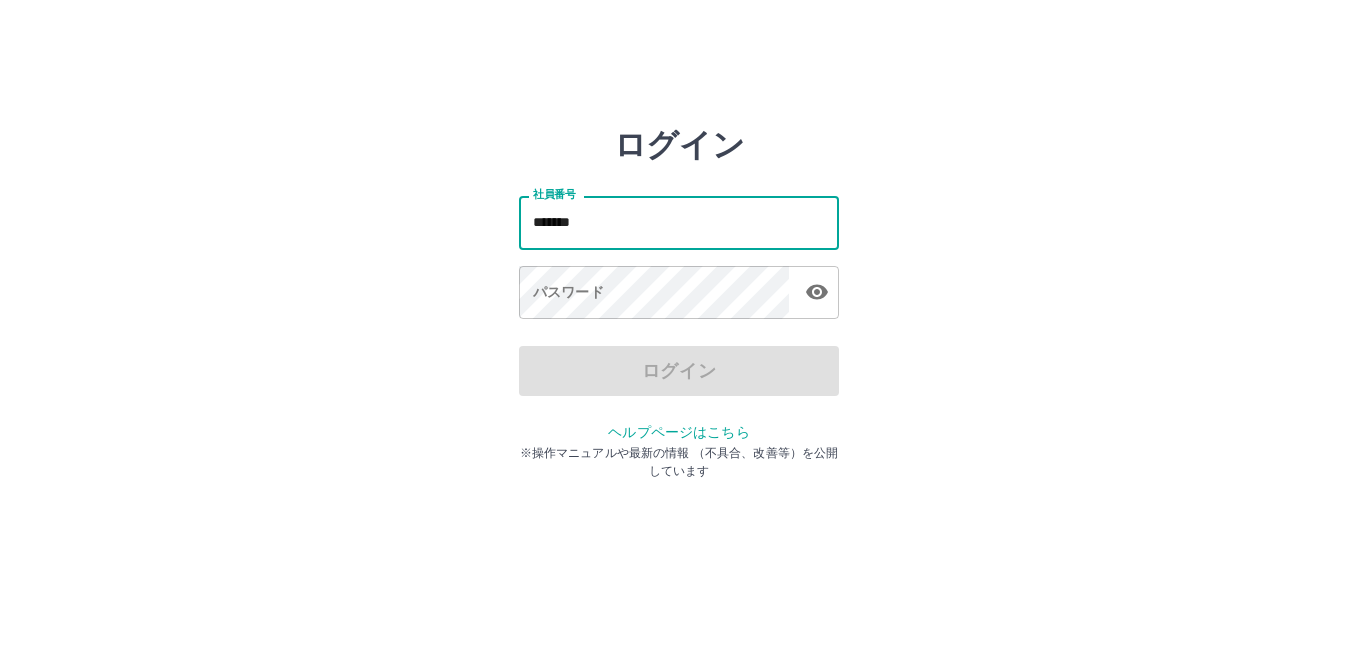 type on "*******" 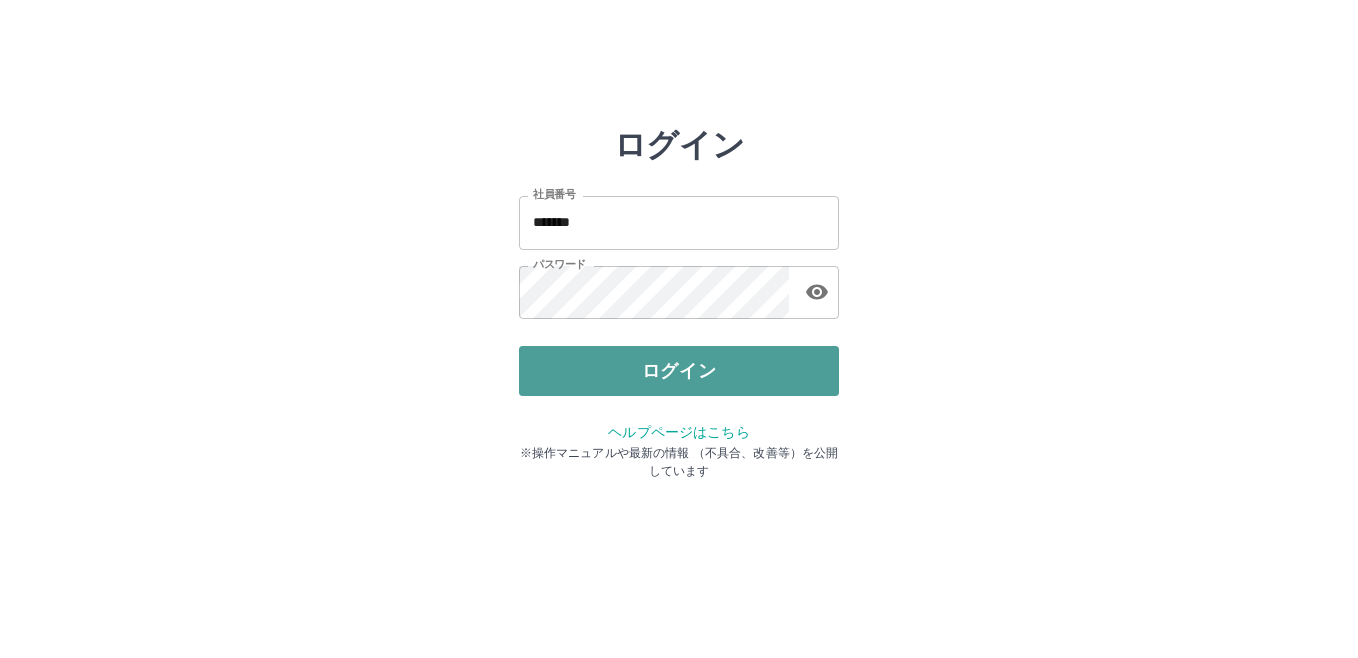 click on "ログイン" at bounding box center (679, 371) 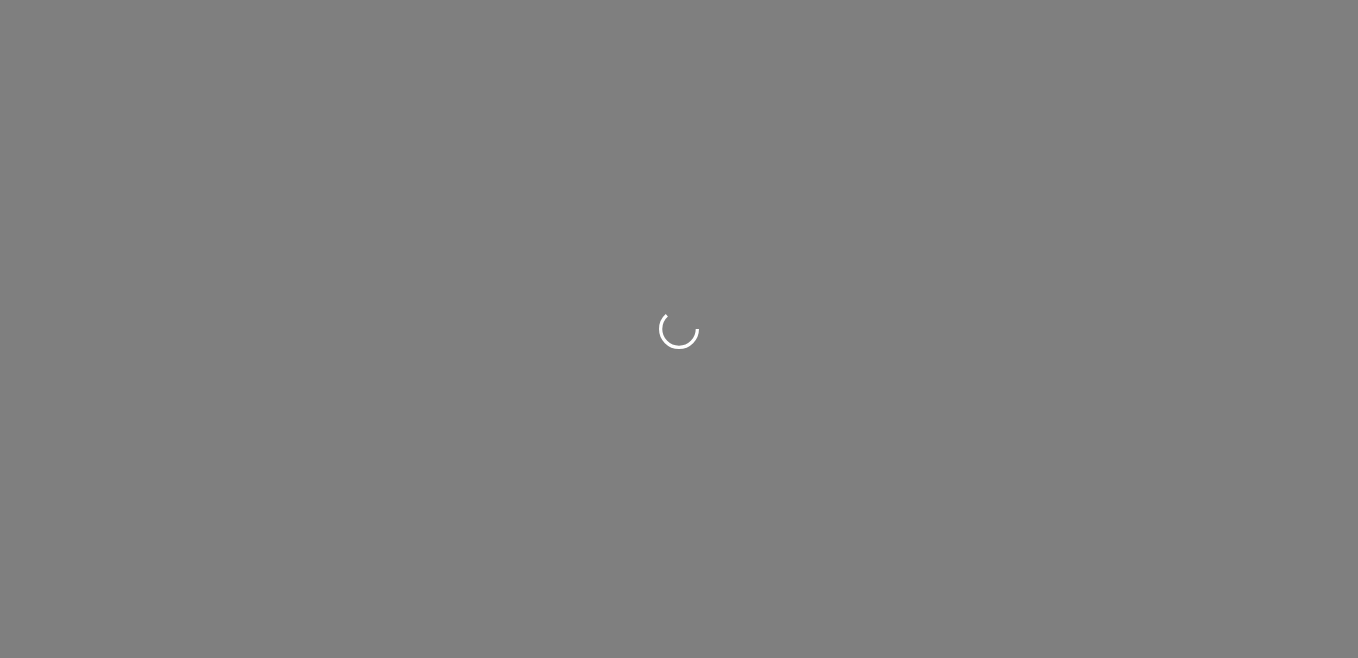 scroll, scrollTop: 0, scrollLeft: 0, axis: both 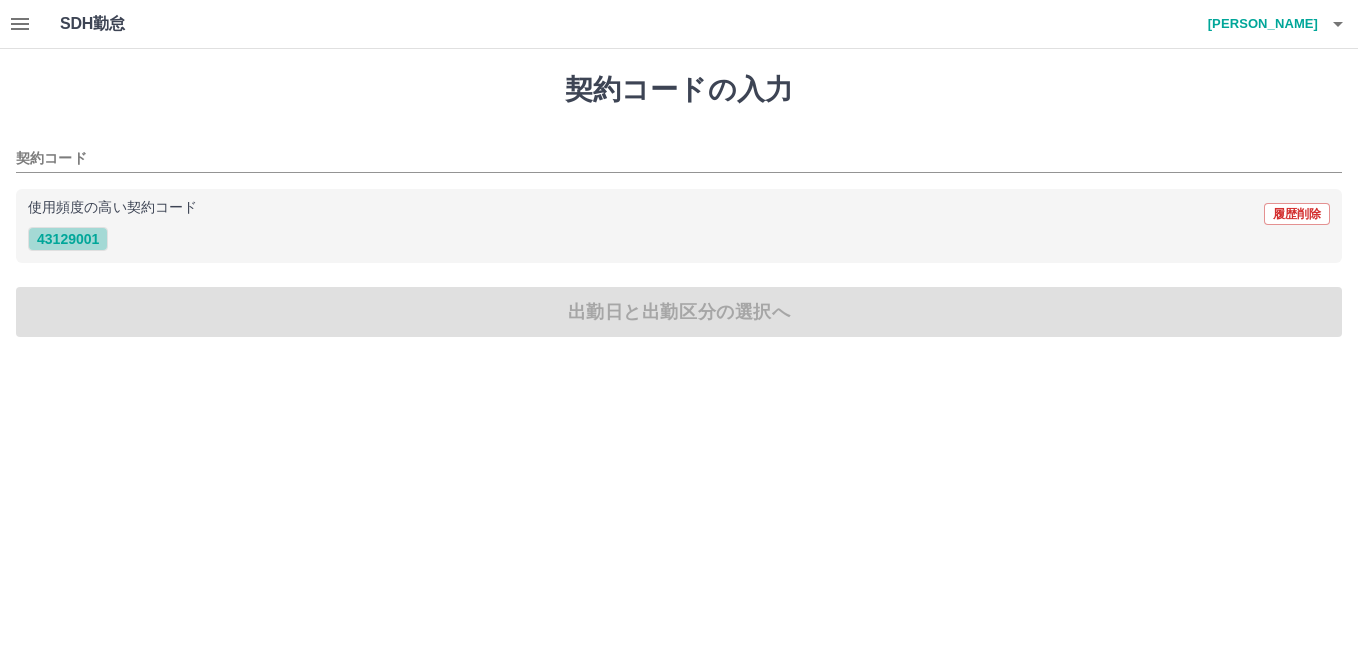 click on "43129001" at bounding box center (68, 239) 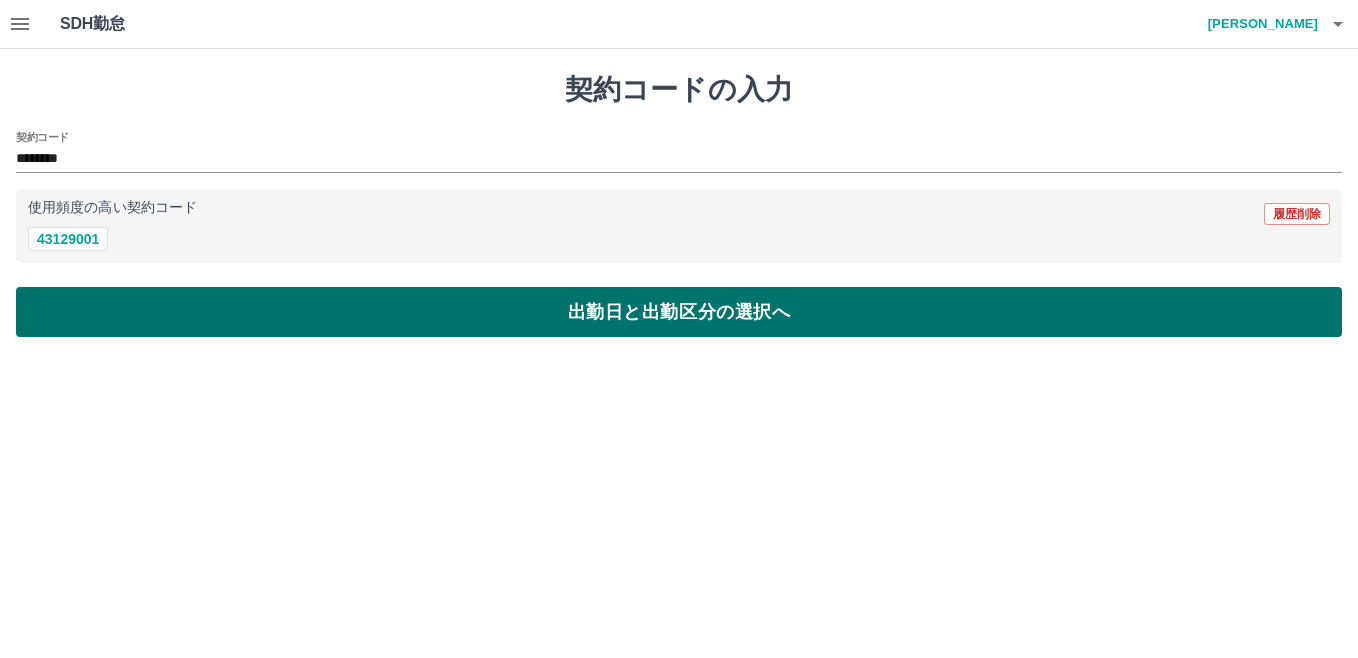 click on "出勤日と出勤区分の選択へ" at bounding box center (679, 312) 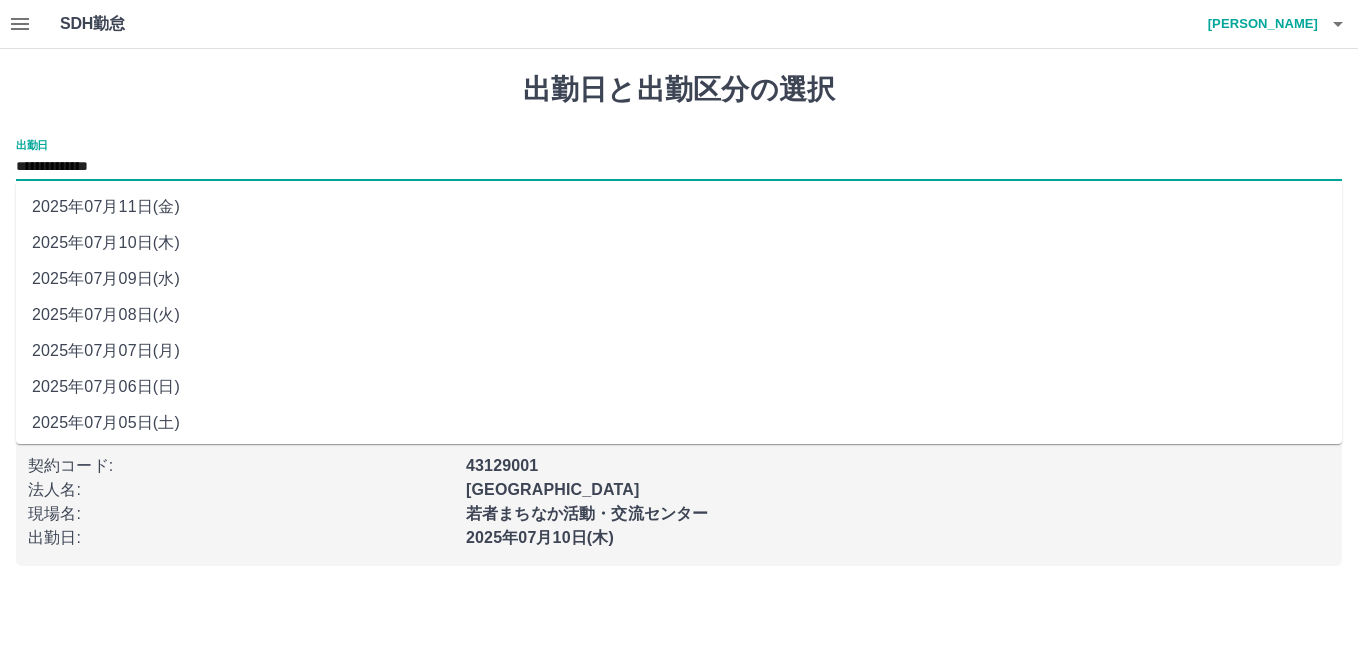 click on "**********" at bounding box center [679, 167] 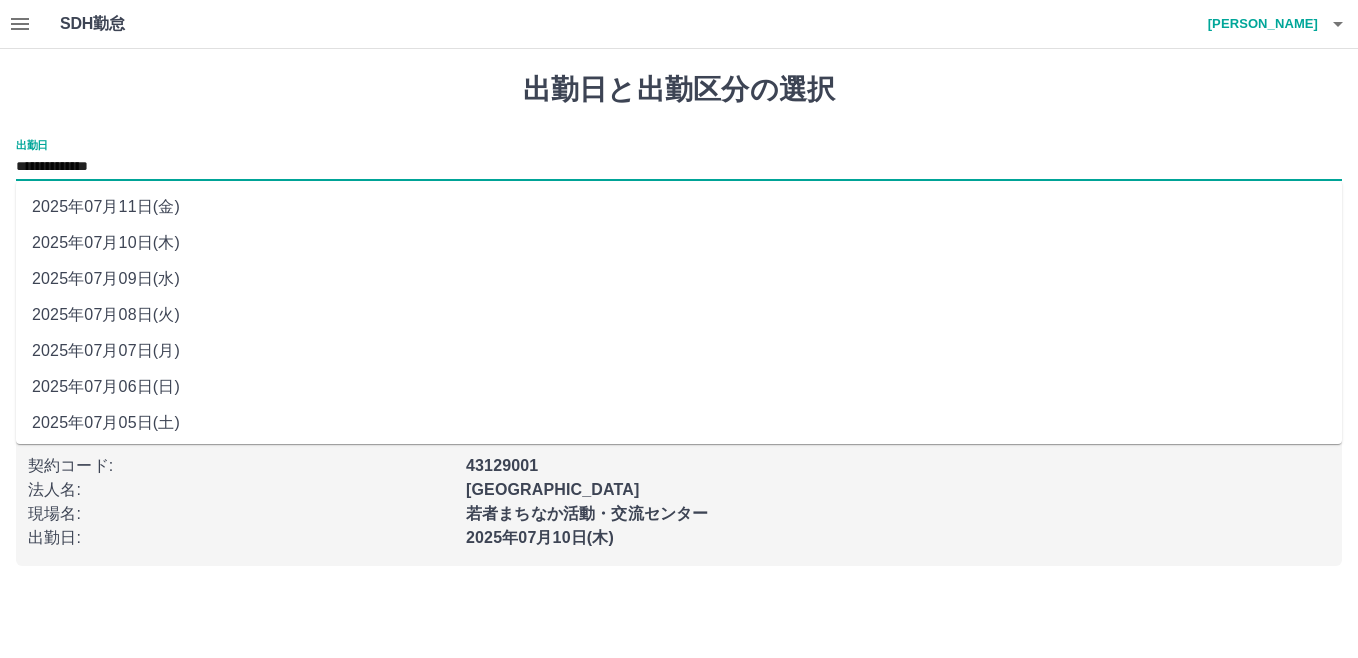drag, startPoint x: 222, startPoint y: 164, endPoint x: 184, endPoint y: 208, distance: 58.137768 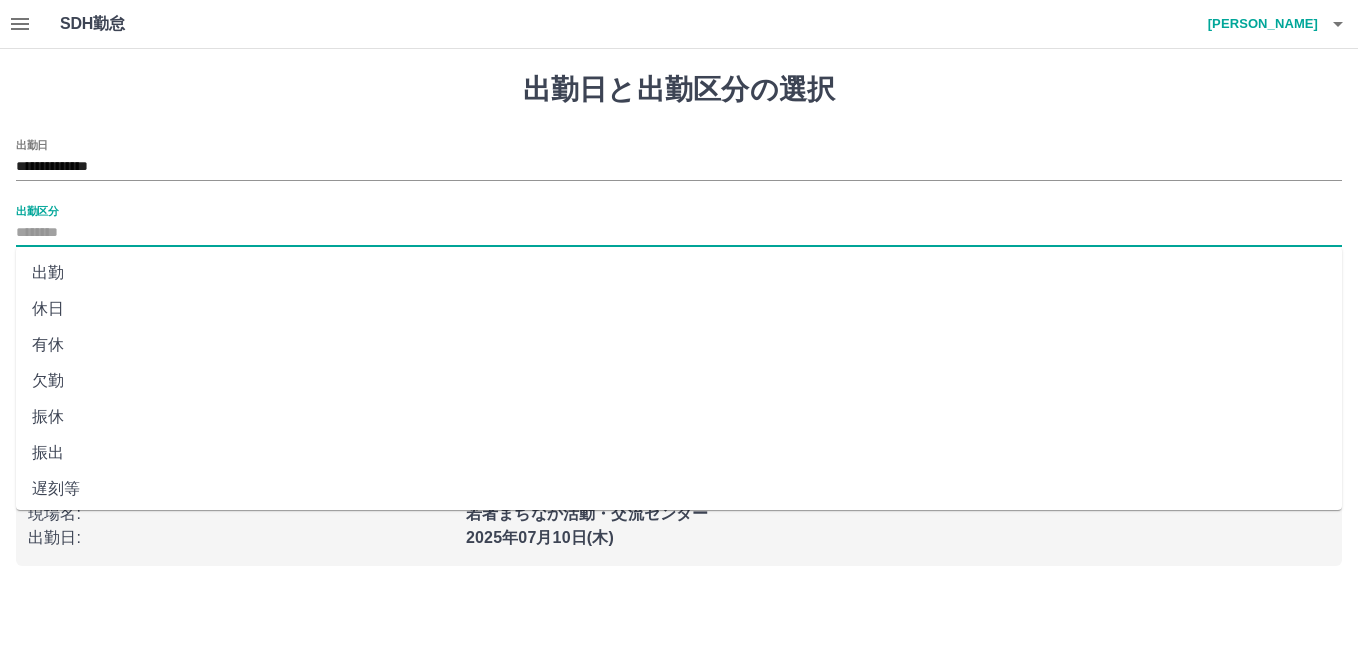 click on "出勤区分" at bounding box center [679, 233] 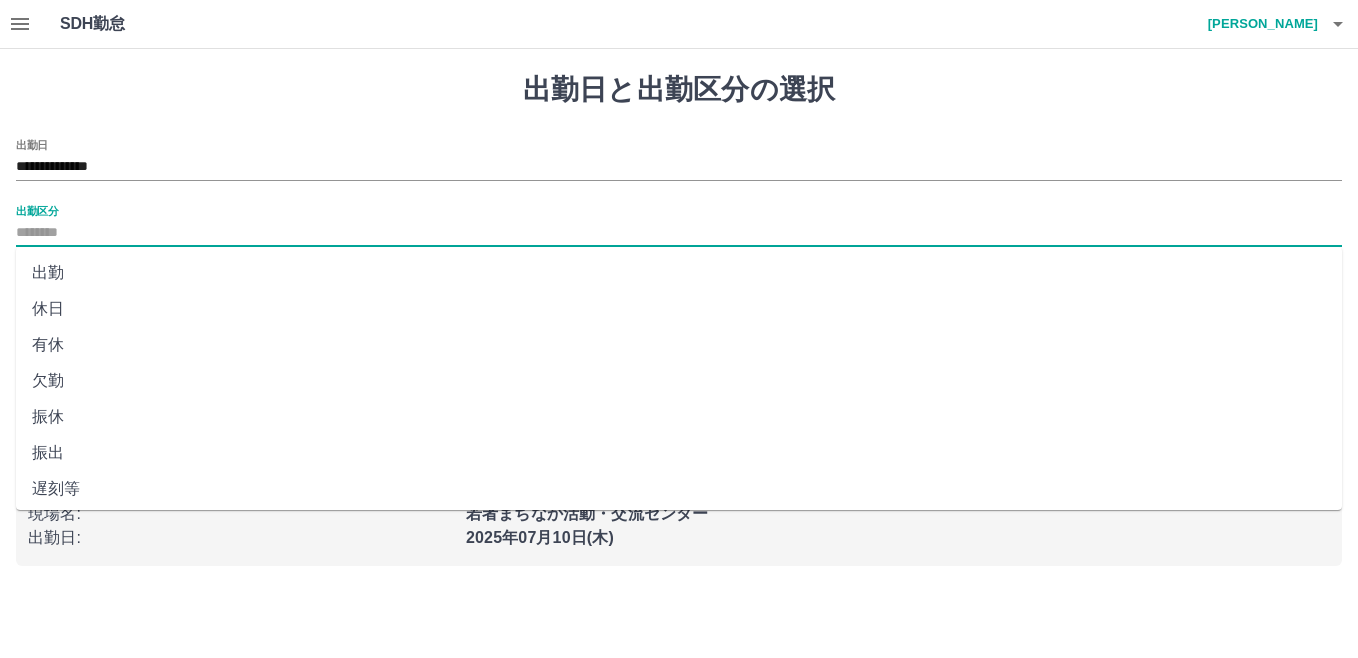 click on "休日" at bounding box center [679, 309] 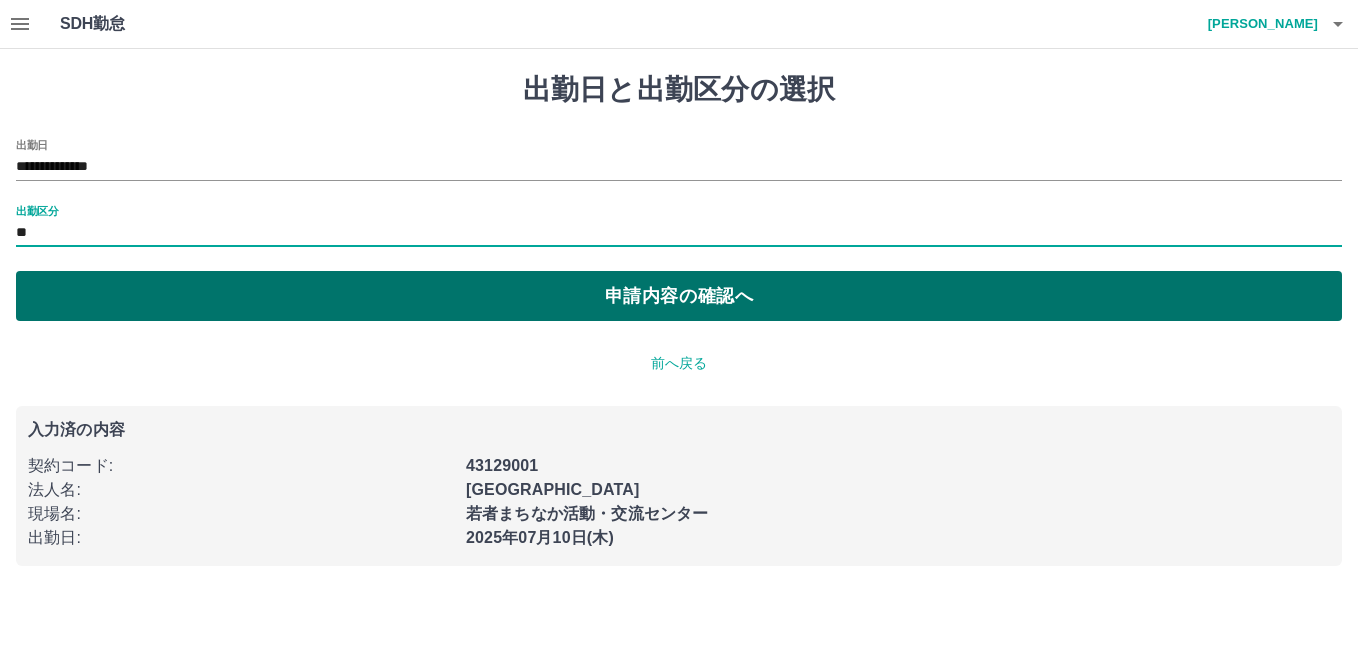 click on "申請内容の確認へ" at bounding box center (679, 296) 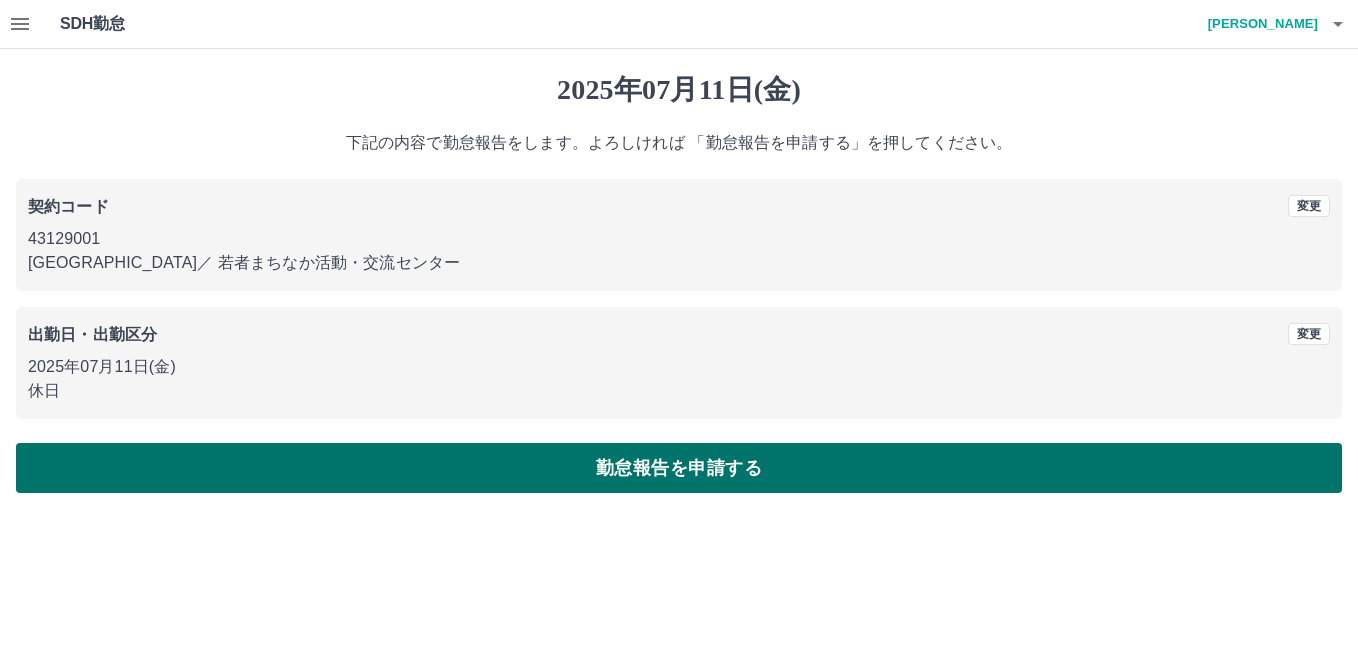 click on "勤怠報告を申請する" at bounding box center [679, 468] 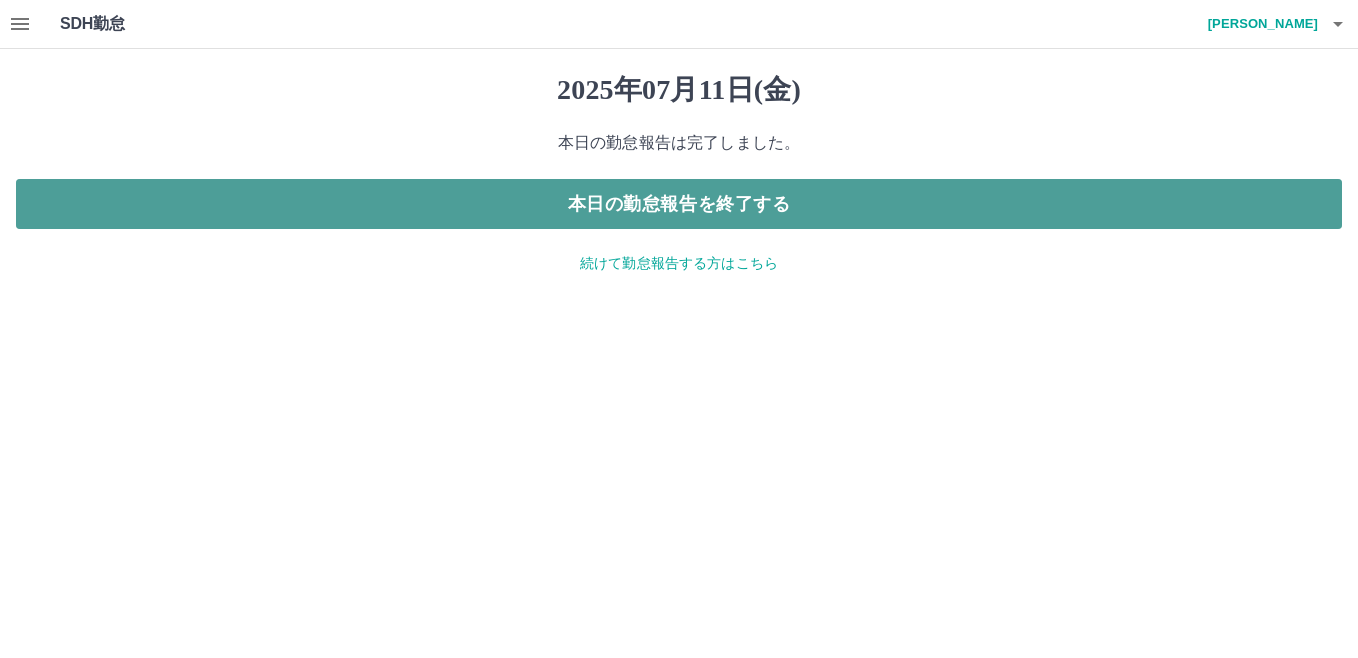 click on "本日の勤怠報告を終了する" at bounding box center [679, 204] 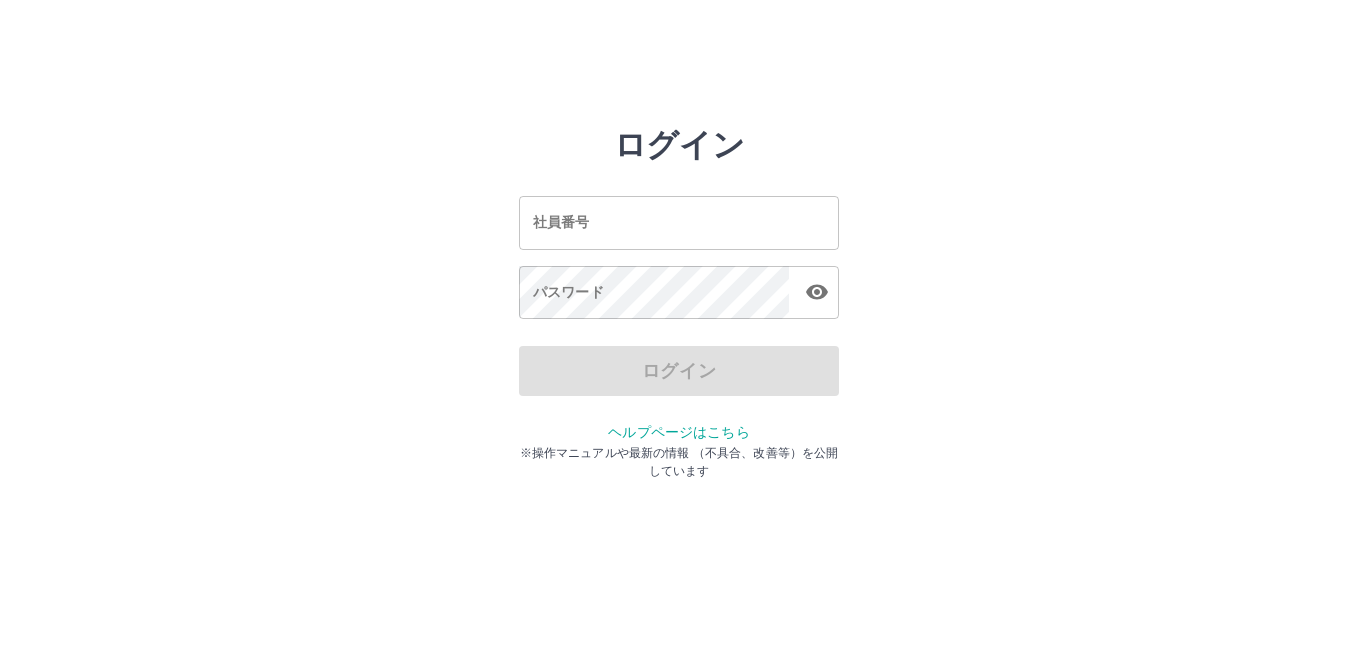 scroll, scrollTop: 0, scrollLeft: 0, axis: both 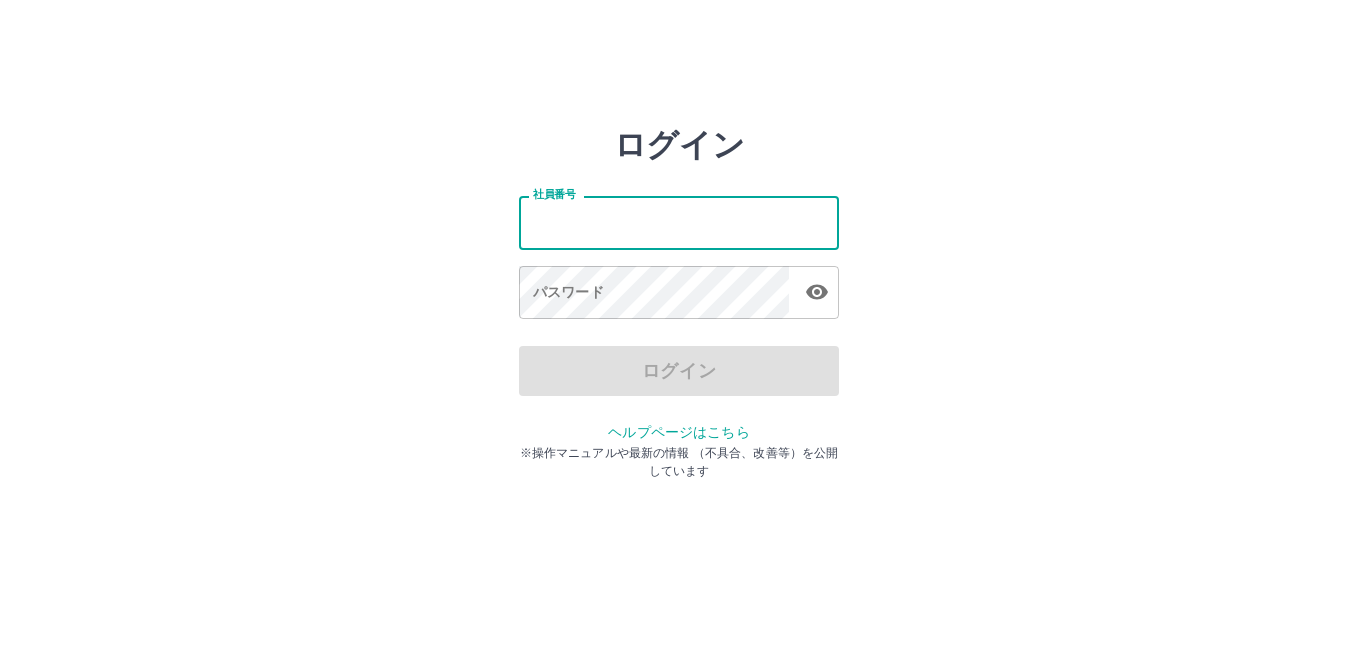 click on "社員番号" at bounding box center [679, 222] 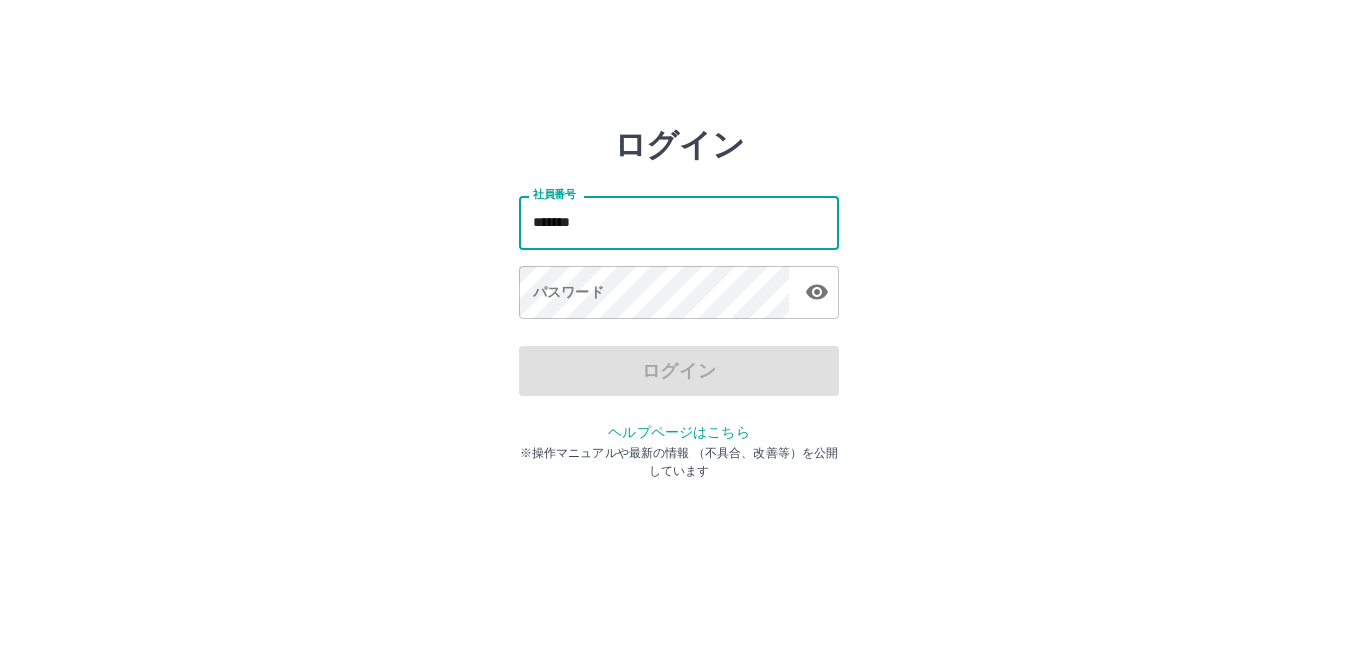 type on "*******" 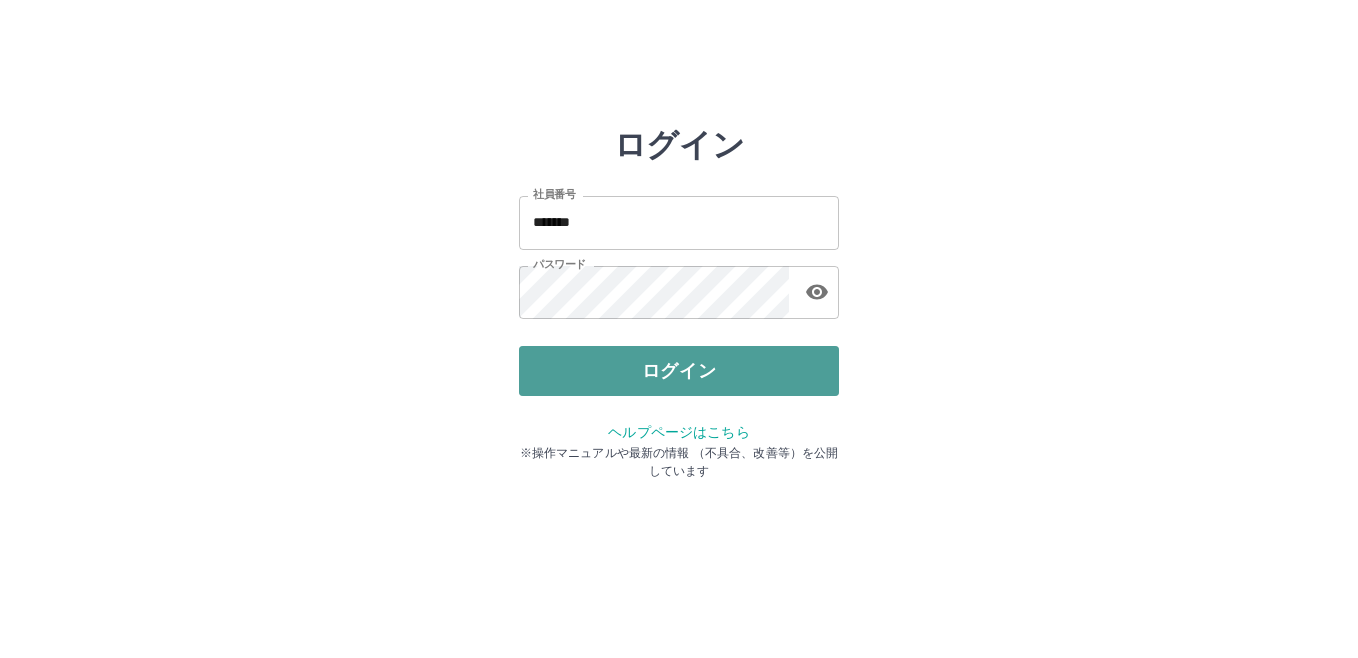 click on "ログイン" at bounding box center [679, 371] 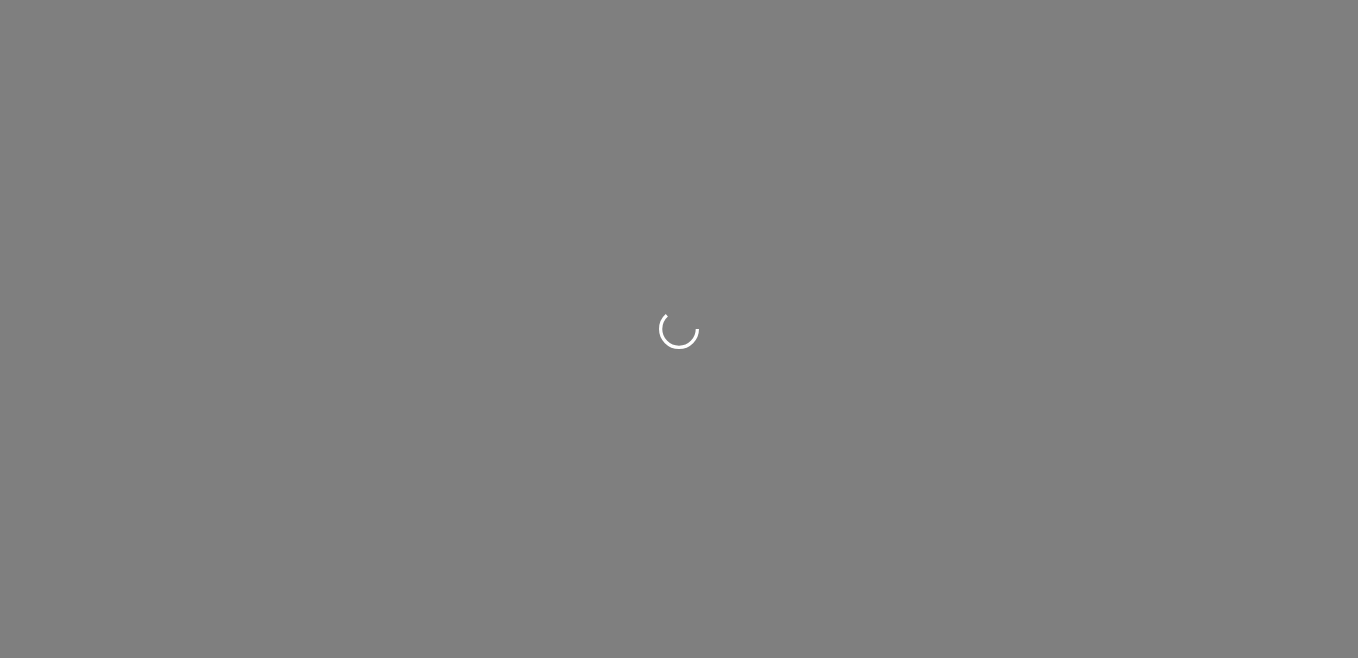 scroll, scrollTop: 0, scrollLeft: 0, axis: both 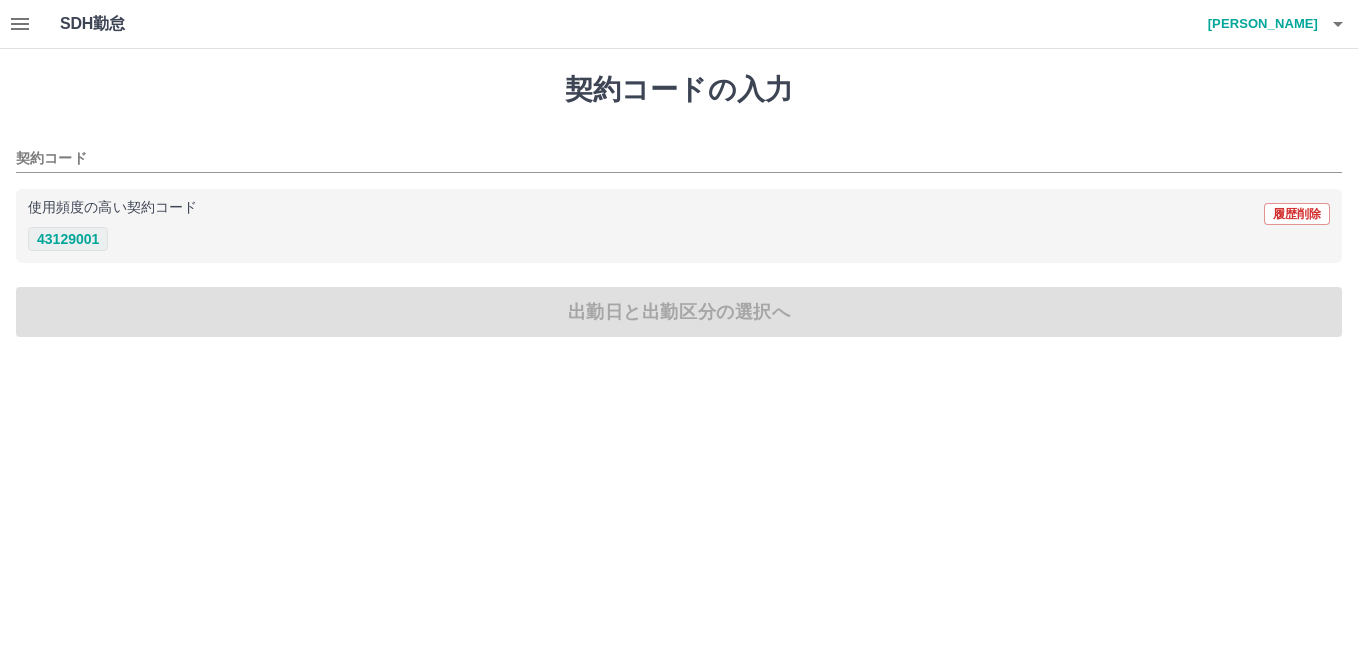 click on "43129001" at bounding box center [68, 239] 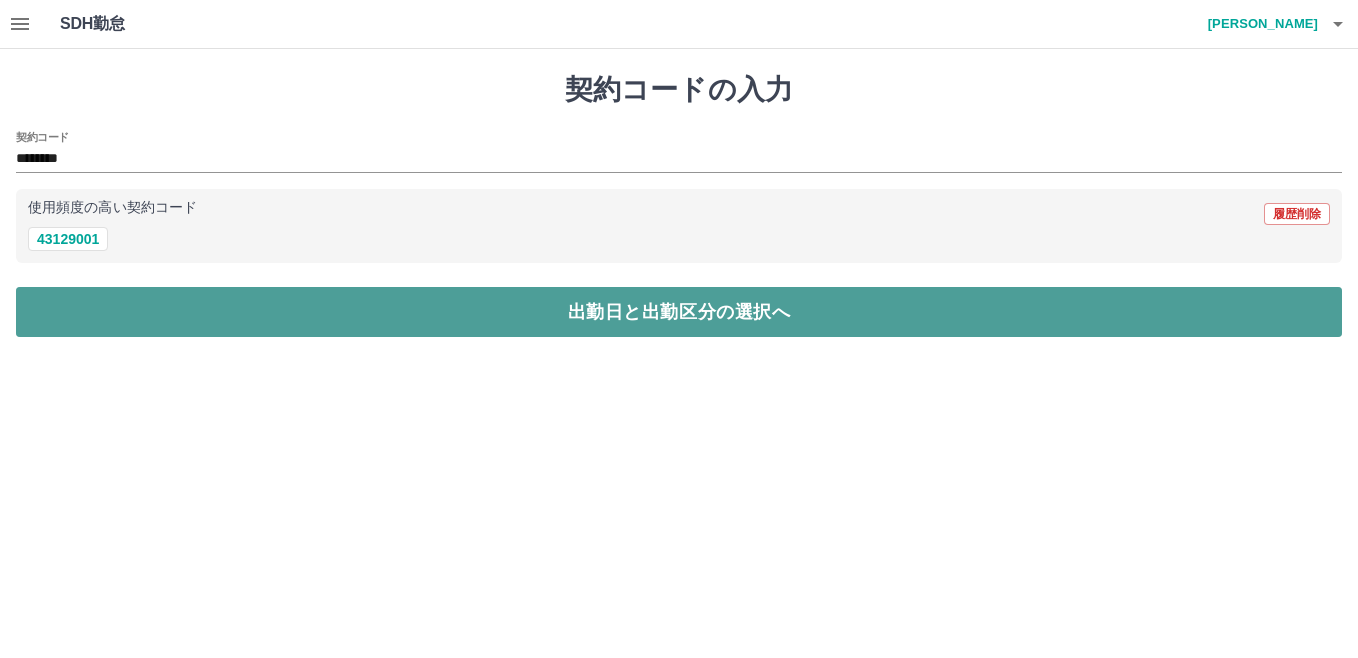 click on "出勤日と出勤区分の選択へ" at bounding box center [679, 312] 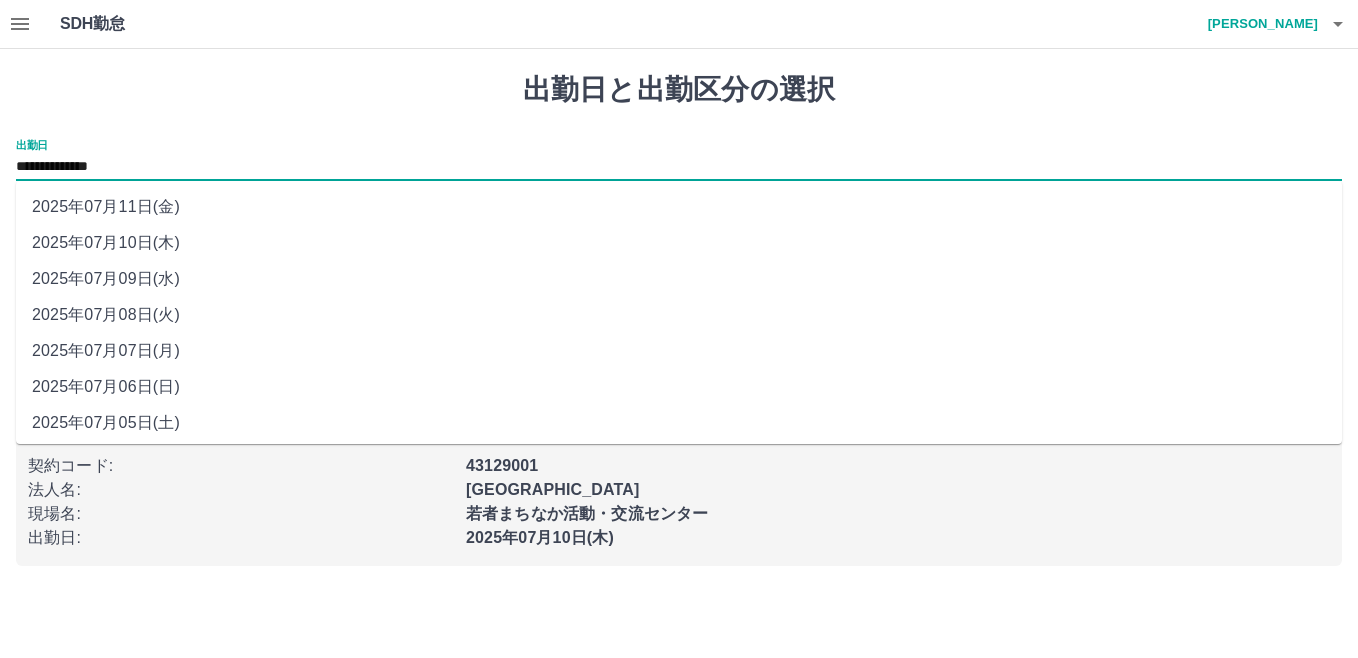 click on "**********" at bounding box center (679, 167) 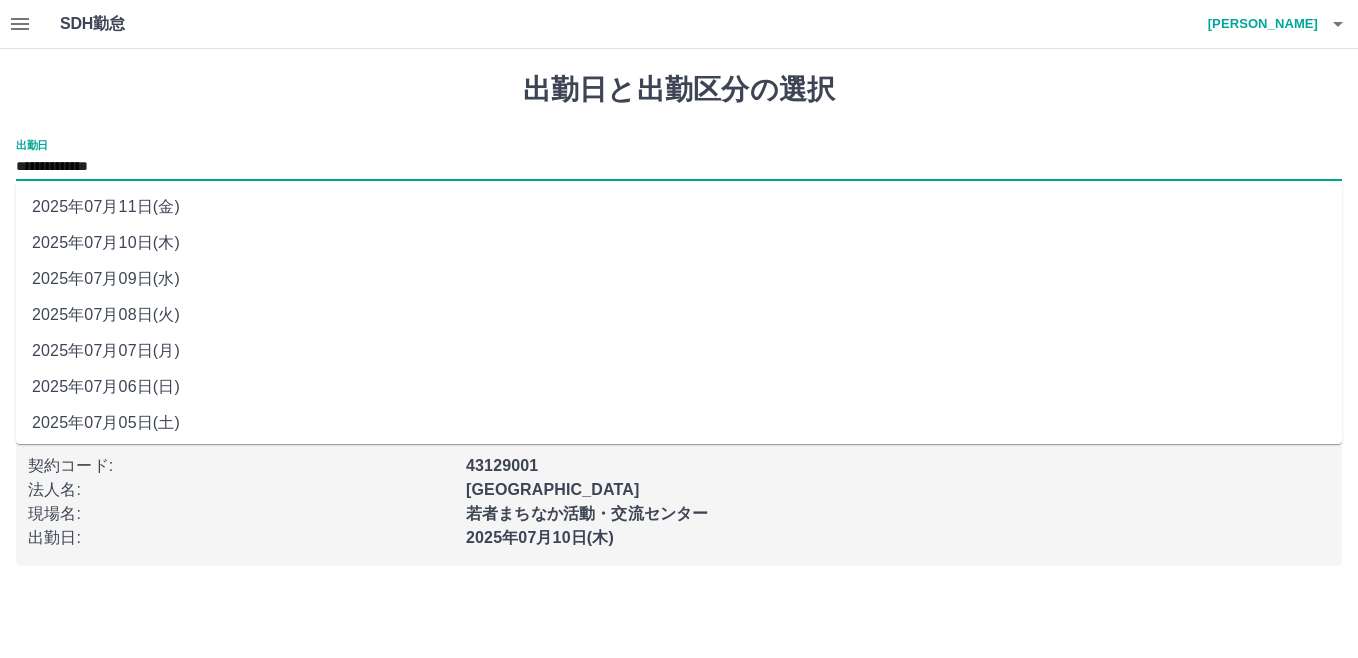 drag, startPoint x: 206, startPoint y: 165, endPoint x: 159, endPoint y: 214, distance: 67.89698 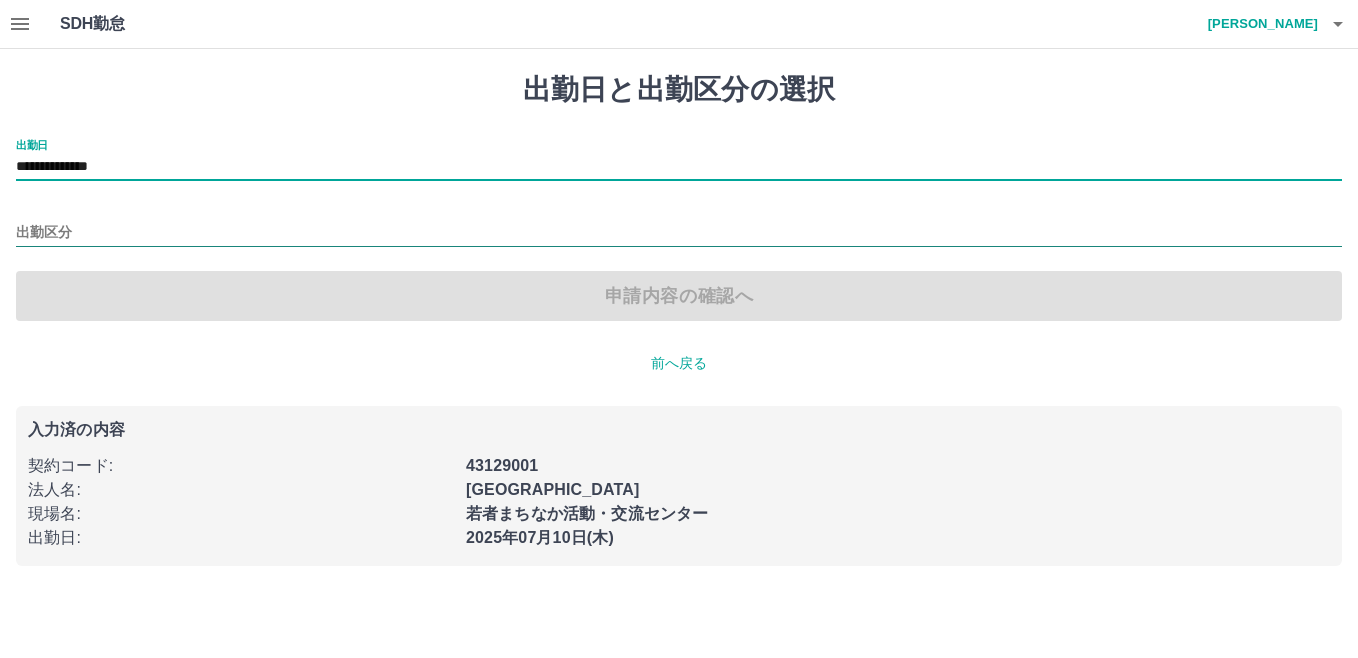 click on "出勤区分" at bounding box center (679, 233) 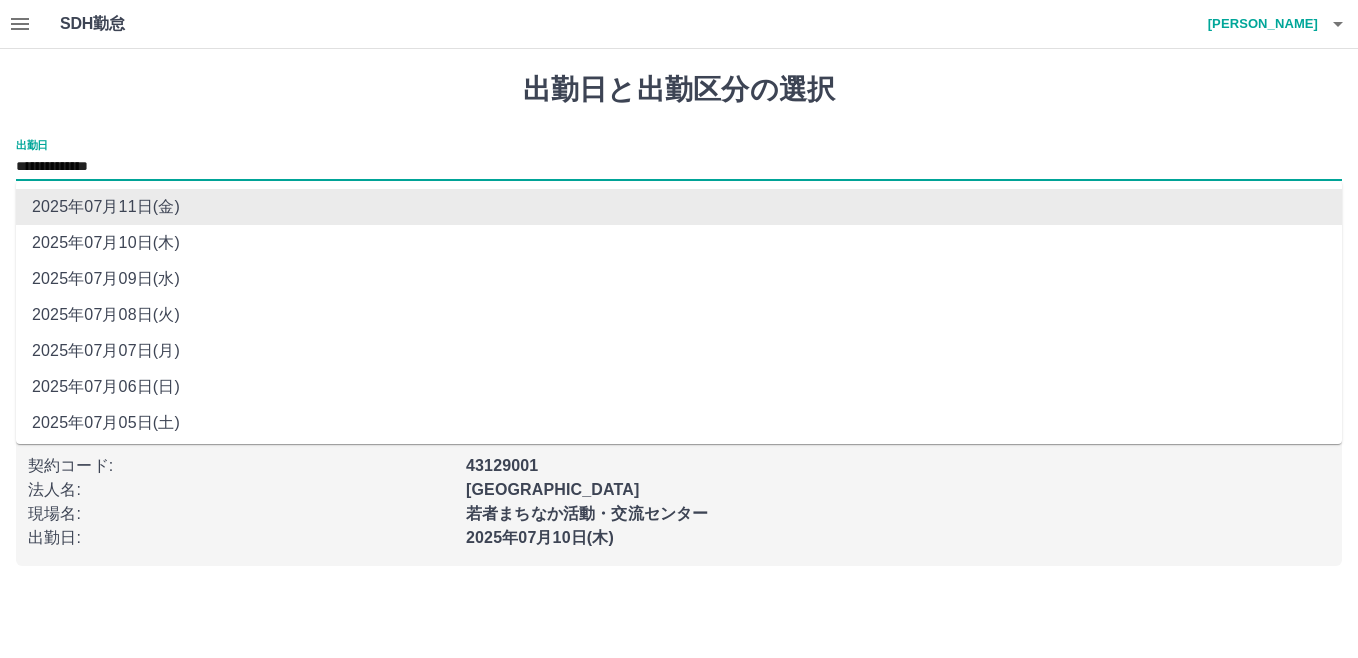 click on "**********" at bounding box center [679, 167] 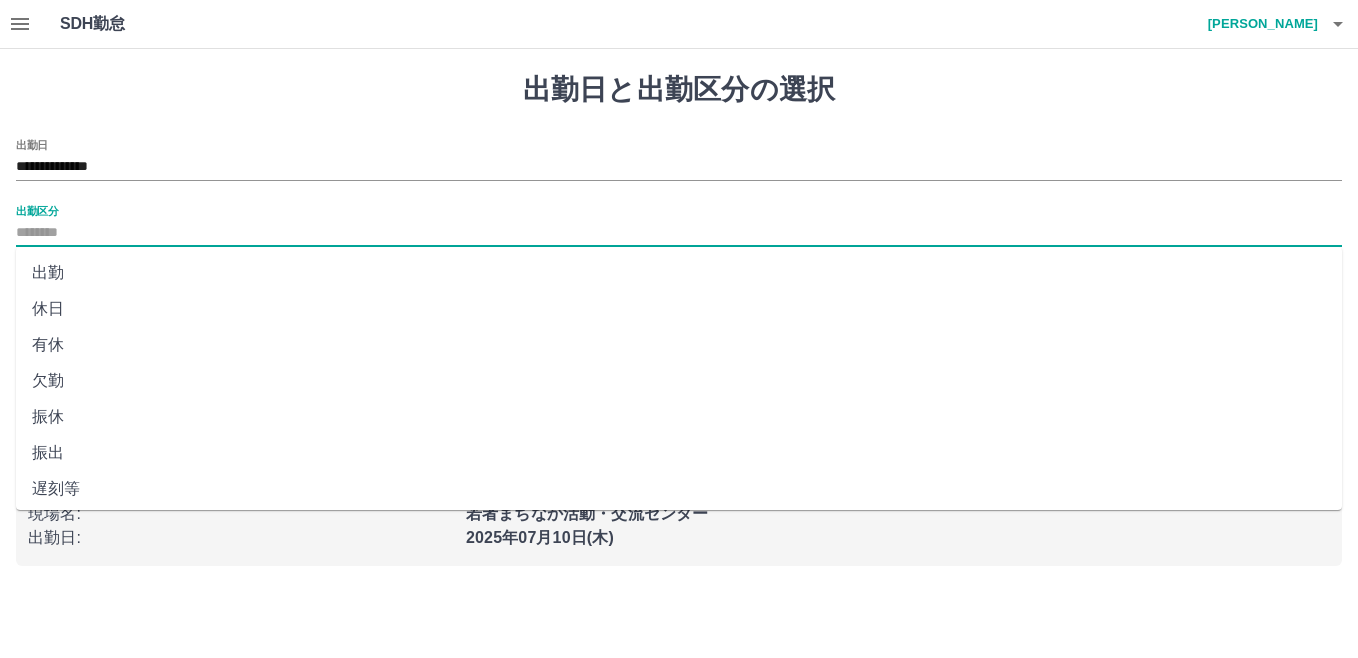 click on "出勤区分" at bounding box center (679, 233) 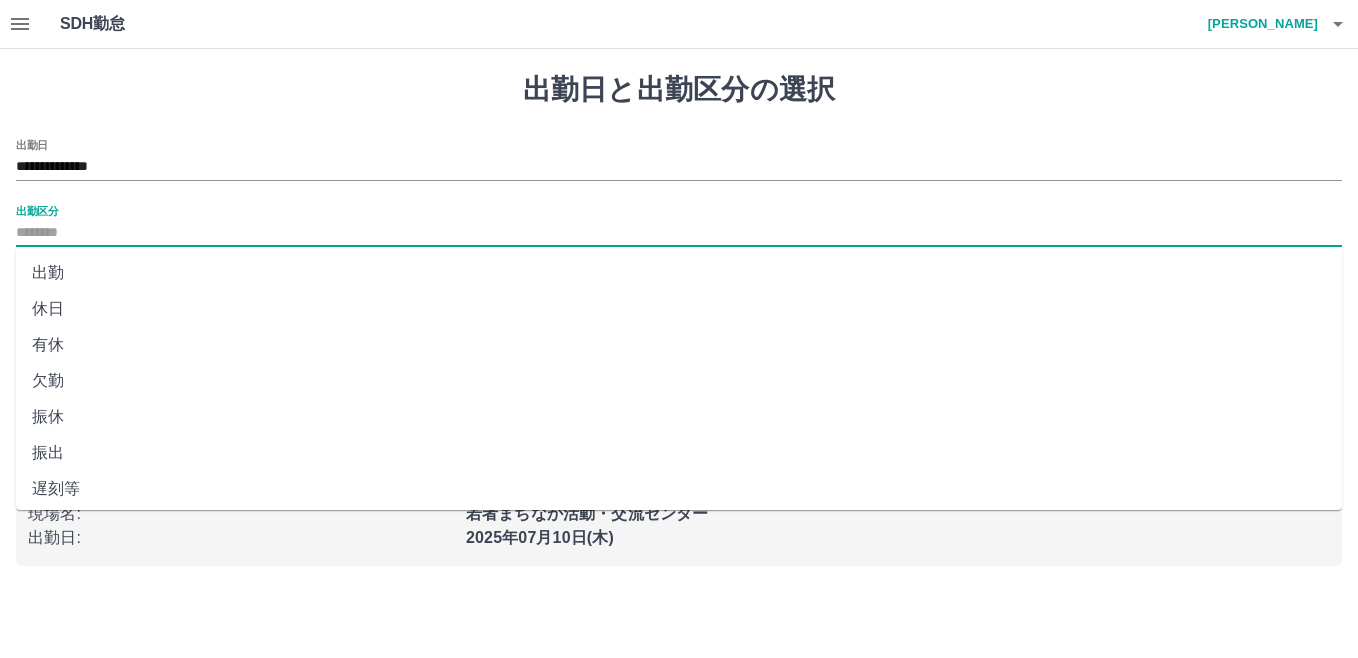click on "休日" at bounding box center (679, 309) 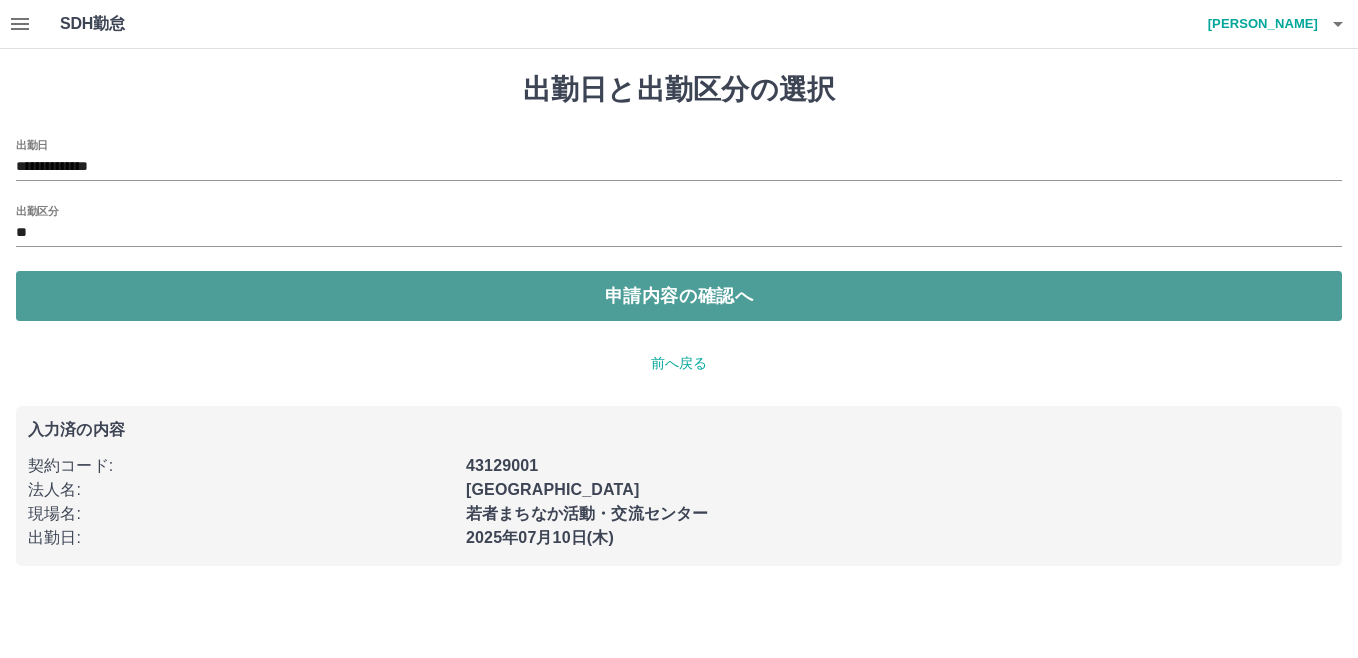 click on "申請内容の確認へ" at bounding box center [679, 296] 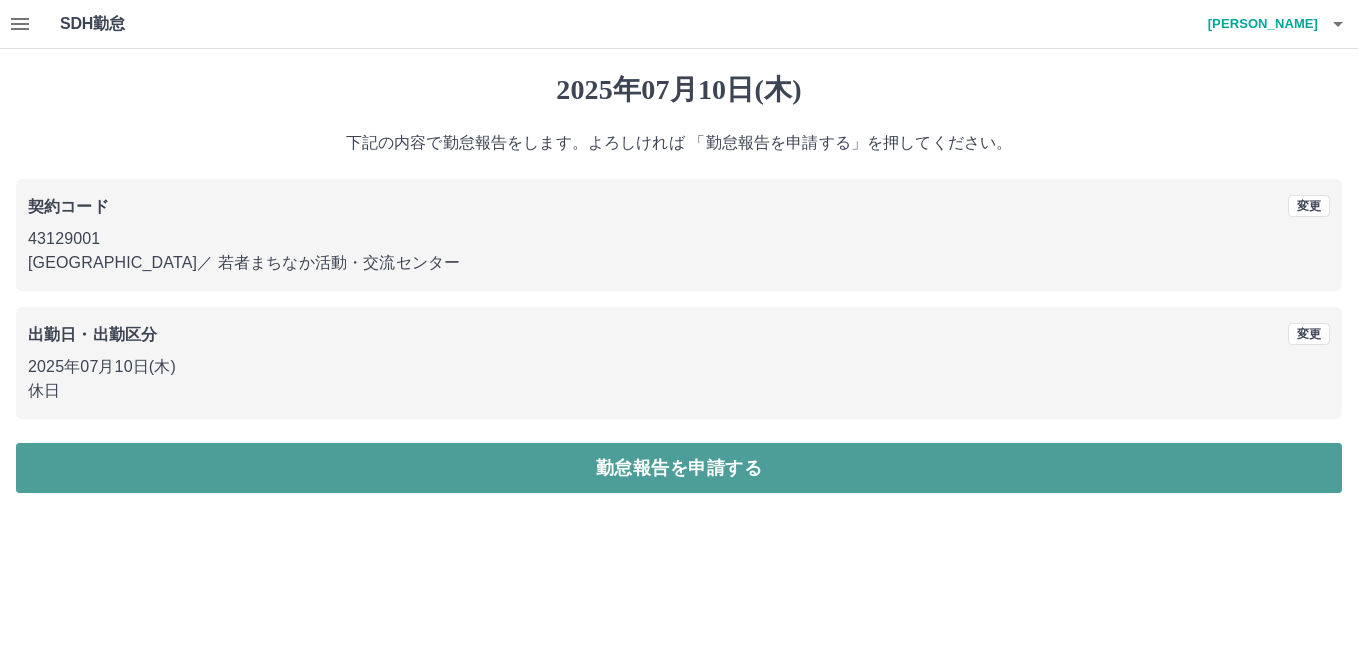 click on "勤怠報告を申請する" at bounding box center (679, 468) 